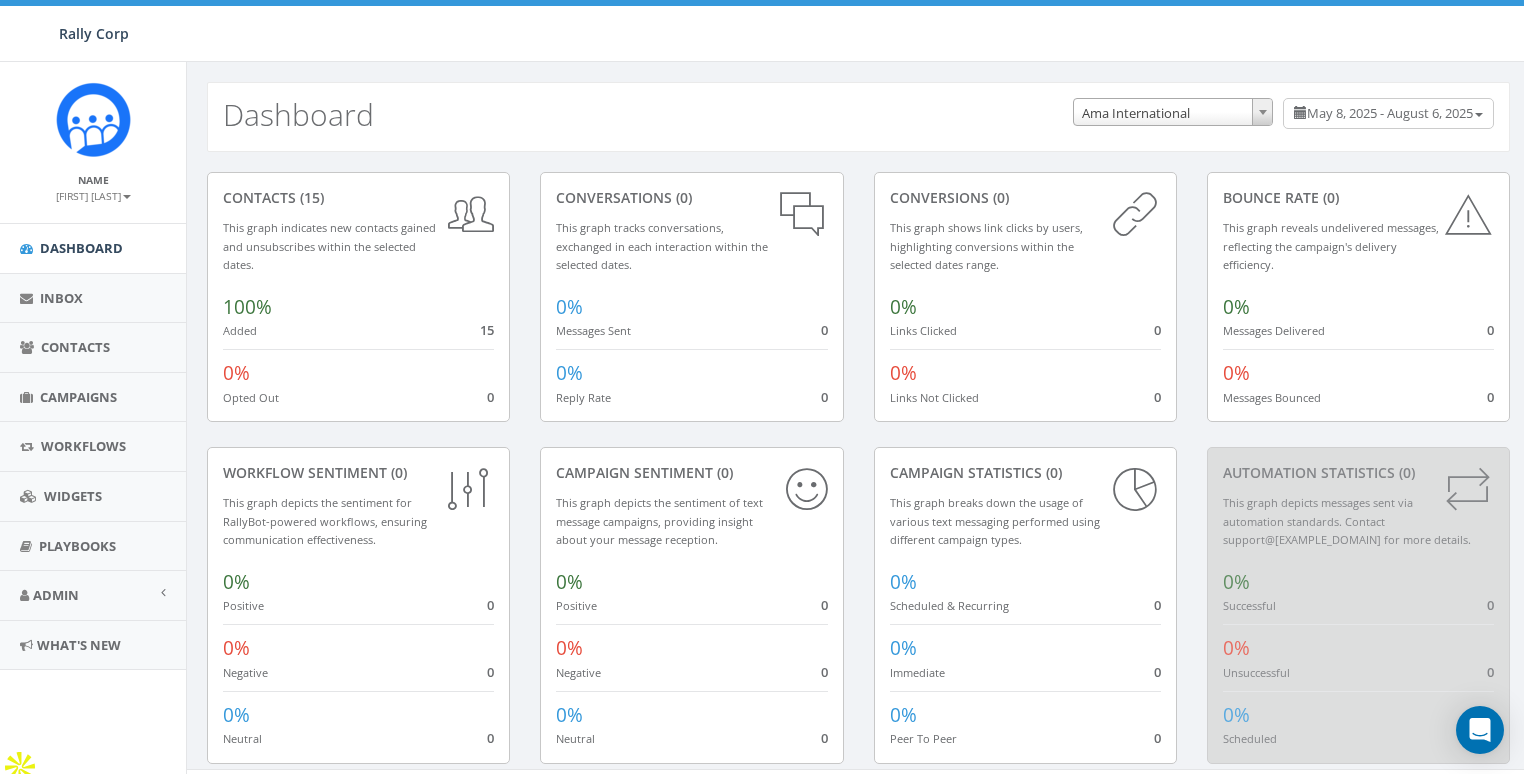 select on "337" 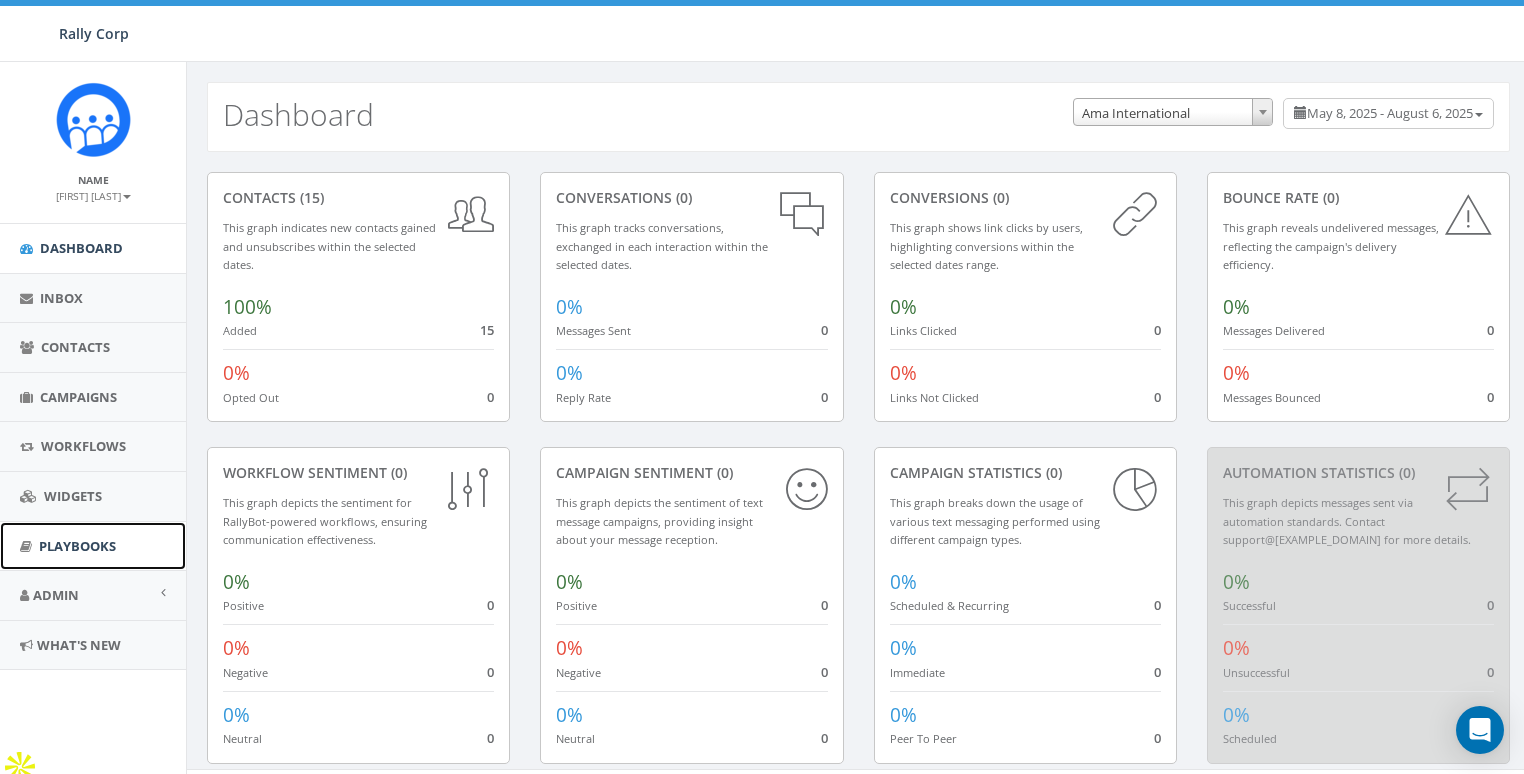 click on "Playbooks" at bounding box center [93, 546] 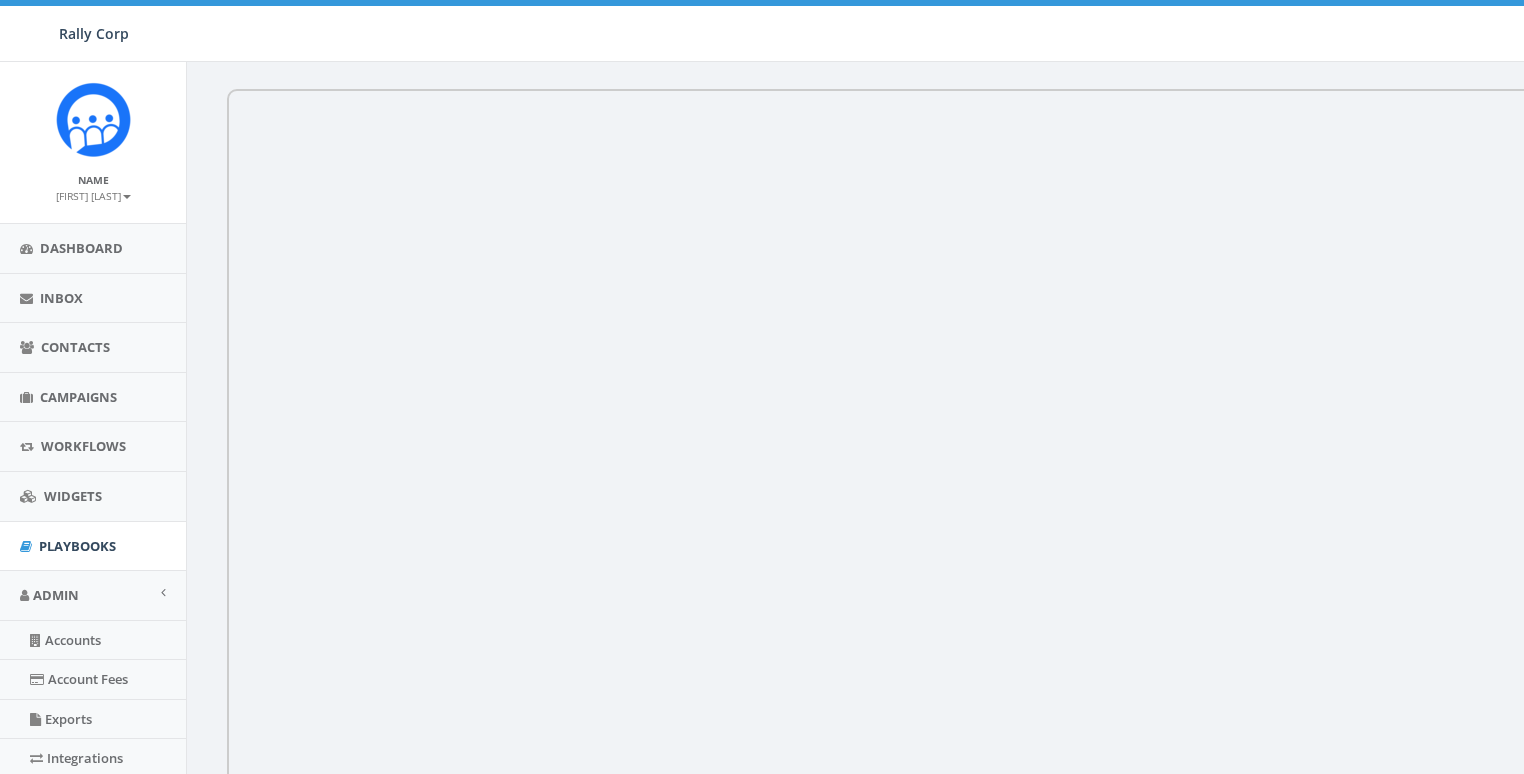 scroll, scrollTop: 0, scrollLeft: 0, axis: both 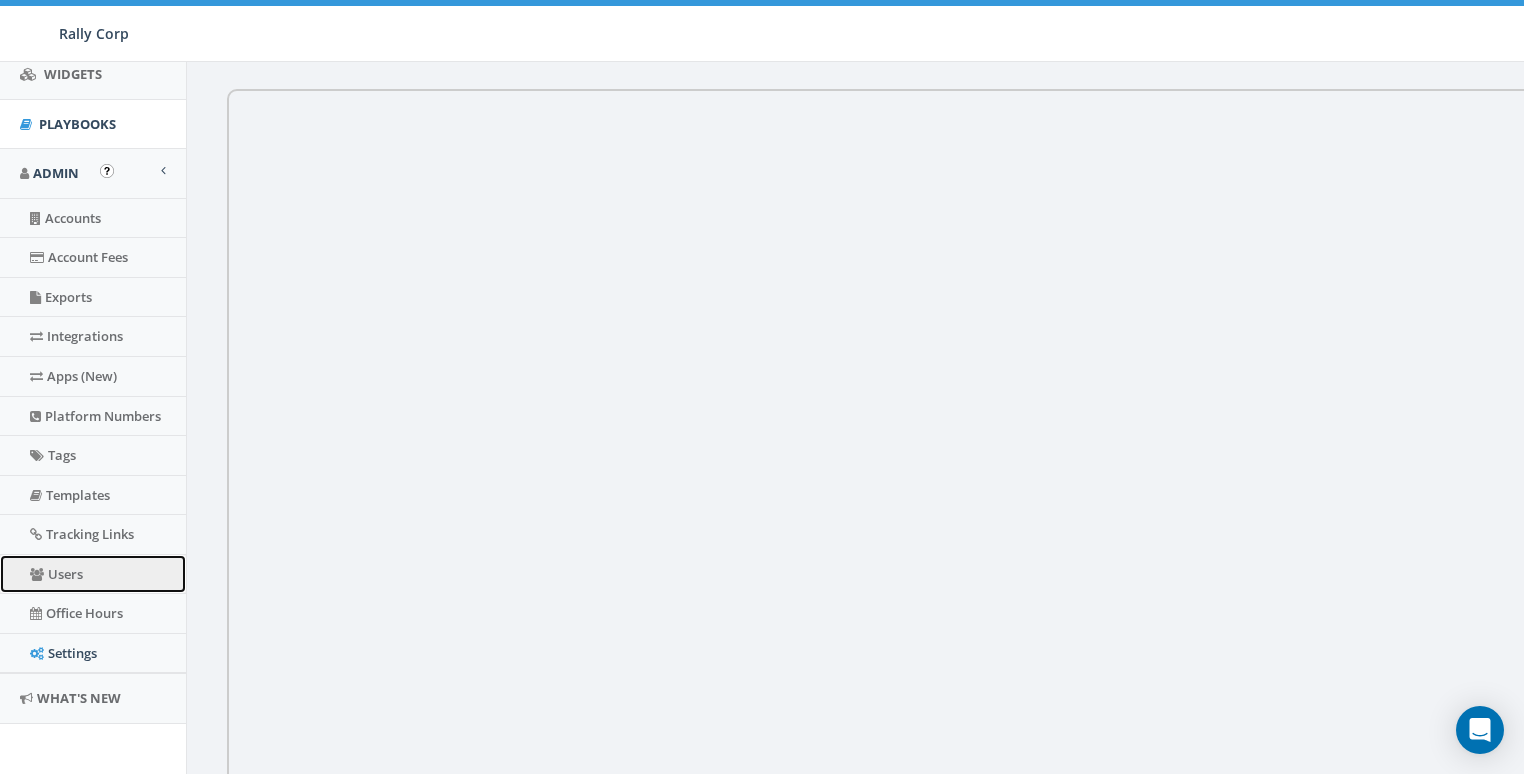 click on "Users" at bounding box center (93, 574) 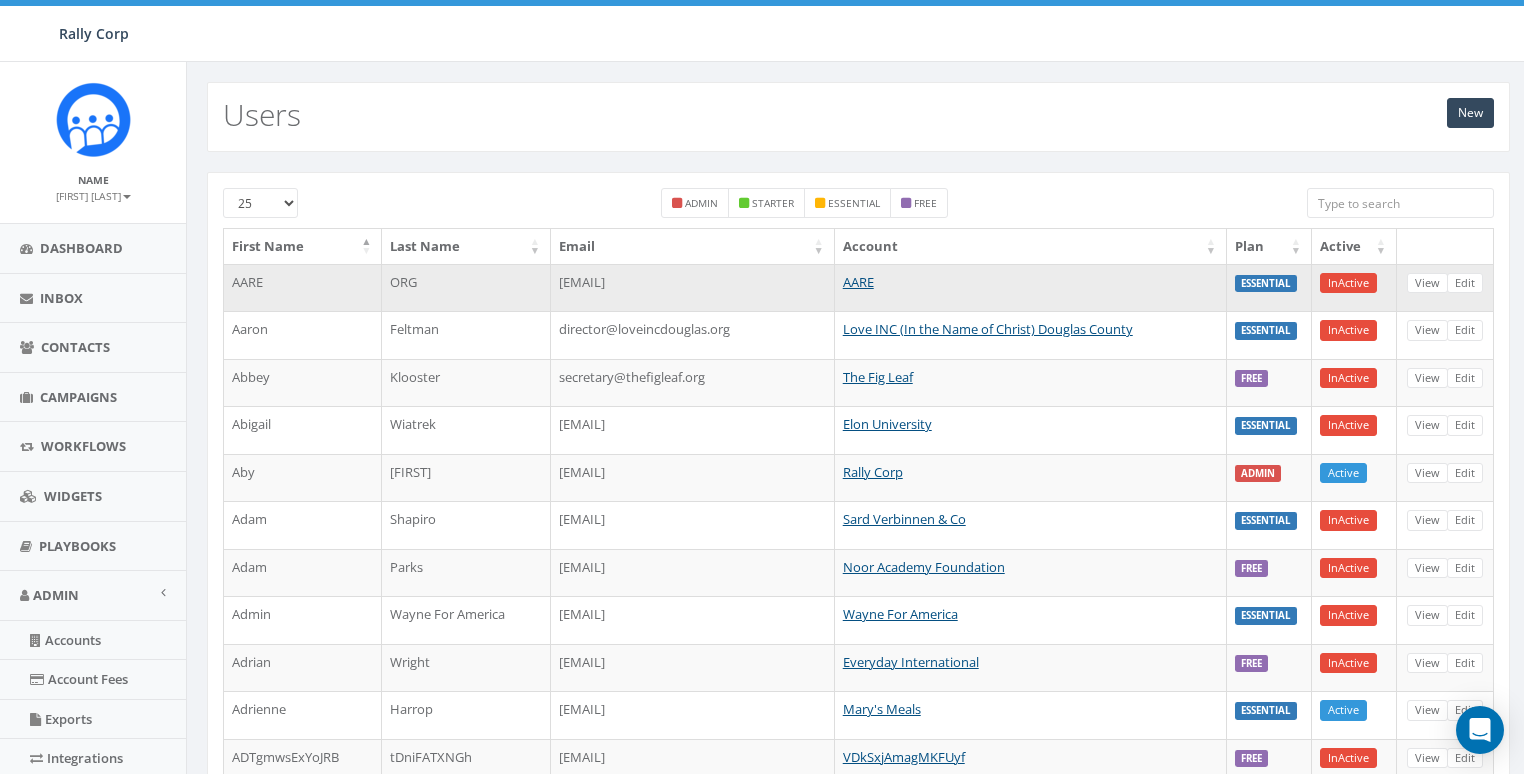 scroll, scrollTop: 0, scrollLeft: 0, axis: both 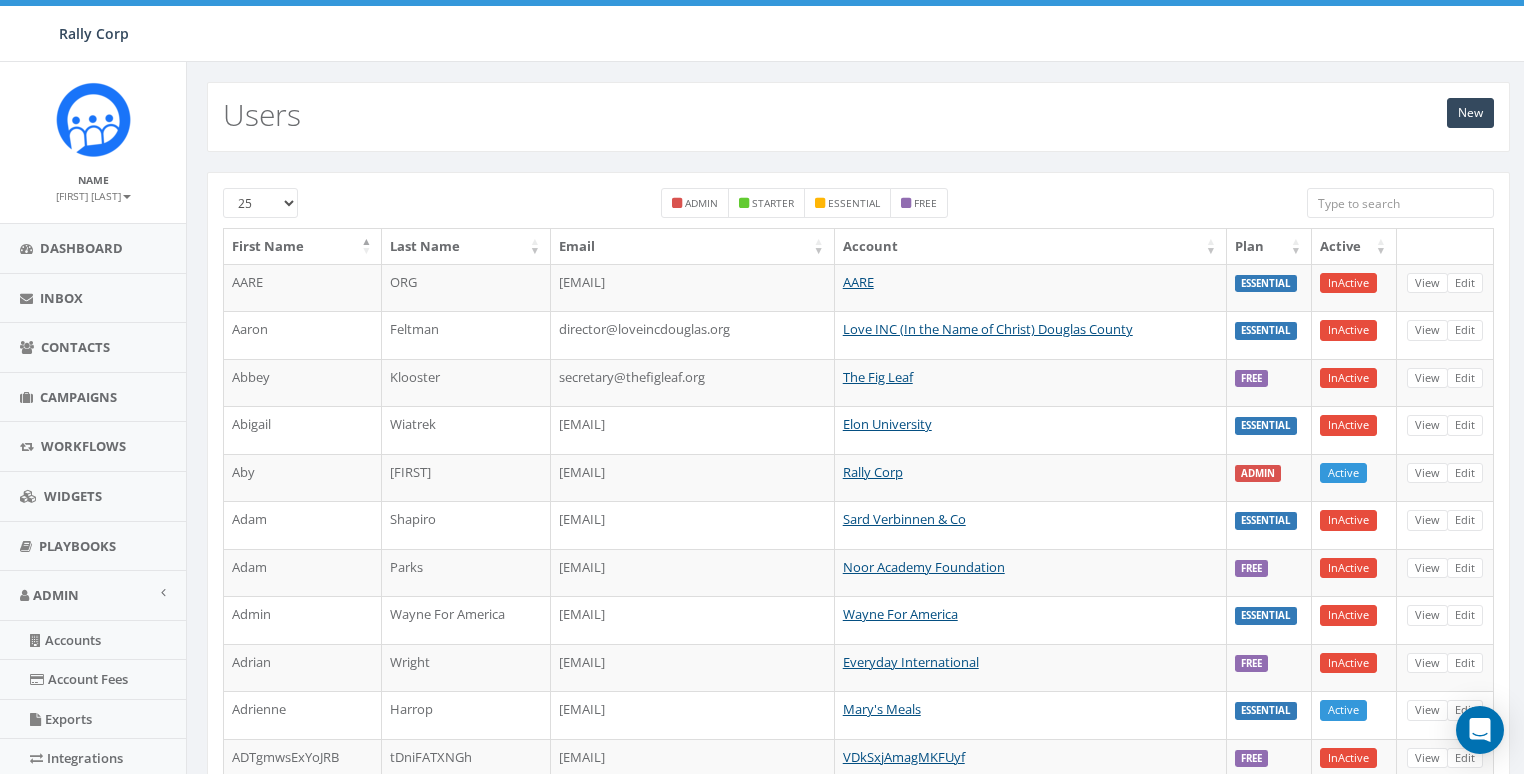 click at bounding box center (1400, 203) 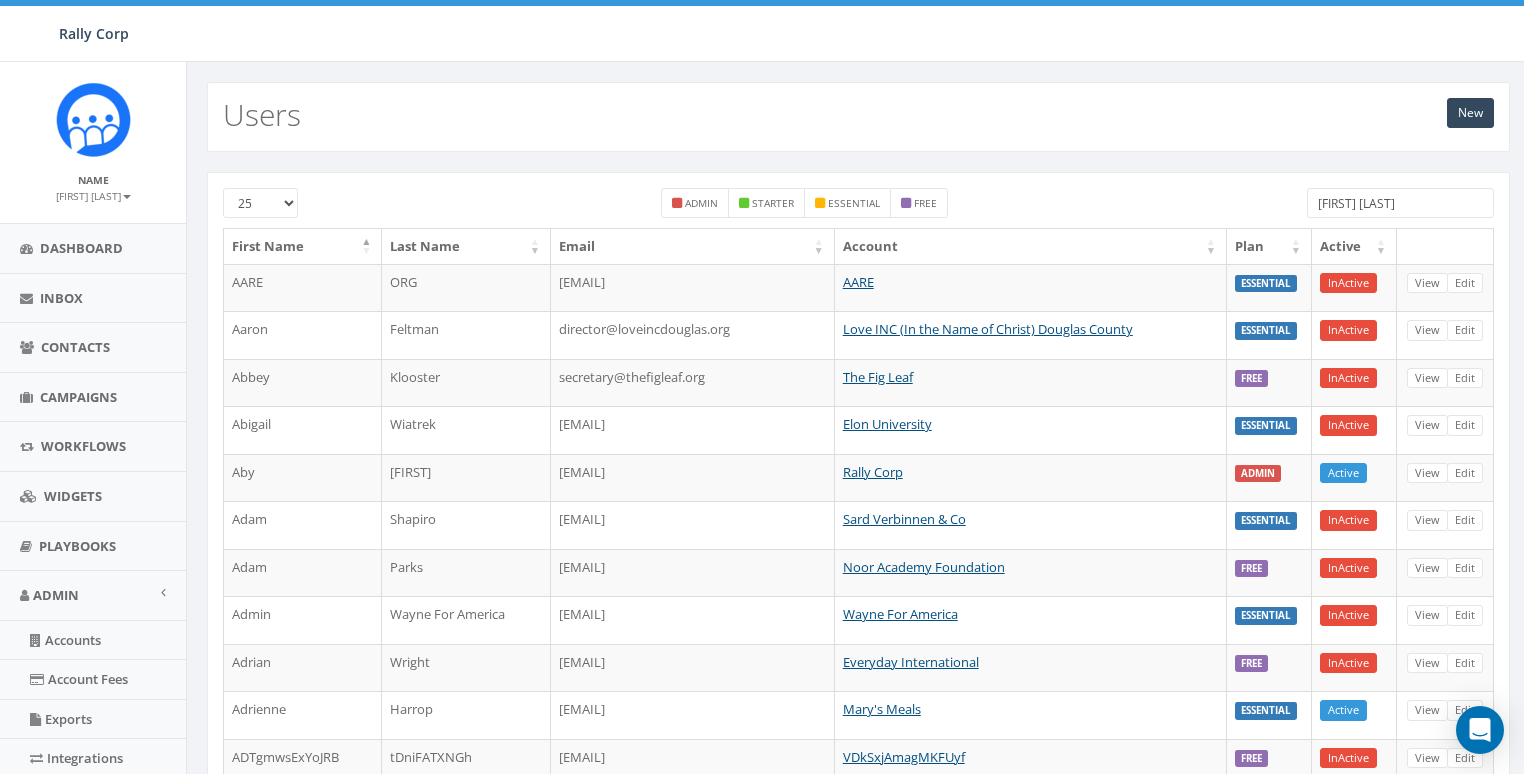 scroll, scrollTop: 0, scrollLeft: 68, axis: horizontal 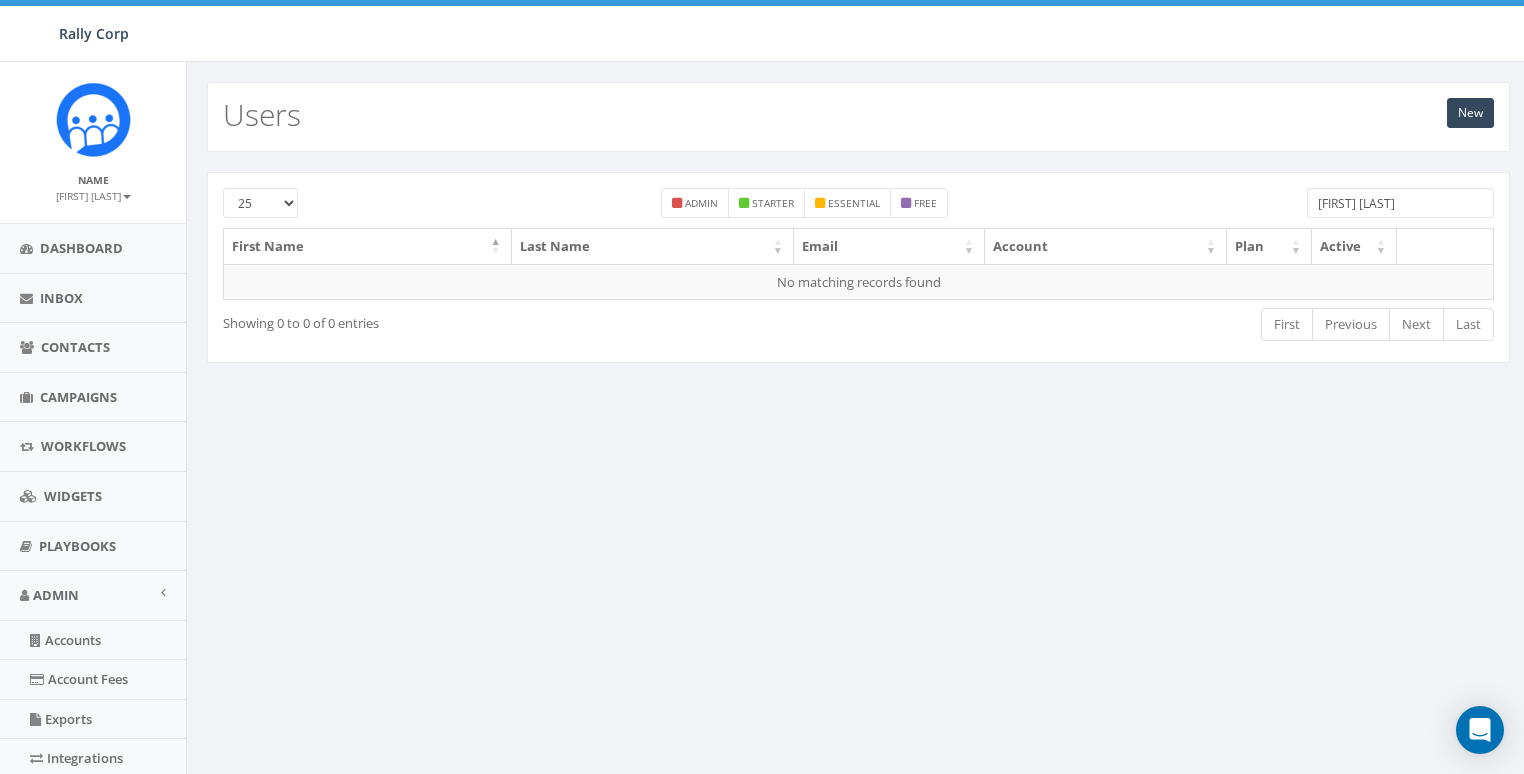drag, startPoint x: 1344, startPoint y: 202, endPoint x: 1206, endPoint y: 204, distance: 138.0145 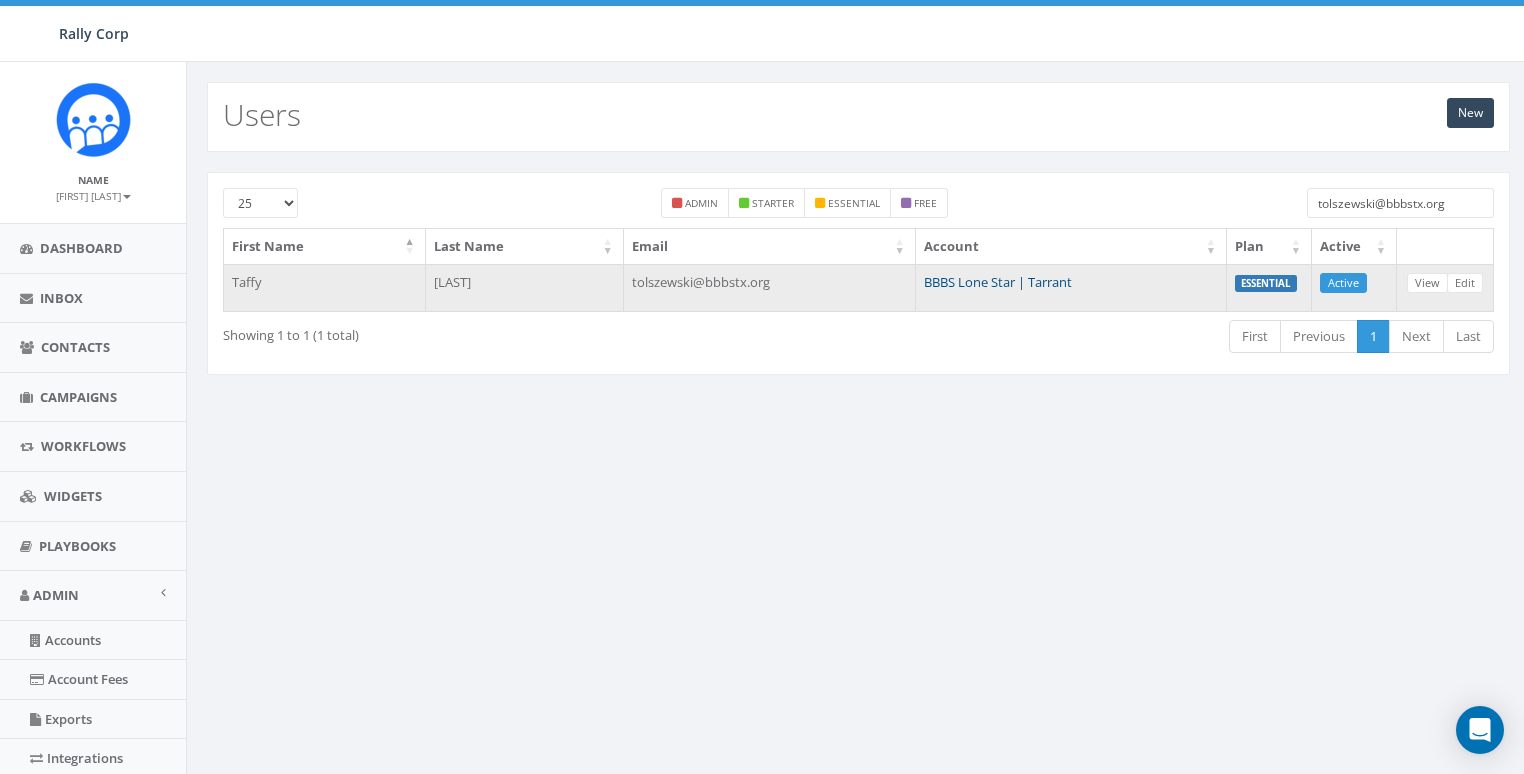 type on "tolszewski@bbbstx.org" 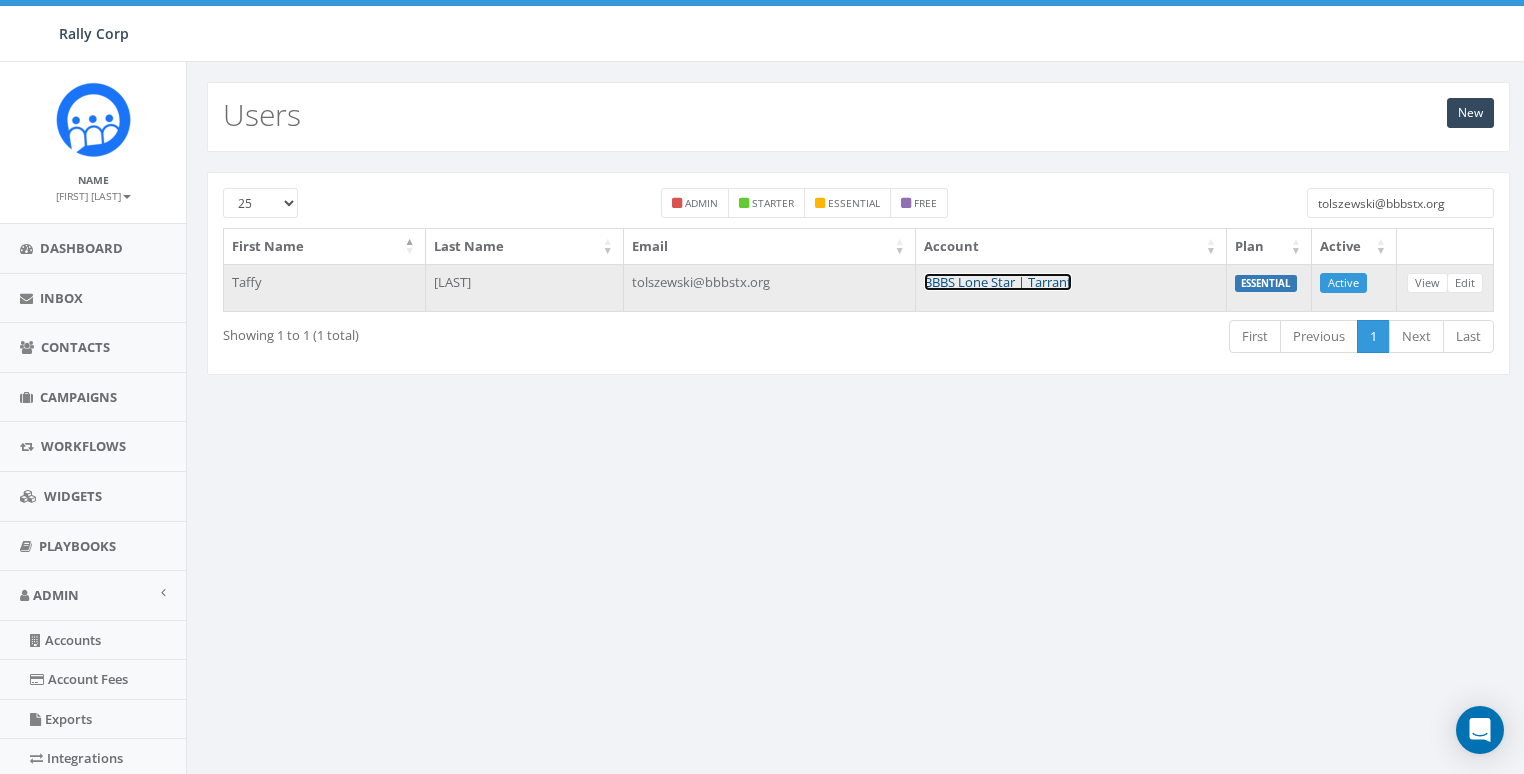 click on "BBBS Lone Star | Tarrant" at bounding box center [998, 282] 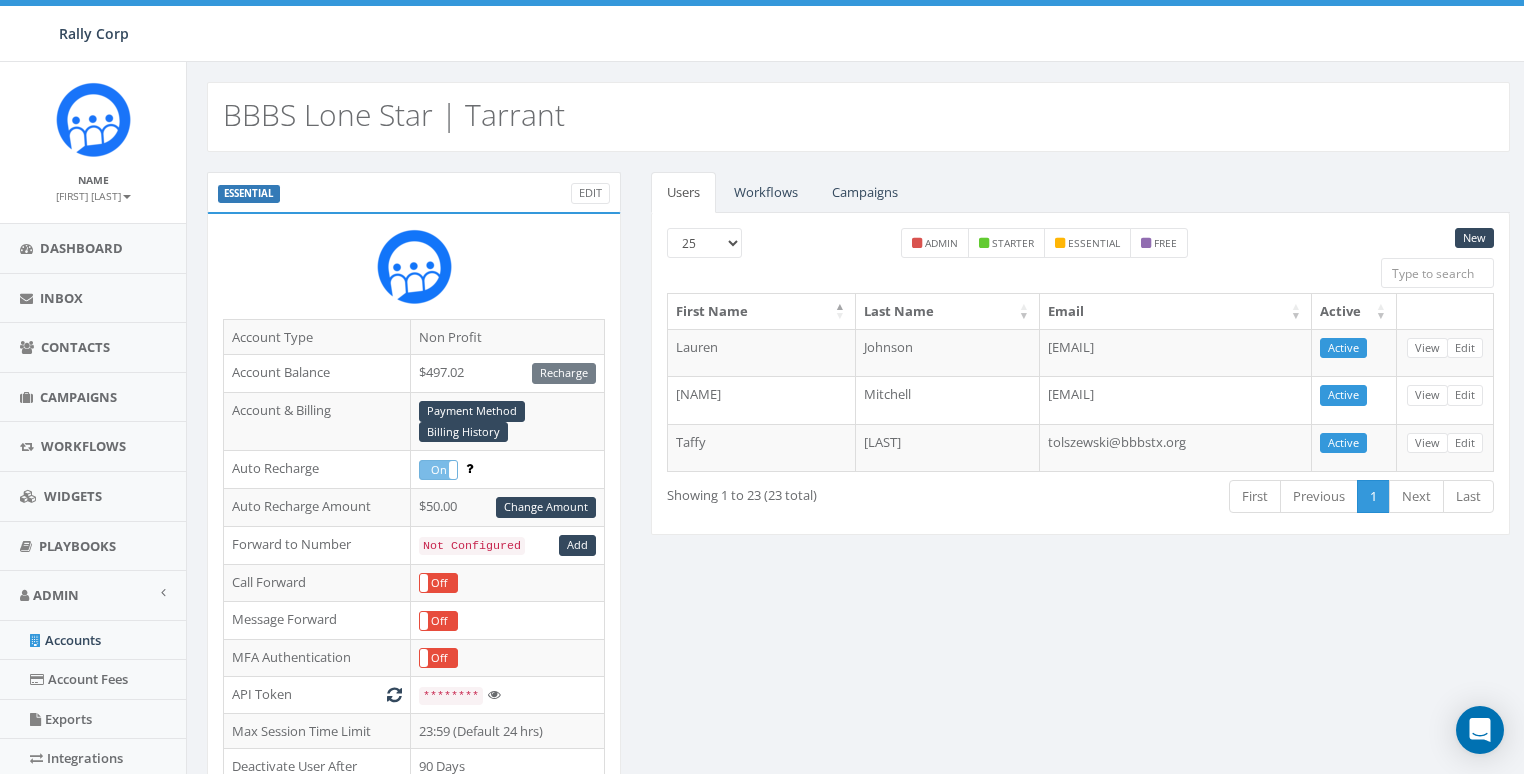 scroll, scrollTop: 0, scrollLeft: 0, axis: both 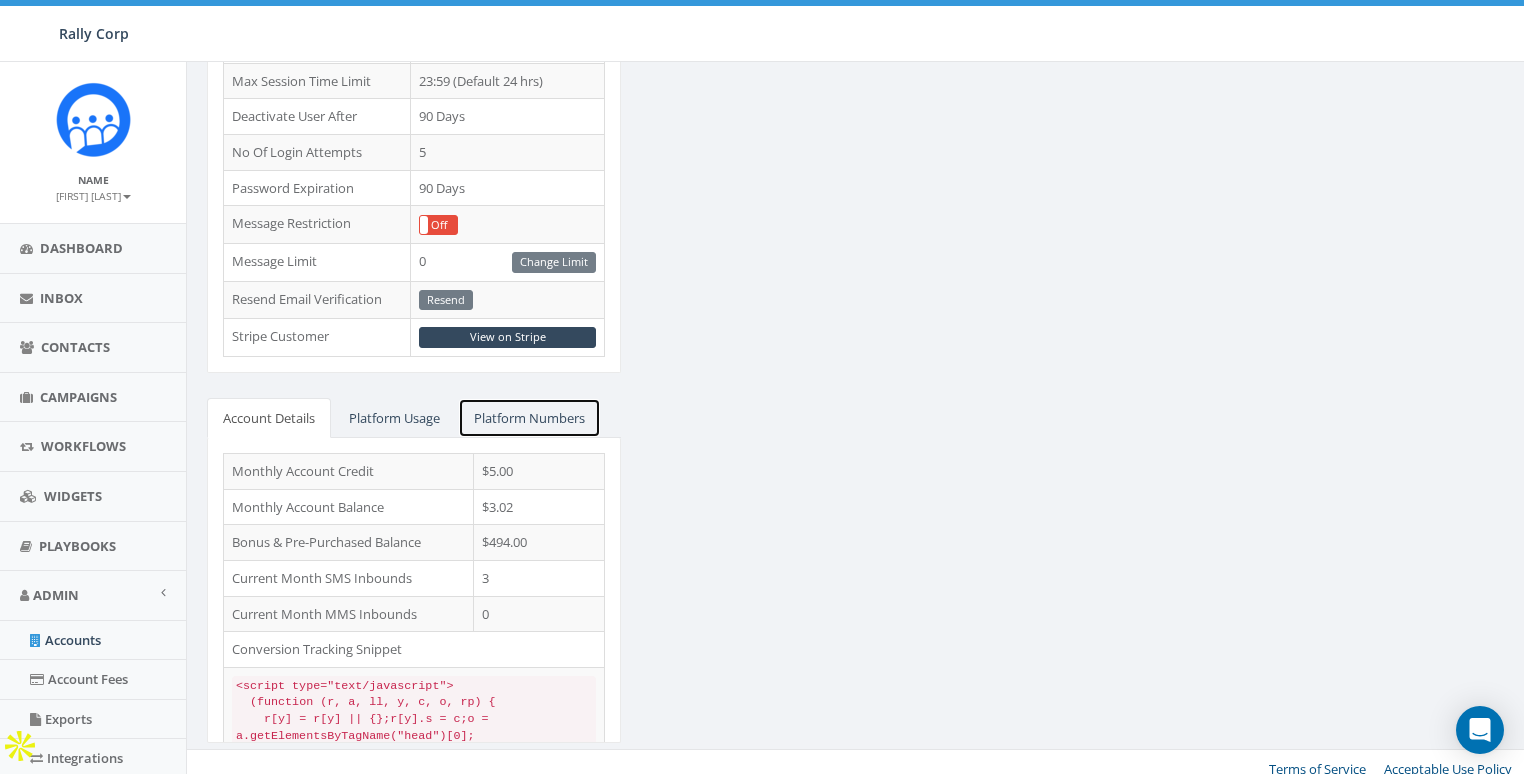 click on "Platform Numbers" at bounding box center [529, 418] 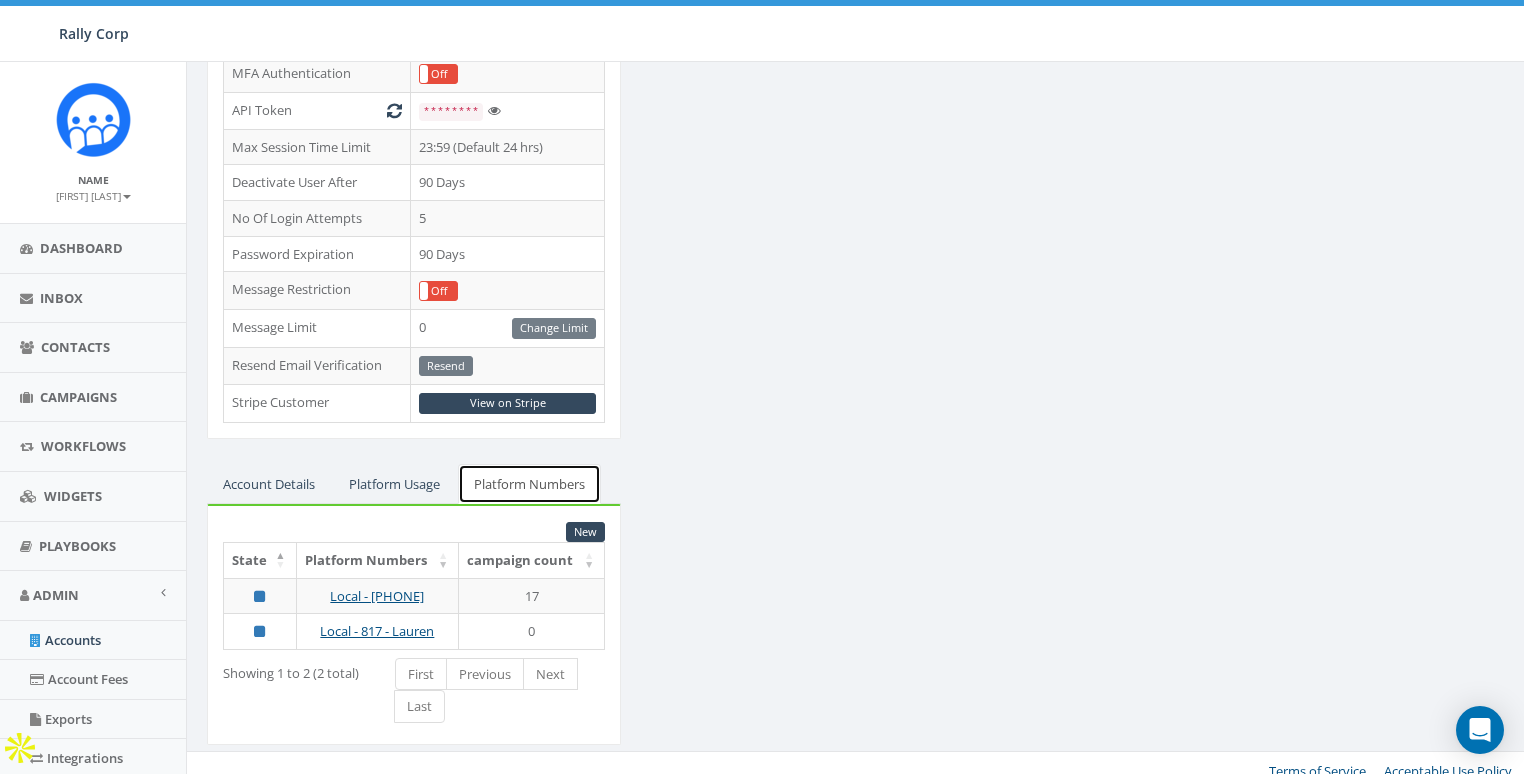 scroll, scrollTop: 0, scrollLeft: 0, axis: both 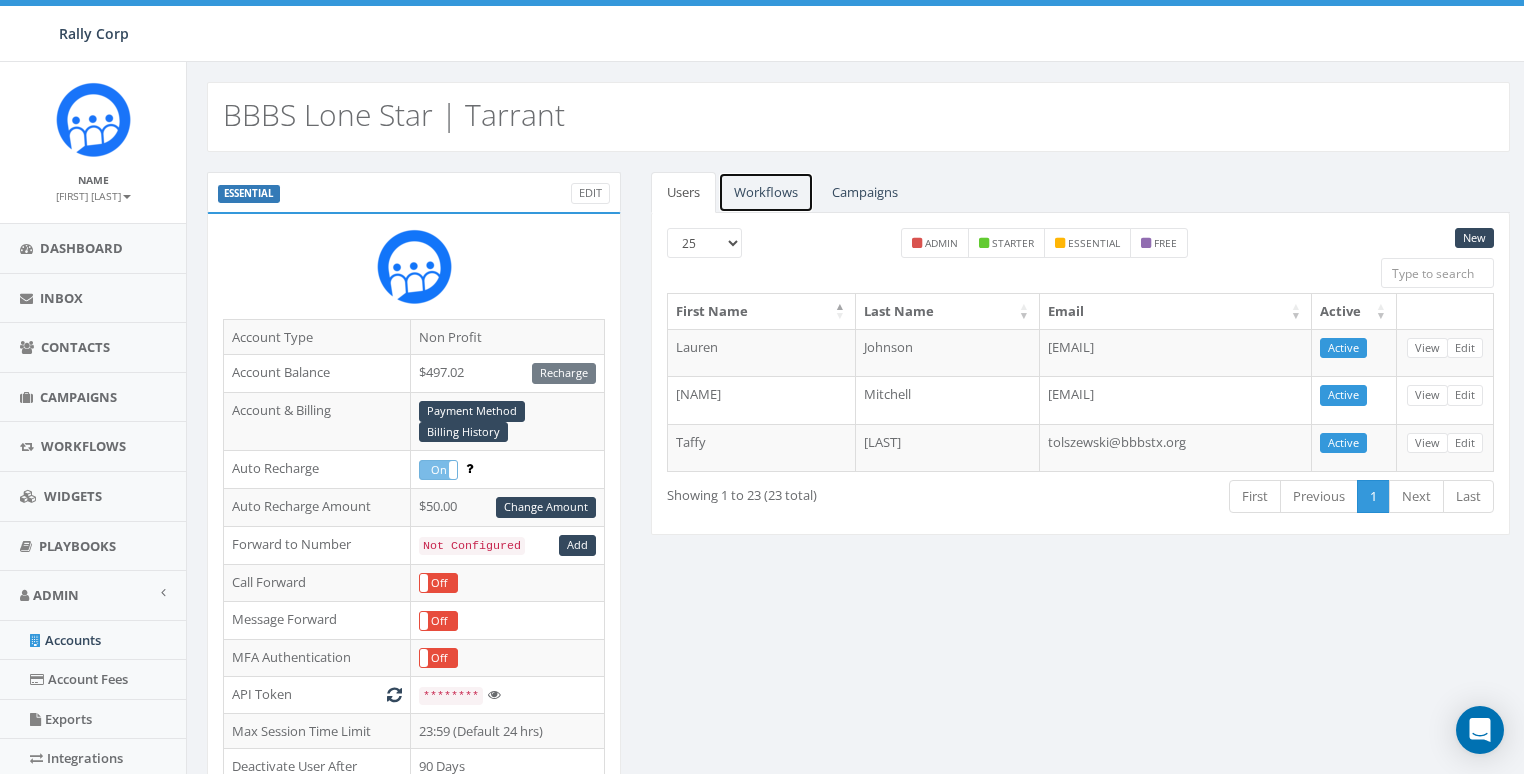 click on "Workflows" at bounding box center (766, 192) 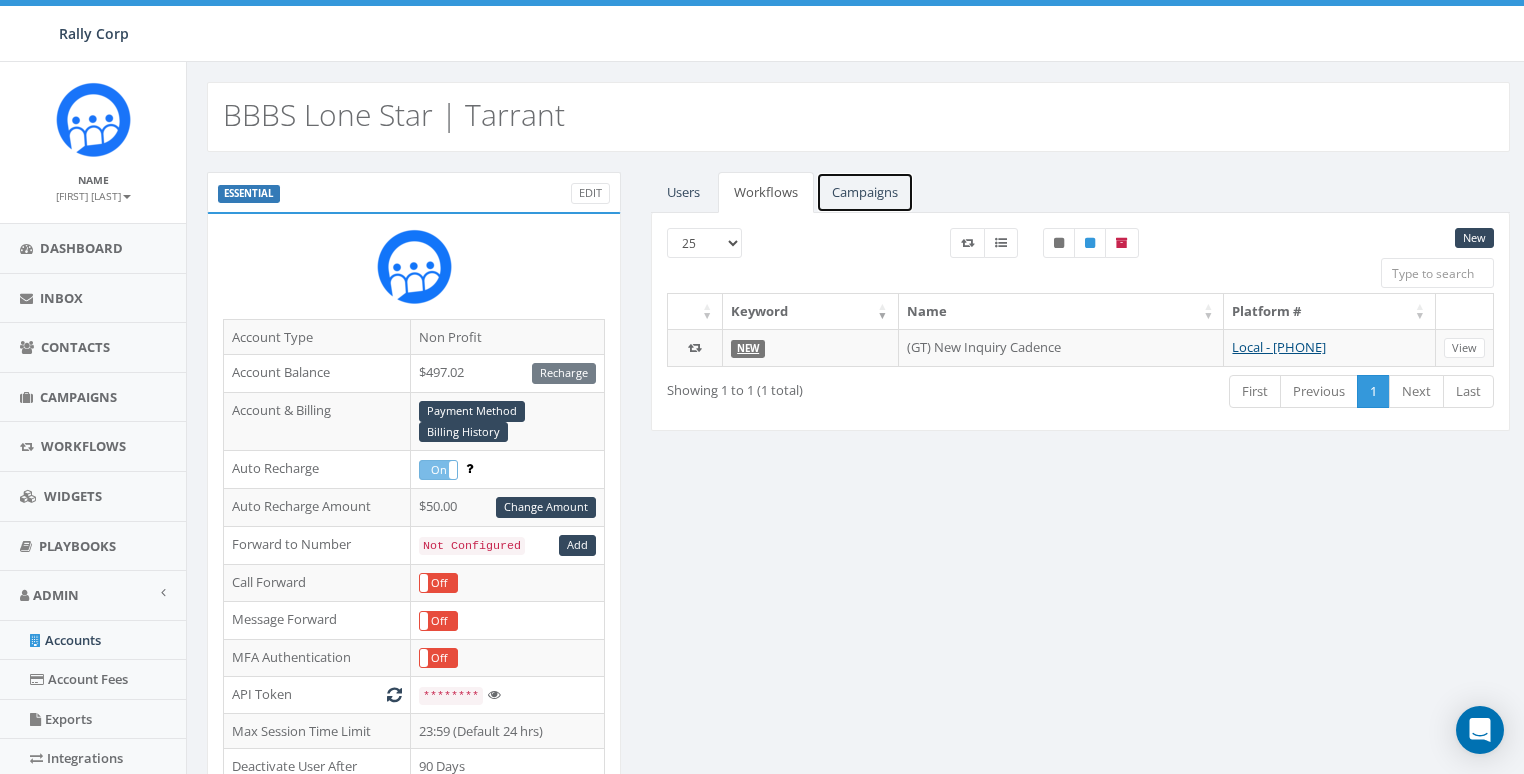 click on "Campaigns" at bounding box center (865, 192) 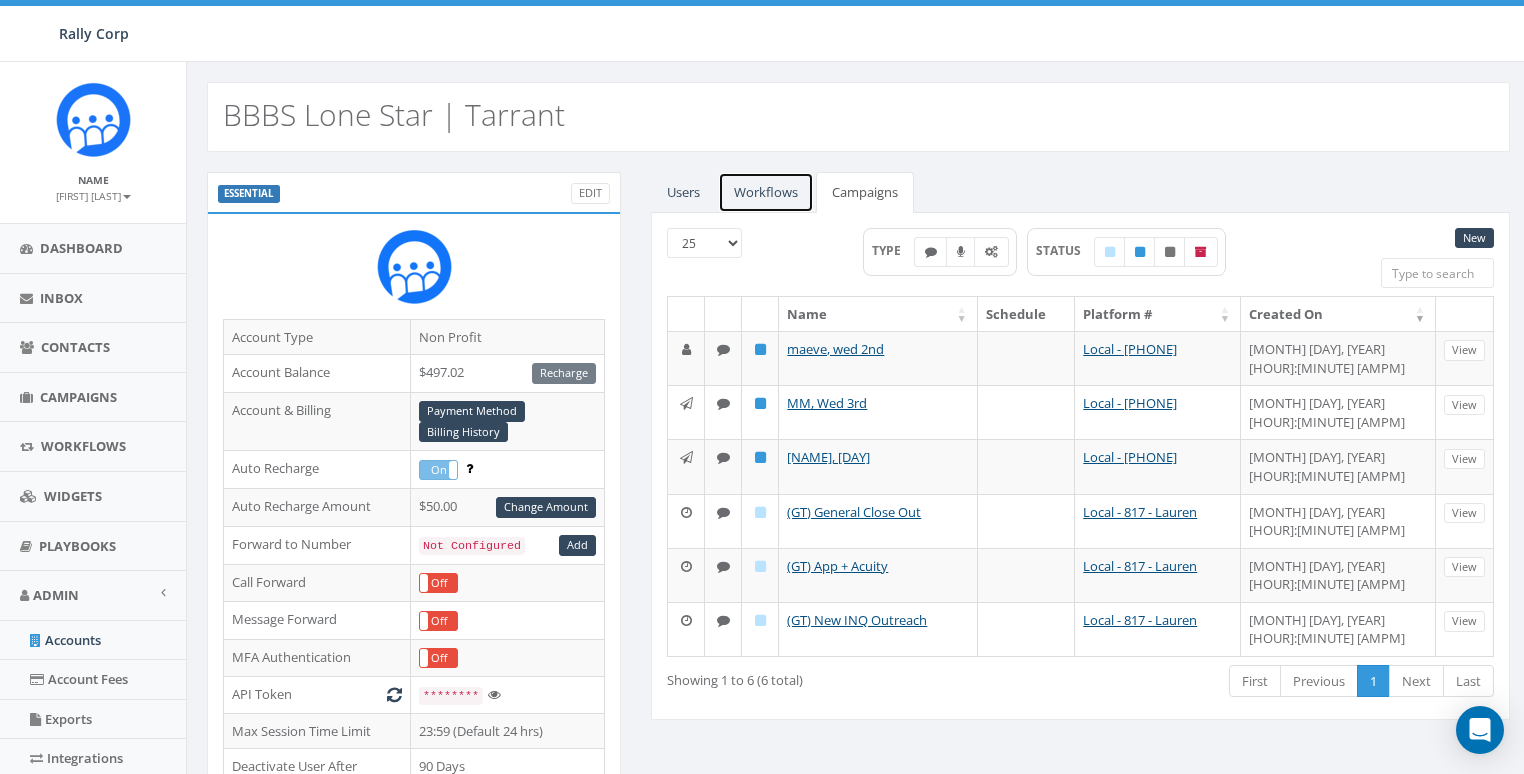 click on "Workflows" at bounding box center [766, 192] 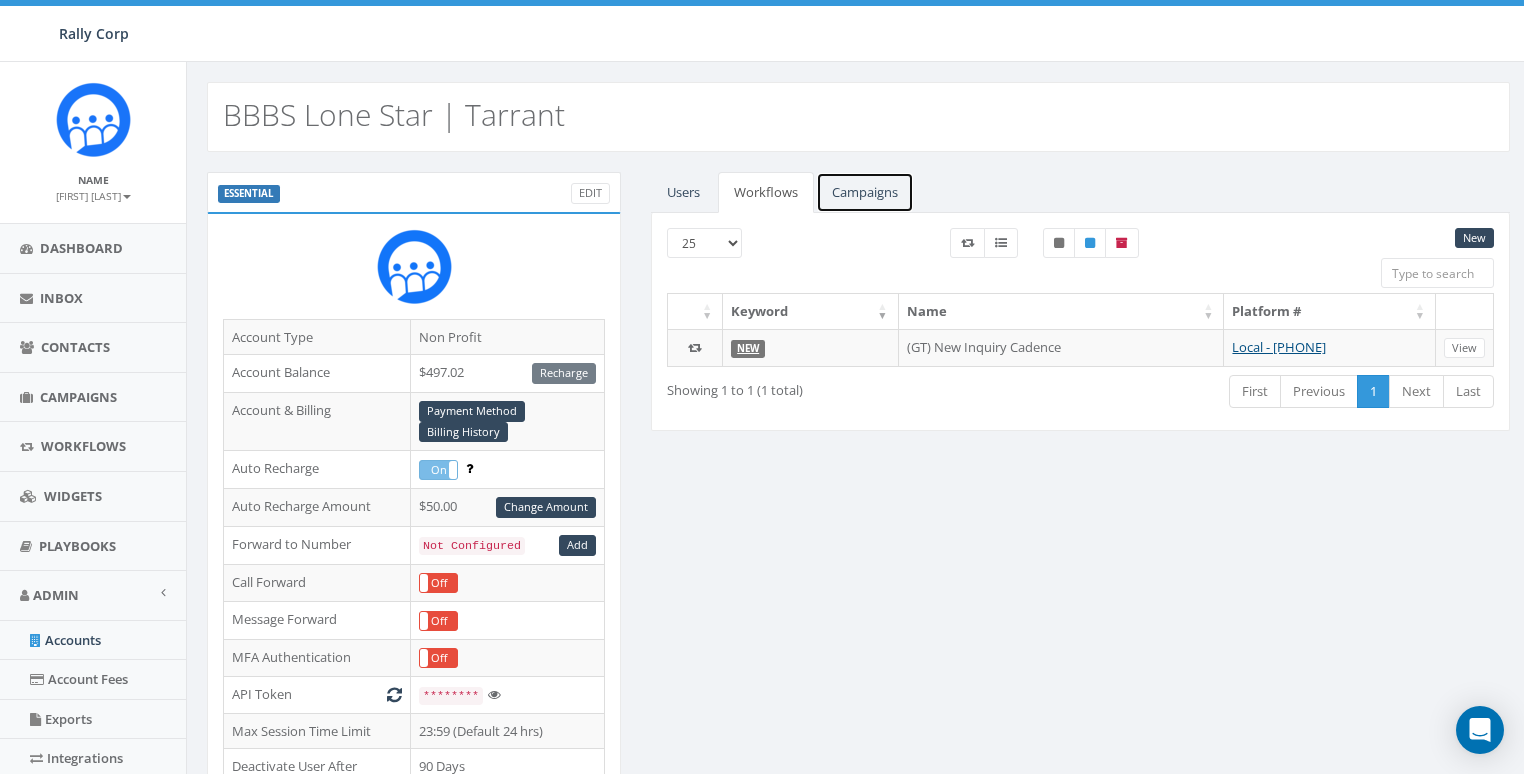 click on "Campaigns" at bounding box center (865, 192) 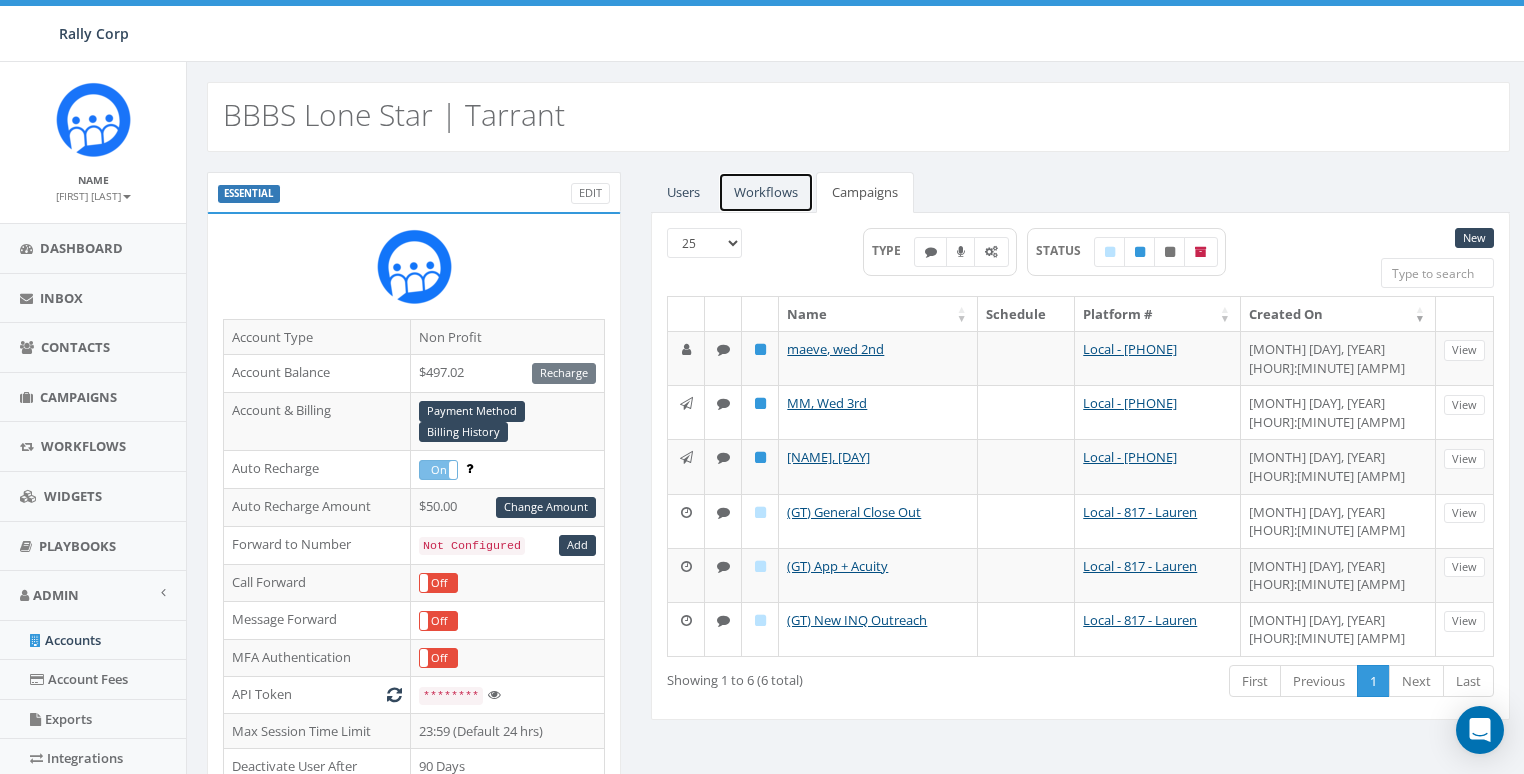 click on "Workflows" at bounding box center (766, 192) 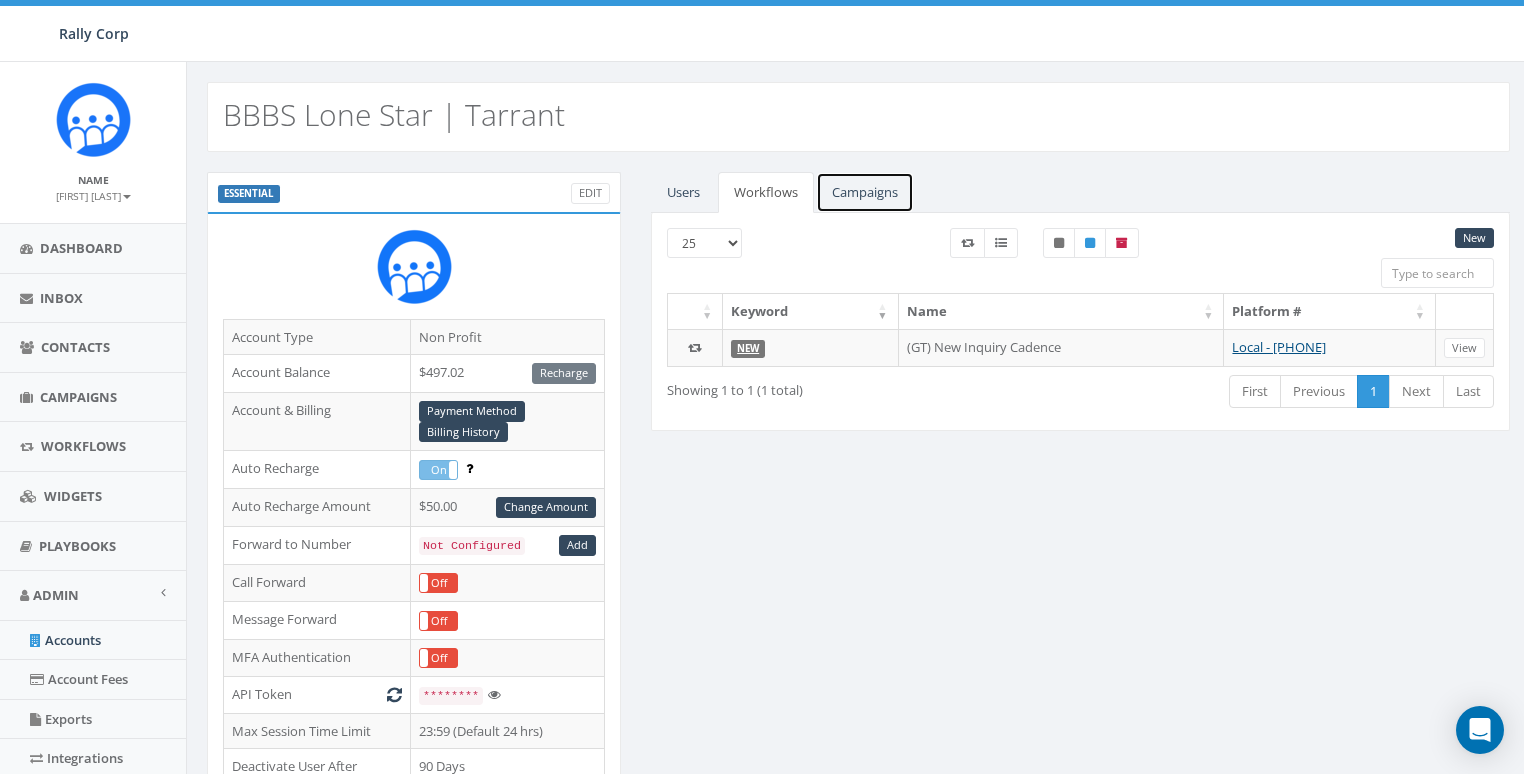 click on "Campaigns" at bounding box center (865, 192) 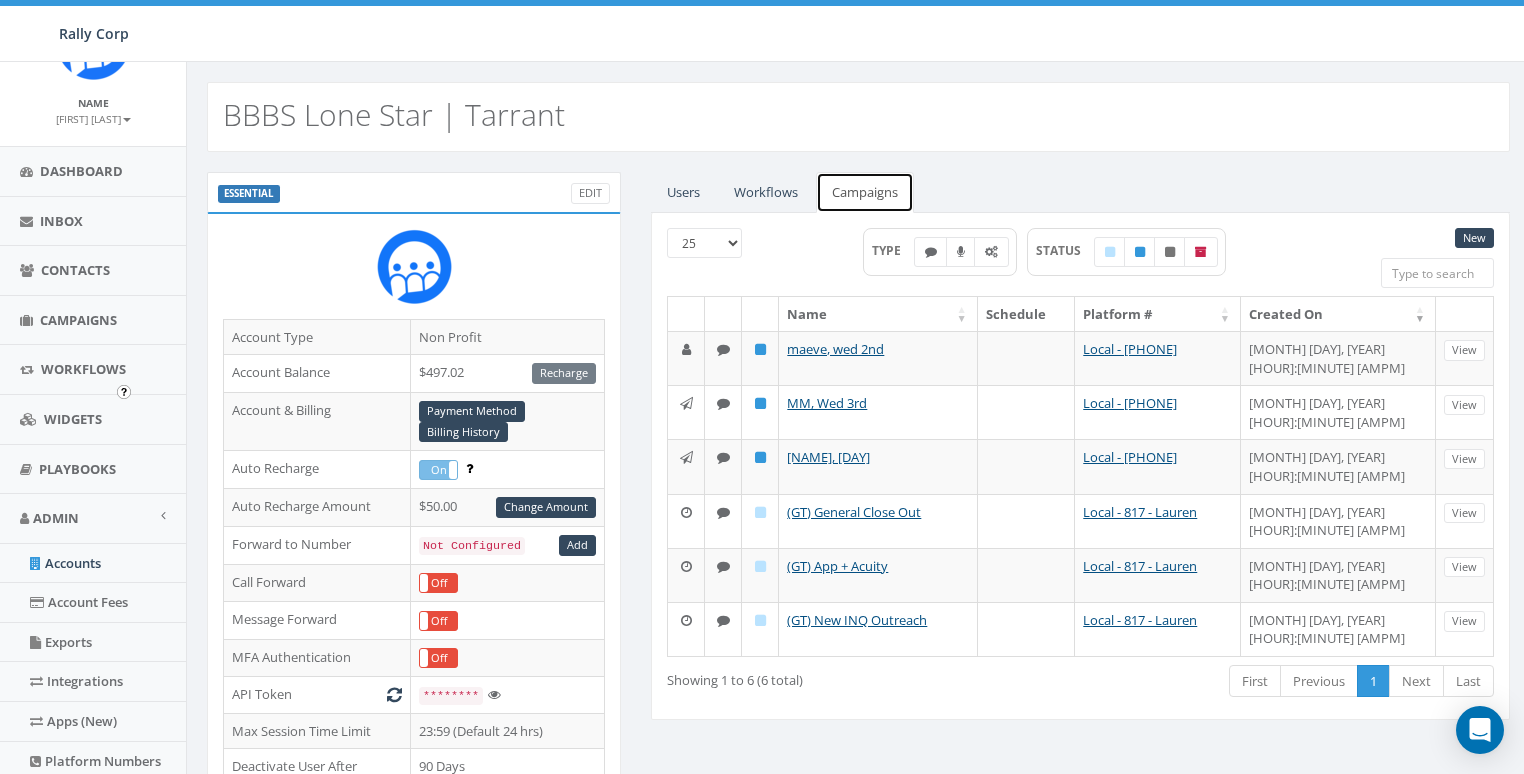 scroll, scrollTop: 315, scrollLeft: 0, axis: vertical 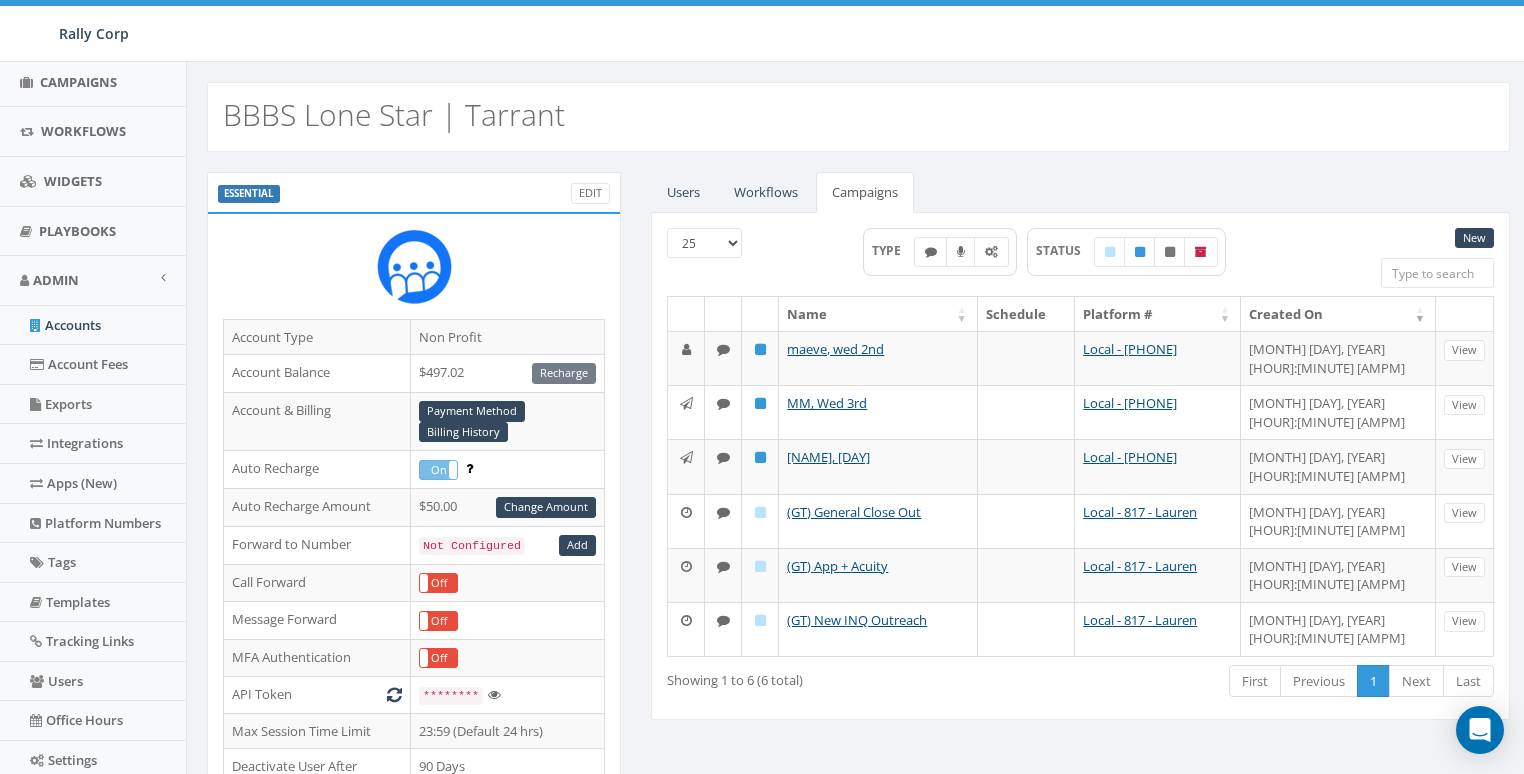 click on "BBBS Lone Star | Tarrant" at bounding box center [394, 114] 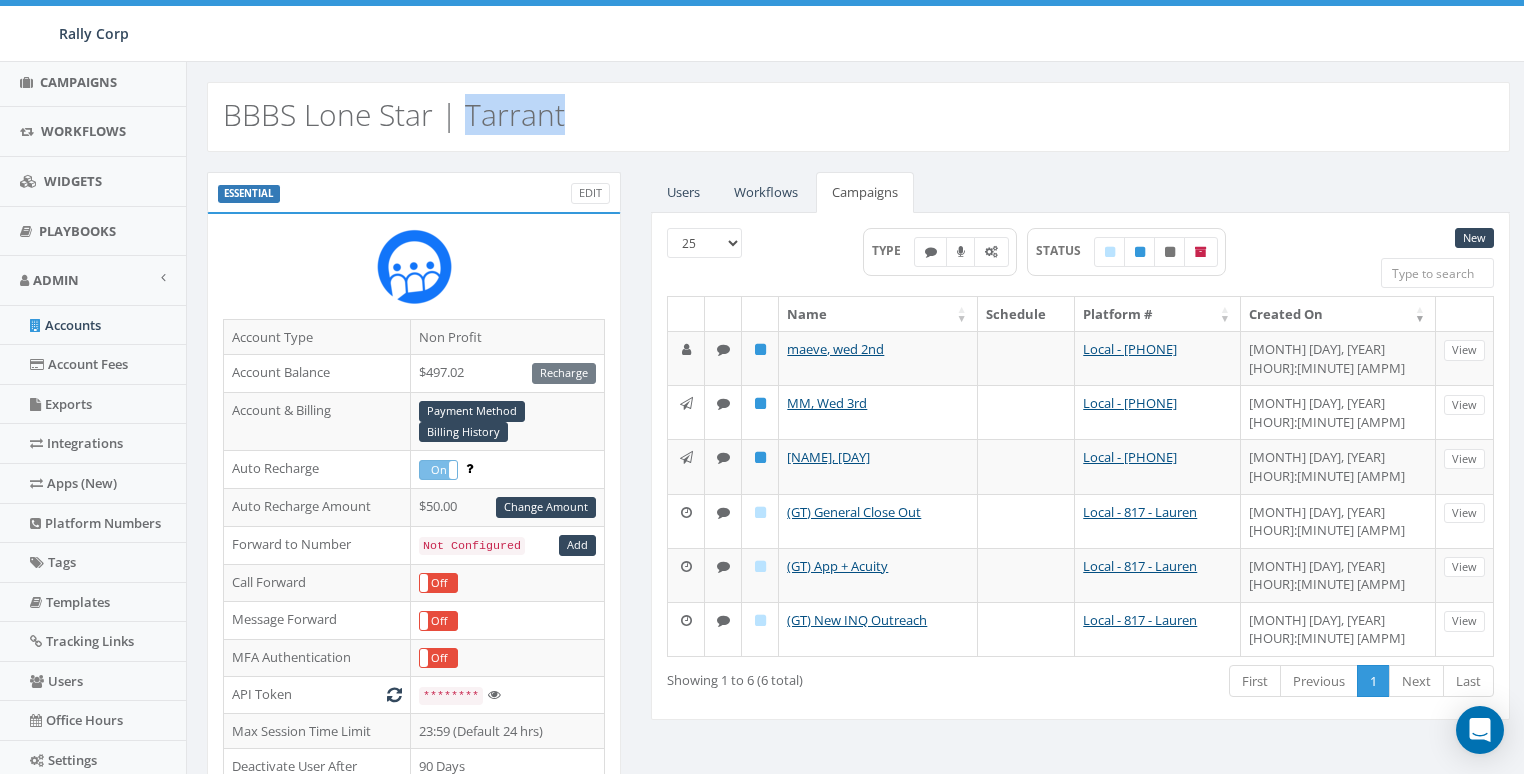 click on "BBBS Lone Star | Tarrant" at bounding box center [394, 114] 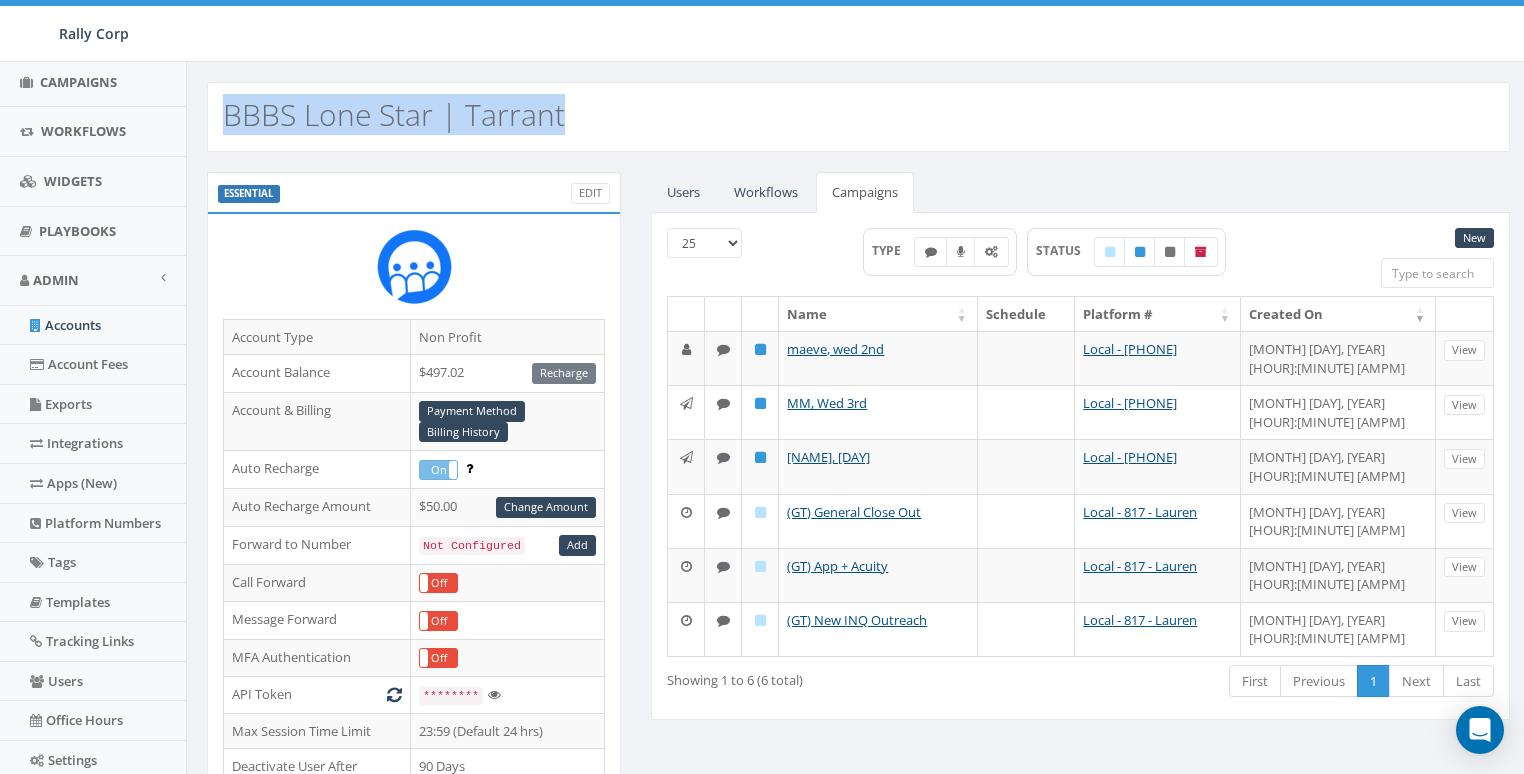 copy on "BBBS Lone Star | Tarrant" 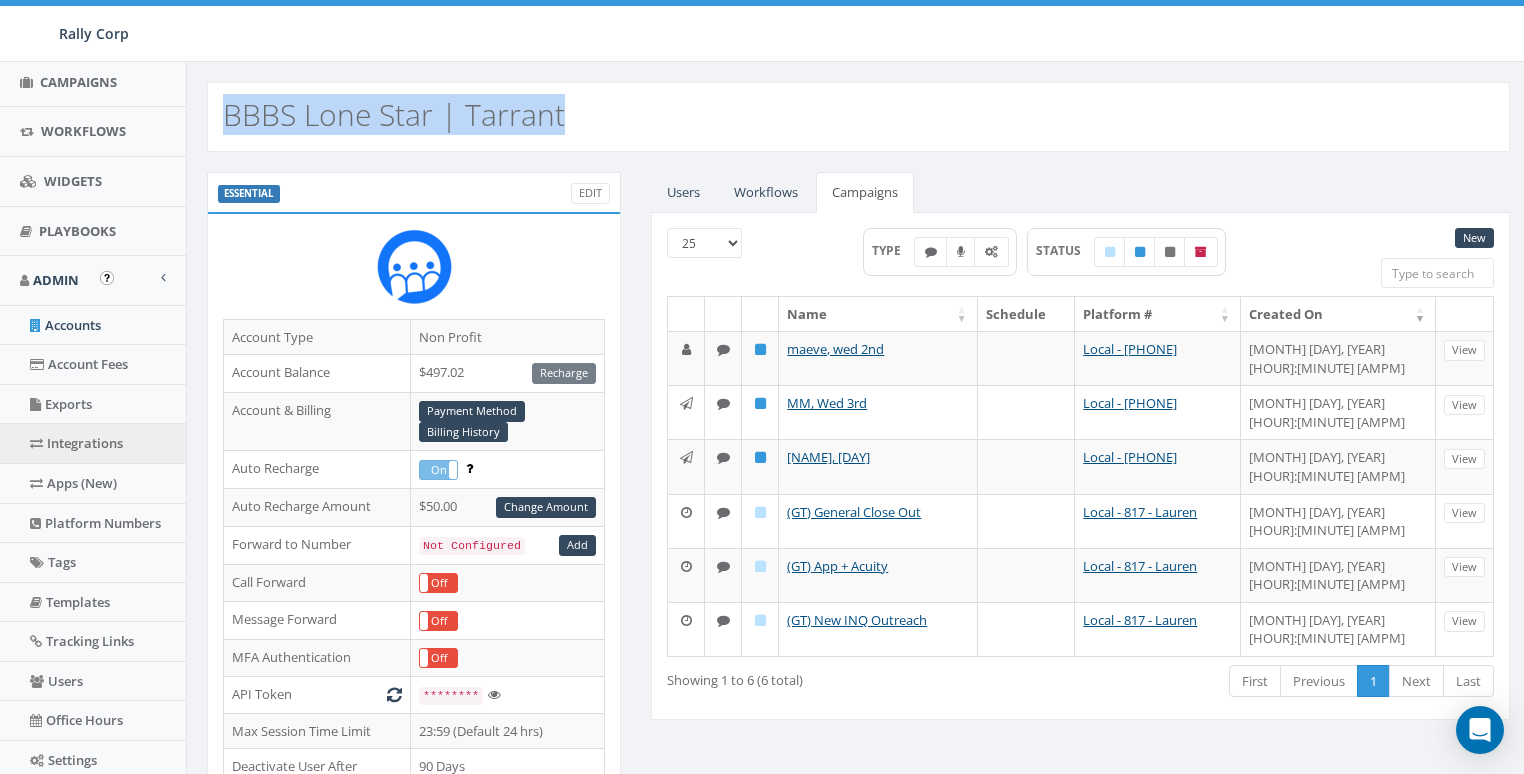 scroll, scrollTop: 422, scrollLeft: 0, axis: vertical 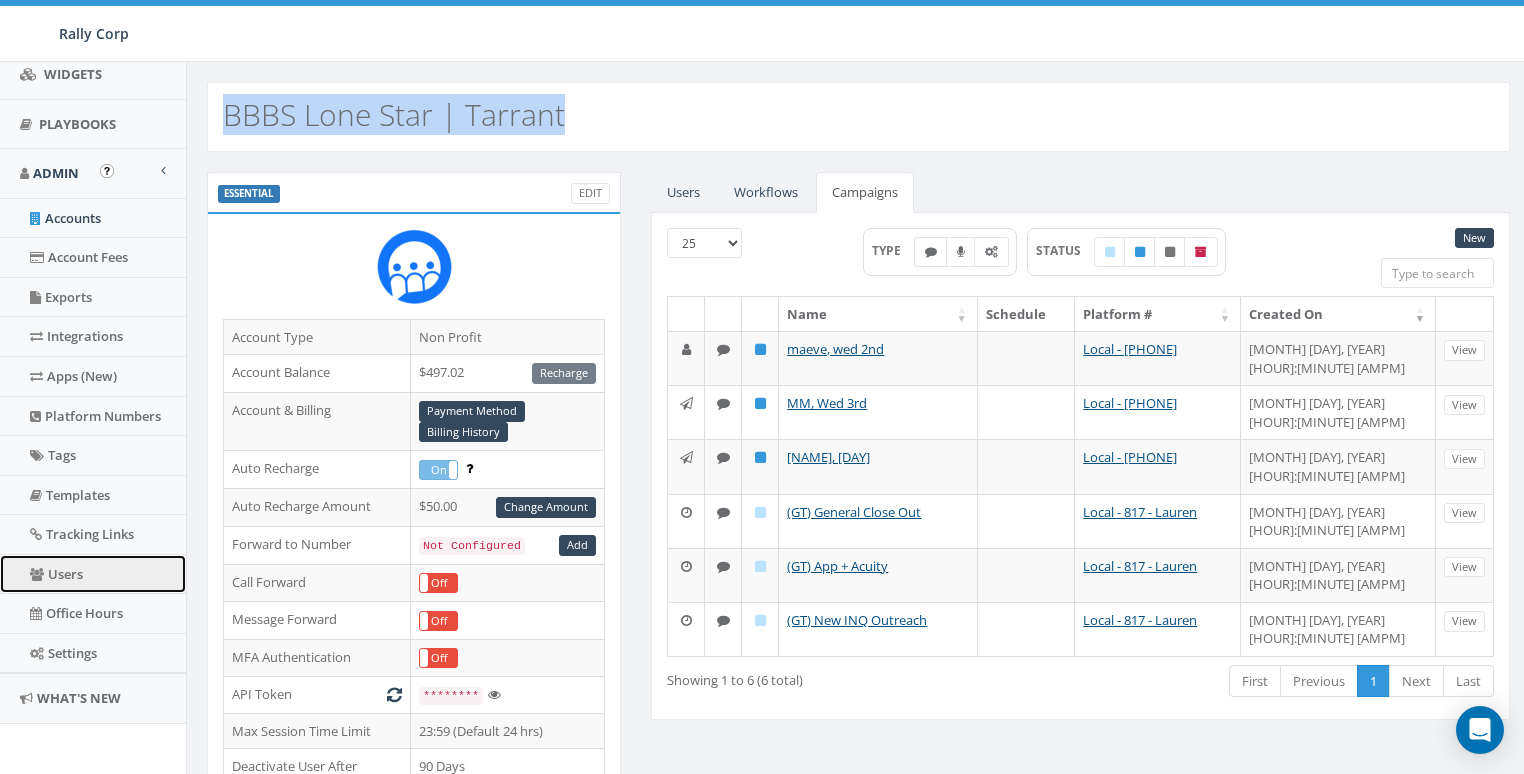 click on "Users" at bounding box center [93, 574] 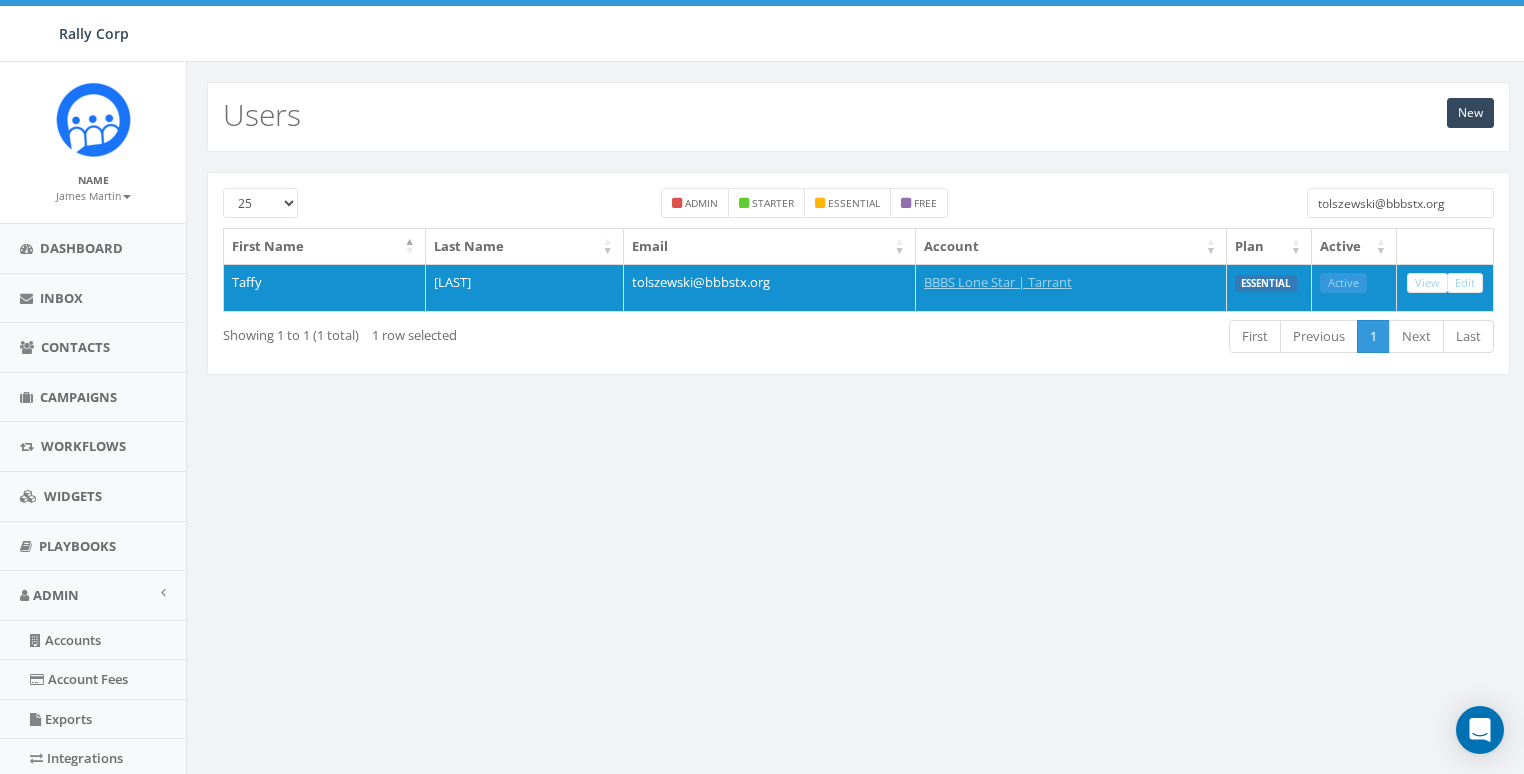 scroll, scrollTop: 0, scrollLeft: 0, axis: both 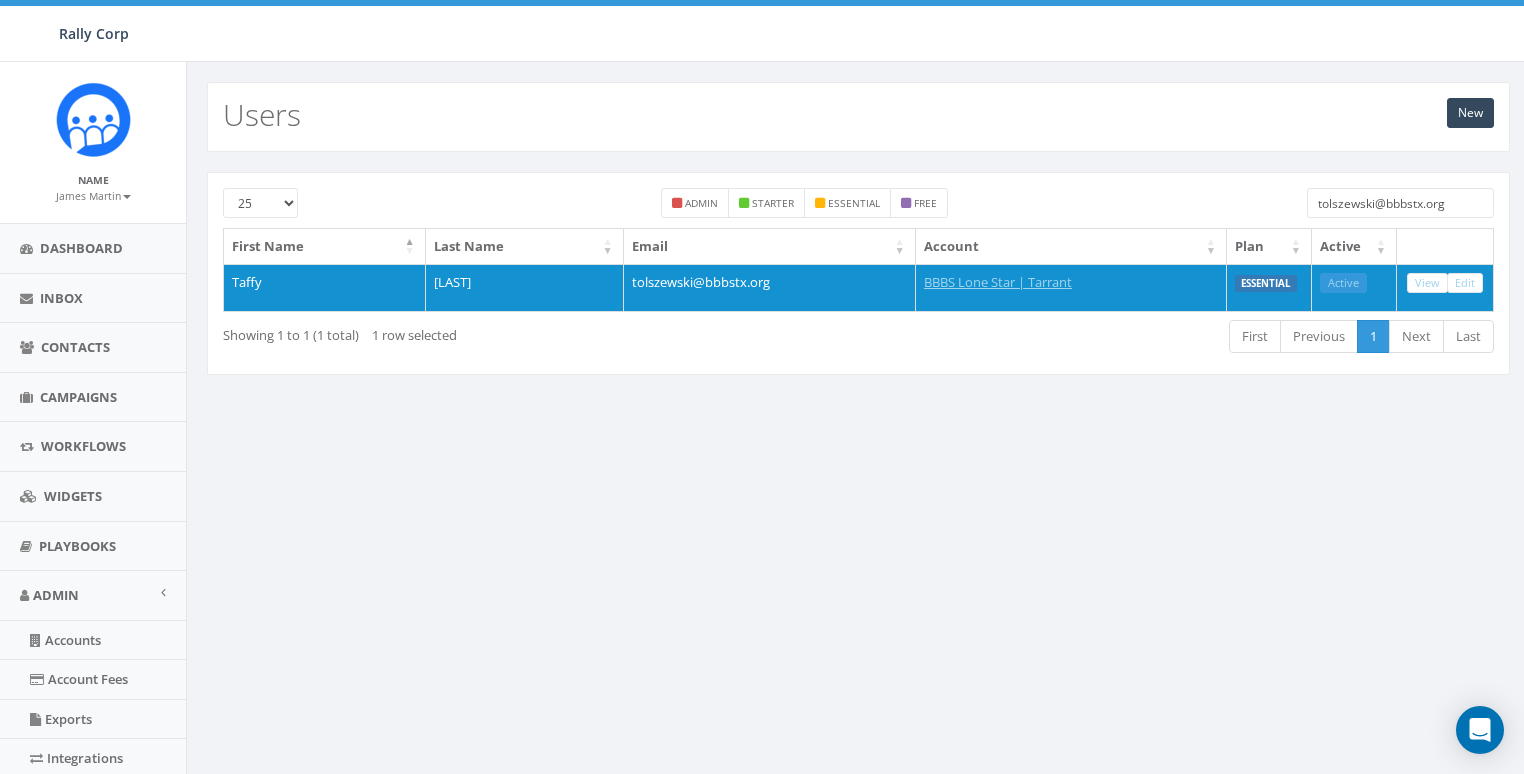 click on "tolszewski@bbbstx.org" at bounding box center (1400, 203) 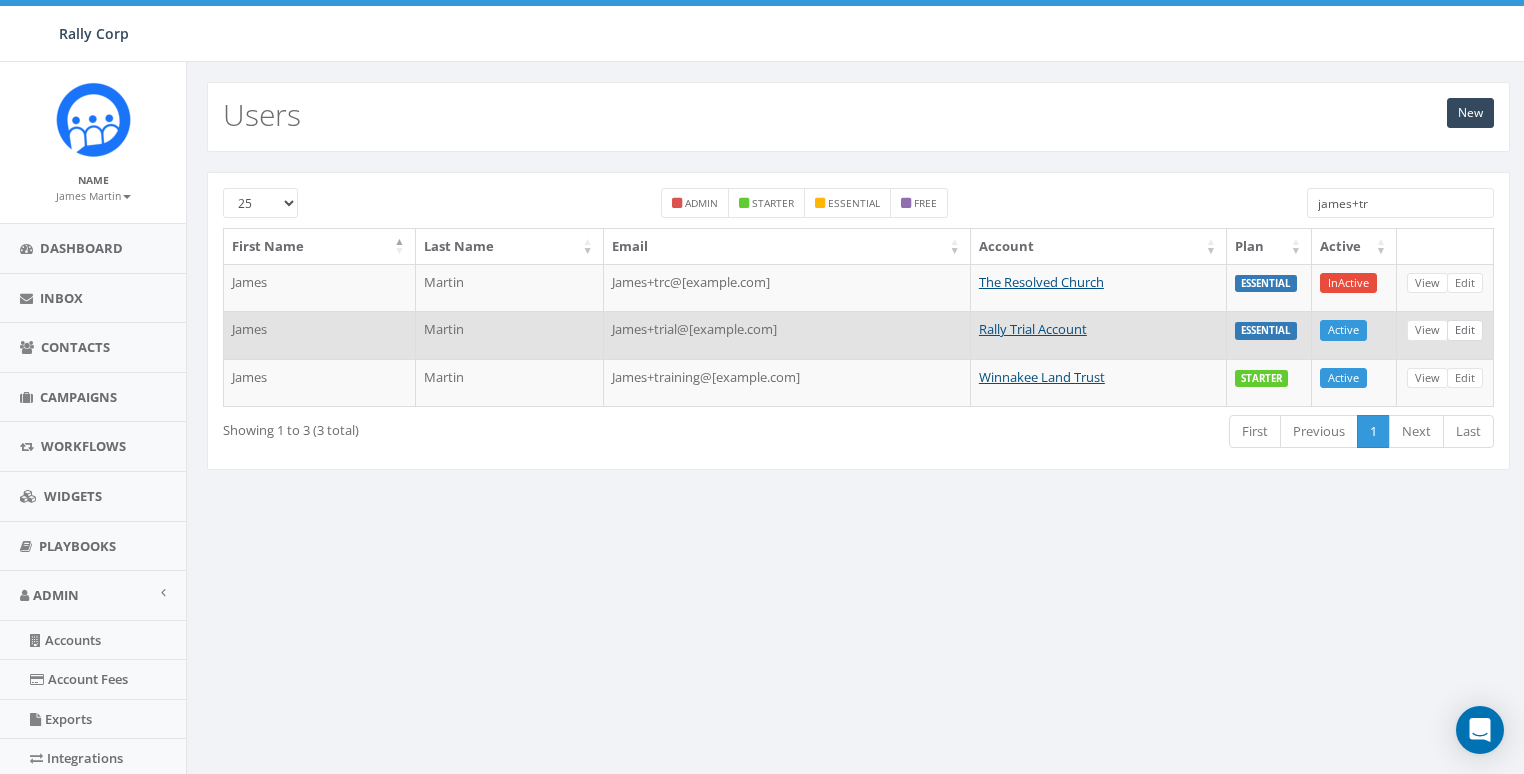 type on "james+tr" 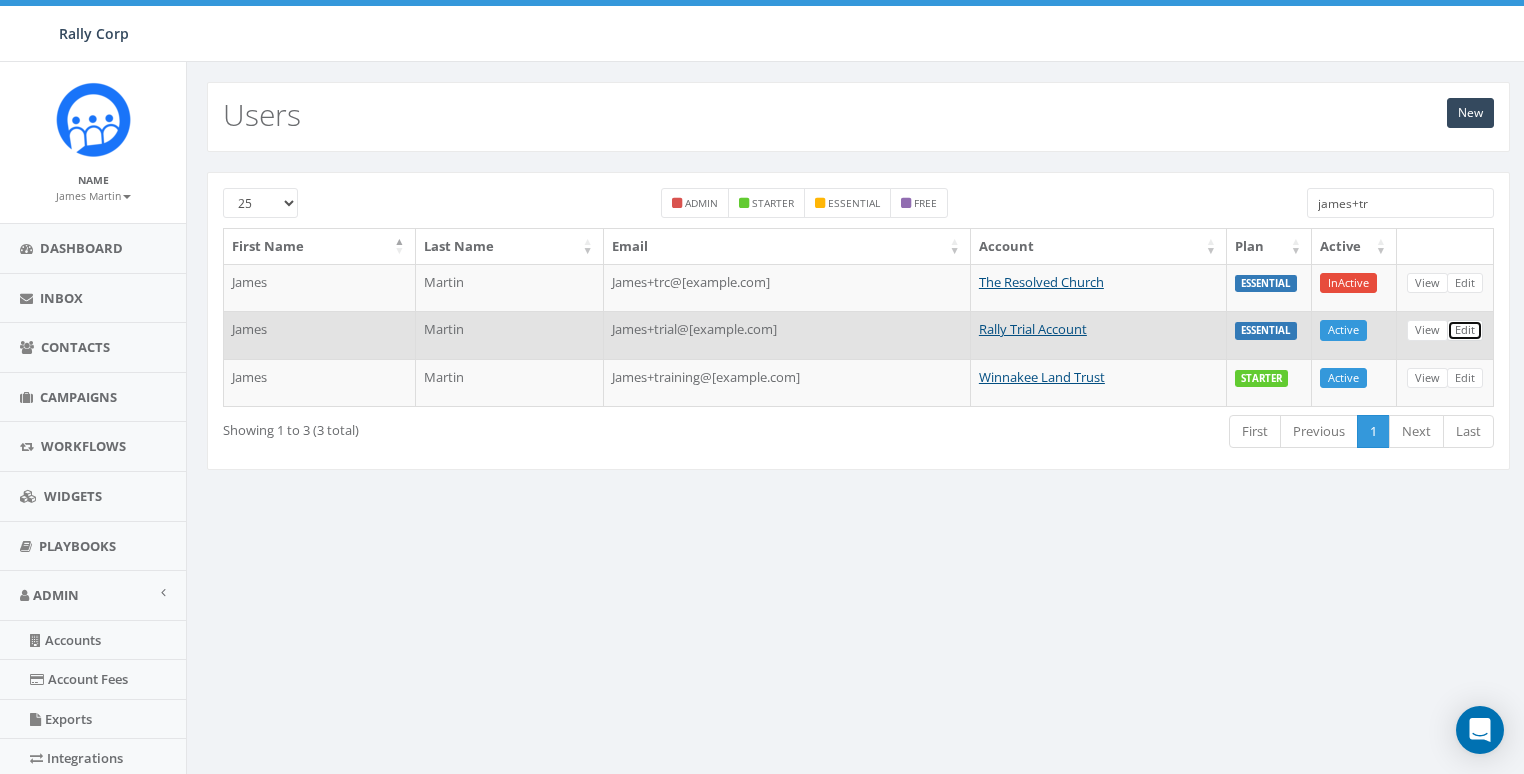 click on "Edit" at bounding box center (1465, 330) 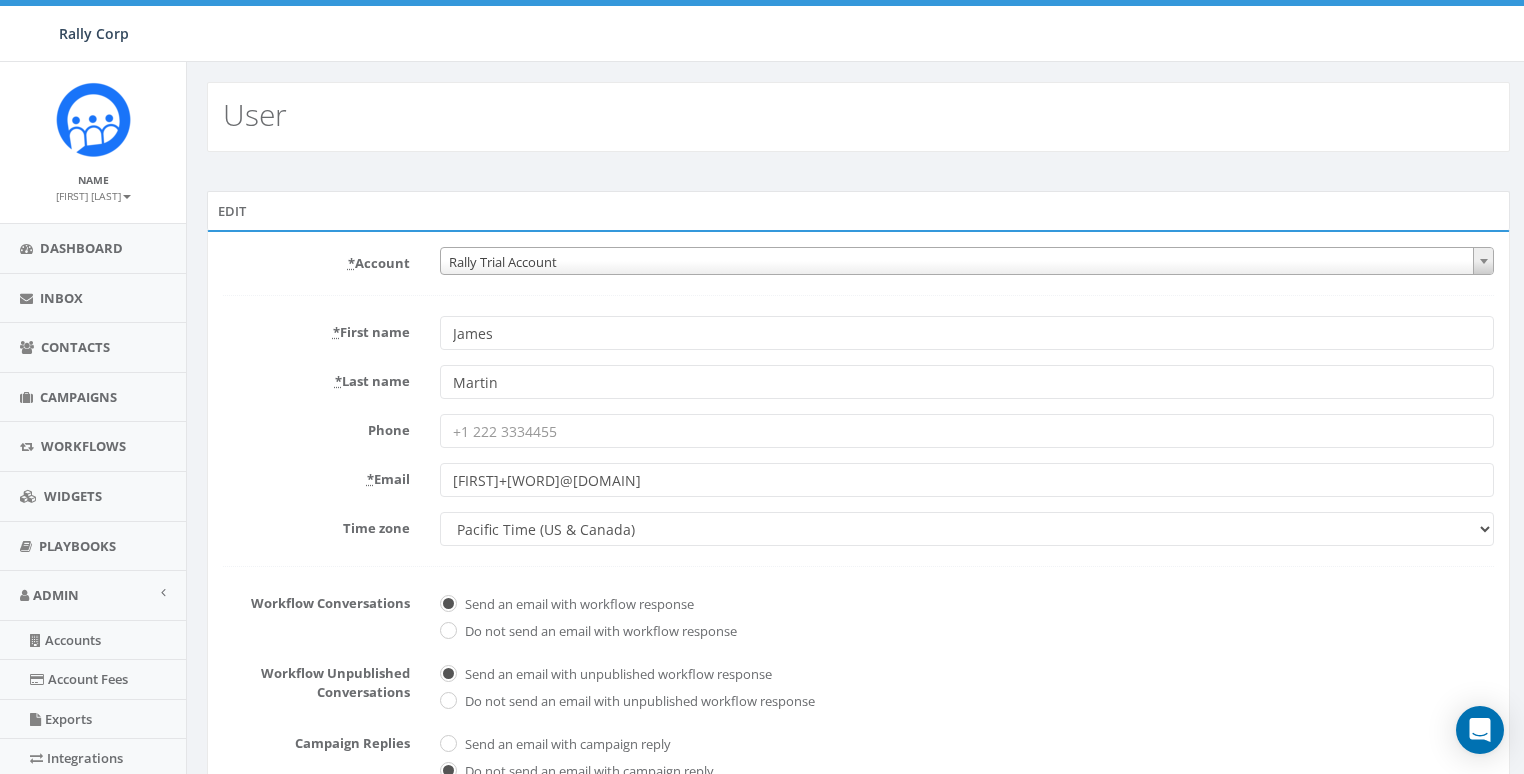 scroll, scrollTop: 0, scrollLeft: 0, axis: both 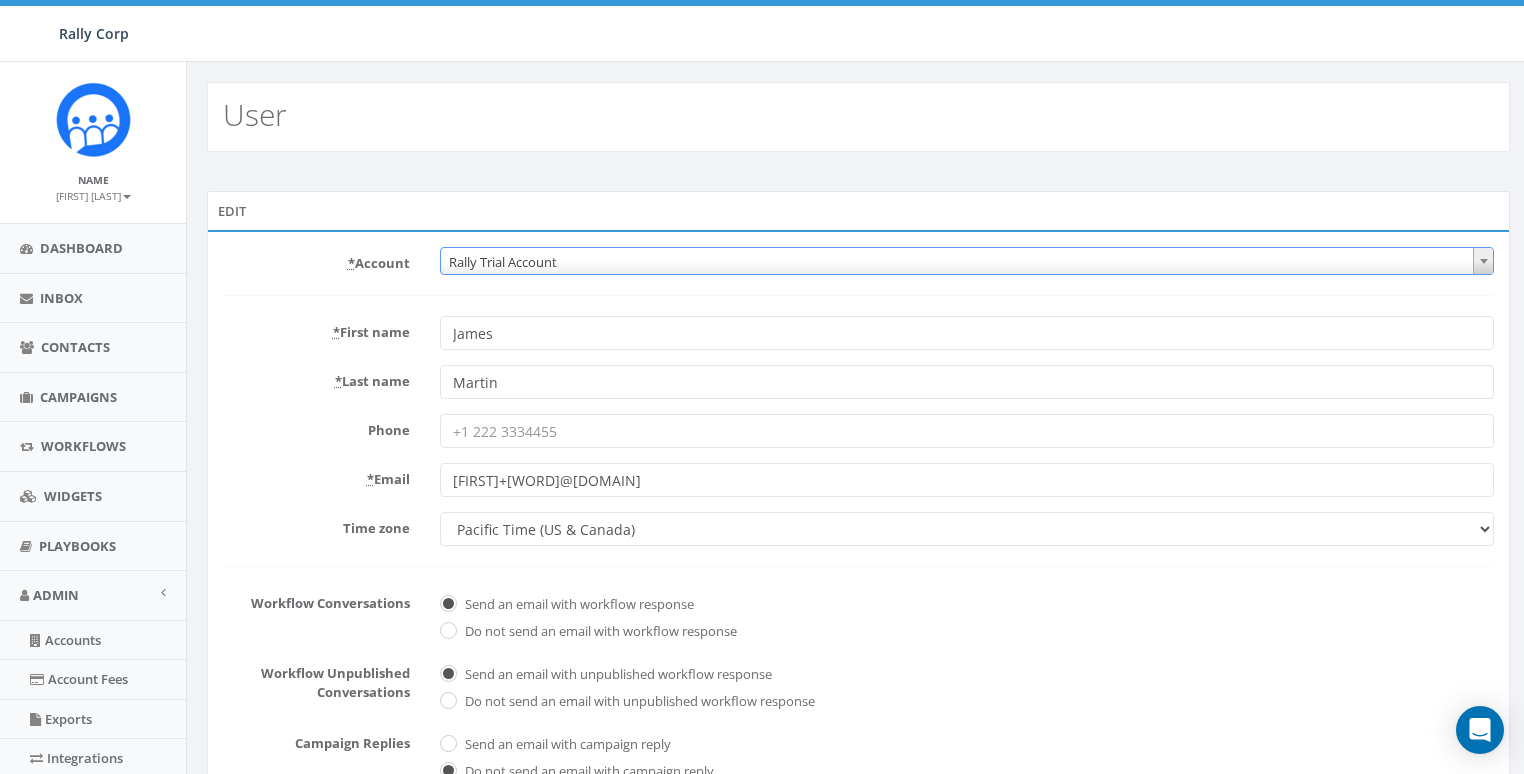 click on "Rally Trial Account" at bounding box center (967, 262) 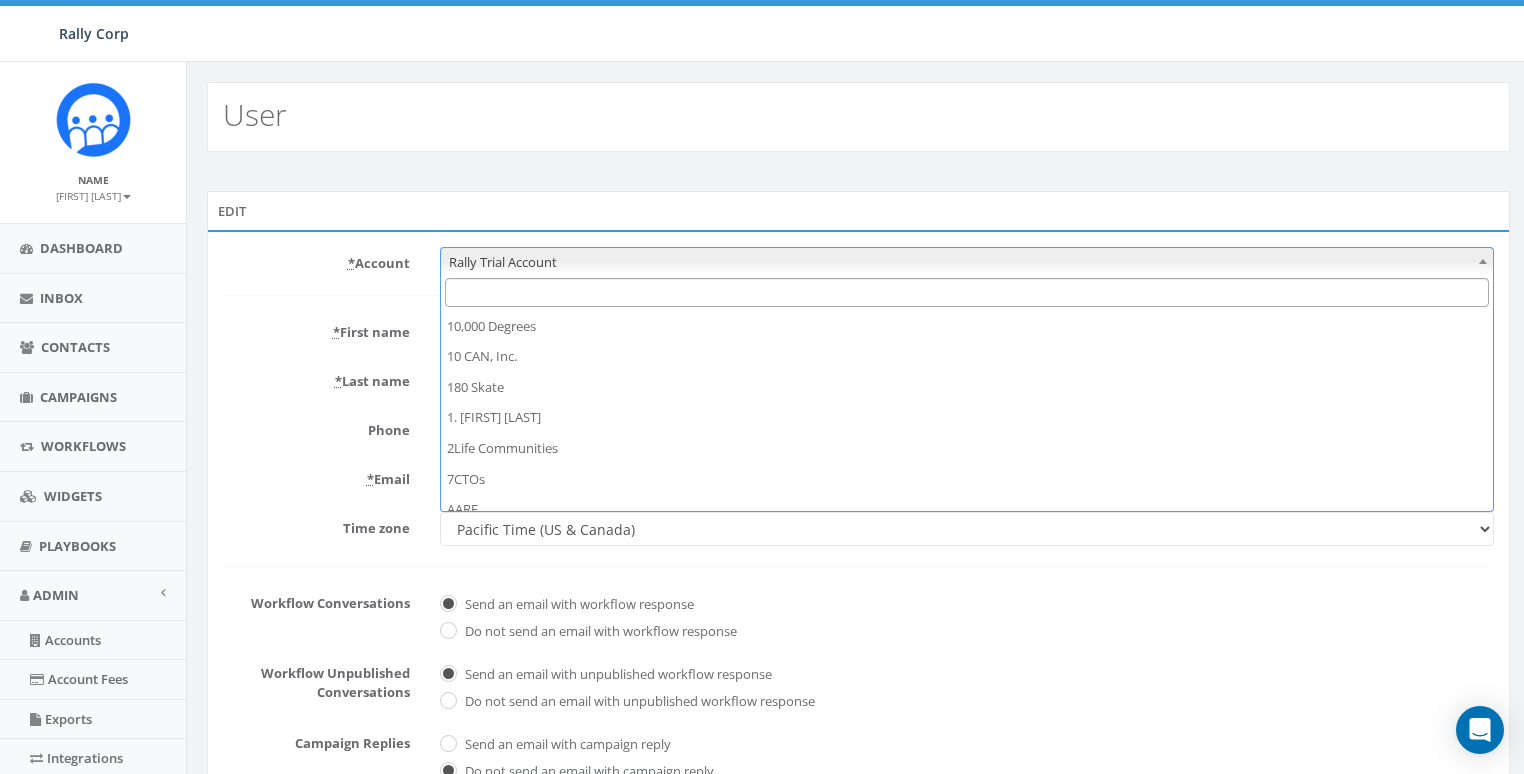 scroll, scrollTop: 21180, scrollLeft: 0, axis: vertical 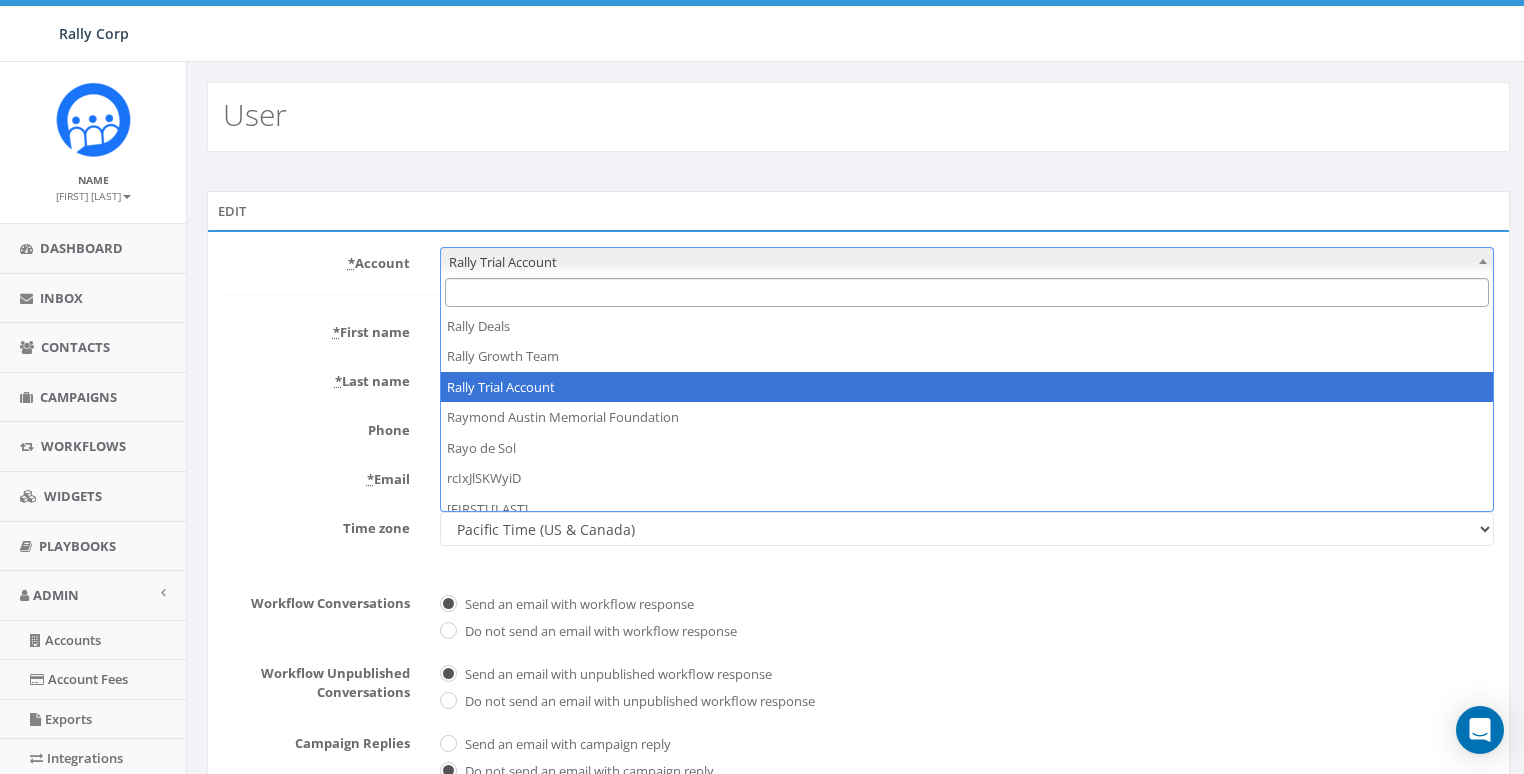 type on "BBBS Lone Star | Tarrant" 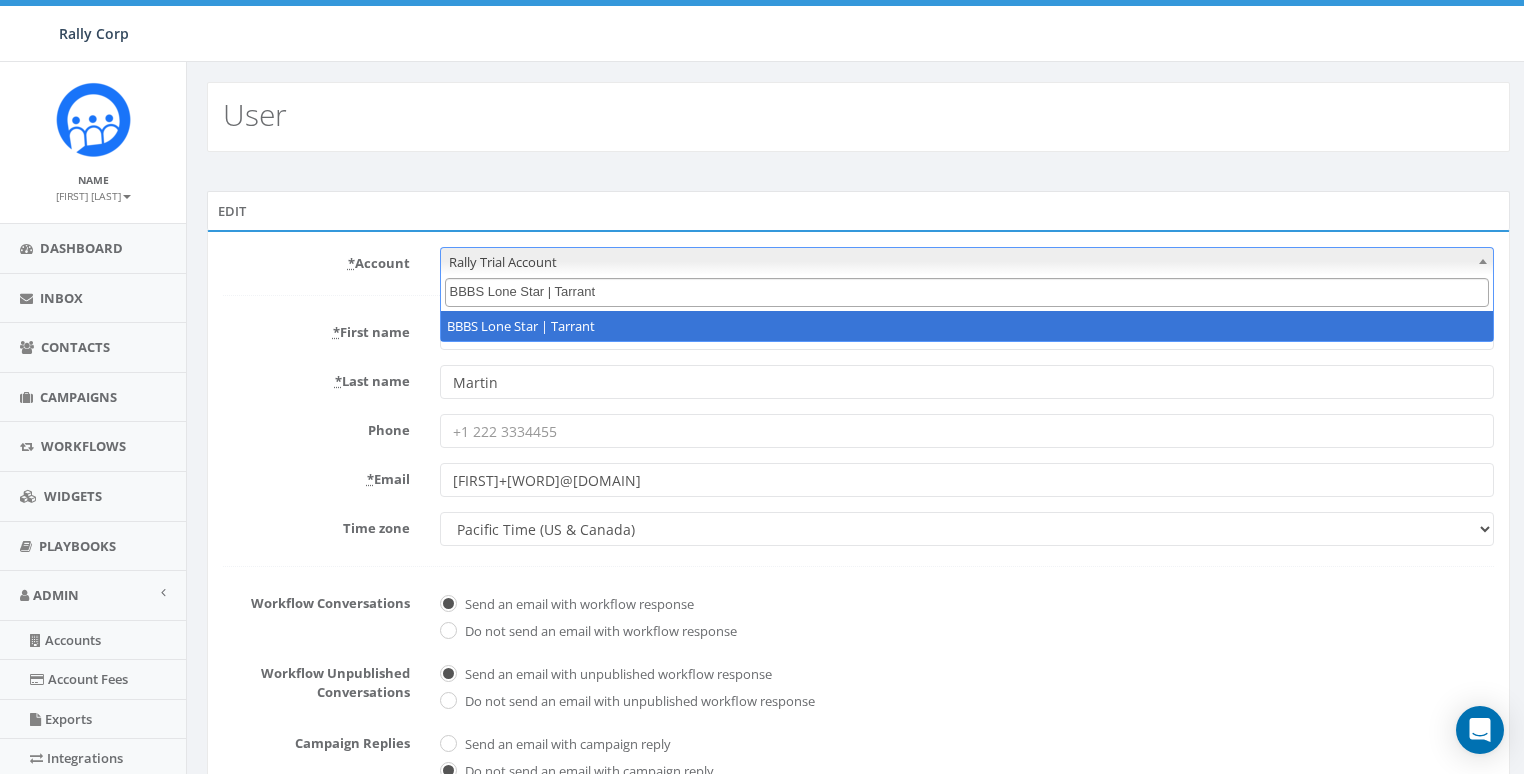 scroll, scrollTop: 0, scrollLeft: 0, axis: both 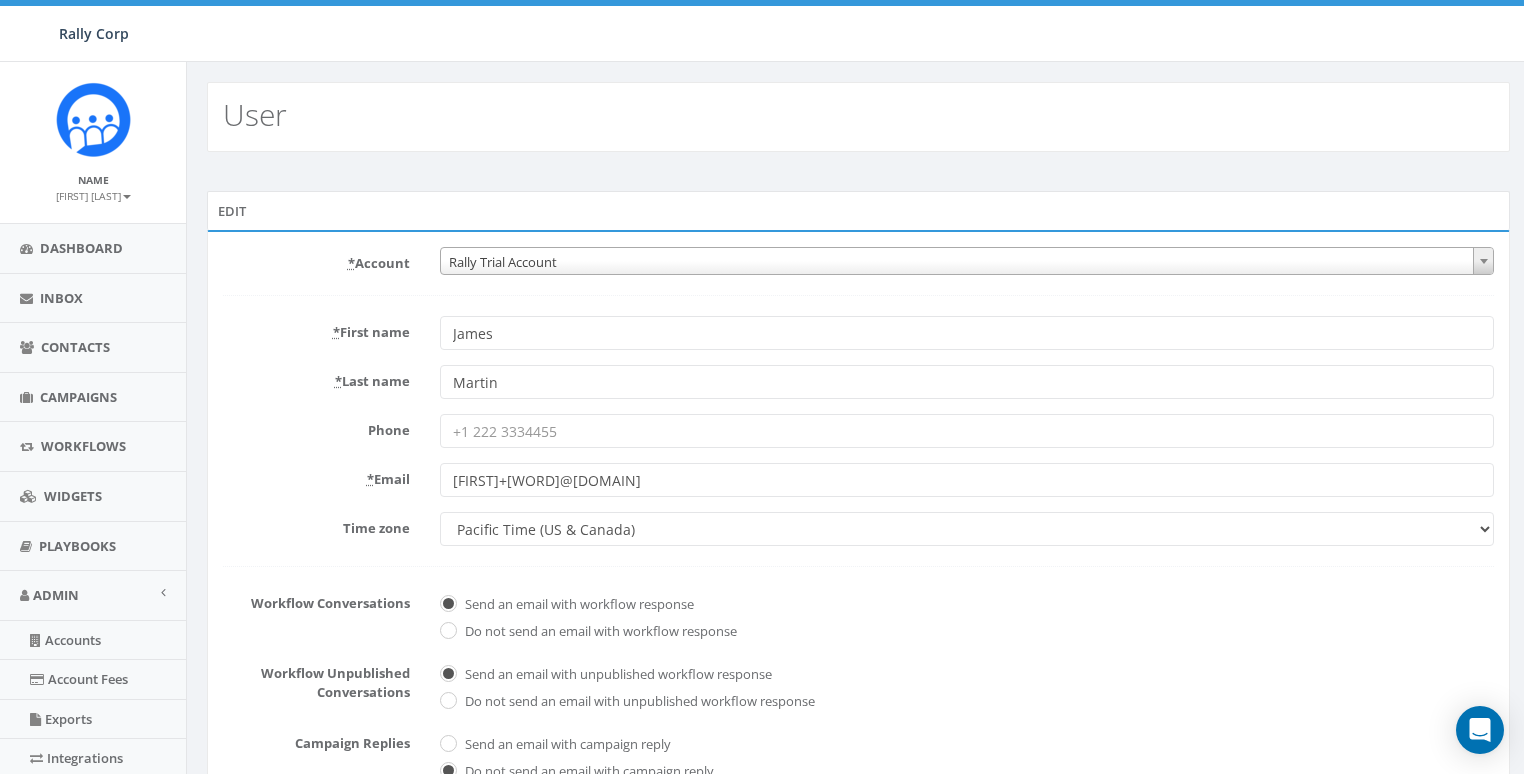 click on "*  Account 10,000 Degrees
10 CAN, Inc.
180 Skate
1. [FIRST] [LAST]
2Life Communities
7CTOs
AARE
ABF
ABS-CBN Foundation International
acFKmsNJ
ACME Ministry
Action Relief International Inc.
aCVixTZWfIwsAbPr
AdvertonCar
AFSMC
AGWM
AIRO.
aiyOQcEluYoIbvn
[FIRST] [LAST]
AkQzEjslqwdYLc
Albemarle Pregnancy Resource Center & Clinic
[FIRST] [LAST] Ministries
Alight
All Star Code
Aloha Medical Mission
[FIRST] [LAST]
ALS Hope Foundation
Alzheimer's Association of San Diego/Imperial
Ama International
Amazement Square
Amazon Frontlines
American Brain Tumor Association
American Friends of Migdal Ohr
American Prairie Reserve
America's Grow-a-Row
America World Adoption
AMIKids, Inc.
Amref Health Africa in the USA
Anchor Point
[FIRST] [LAST] for Congress
Animal Medical Center
Animal Outreach of Shelby County
Anointed Word
Apparent Project
Ara
ArmeniaFund
Arthur Design
Arts On Main
Ascencia CA
Ashkqn
Asia Wild
aSLXMEeTw" at bounding box center (858, 587) 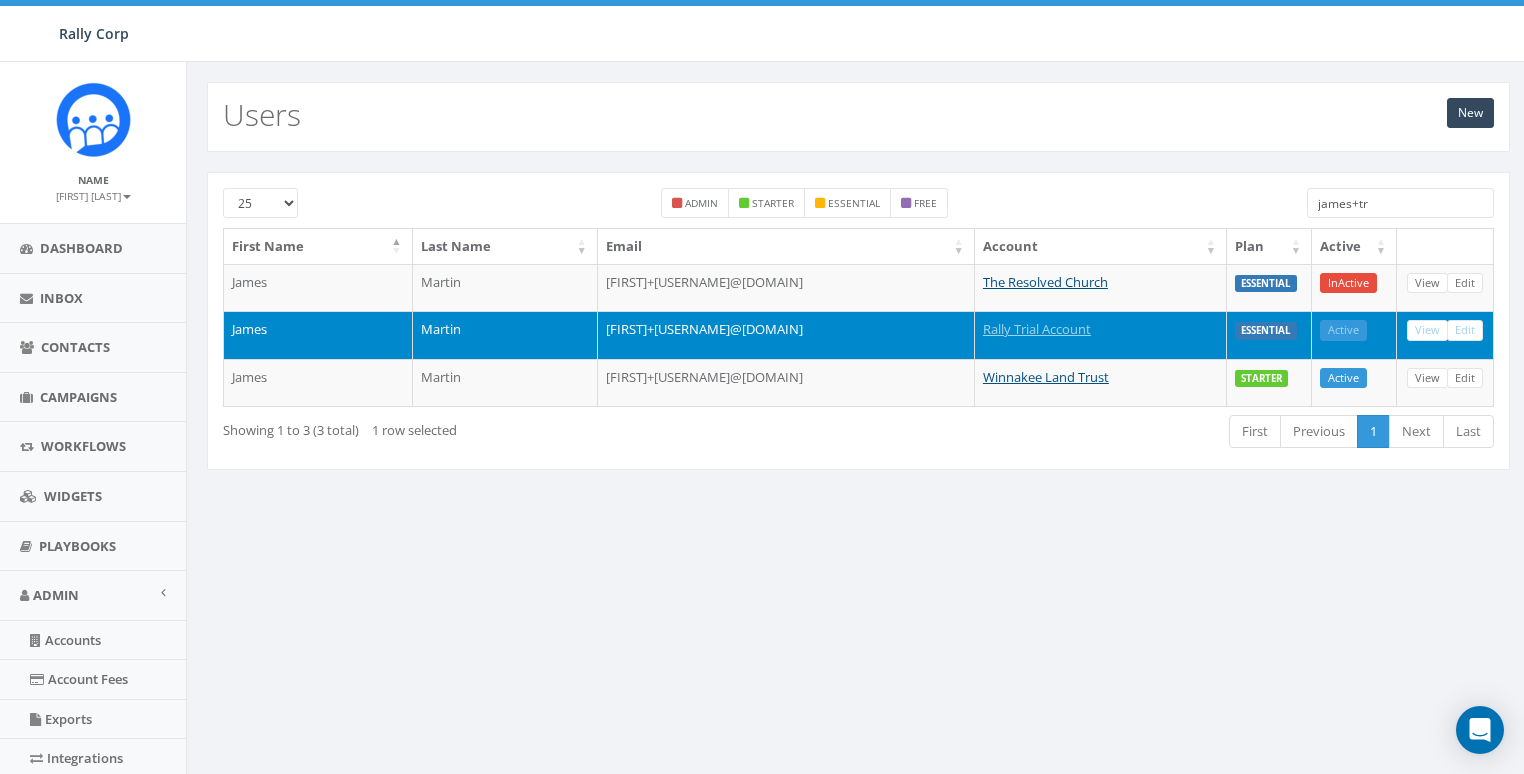 scroll, scrollTop: 0, scrollLeft: 0, axis: both 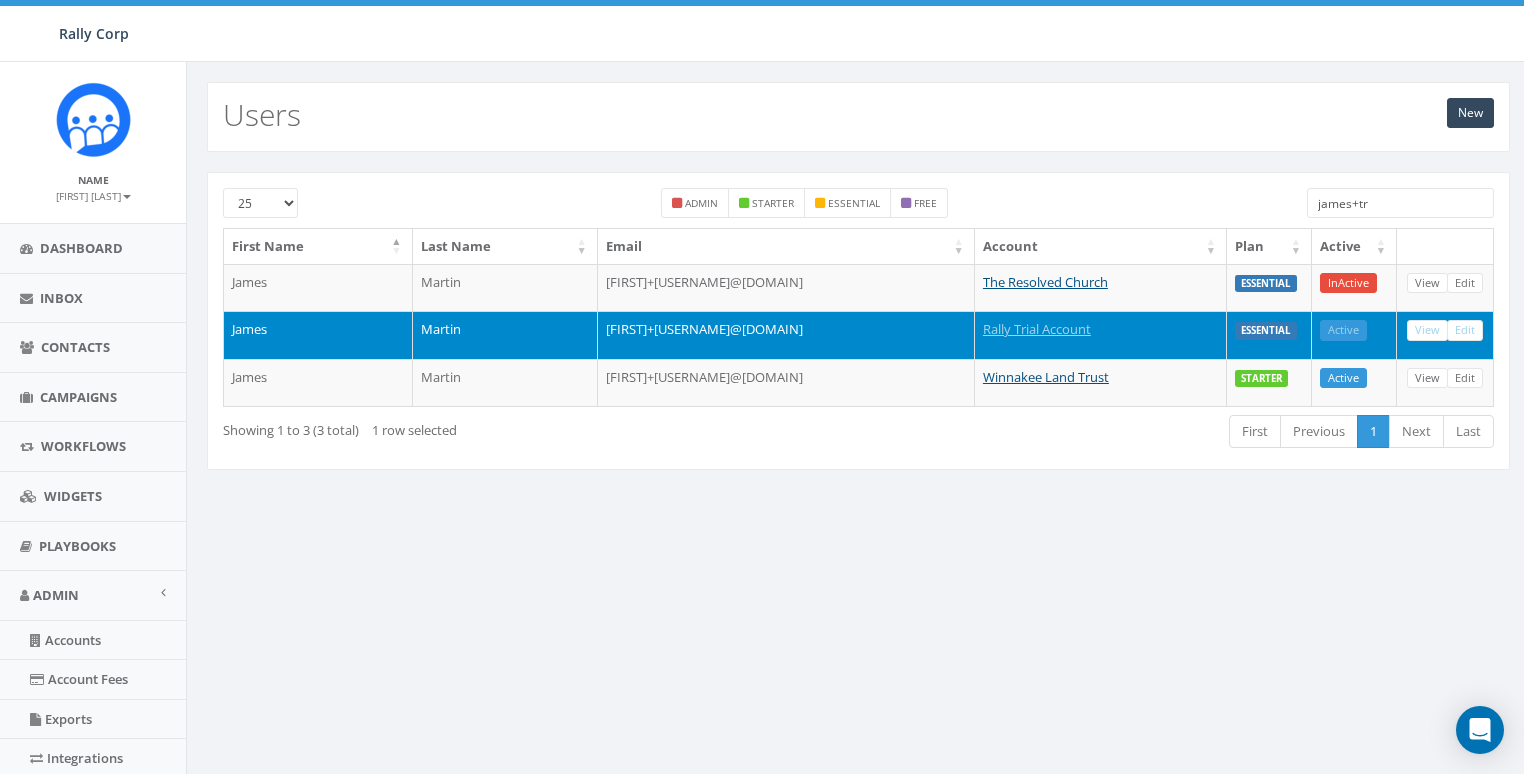 click on "james+tr" at bounding box center [1400, 203] 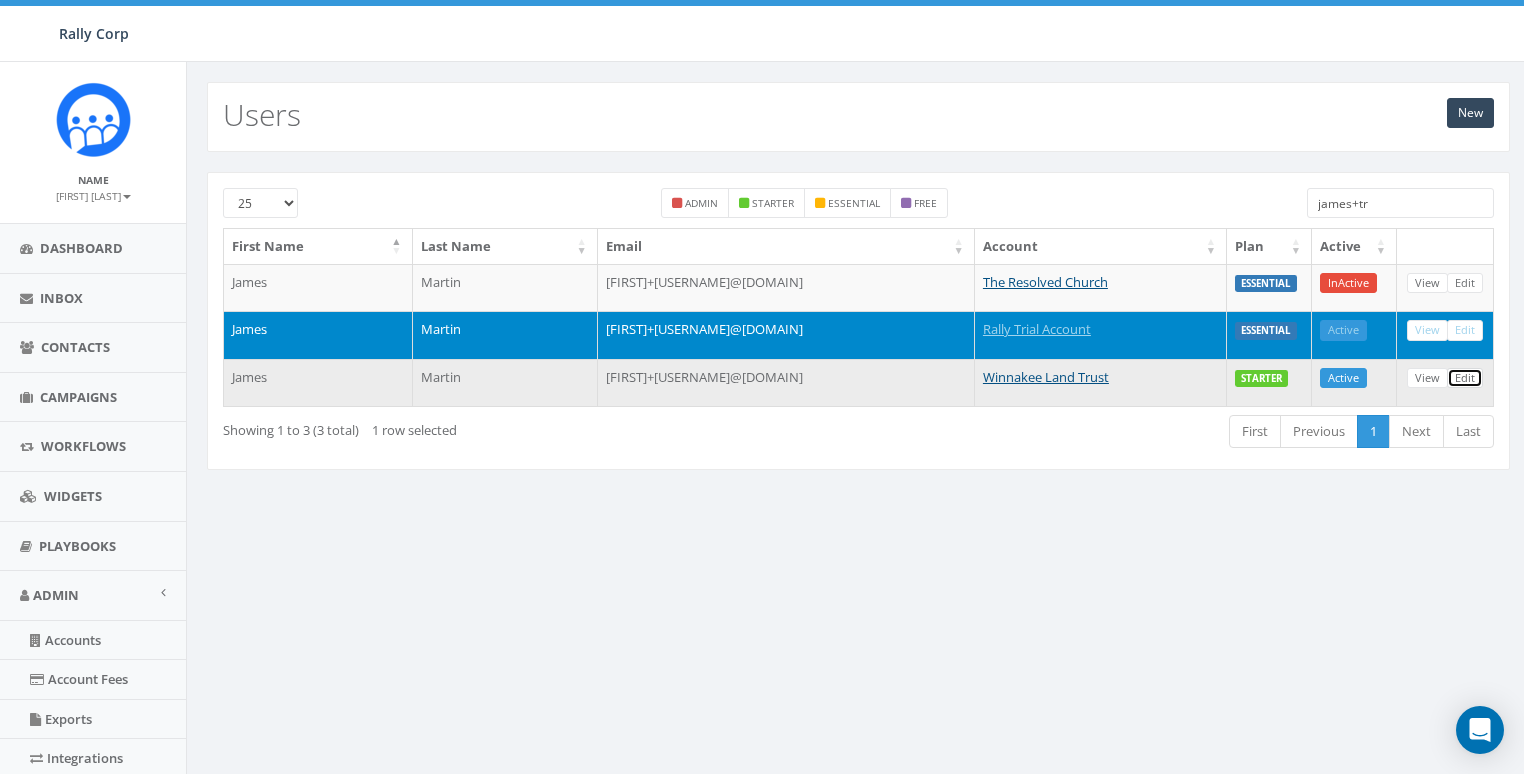 click on "Edit" at bounding box center (1465, 378) 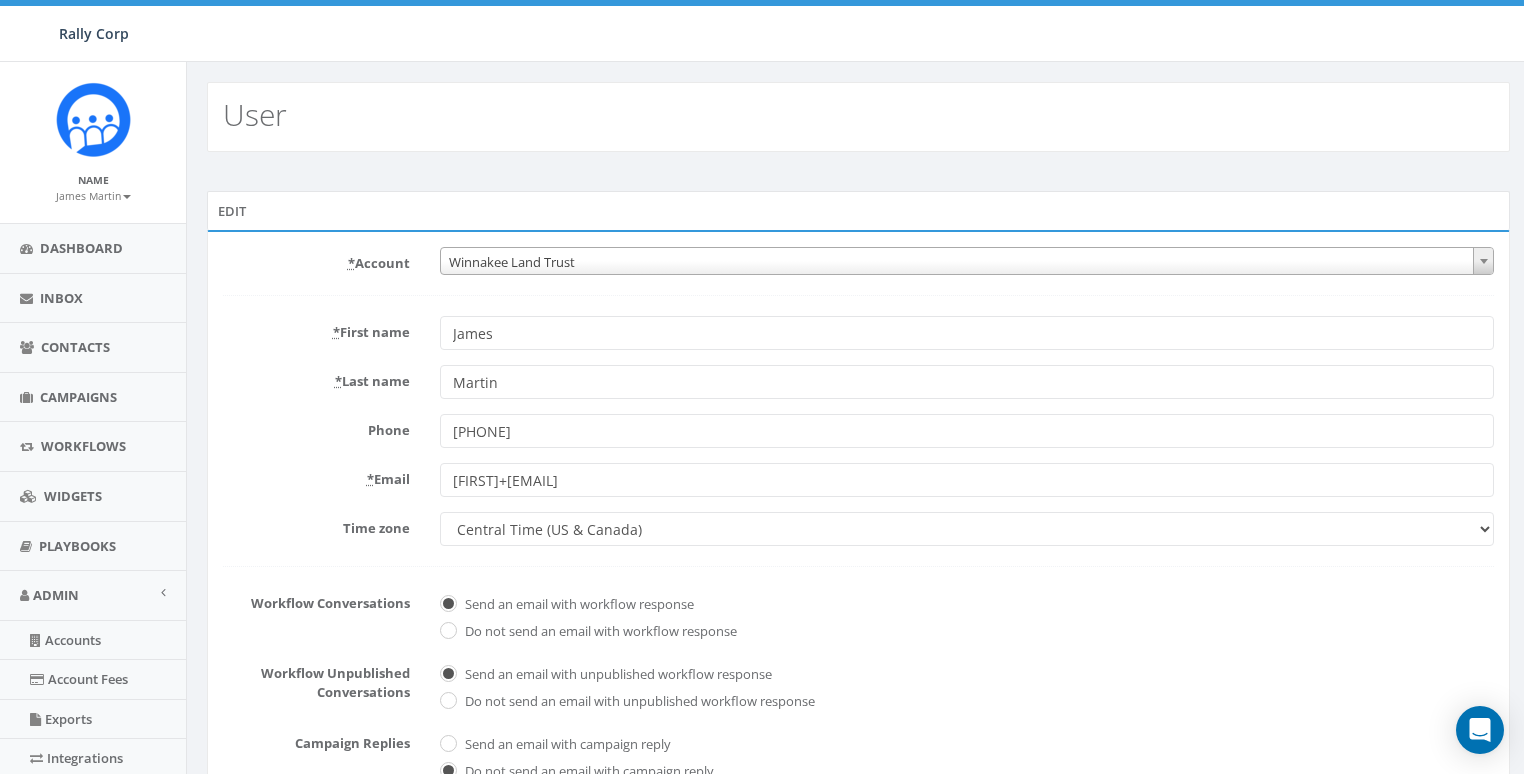 scroll, scrollTop: 0, scrollLeft: 0, axis: both 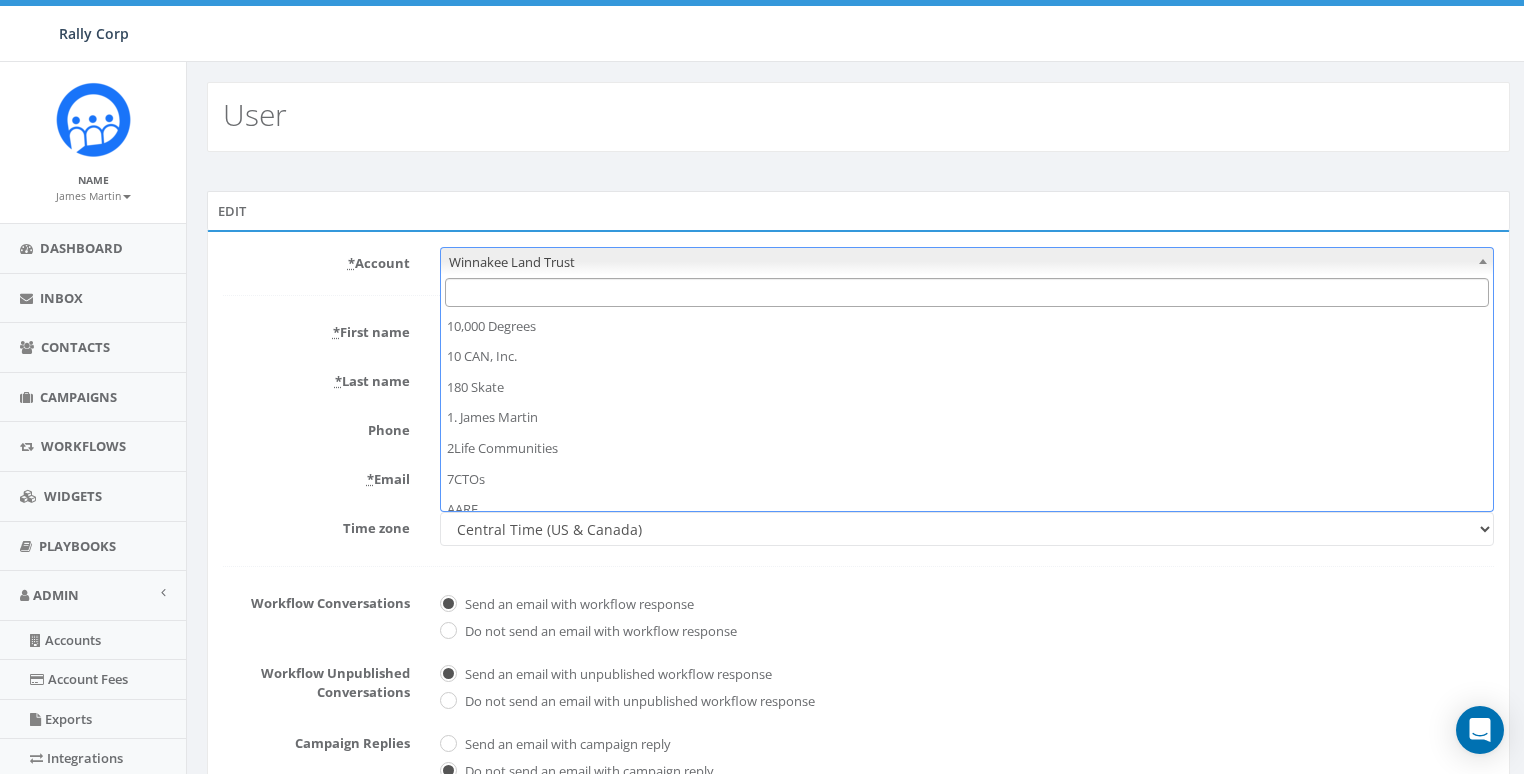 click on "Winnakee Land Trust" at bounding box center [967, 262] 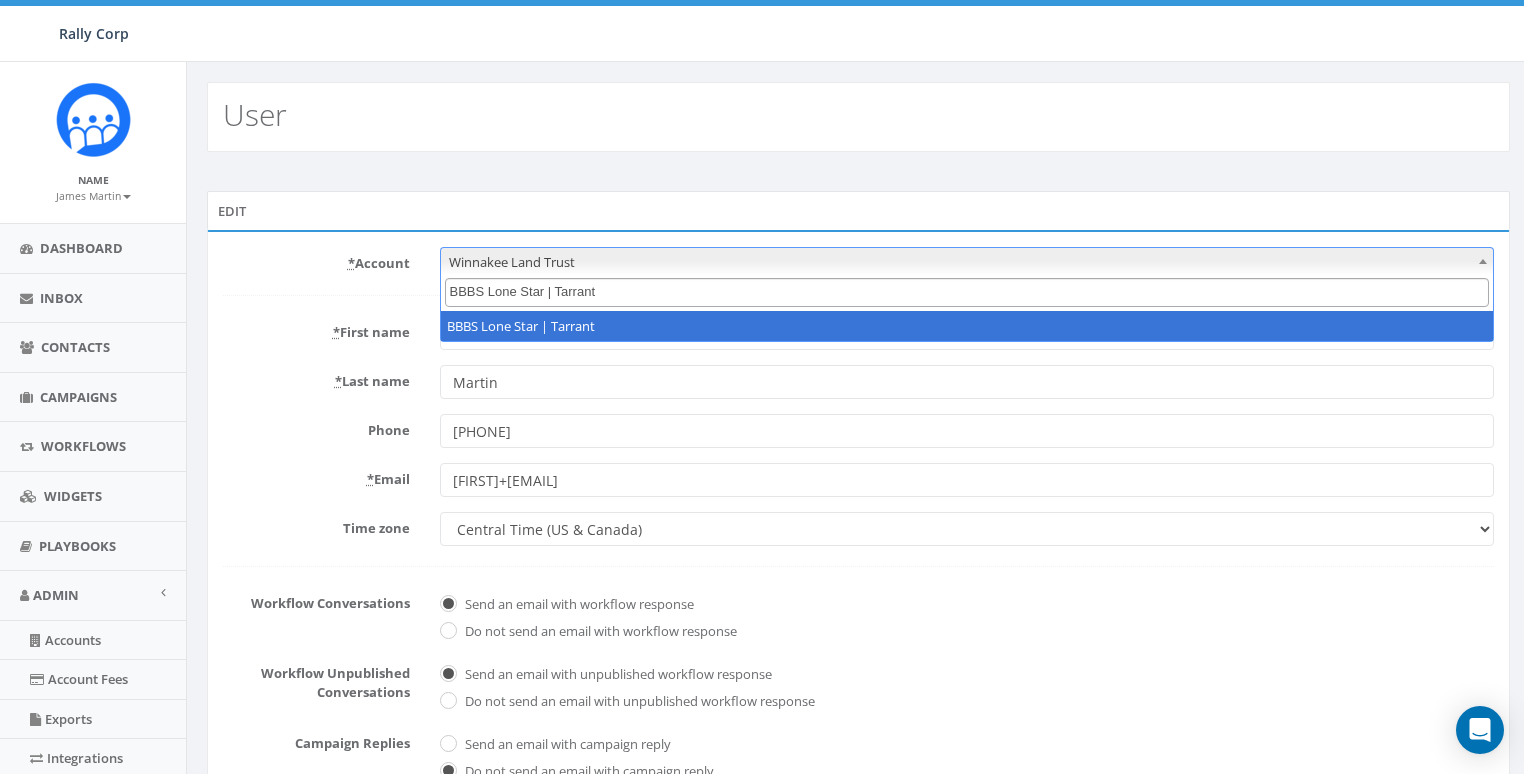 scroll, scrollTop: 0, scrollLeft: 0, axis: both 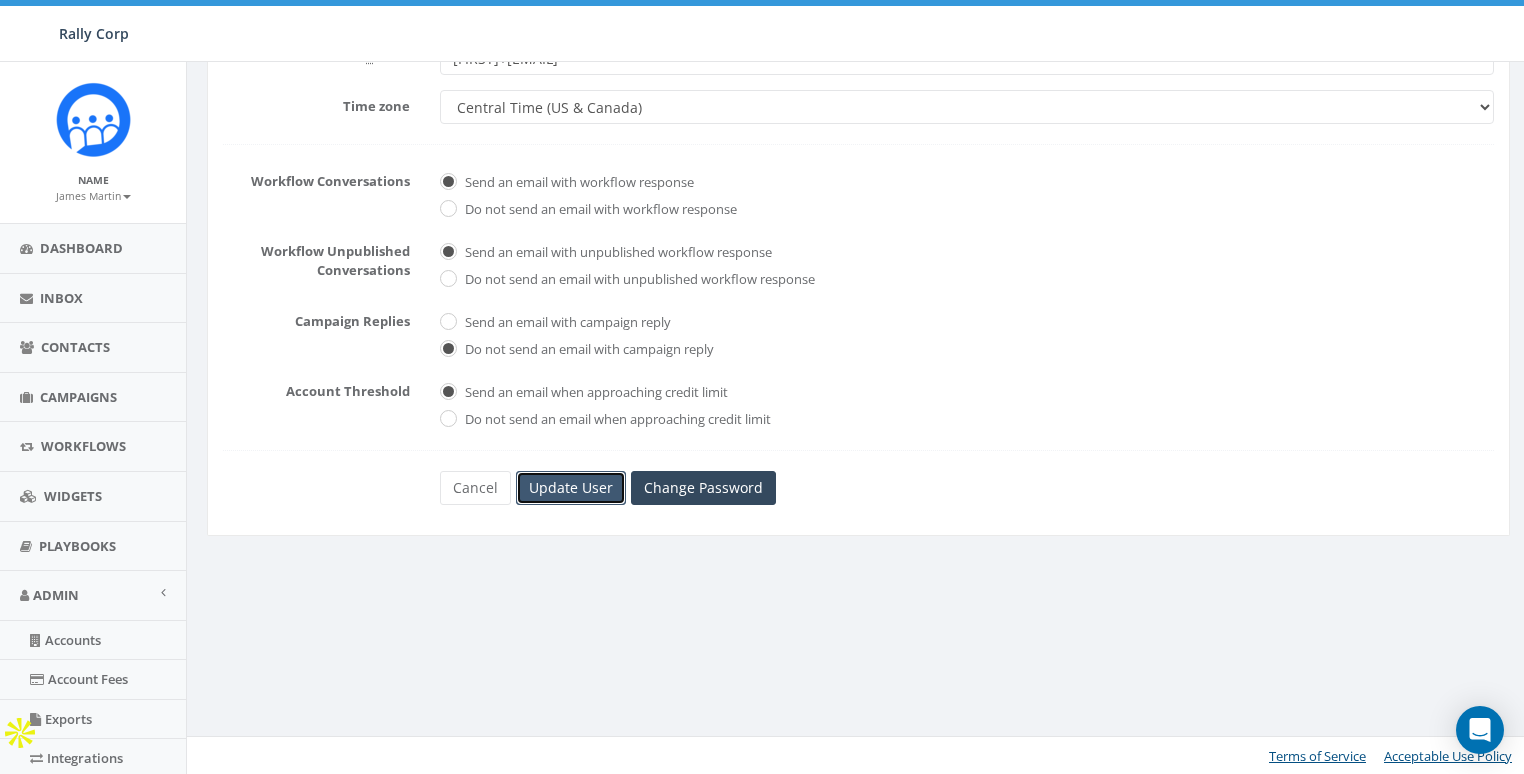 click on "Update User" at bounding box center (571, 488) 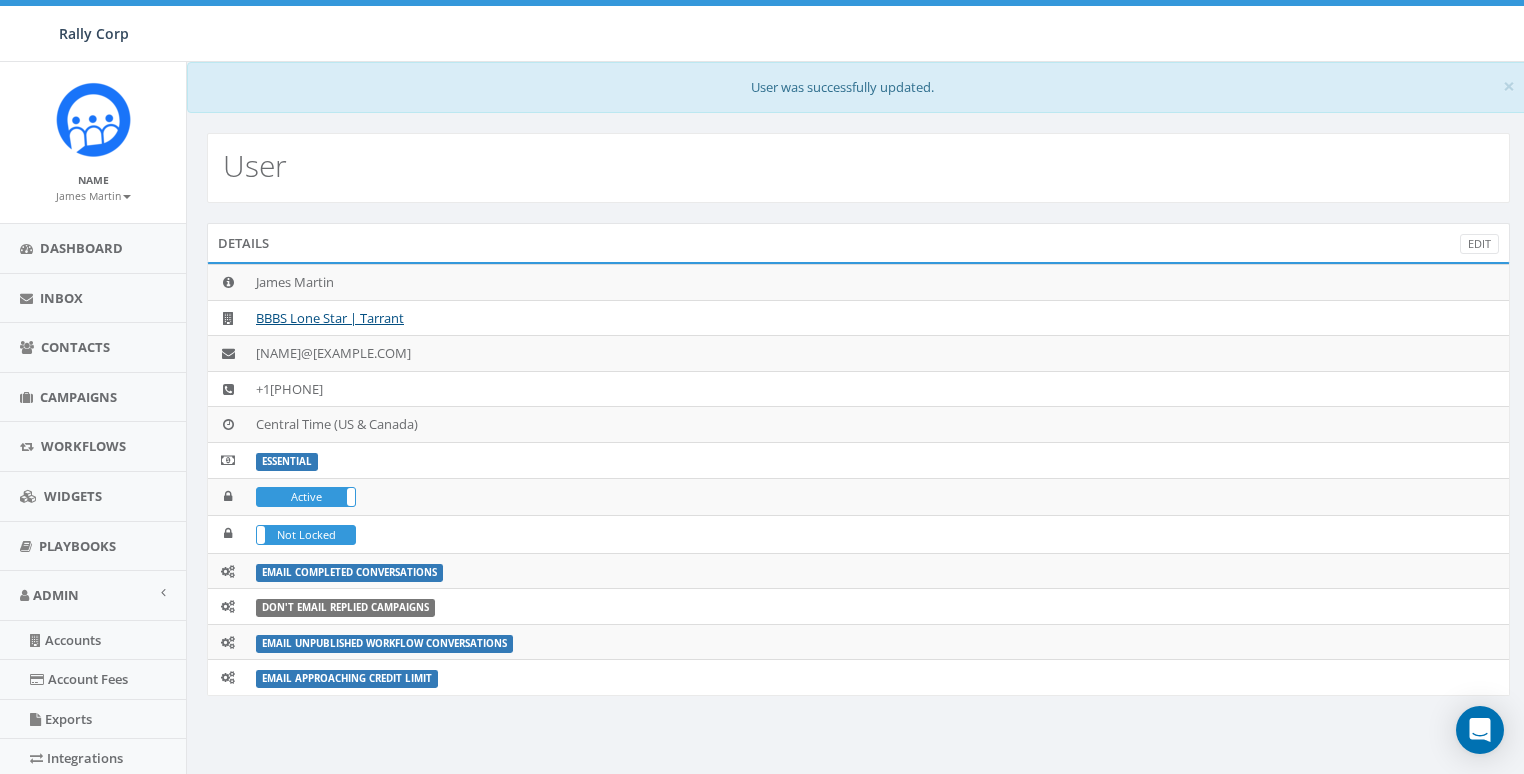 scroll, scrollTop: 0, scrollLeft: 0, axis: both 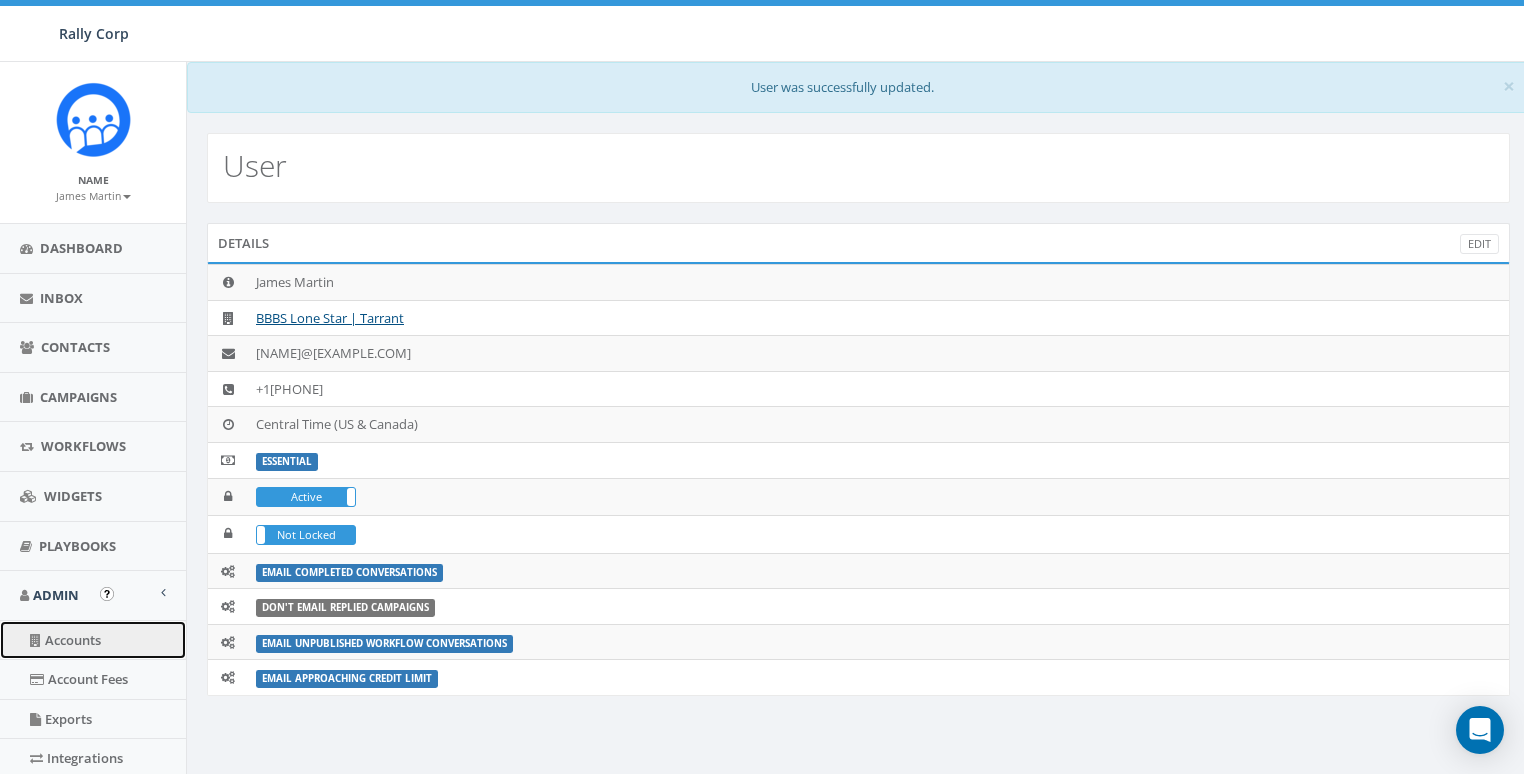 click on "Accounts" at bounding box center [93, 640] 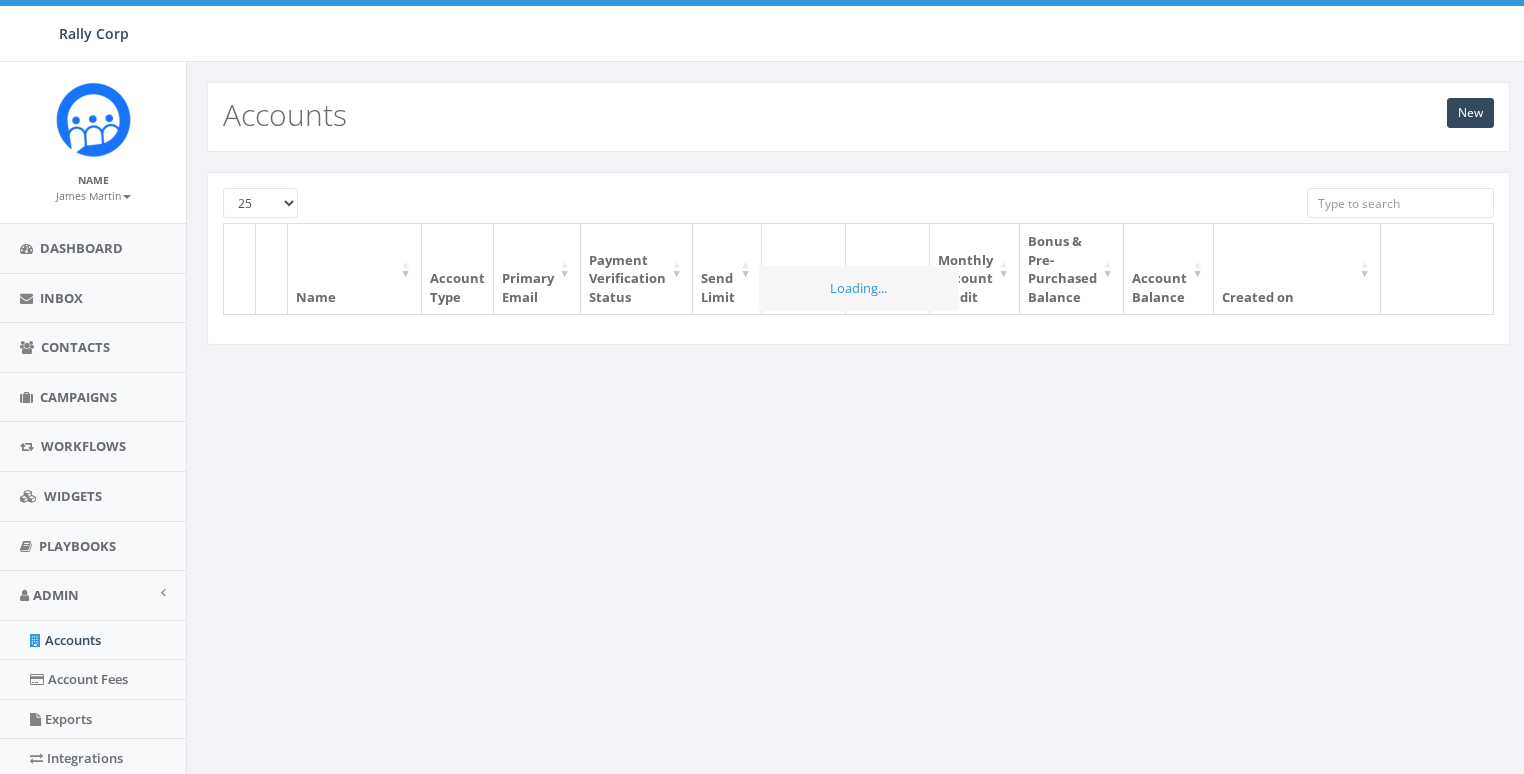 scroll, scrollTop: 0, scrollLeft: 0, axis: both 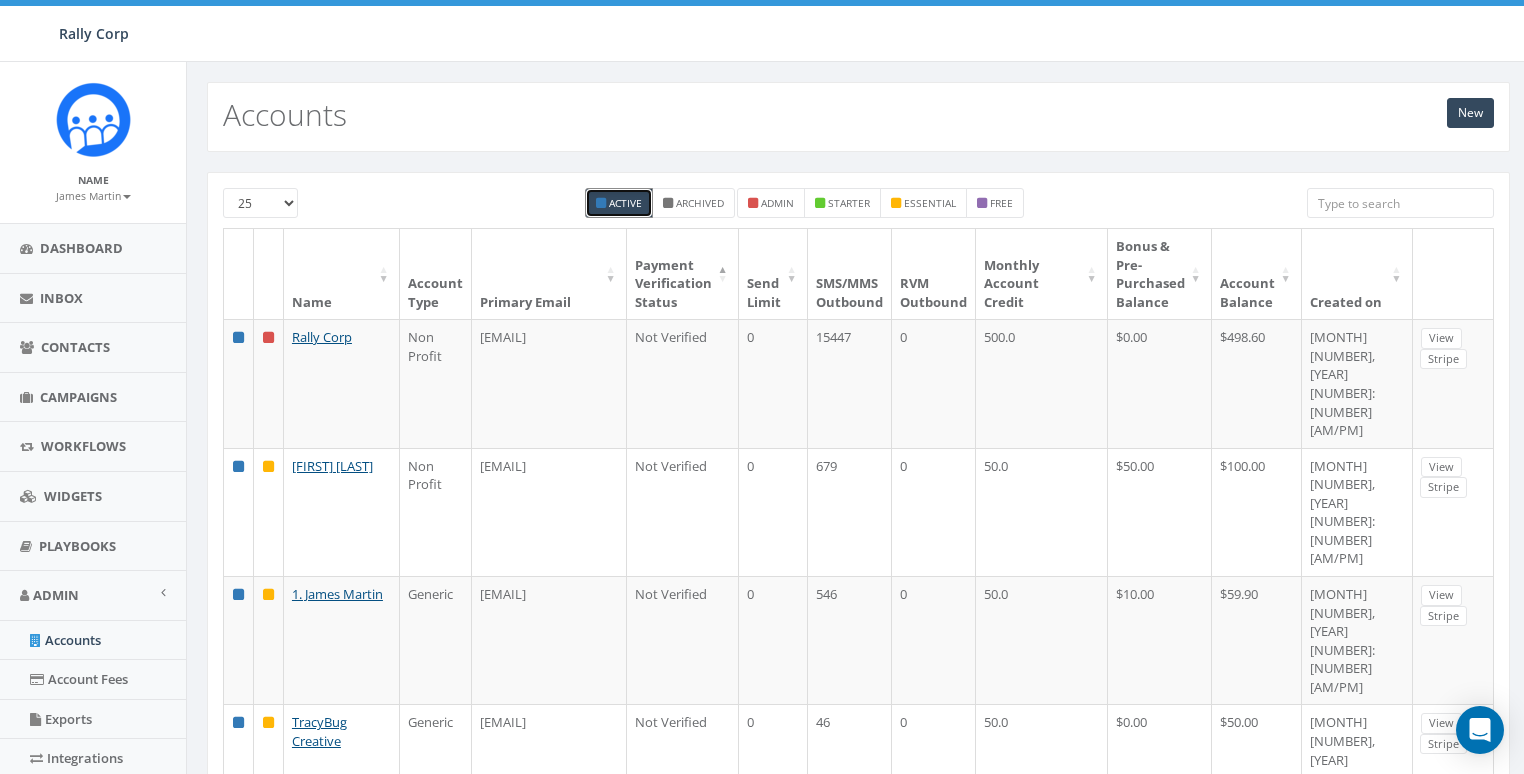 click on "Created on" at bounding box center [1357, 274] 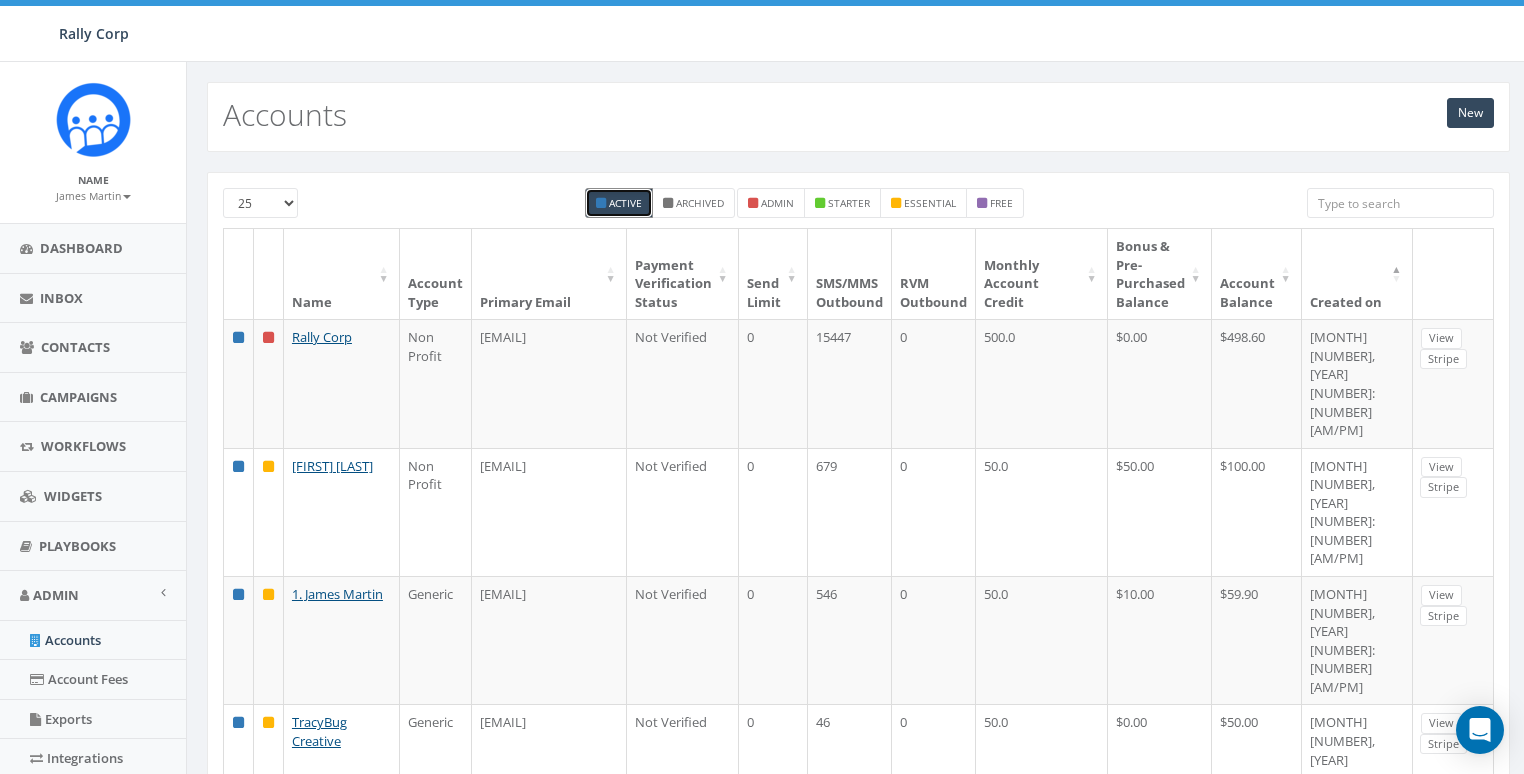 click on "Created on" at bounding box center [1357, 274] 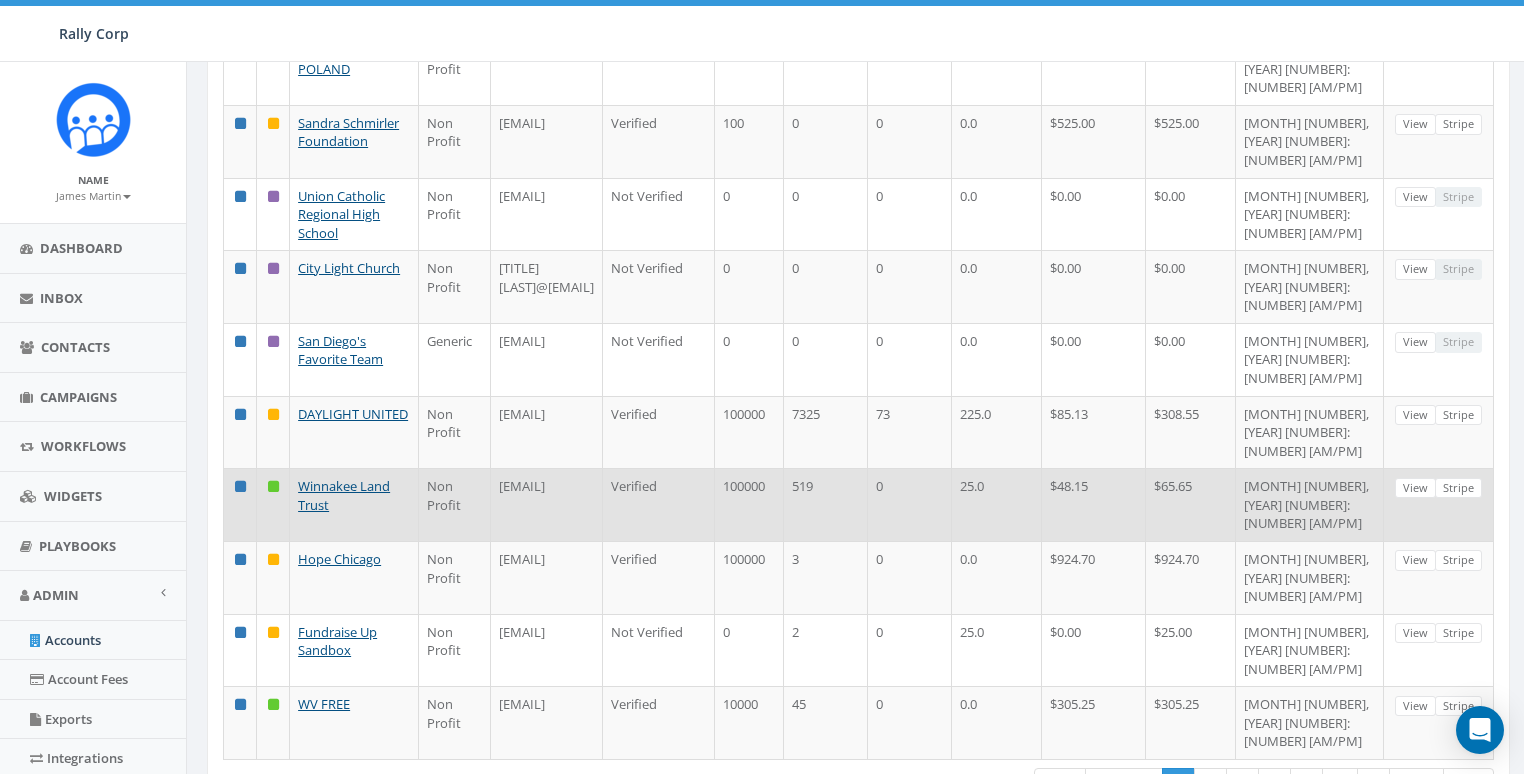 scroll, scrollTop: 1216, scrollLeft: 0, axis: vertical 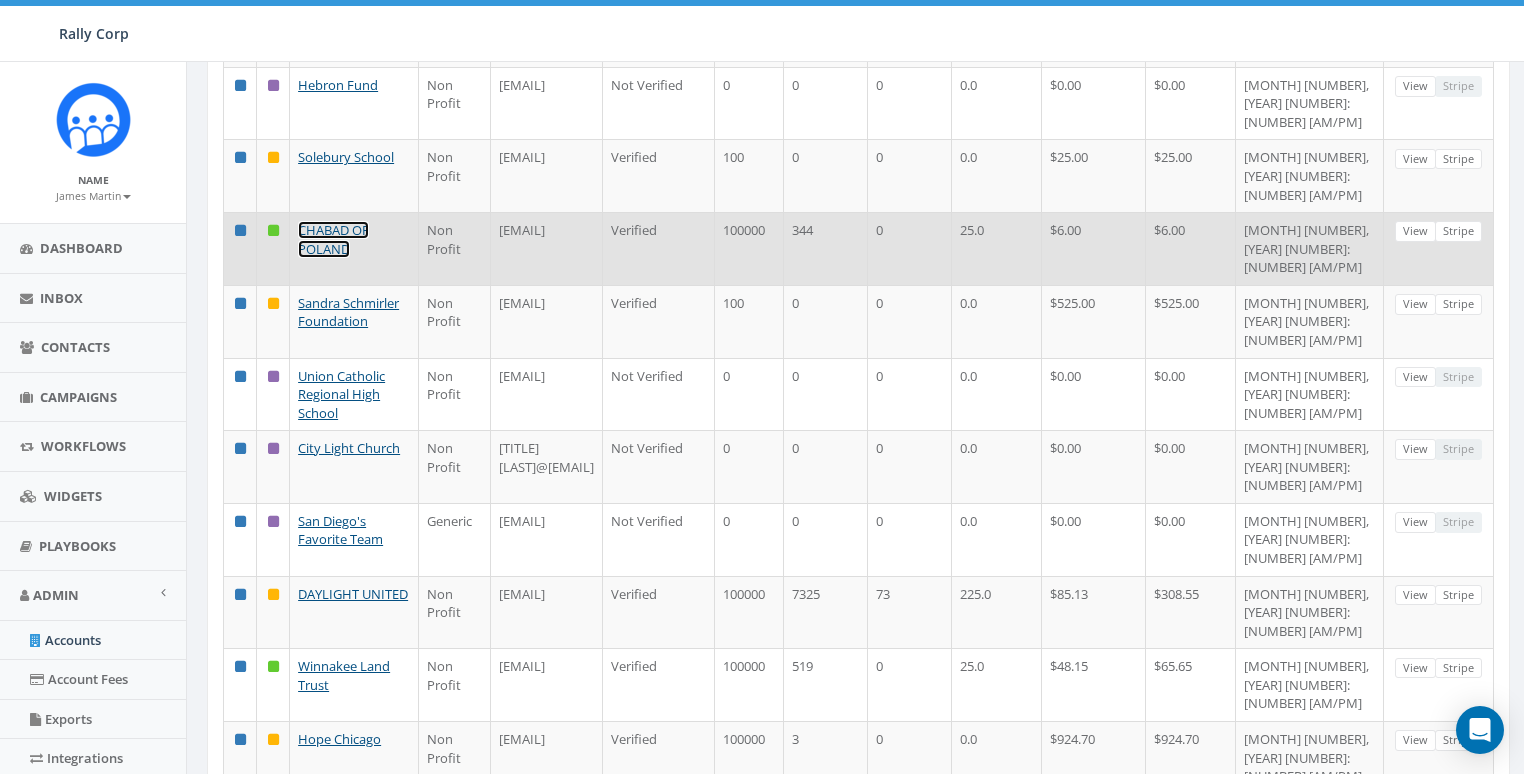 click on "CHABAD OF POLAND" at bounding box center (333, 239) 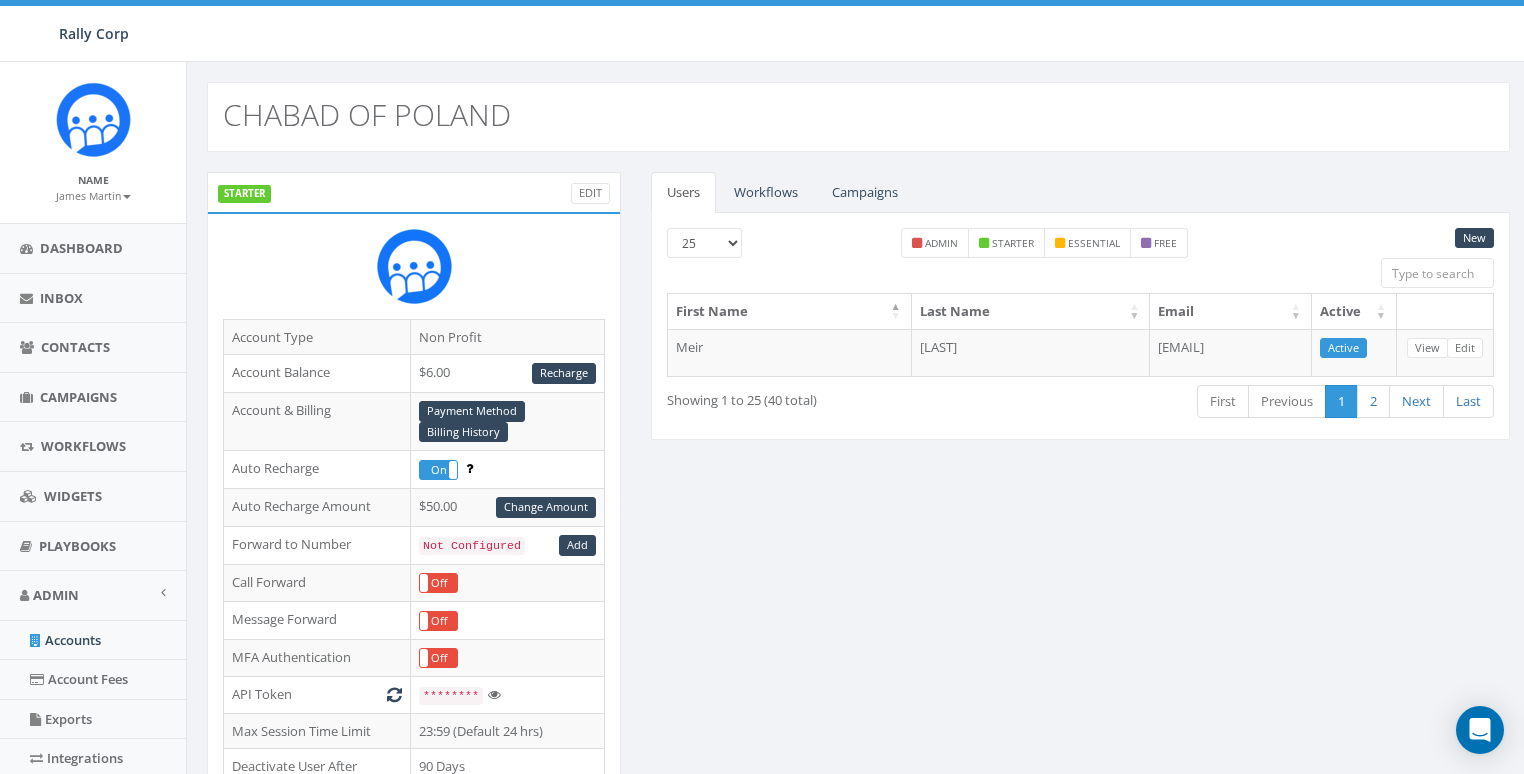 scroll, scrollTop: 0, scrollLeft: 0, axis: both 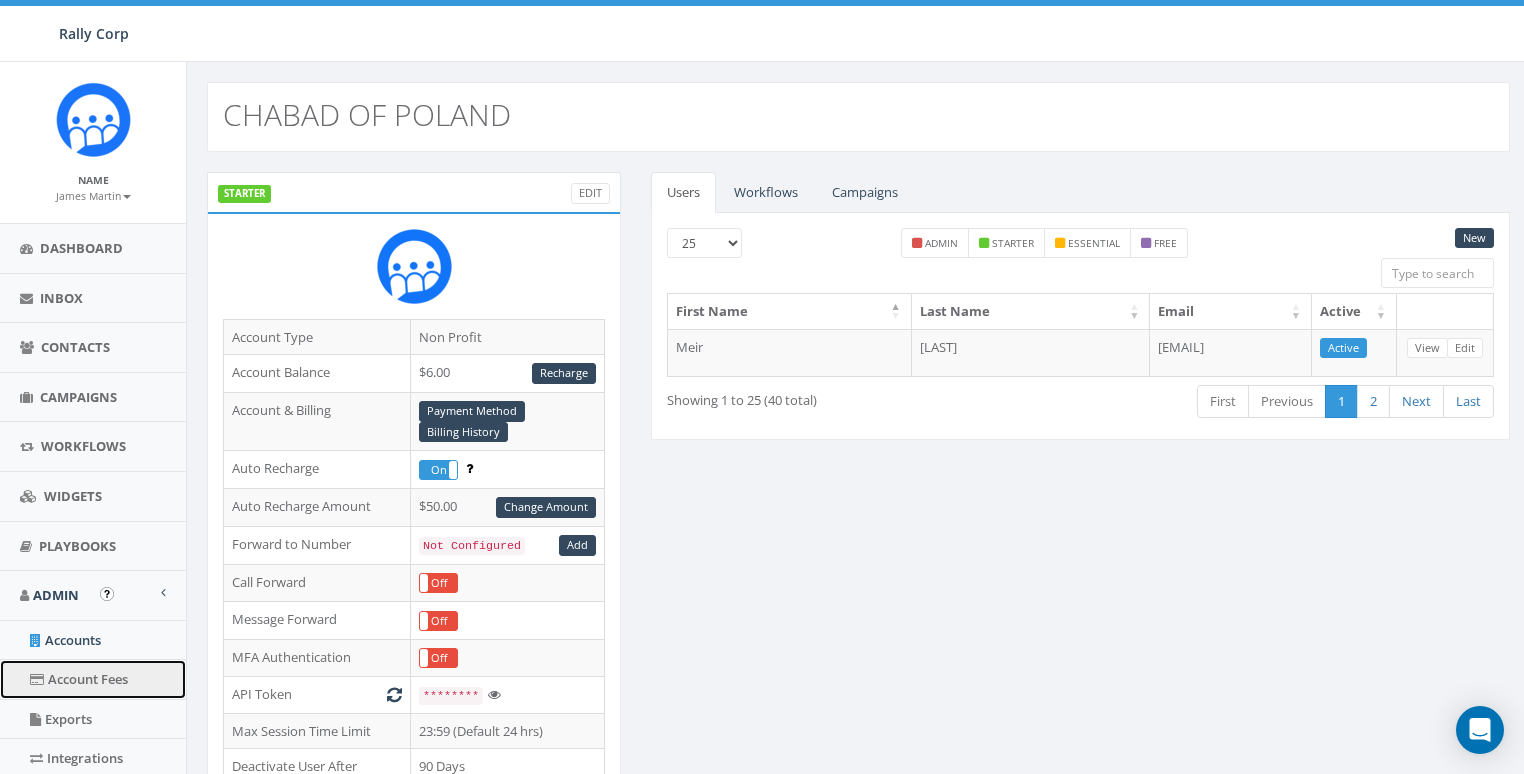 click on "Account Fees" at bounding box center [93, 679] 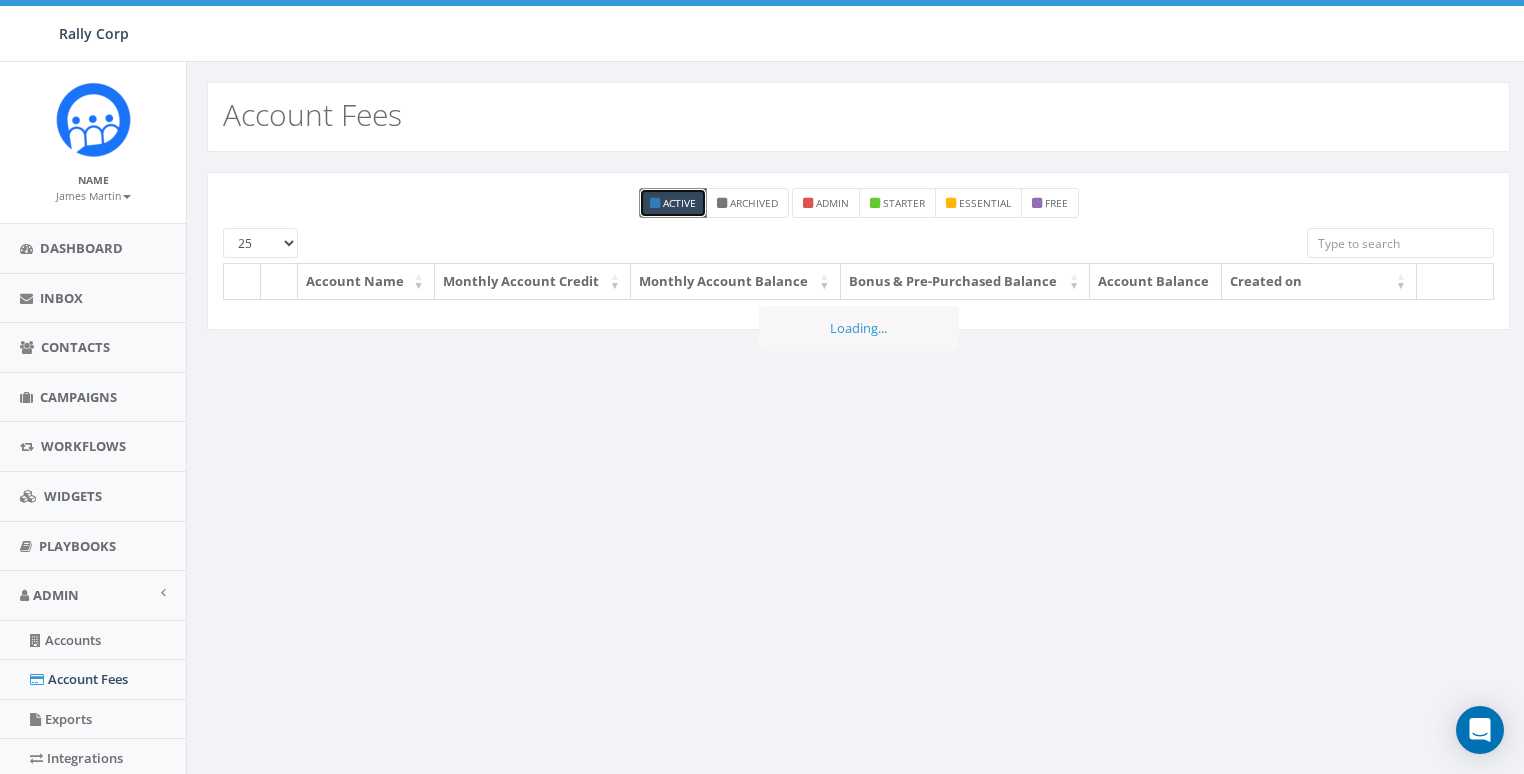 scroll, scrollTop: 0, scrollLeft: 0, axis: both 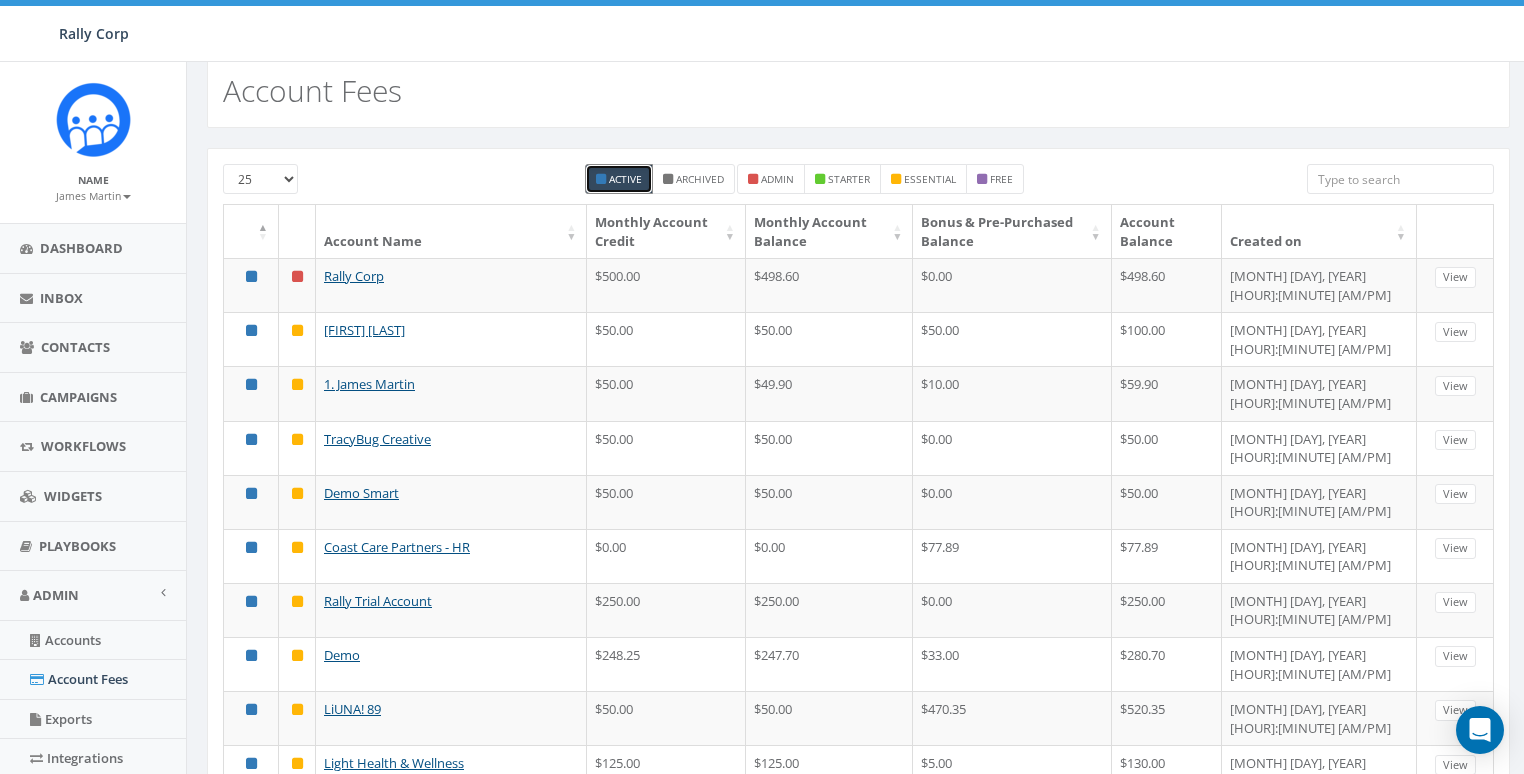 click on "Created on" at bounding box center (1319, 231) 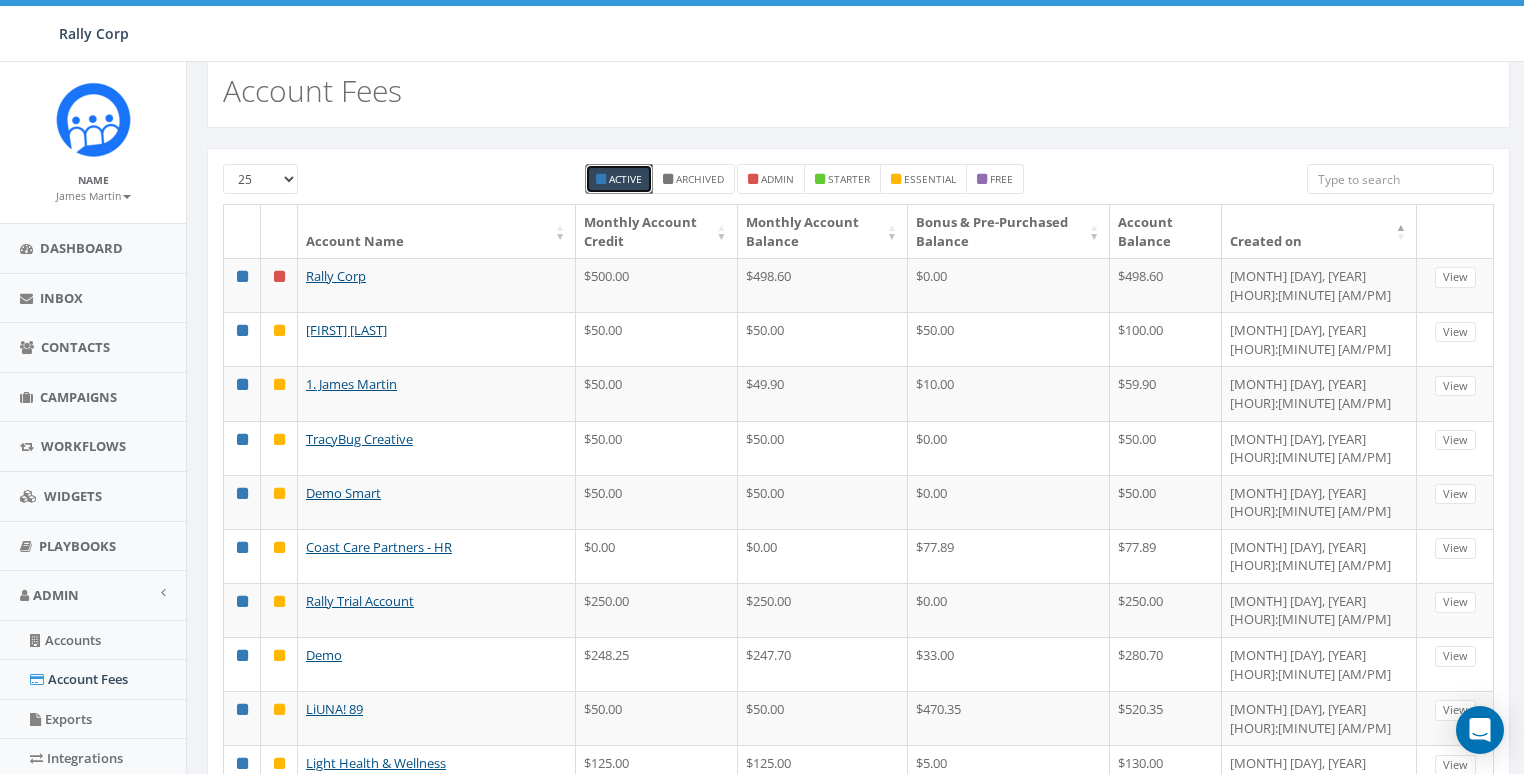 click on "Created on" at bounding box center [1319, 231] 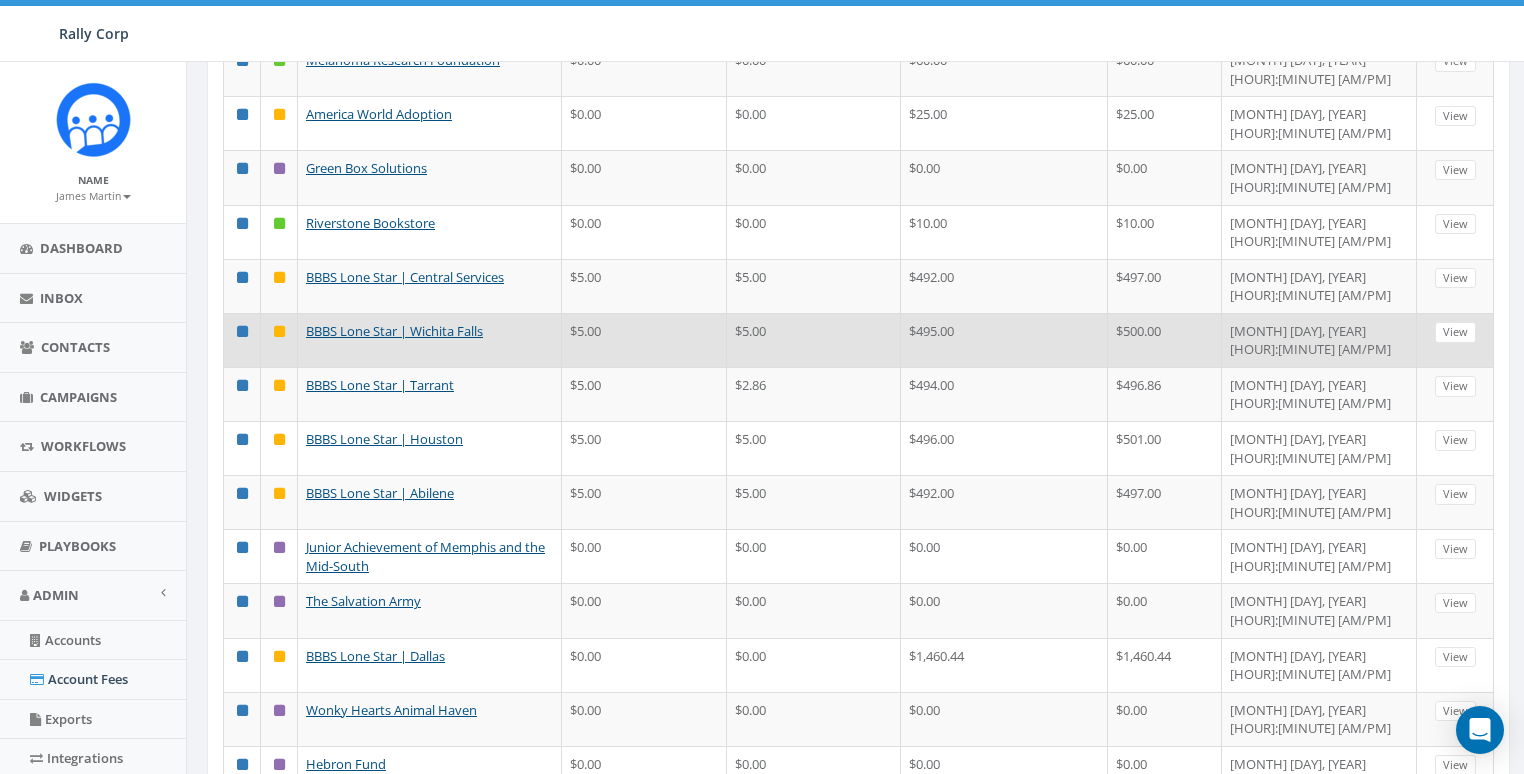 scroll, scrollTop: 249, scrollLeft: 0, axis: vertical 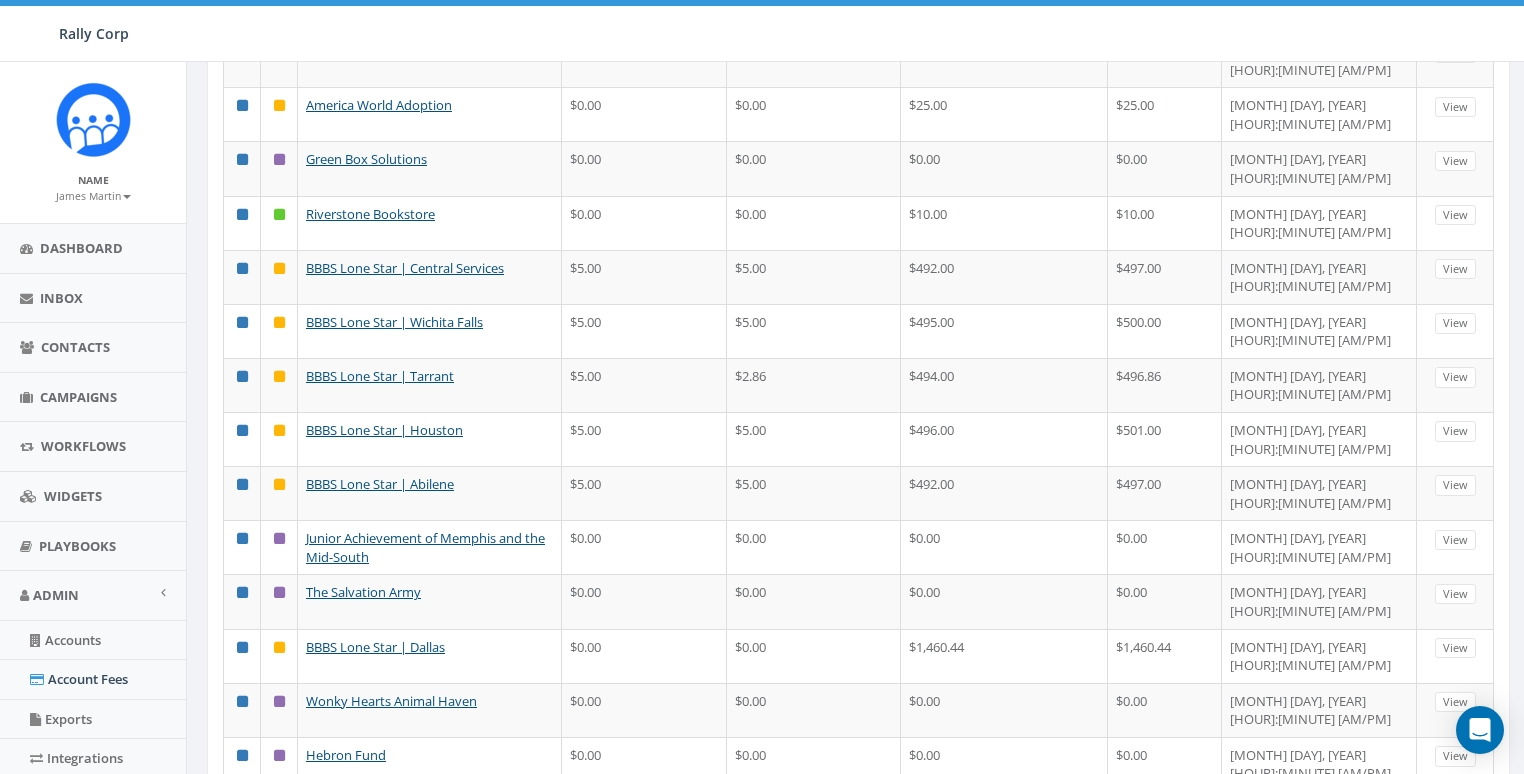 click on "CHABAD OF POLAND" at bounding box center [369, 863] 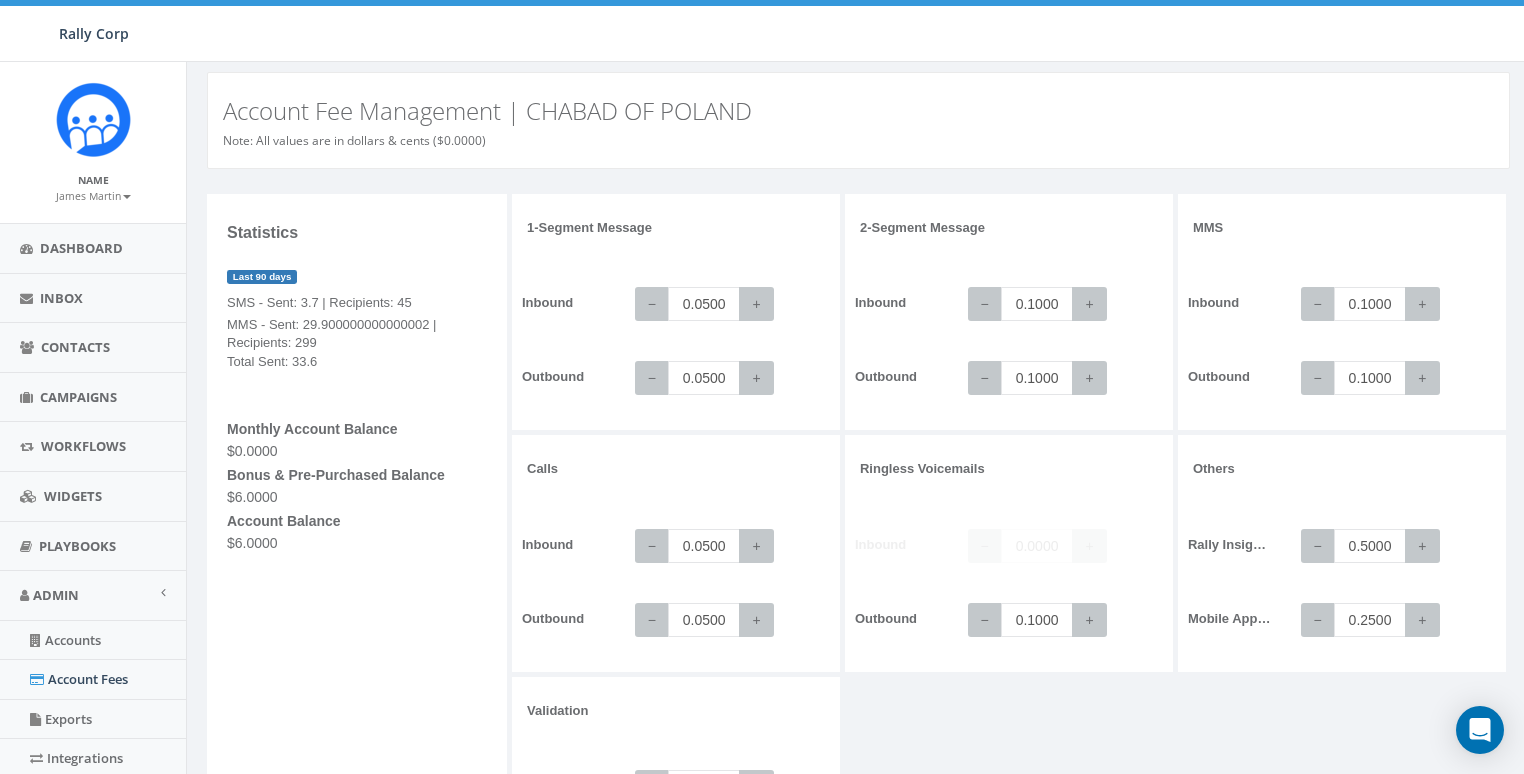 scroll, scrollTop: 0, scrollLeft: 0, axis: both 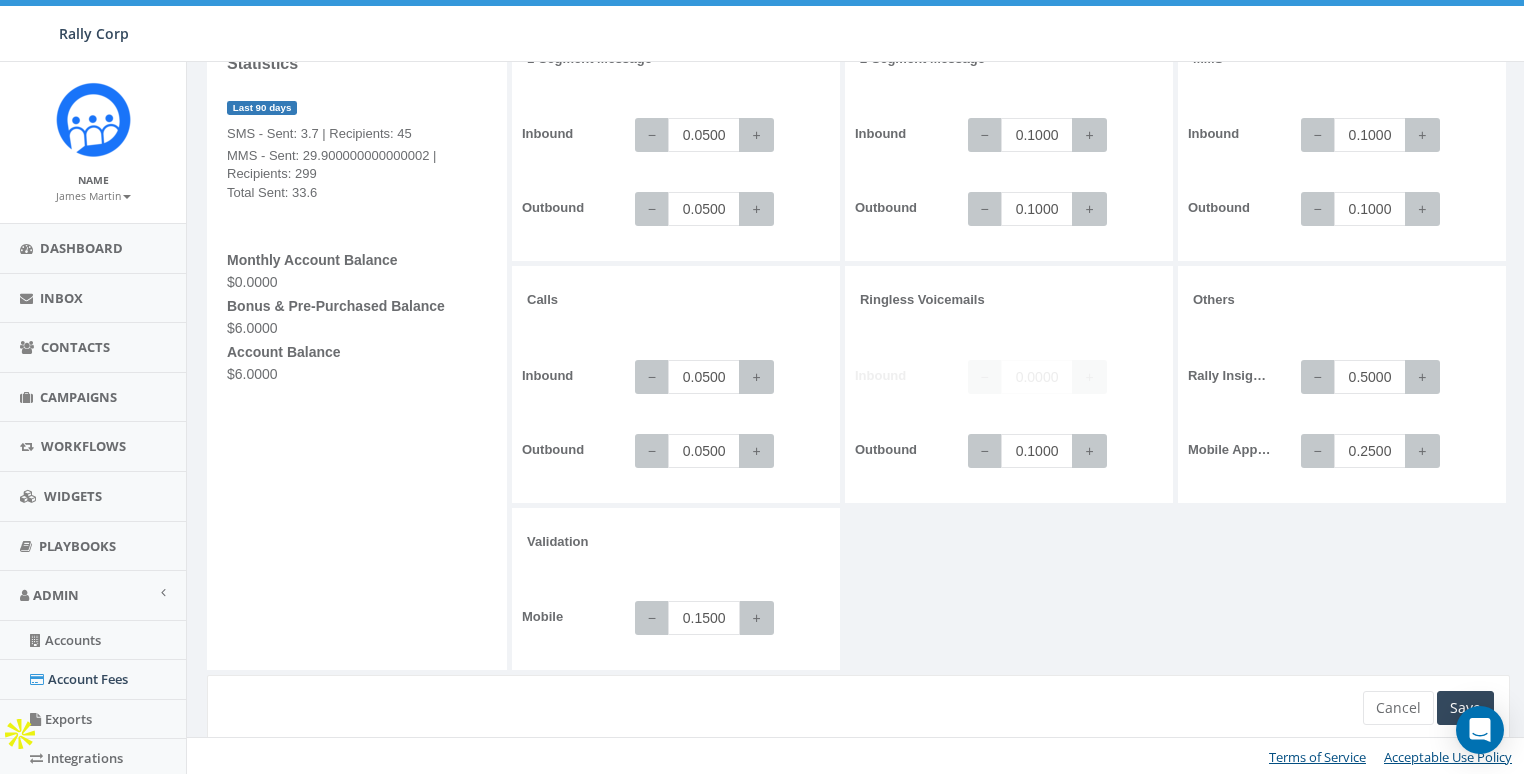 click on "0.1500" at bounding box center (704, 618) 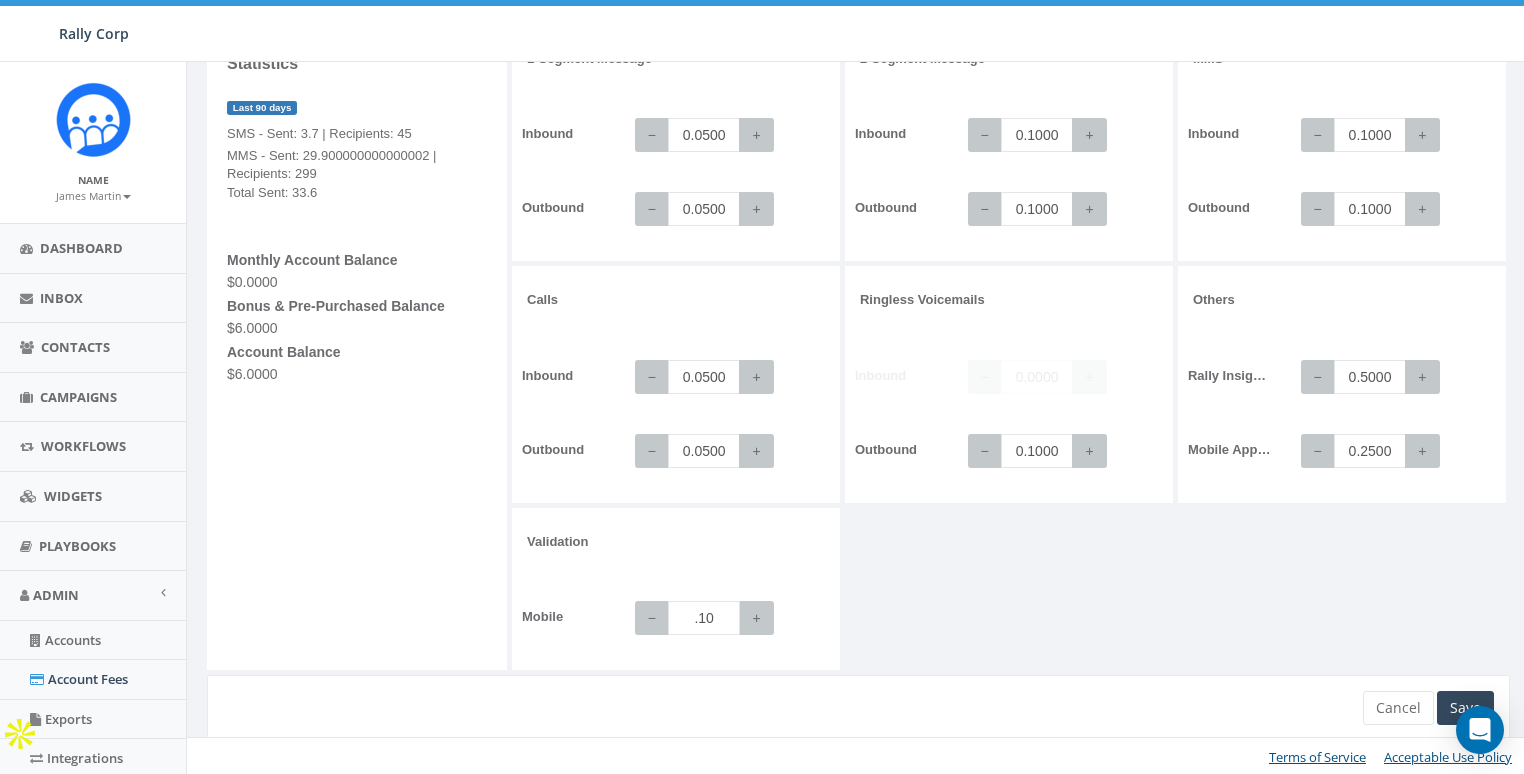 type on "0.1000" 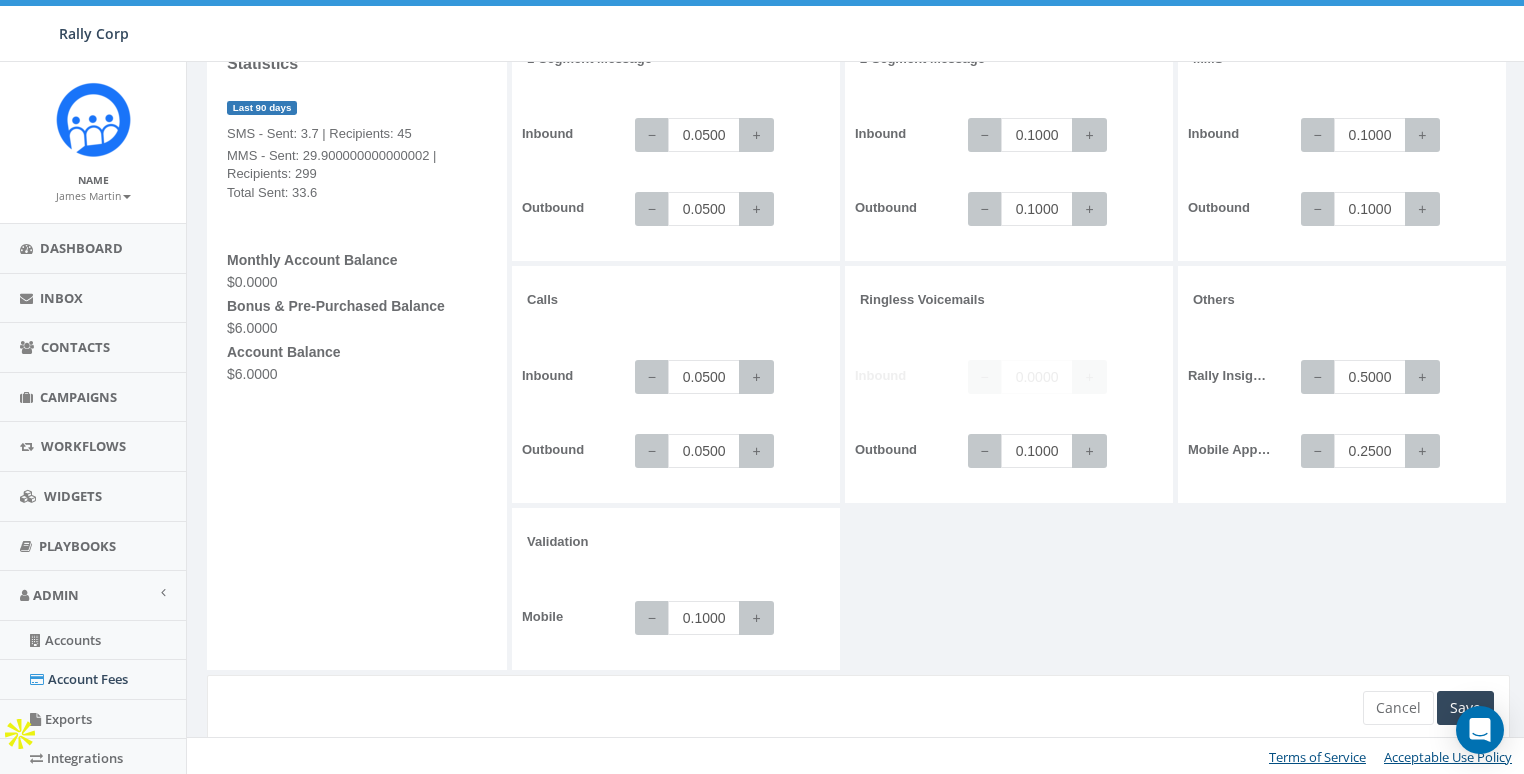 click on "1-Segment Message Inbound
−
0.0500
+
Outbound
−
0.0500
+
2-Segment Message Inbound
−
0.1000
+
Outbound
−
0.1000
+
MMS Inbound
−
0.1000
+
Outbound
−
0.1000
+ Calls +" at bounding box center [1013, 350] 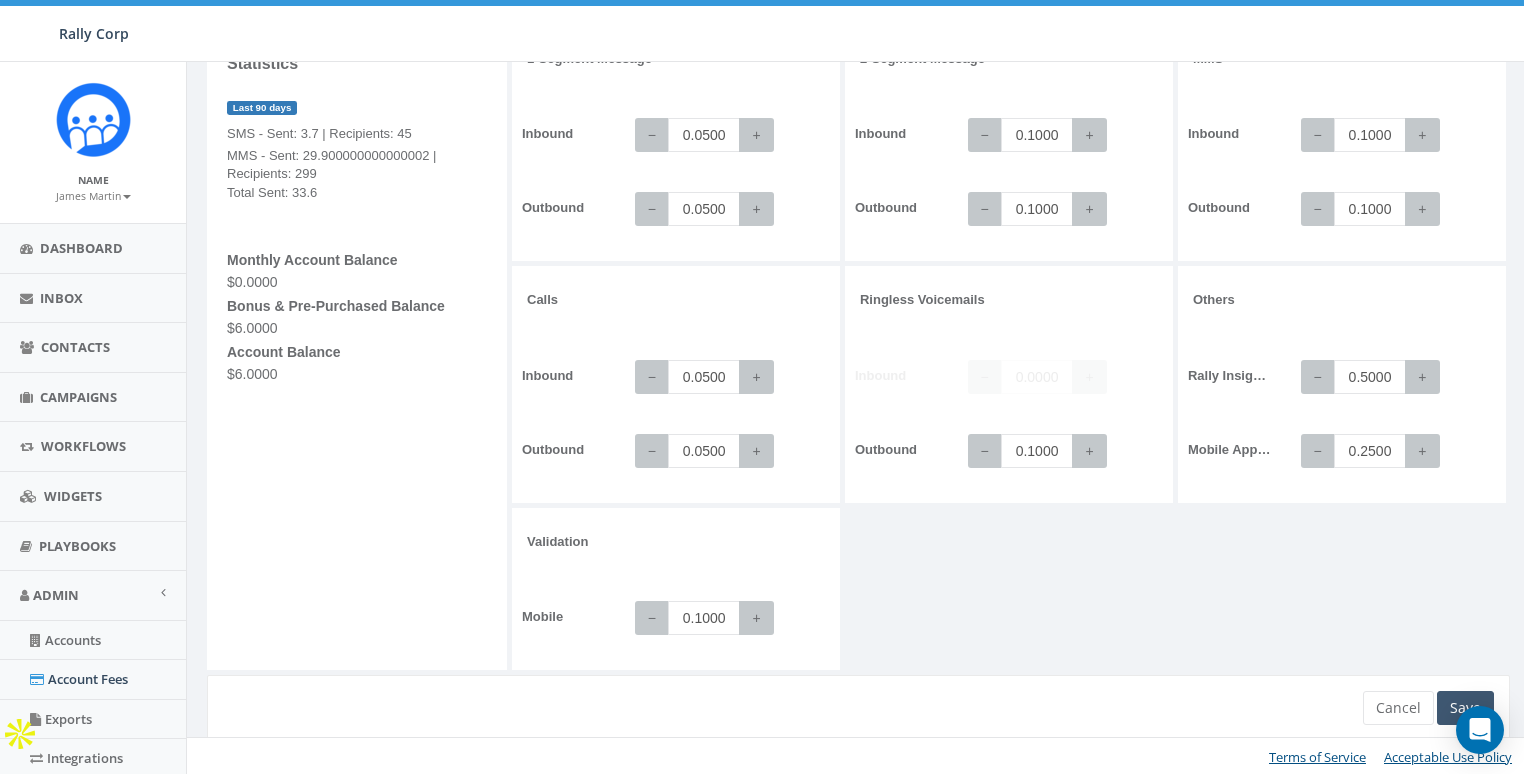 click on "Save" at bounding box center (1465, 708) 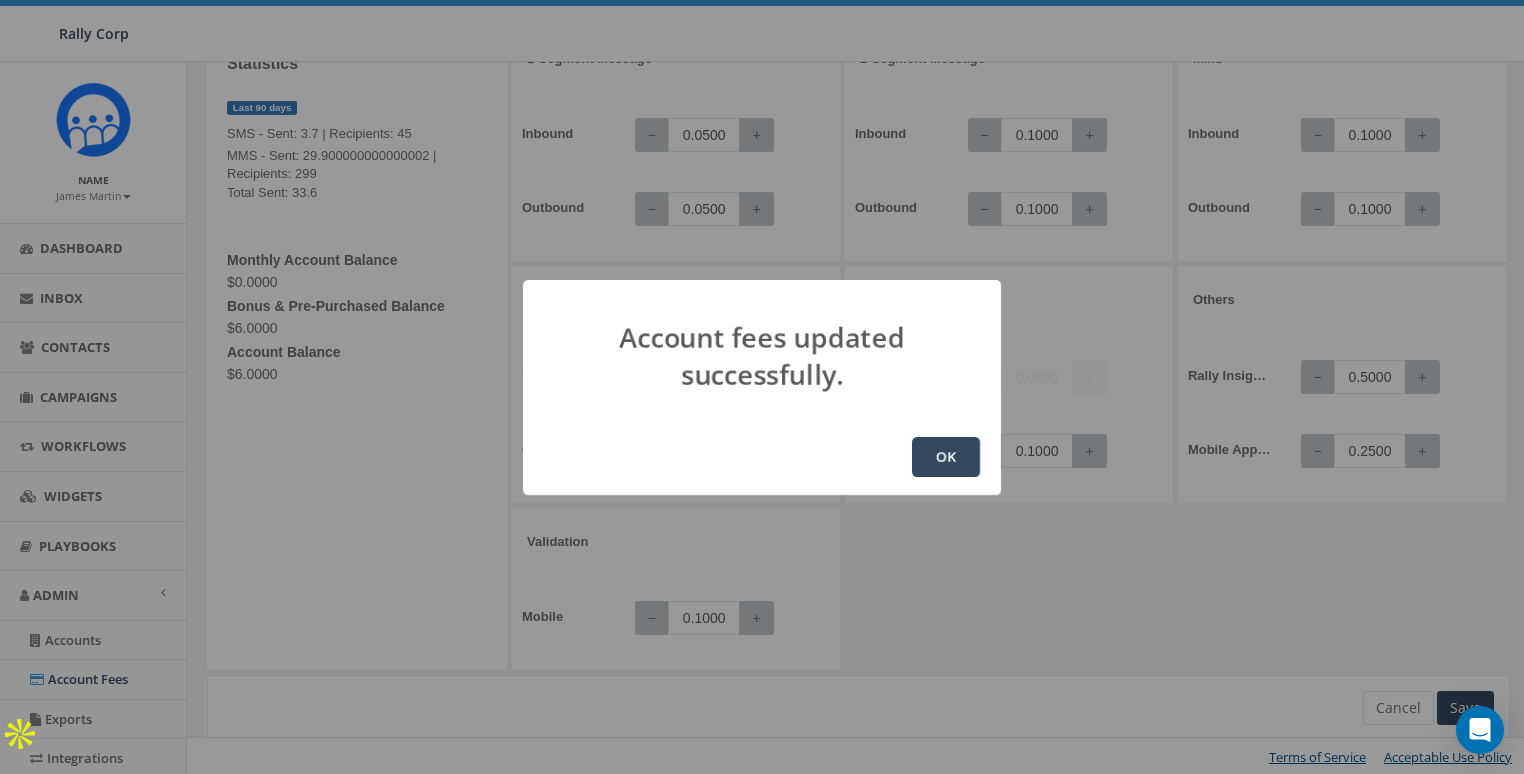 click on "OK" at bounding box center (946, 457) 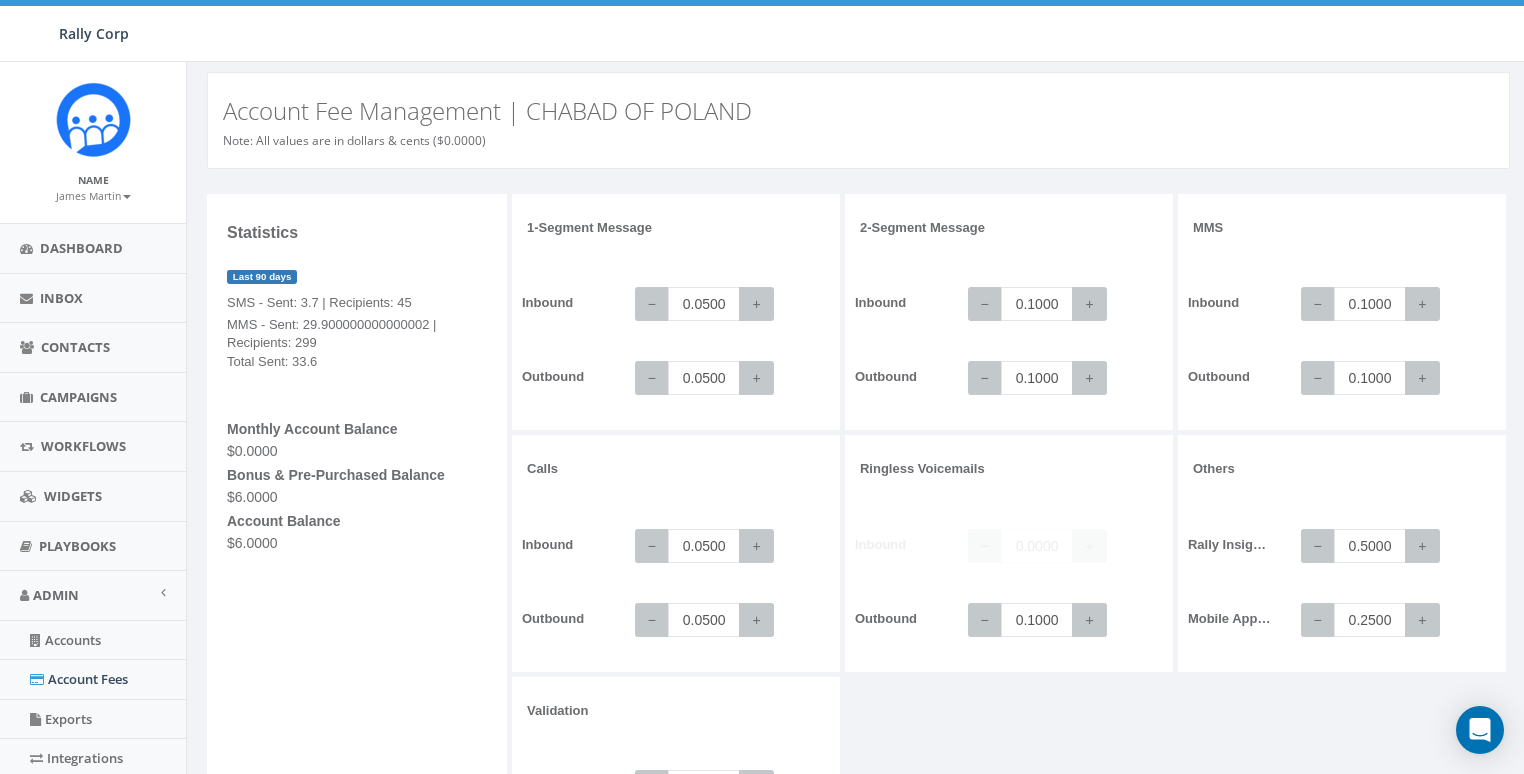 scroll, scrollTop: 169, scrollLeft: 0, axis: vertical 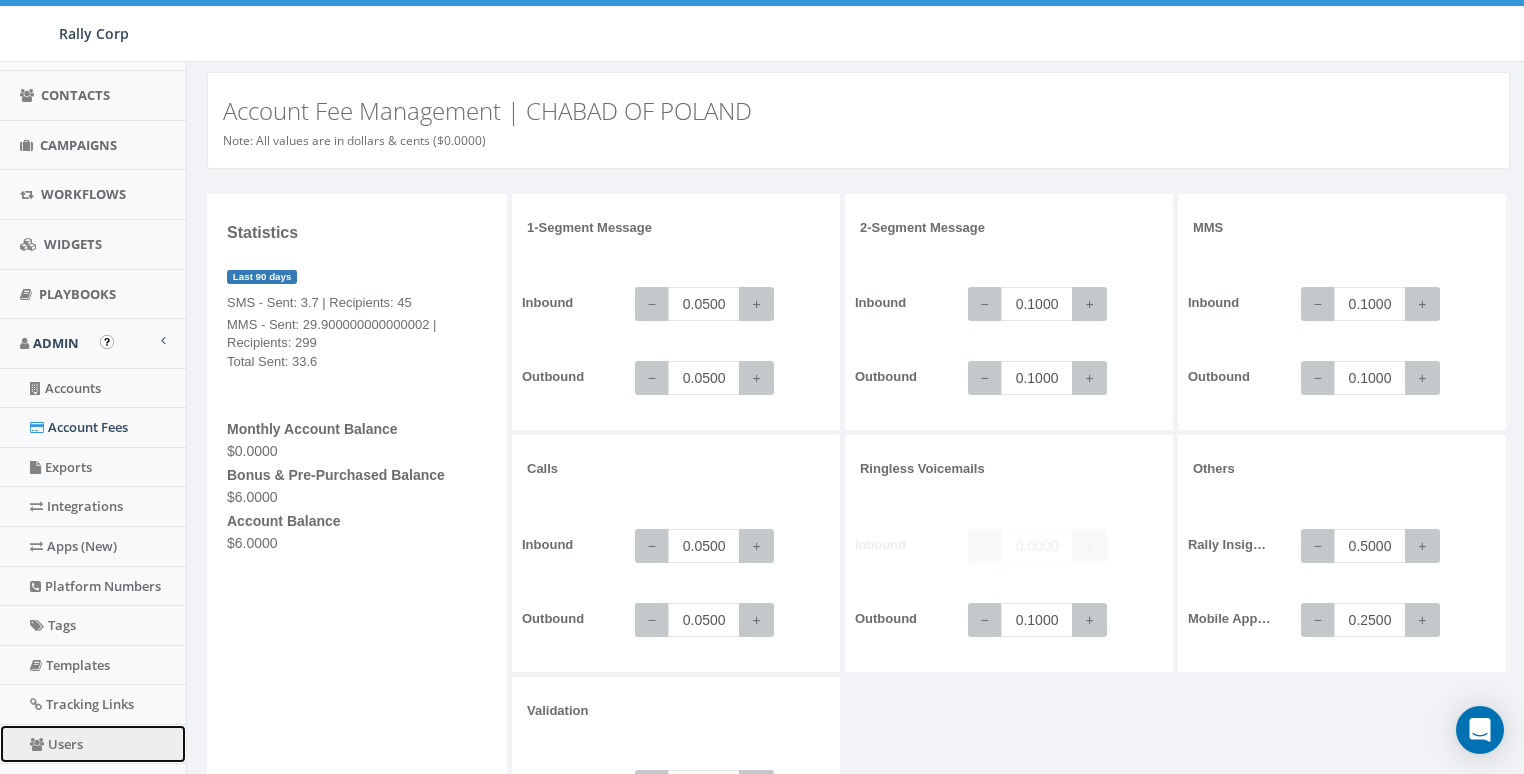 click on "Users" at bounding box center (93, 744) 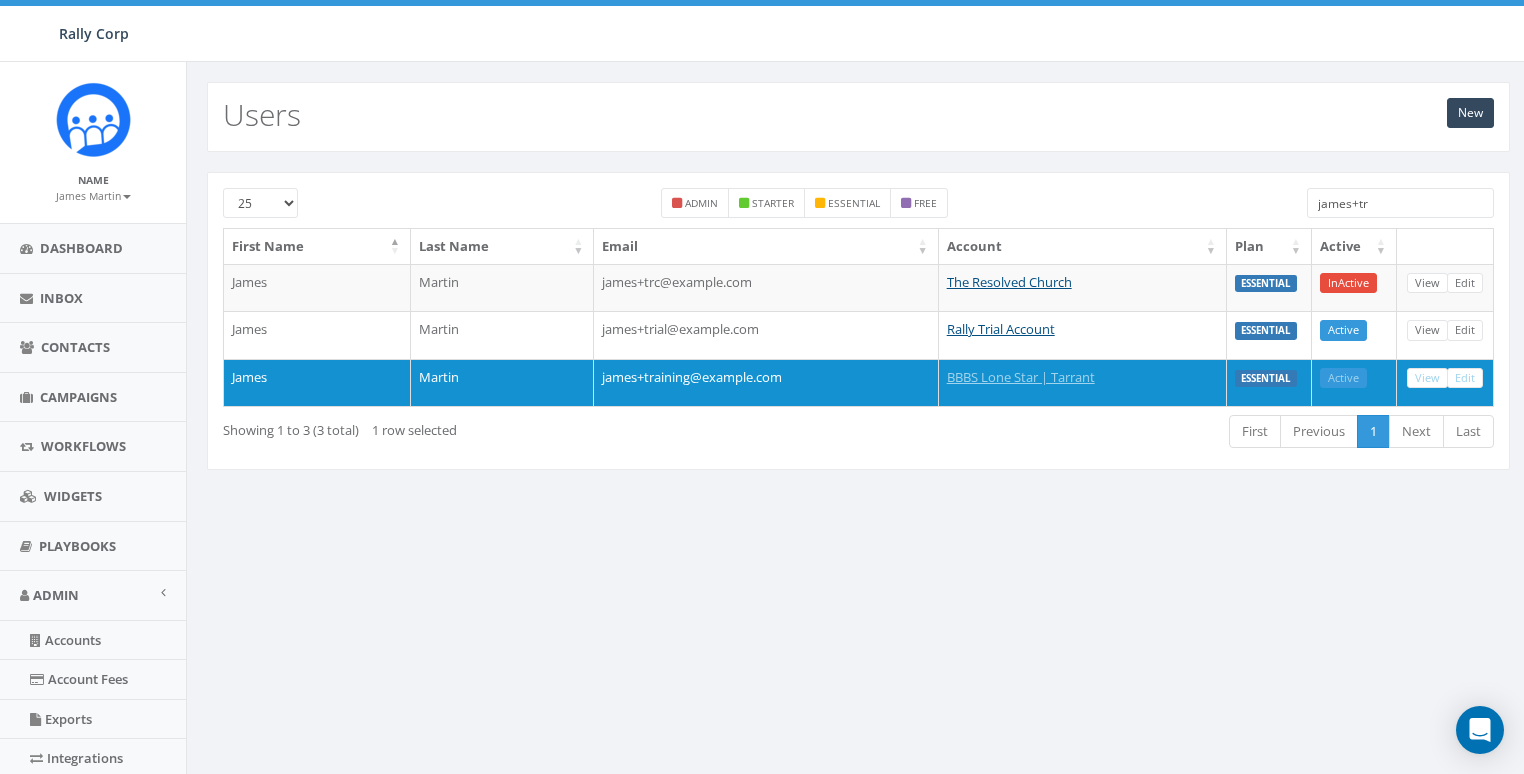 scroll, scrollTop: 0, scrollLeft: 0, axis: both 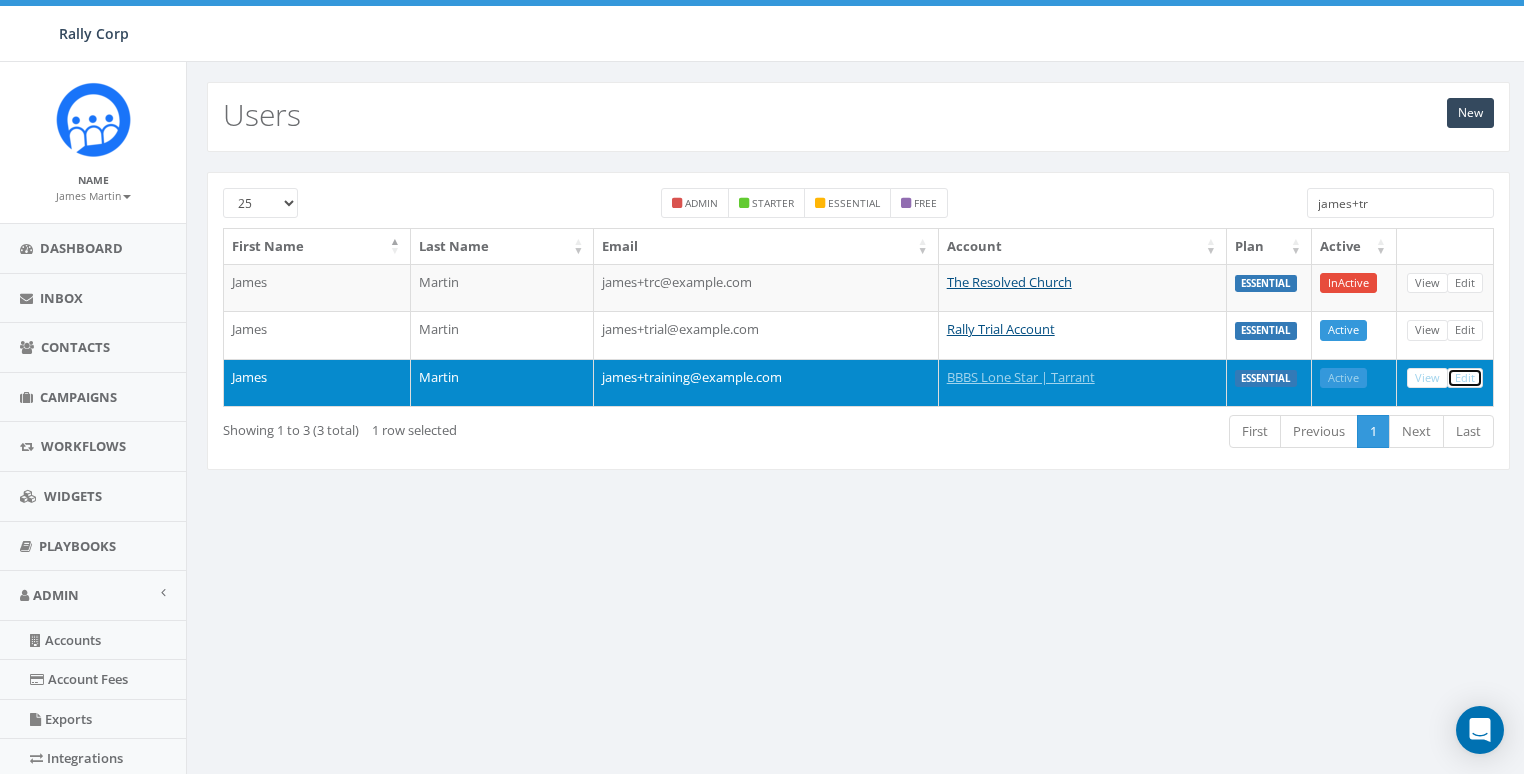 click on "Edit" at bounding box center [1465, 378] 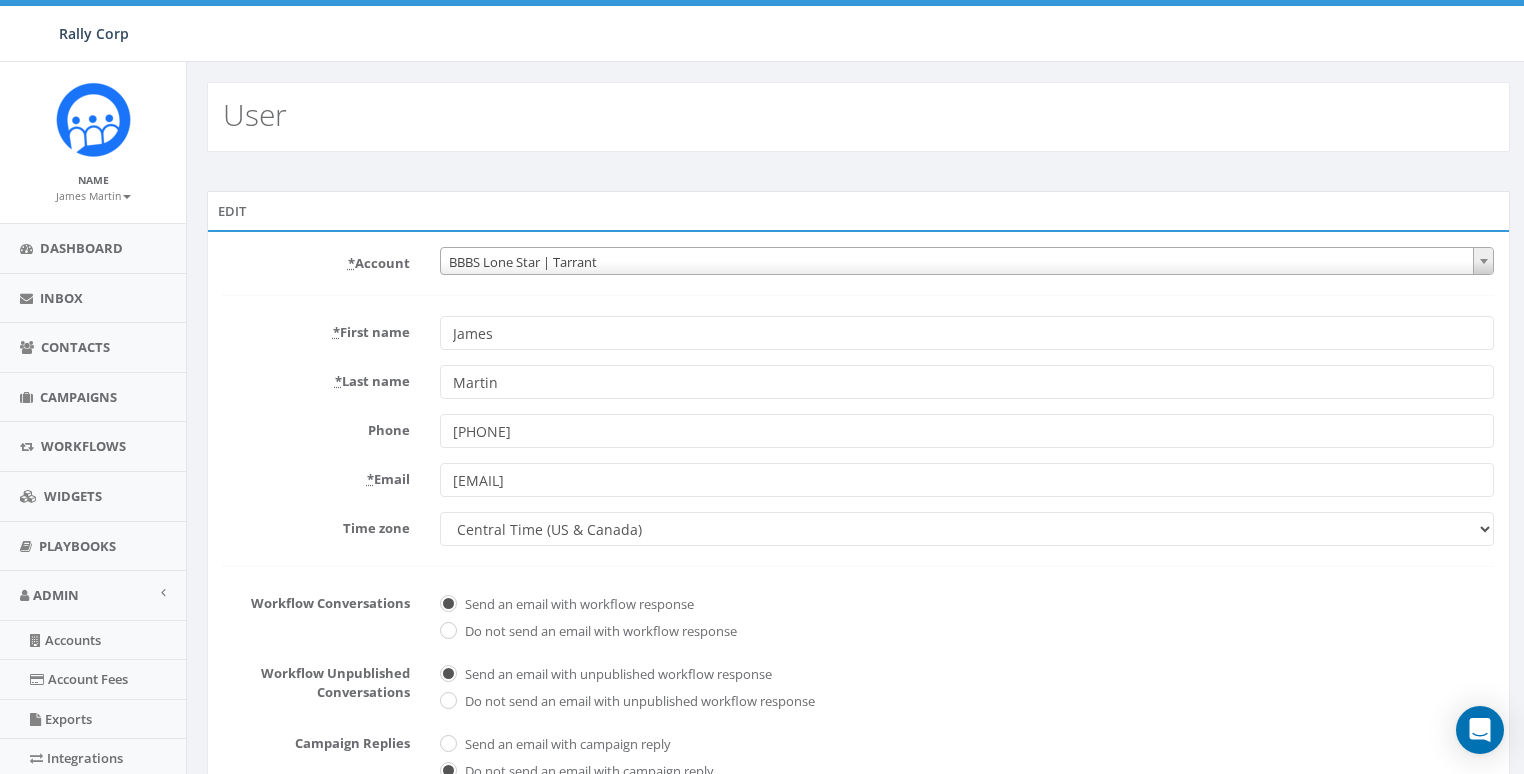 scroll, scrollTop: 0, scrollLeft: 0, axis: both 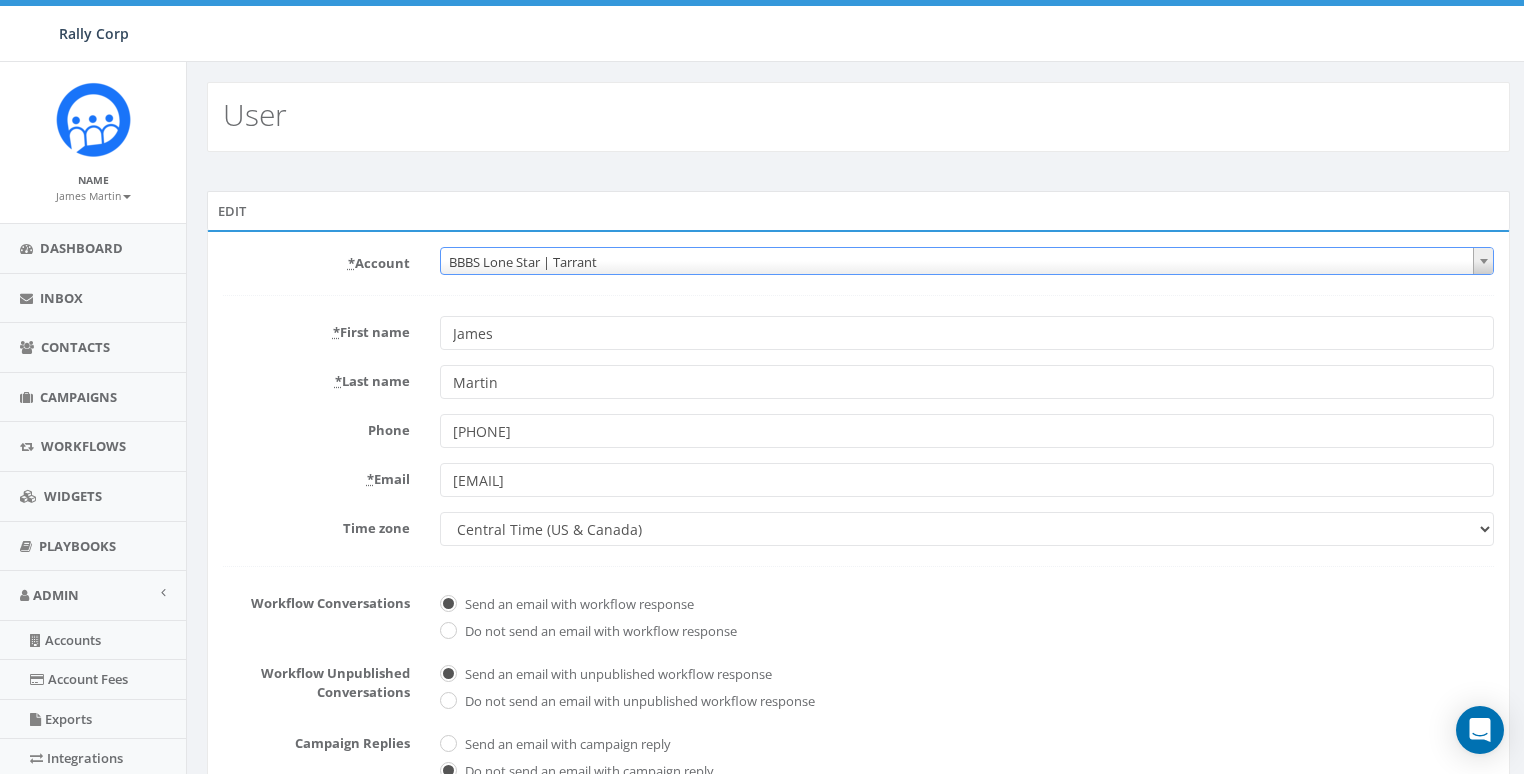 click on "BBBS Lone Star | Tarrant" at bounding box center [967, 262] 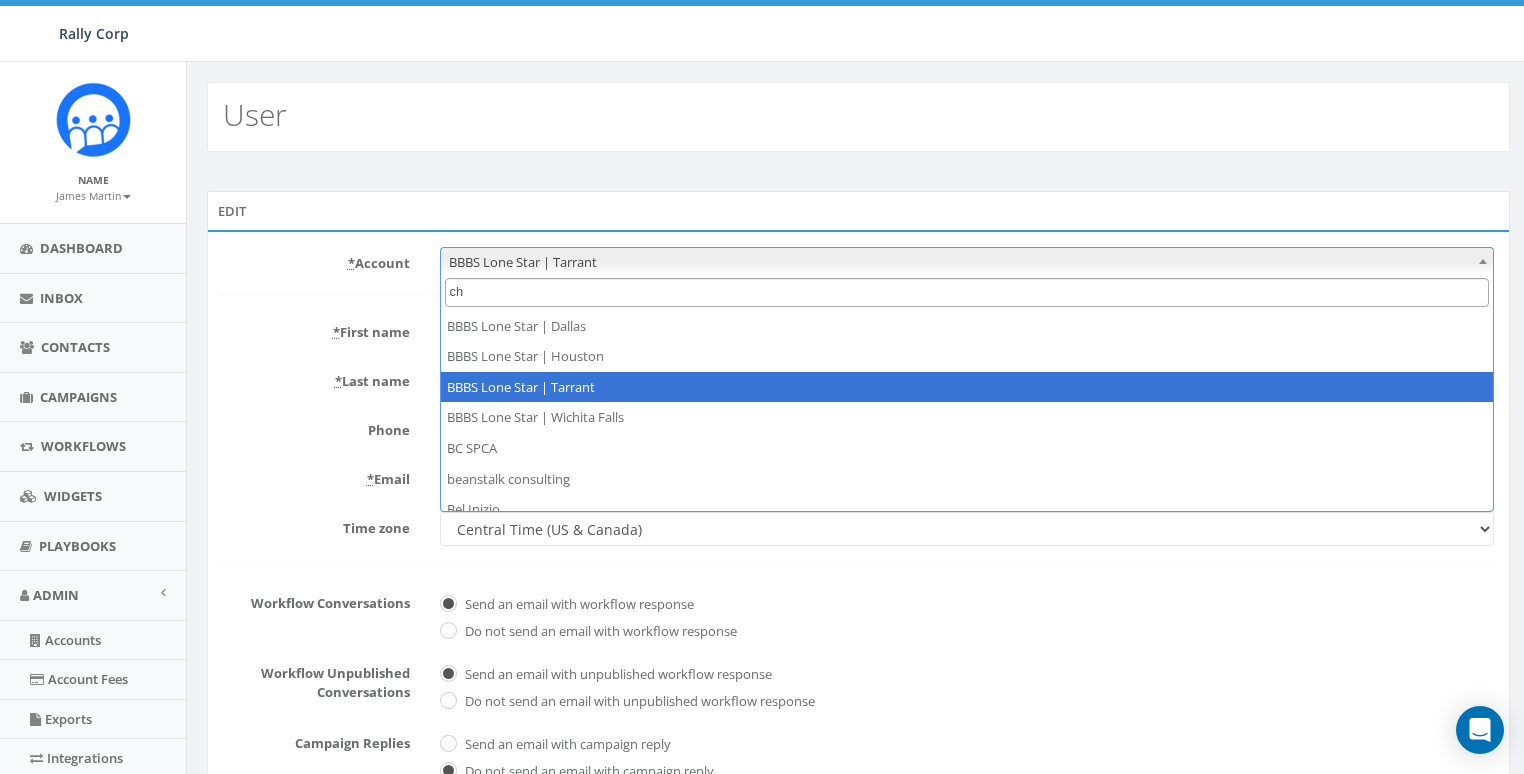 scroll, scrollTop: 0, scrollLeft: 0, axis: both 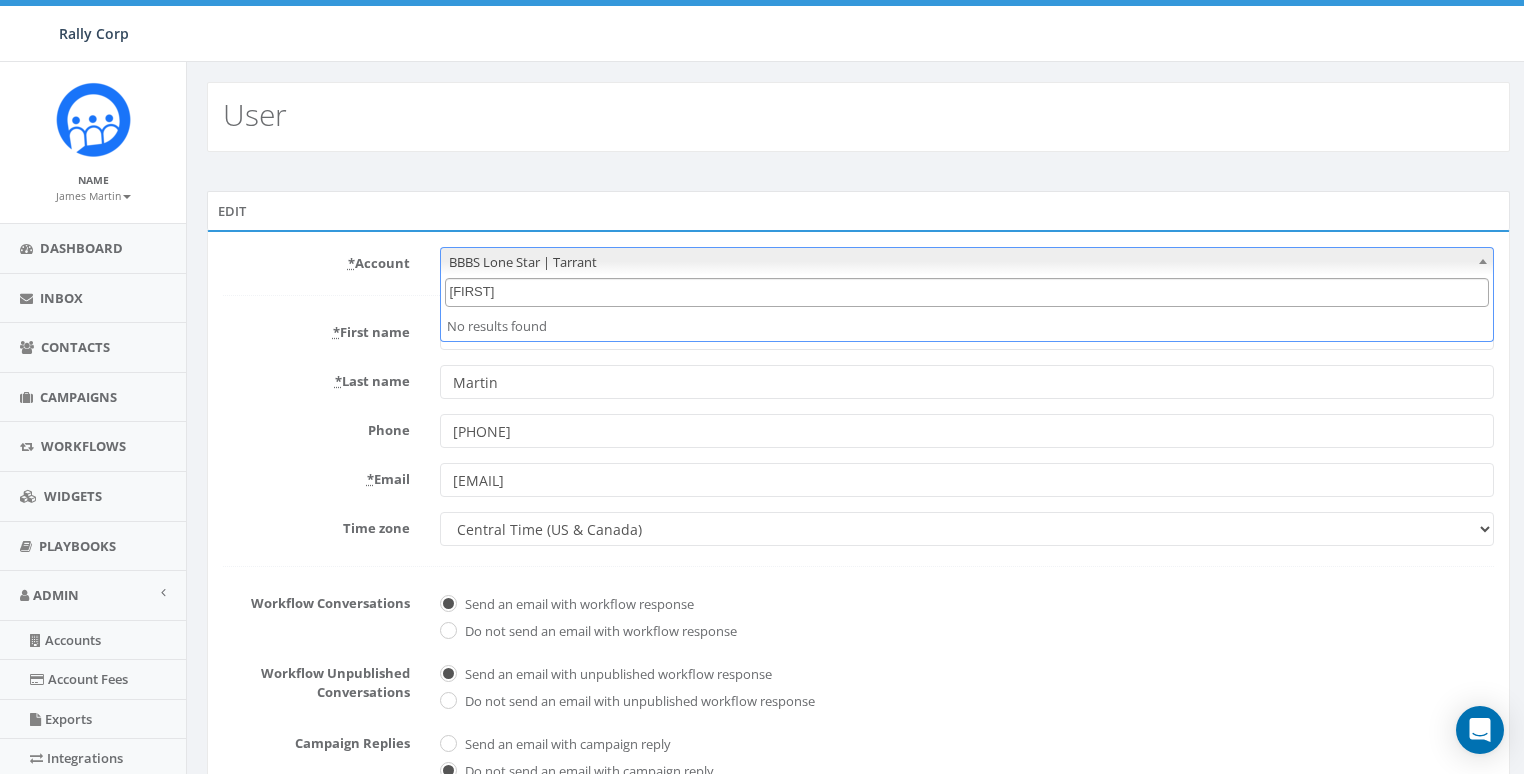 type on "c" 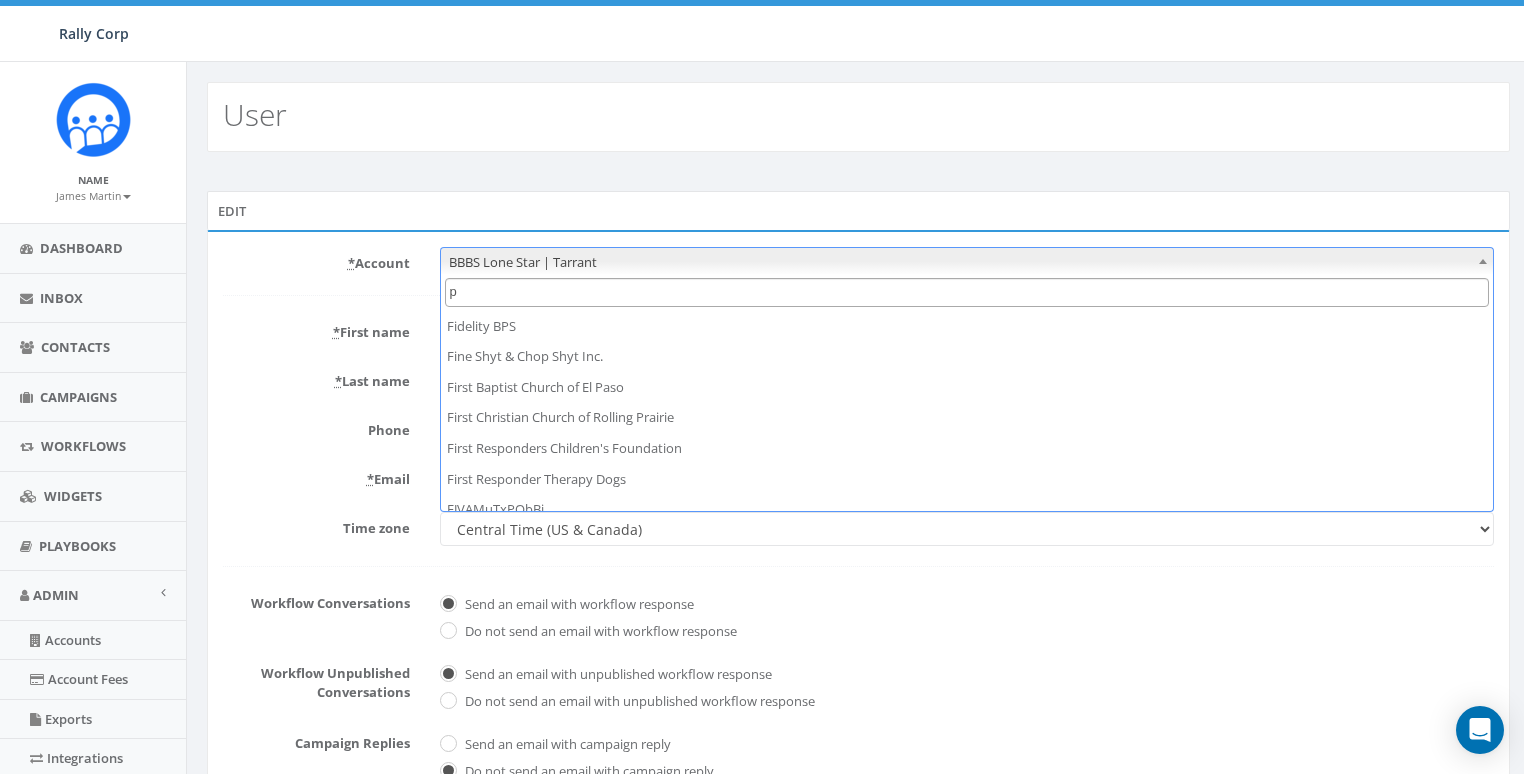 scroll, scrollTop: 0, scrollLeft: 0, axis: both 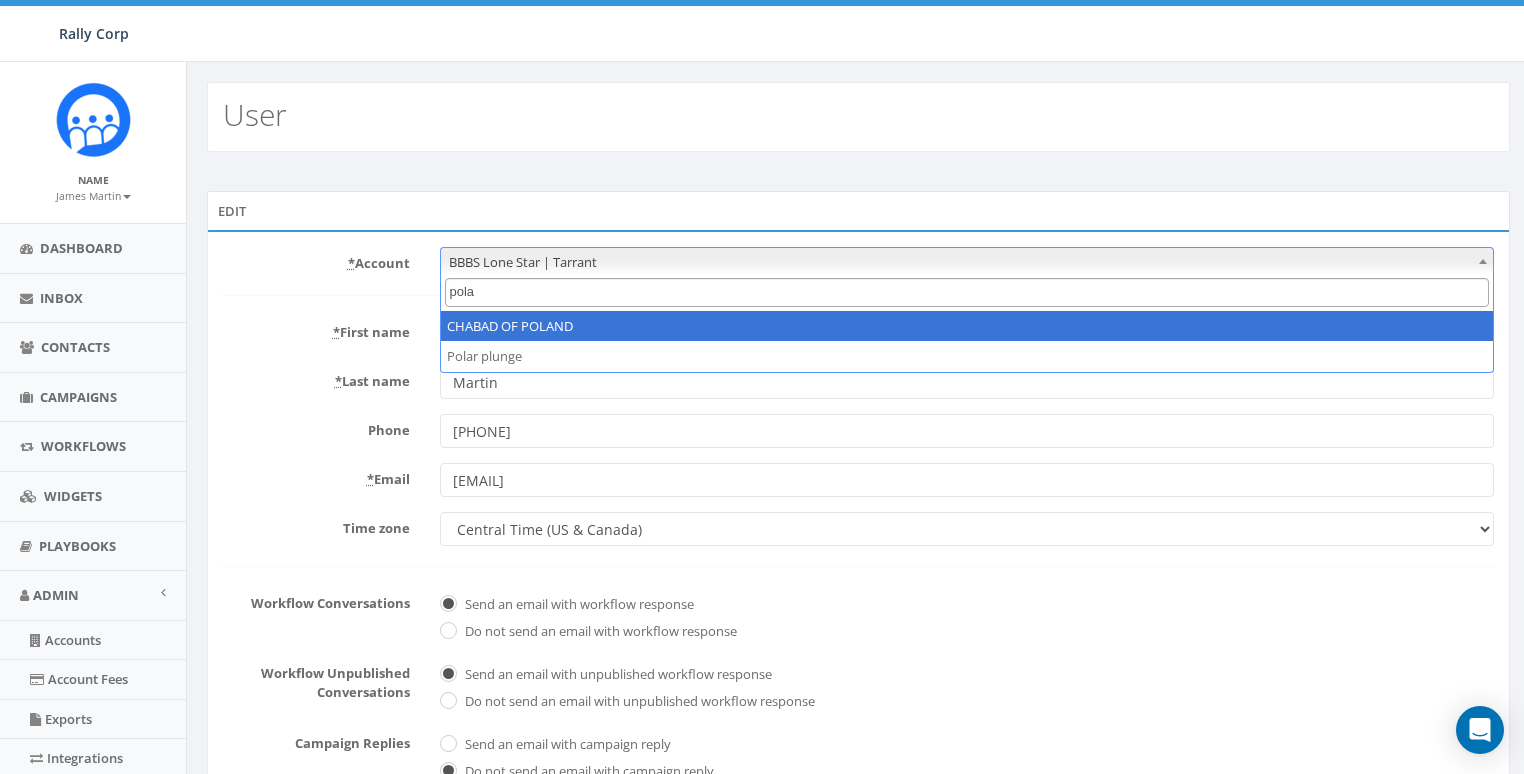 type on "pola" 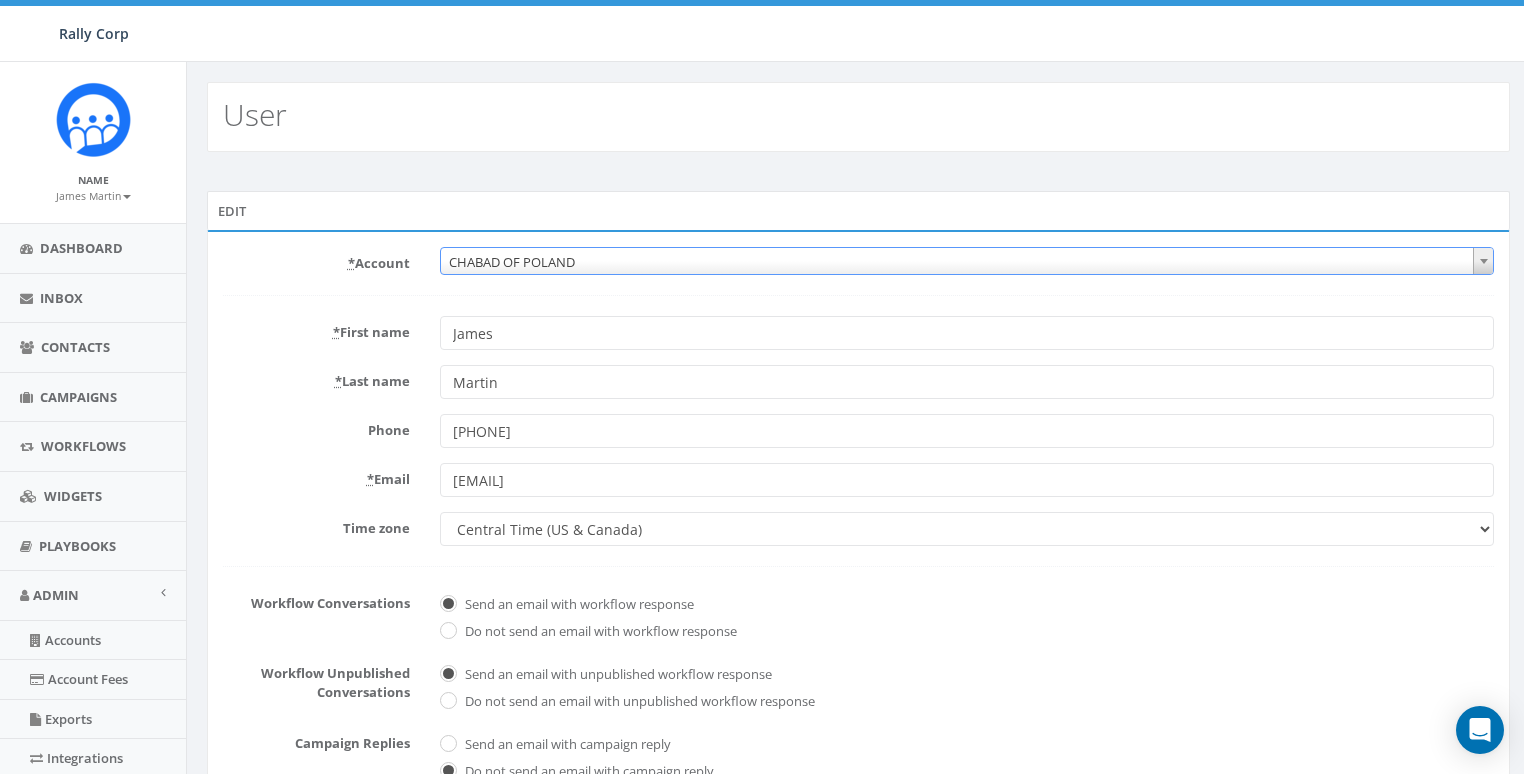 scroll, scrollTop: 422, scrollLeft: 0, axis: vertical 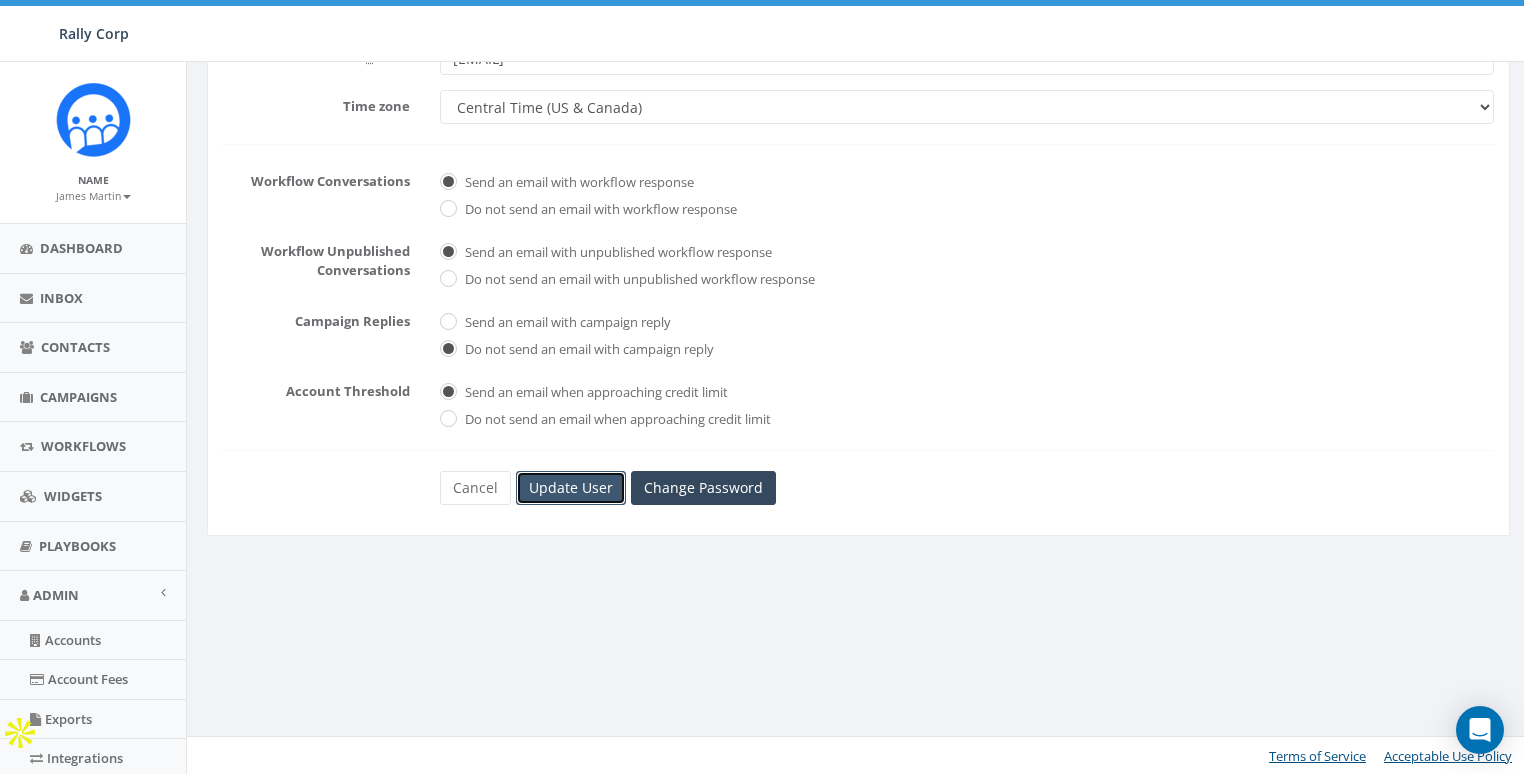 click on "Update User" at bounding box center [571, 488] 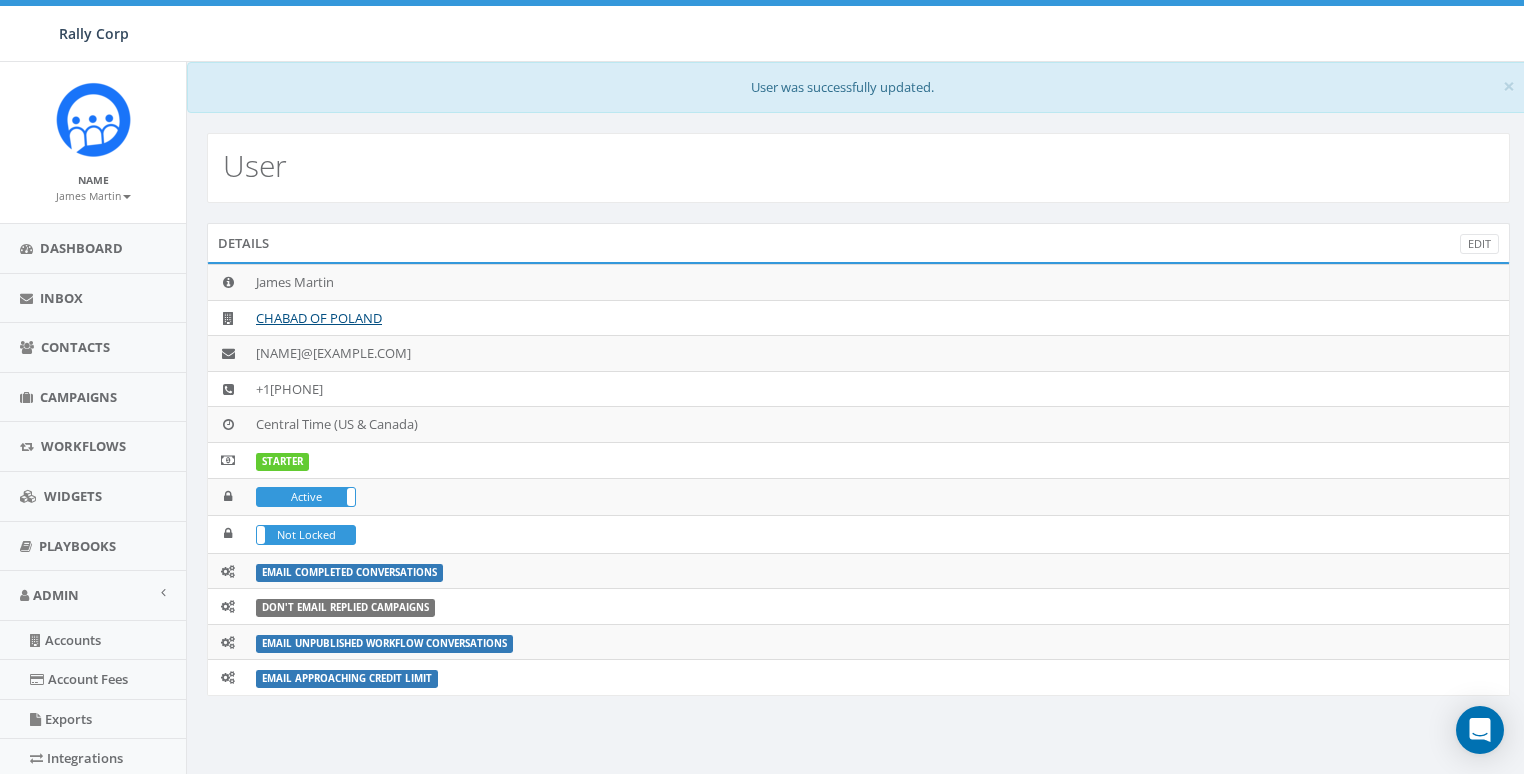 scroll, scrollTop: 0, scrollLeft: 0, axis: both 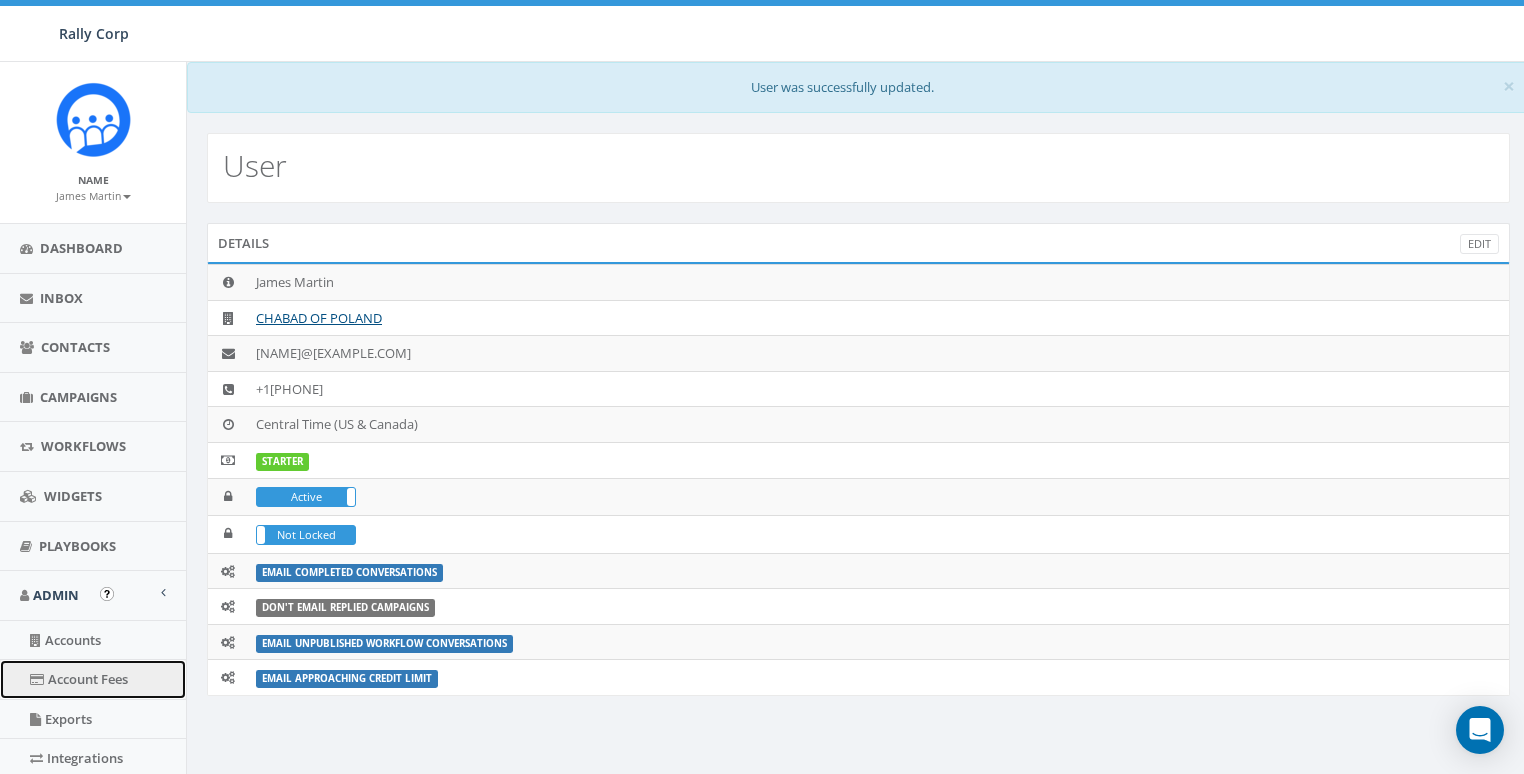 click on "Account Fees" at bounding box center [93, 679] 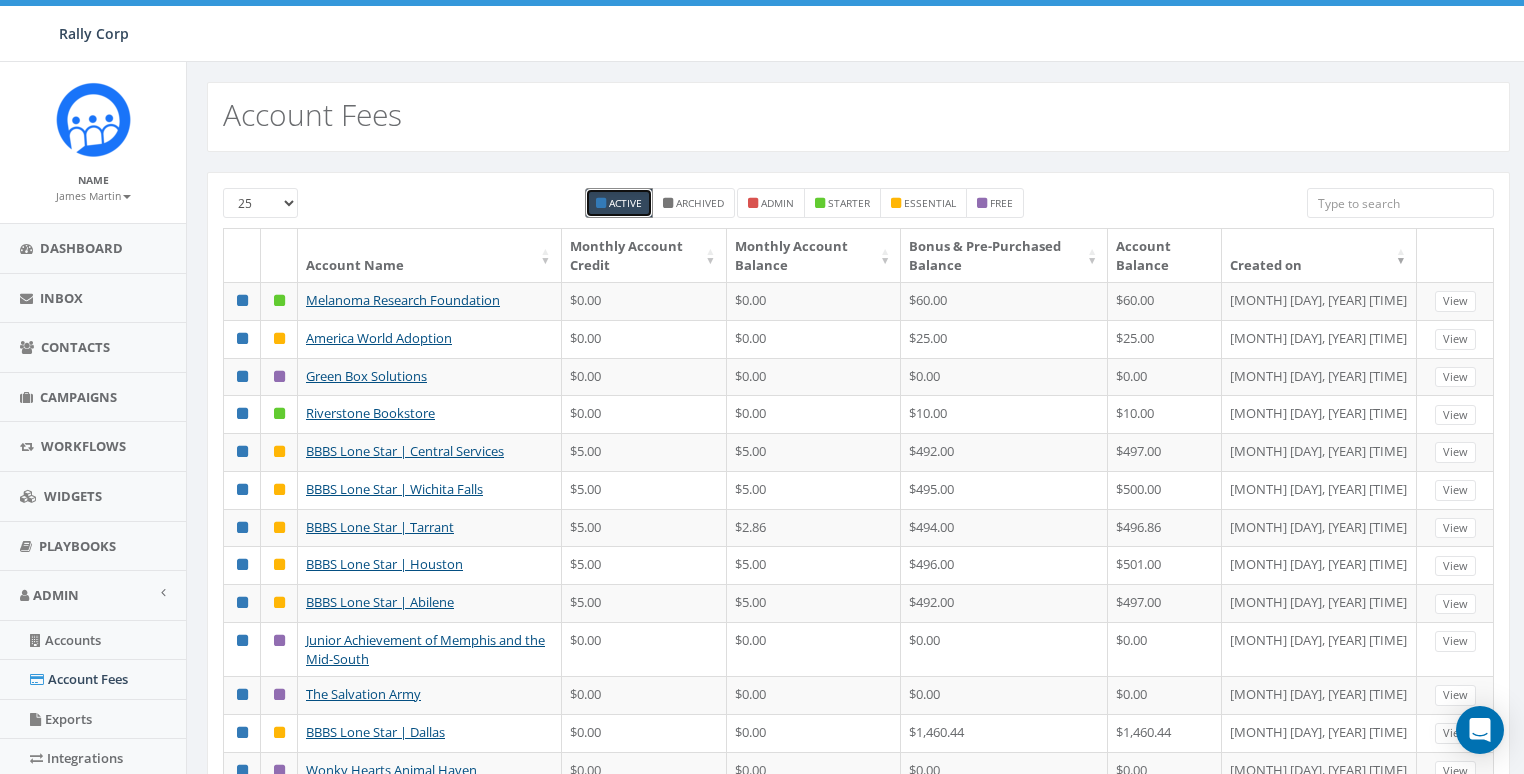 scroll, scrollTop: 0, scrollLeft: 0, axis: both 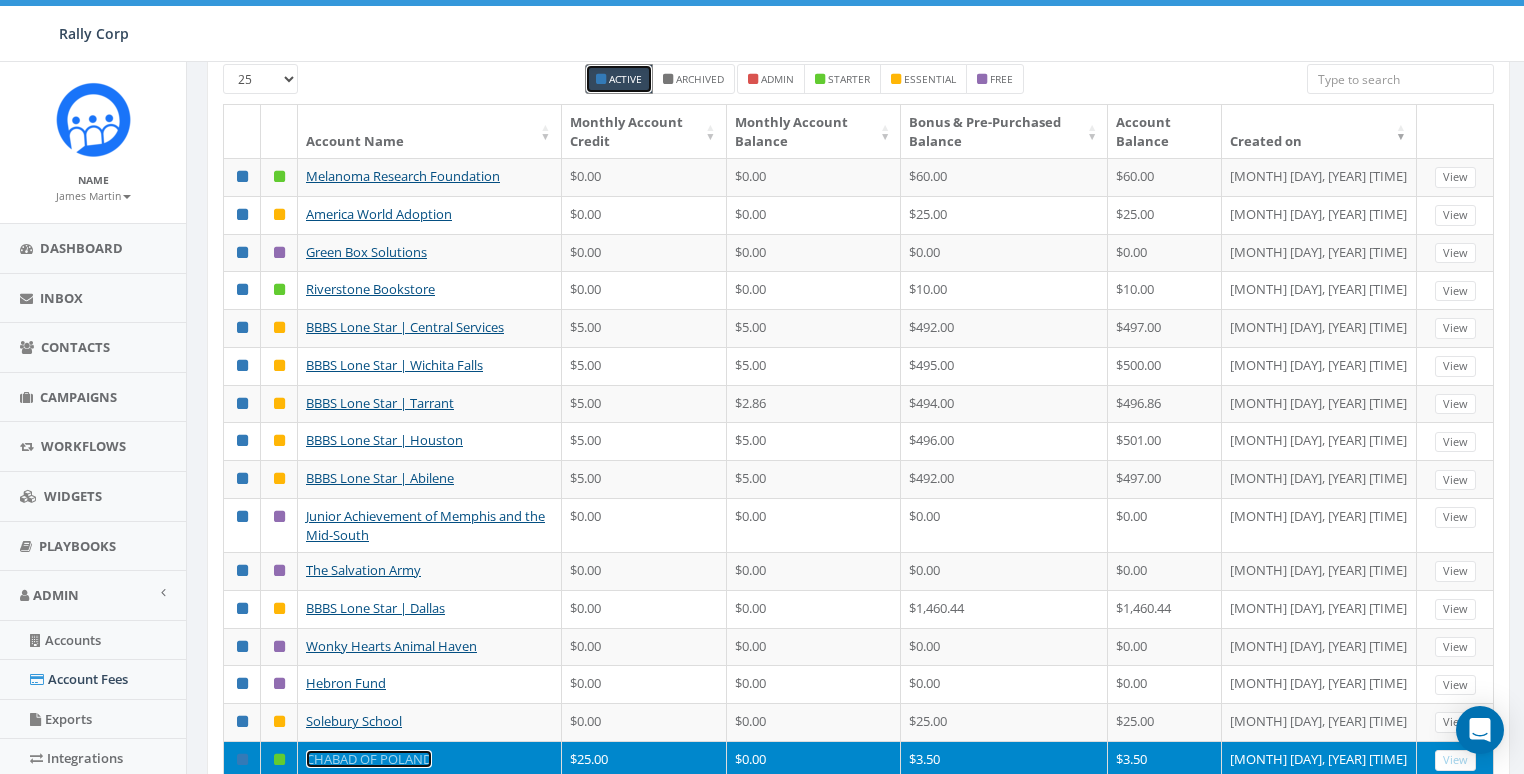 click on "CHABAD OF POLAND" at bounding box center [369, 759] 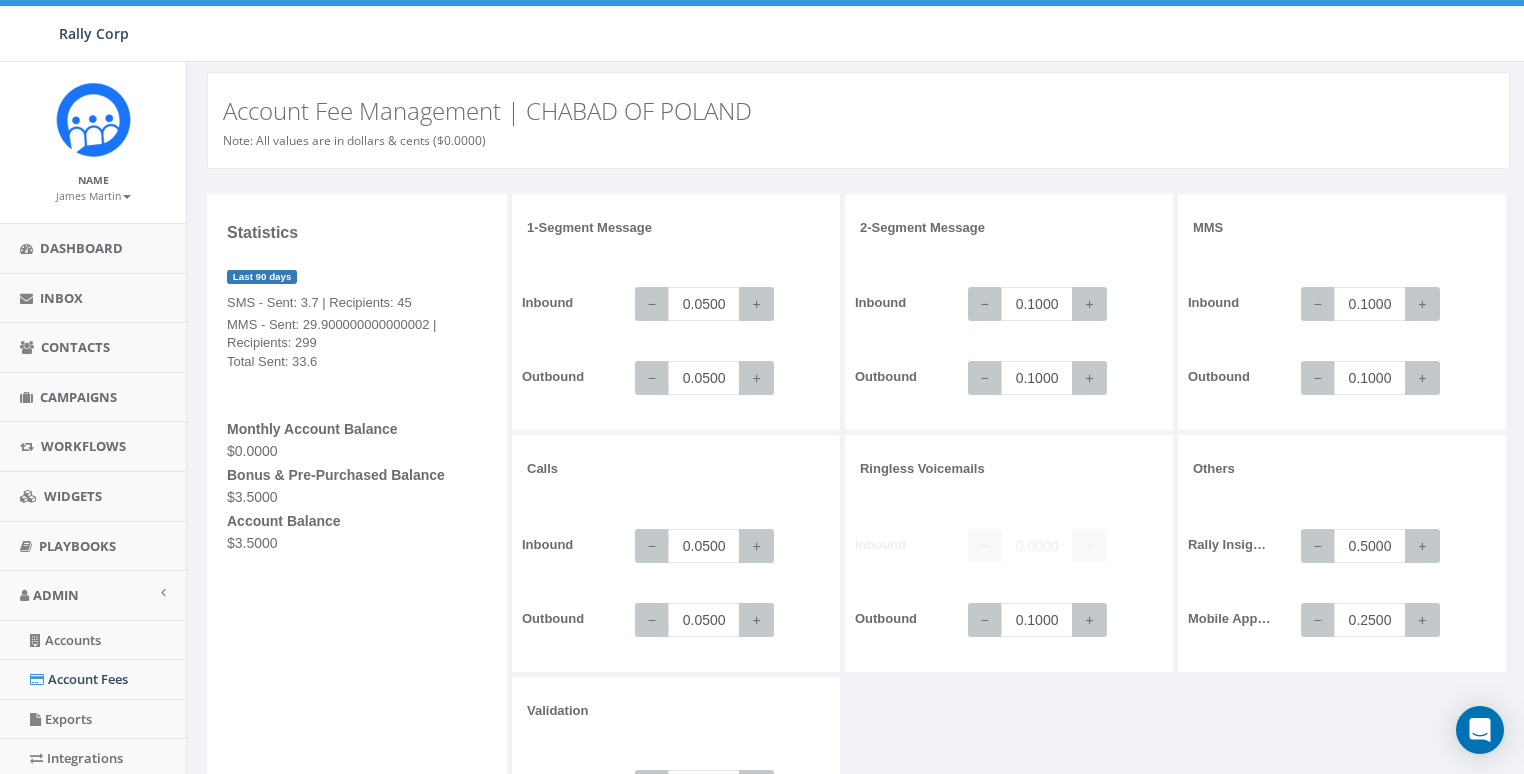 scroll, scrollTop: 0, scrollLeft: 0, axis: both 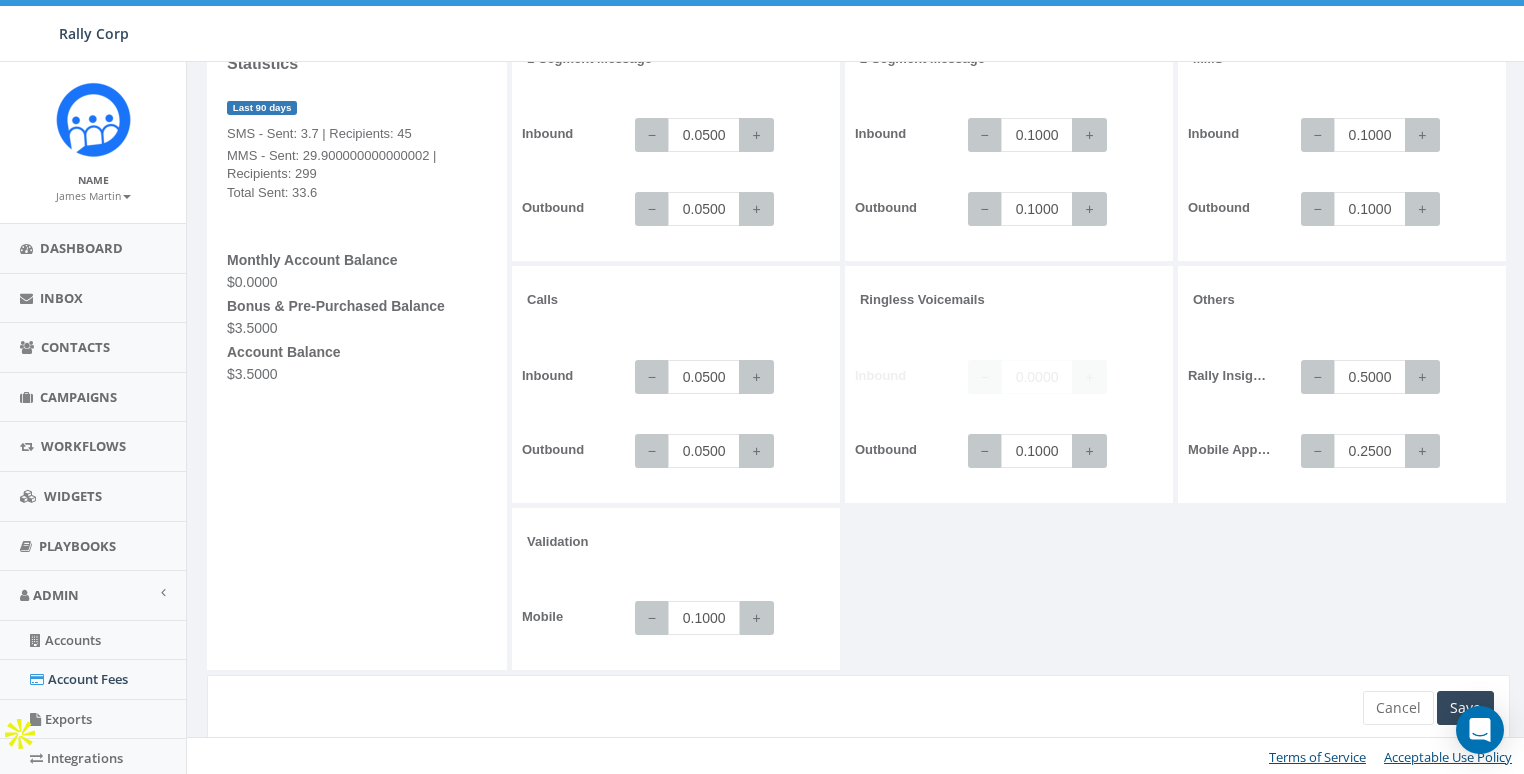 click on "0.1000" at bounding box center [704, 618] 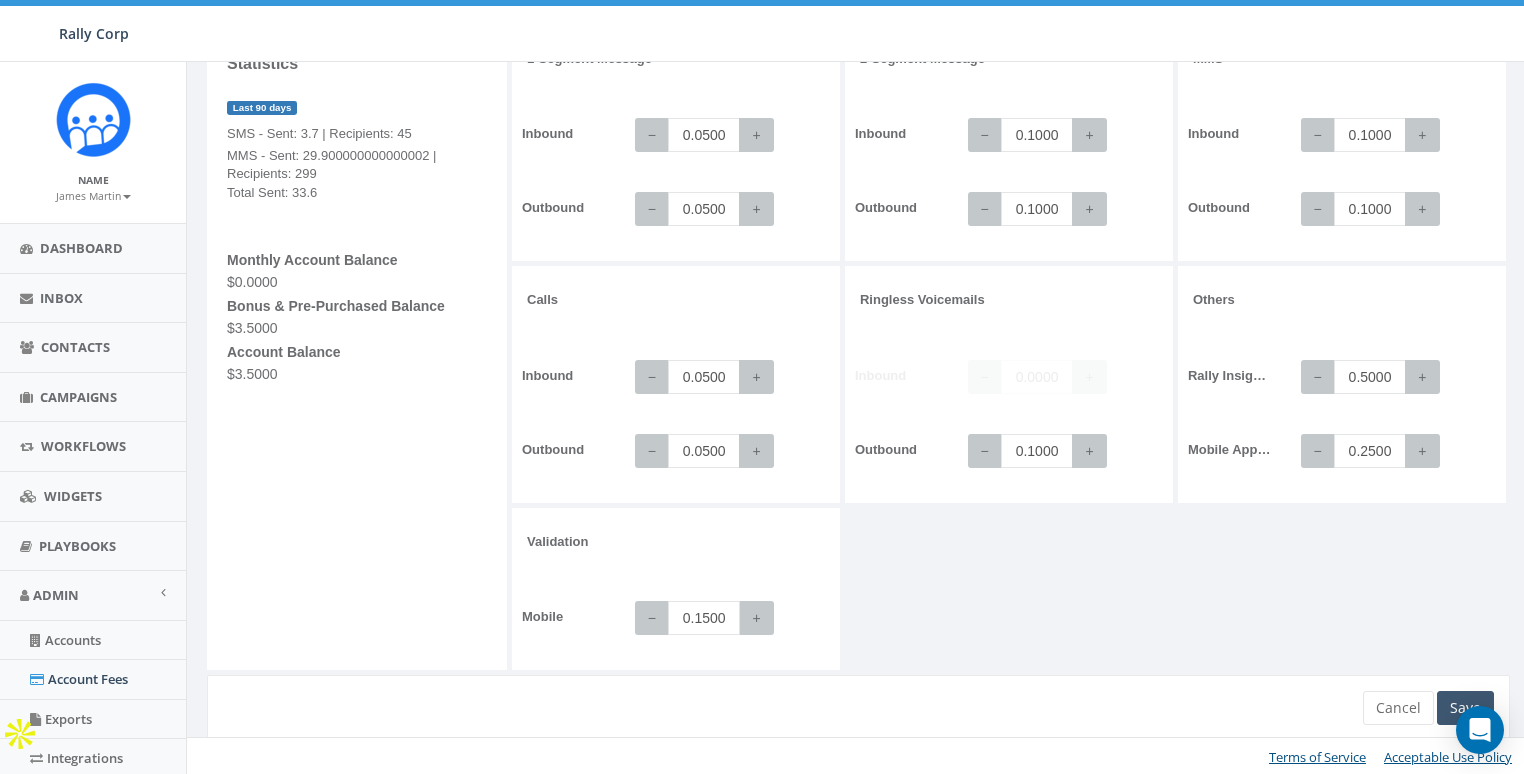 type on "0.1500" 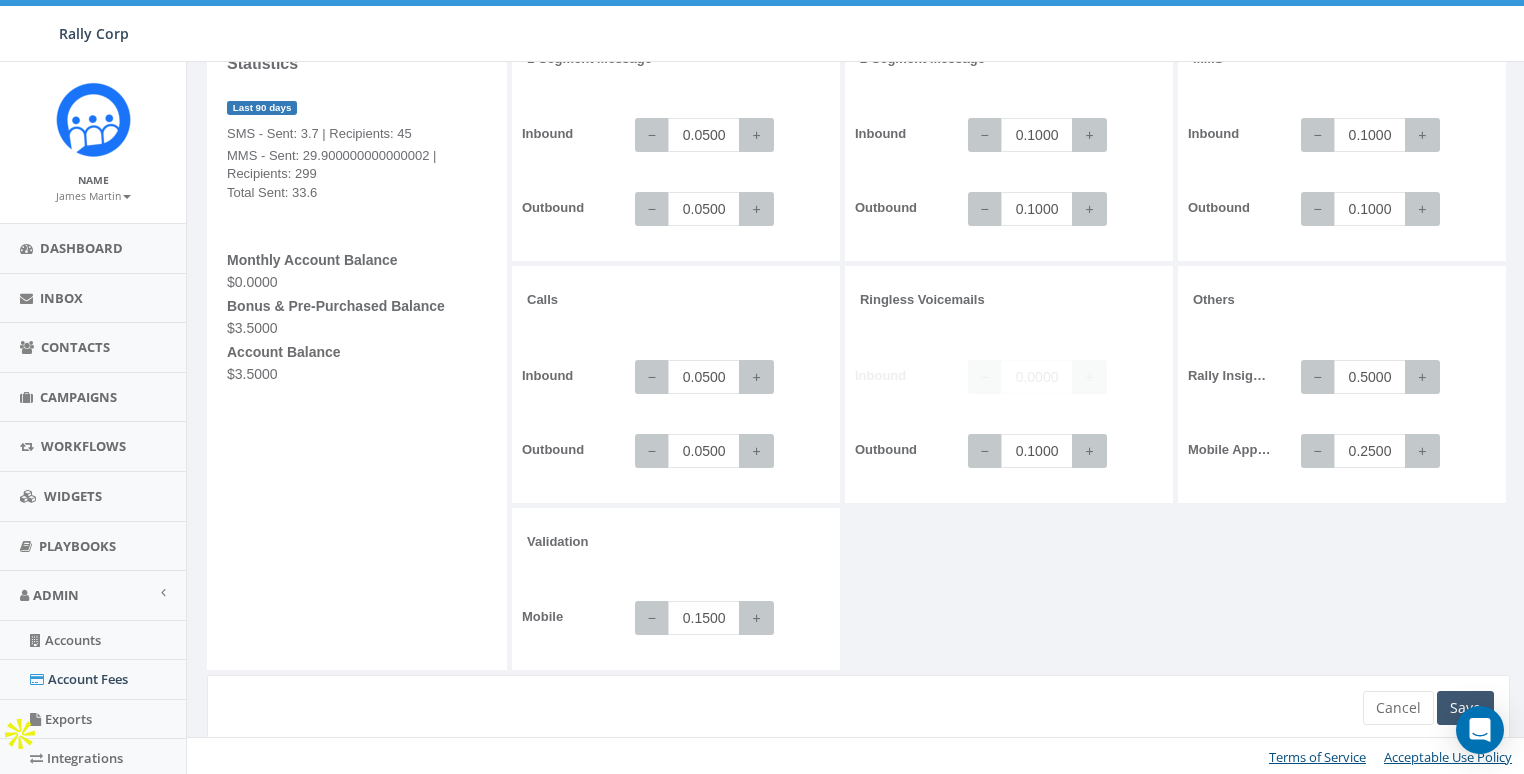 click on "Save" at bounding box center (1465, 708) 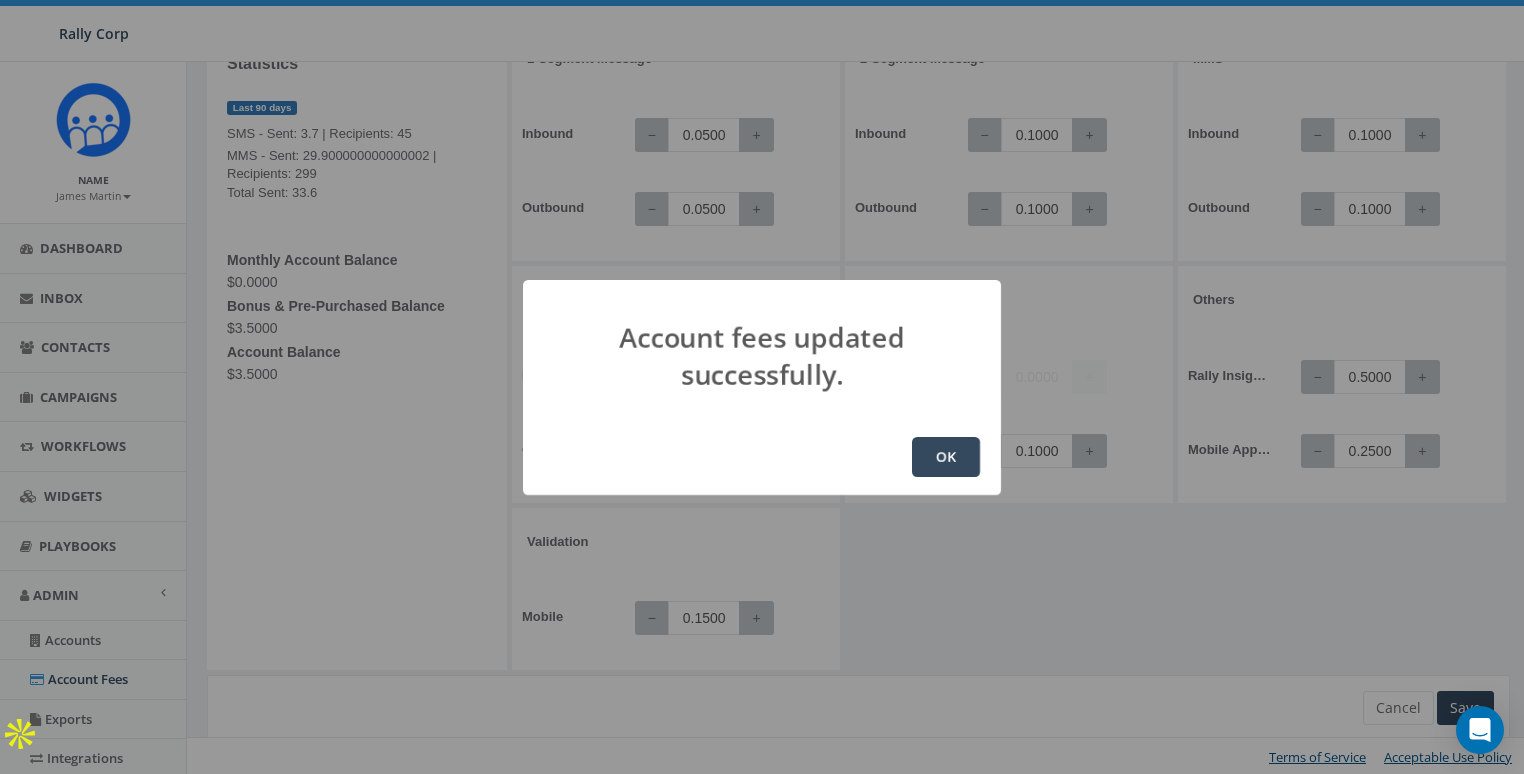 click on "OK" at bounding box center [946, 457] 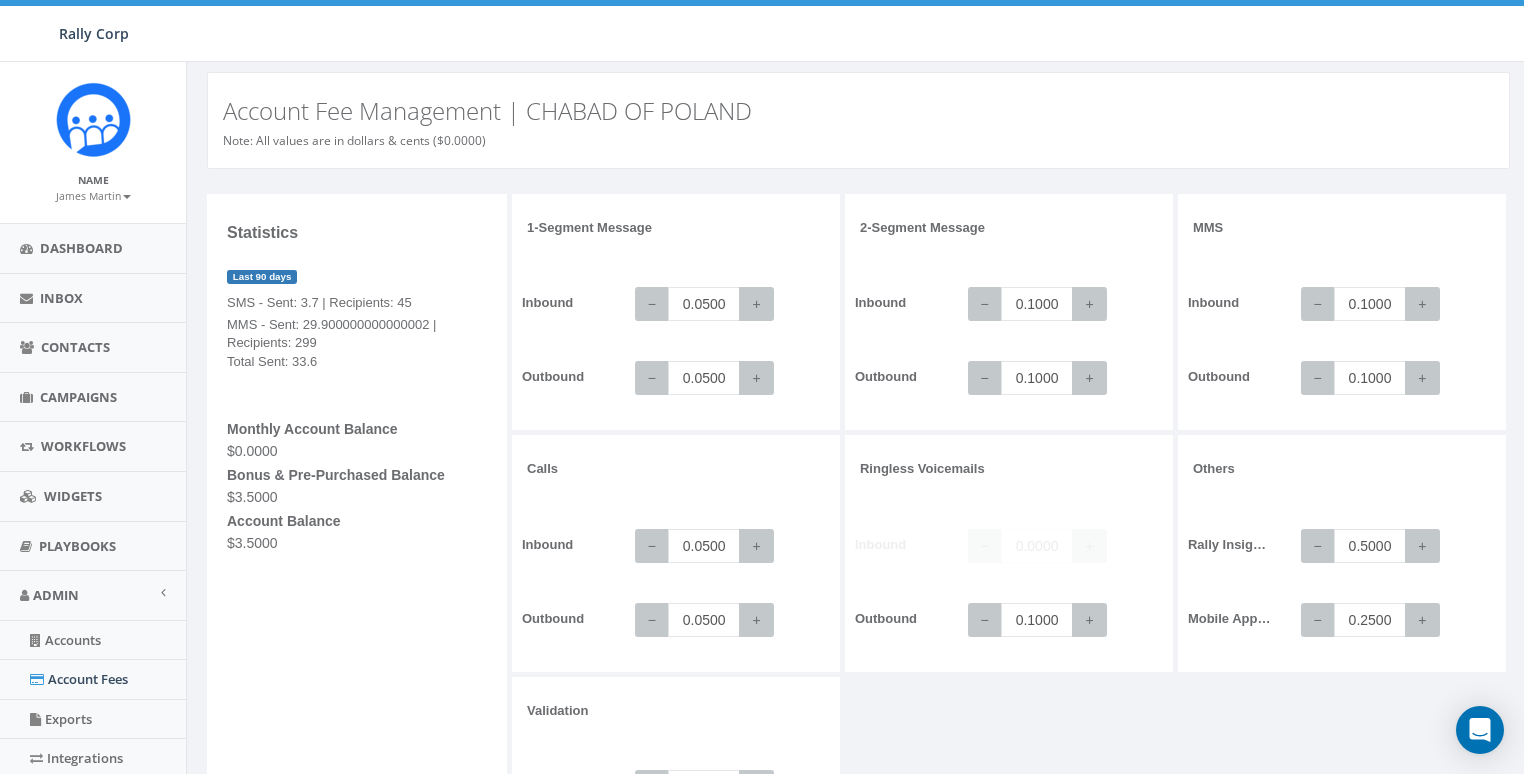 scroll, scrollTop: 169, scrollLeft: 0, axis: vertical 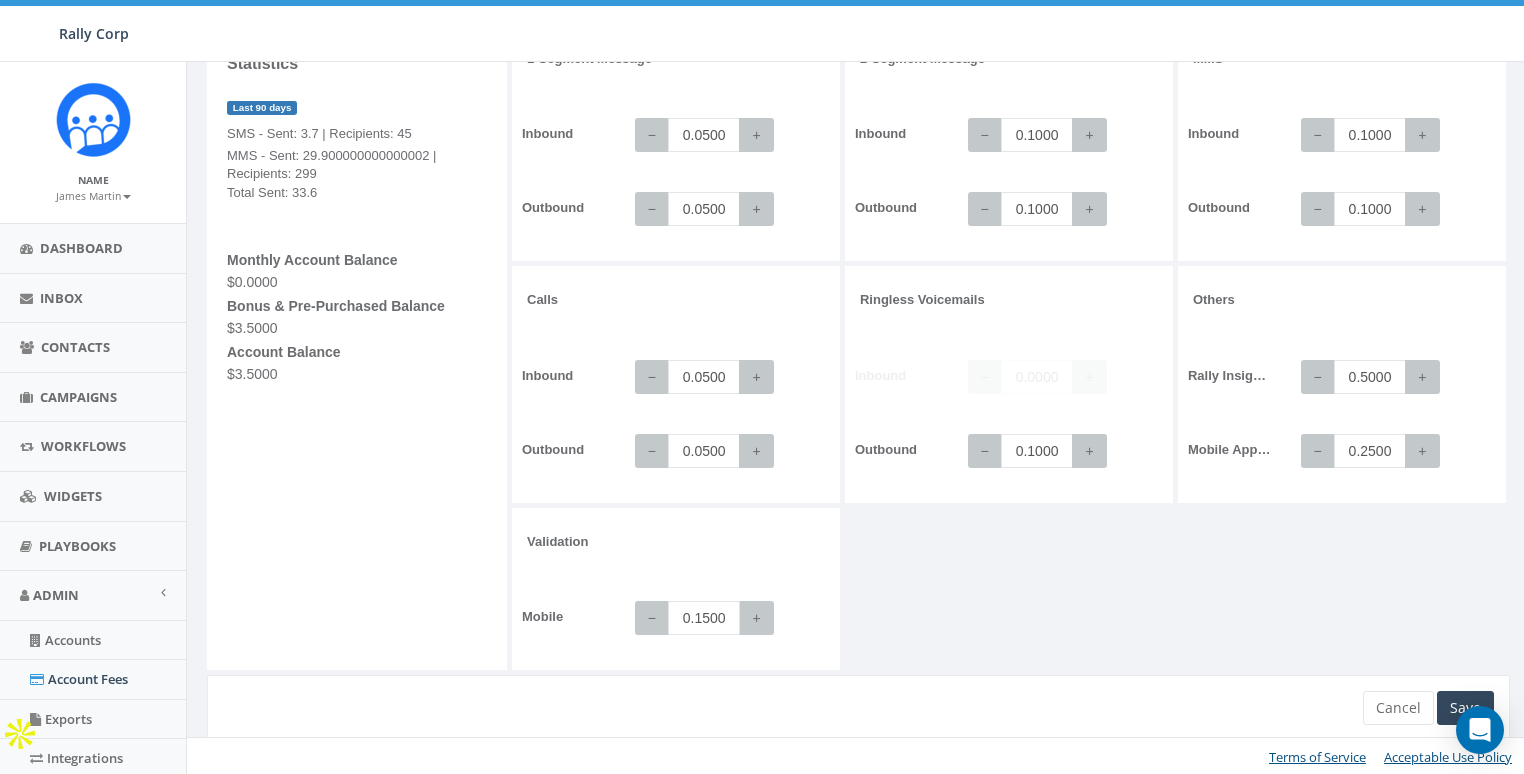 click on "0.1500" at bounding box center (704, 618) 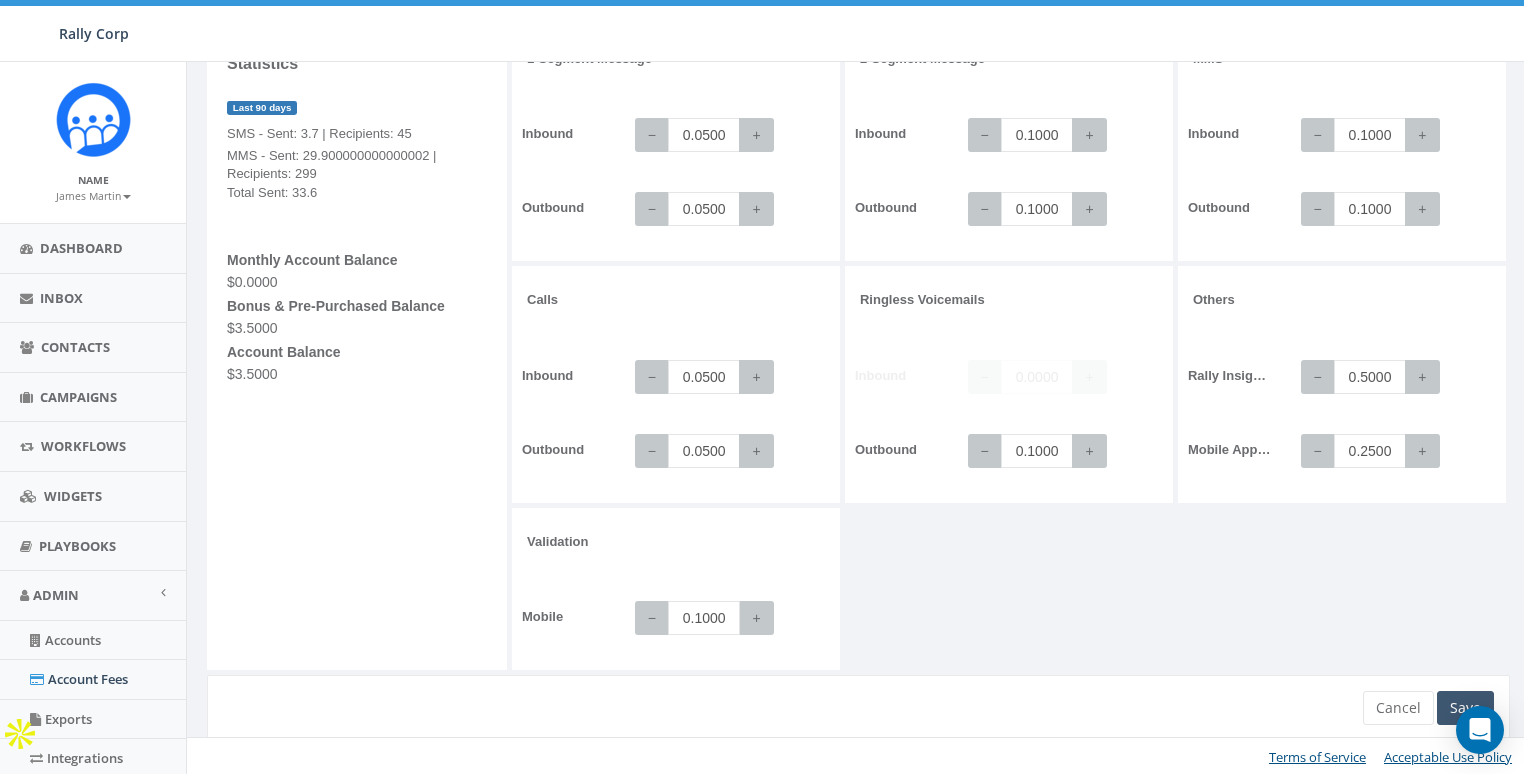 type on "0.1000" 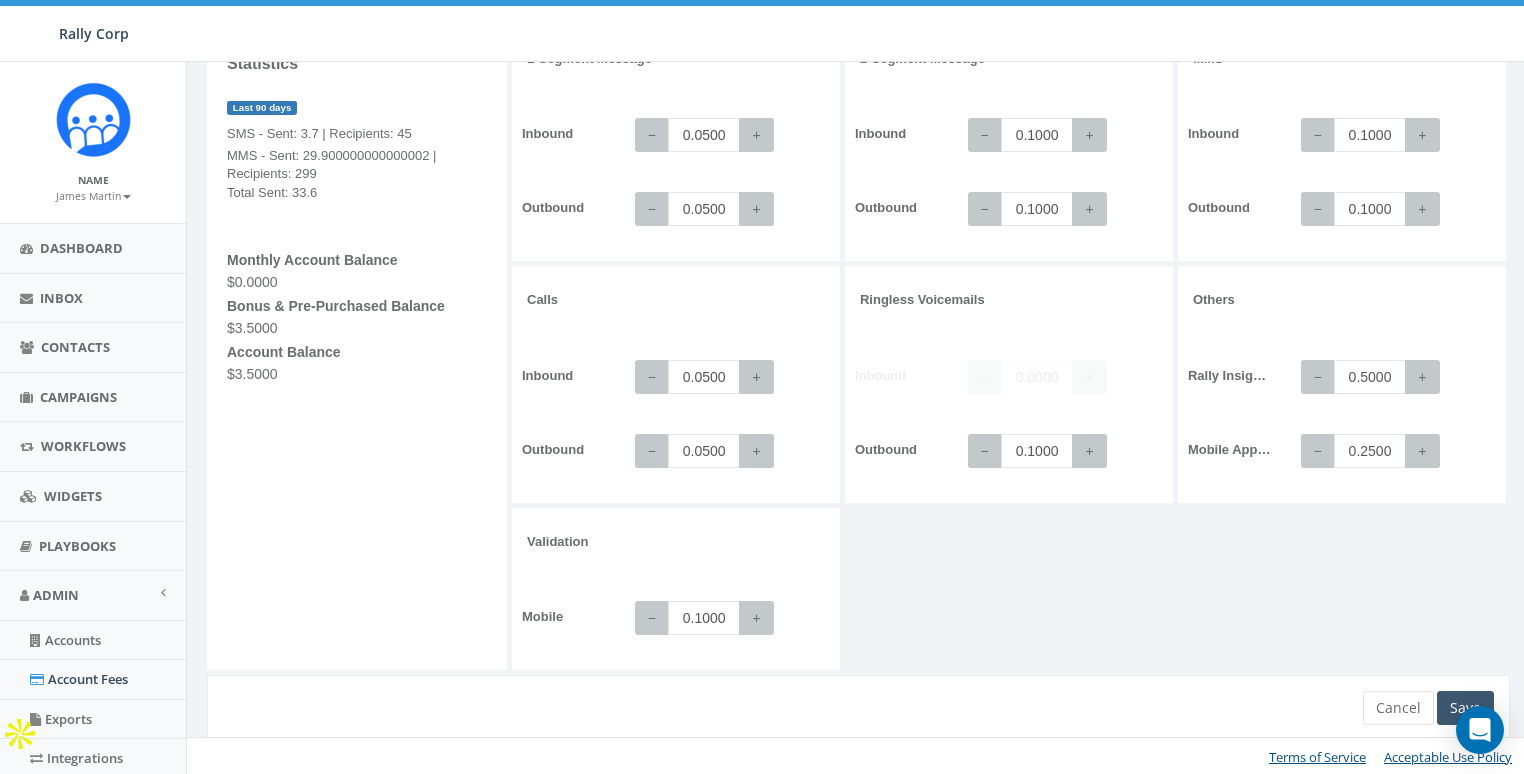 click on "Save" at bounding box center (1465, 708) 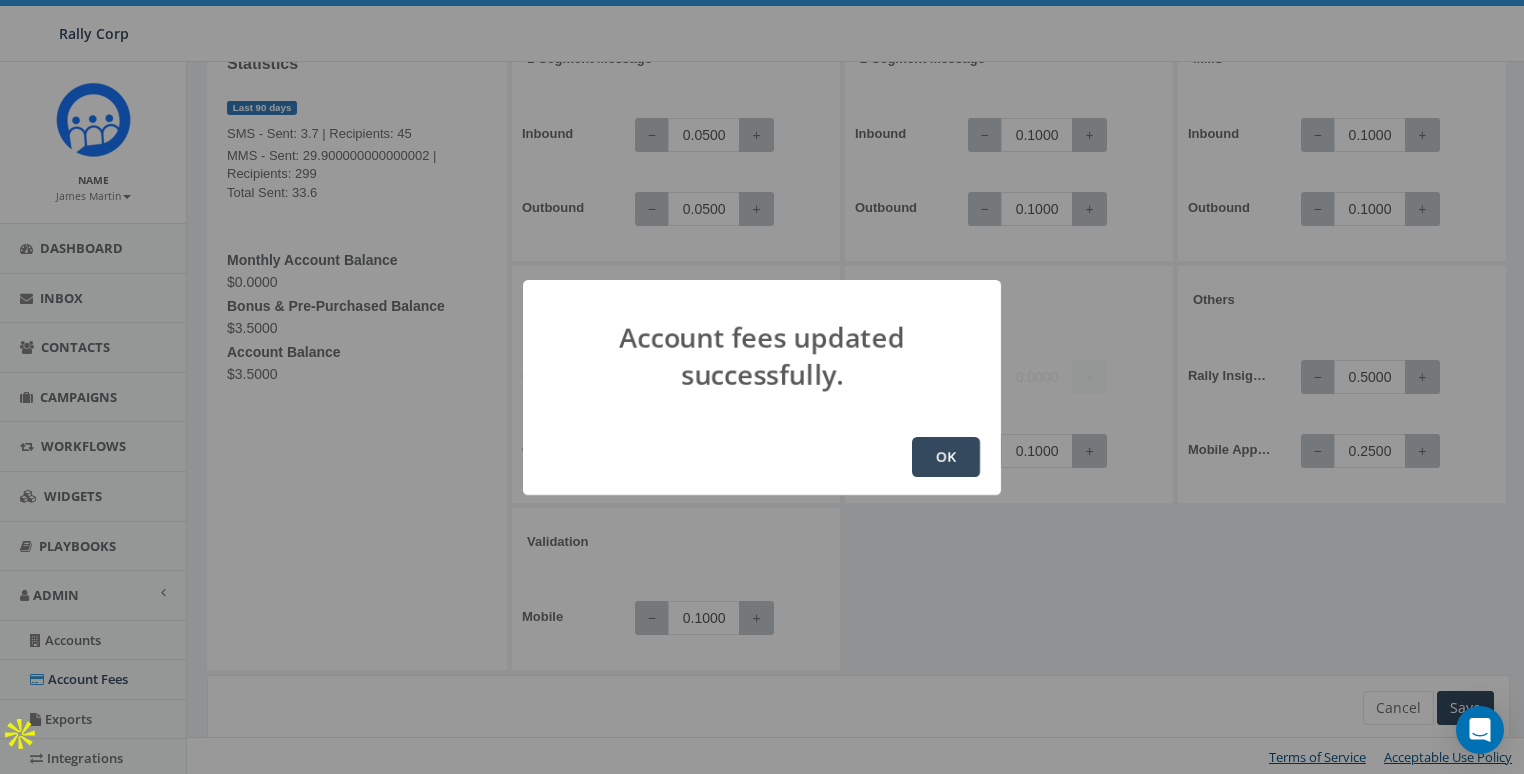 click on "OK" at bounding box center (946, 457) 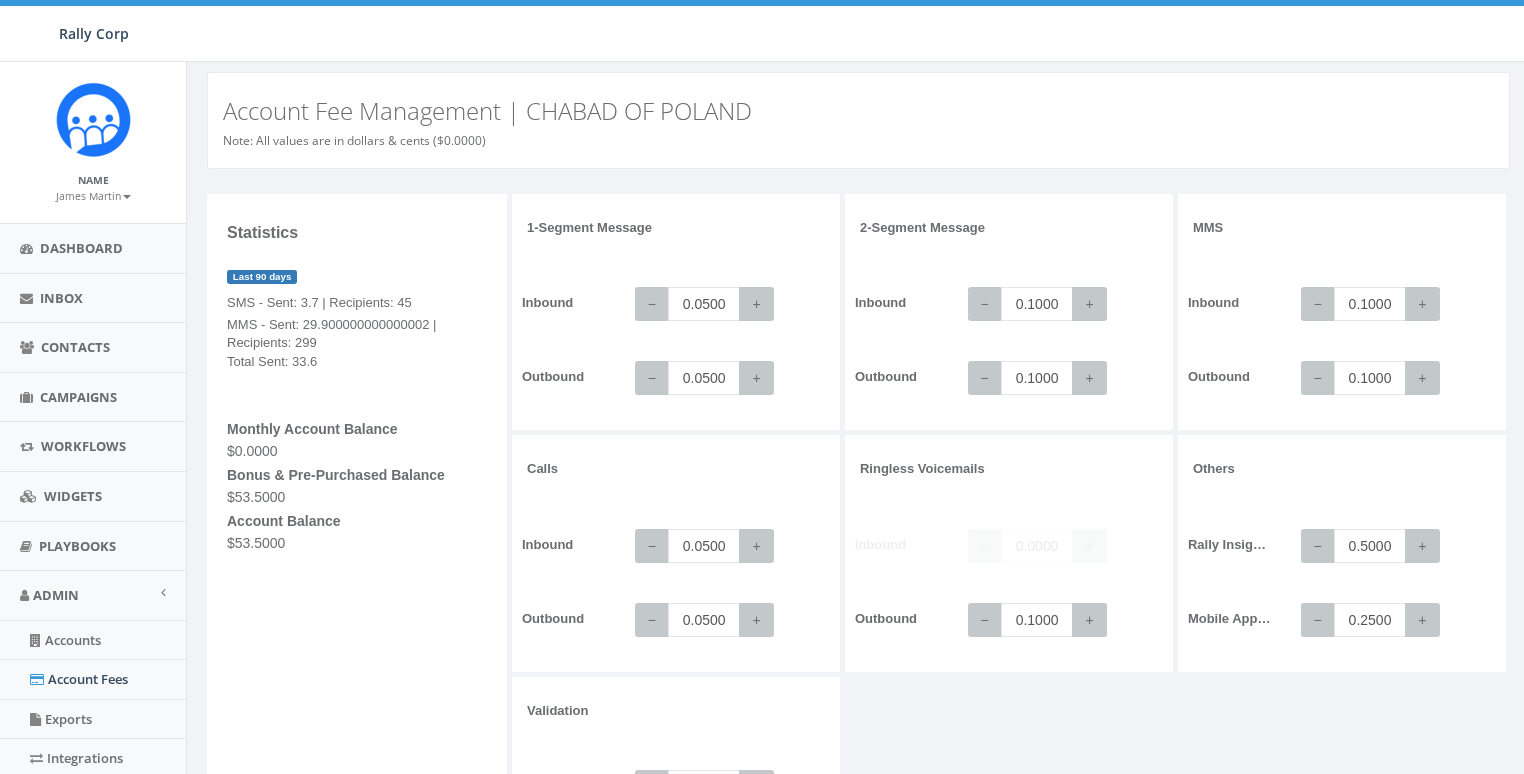 scroll, scrollTop: 36, scrollLeft: 0, axis: vertical 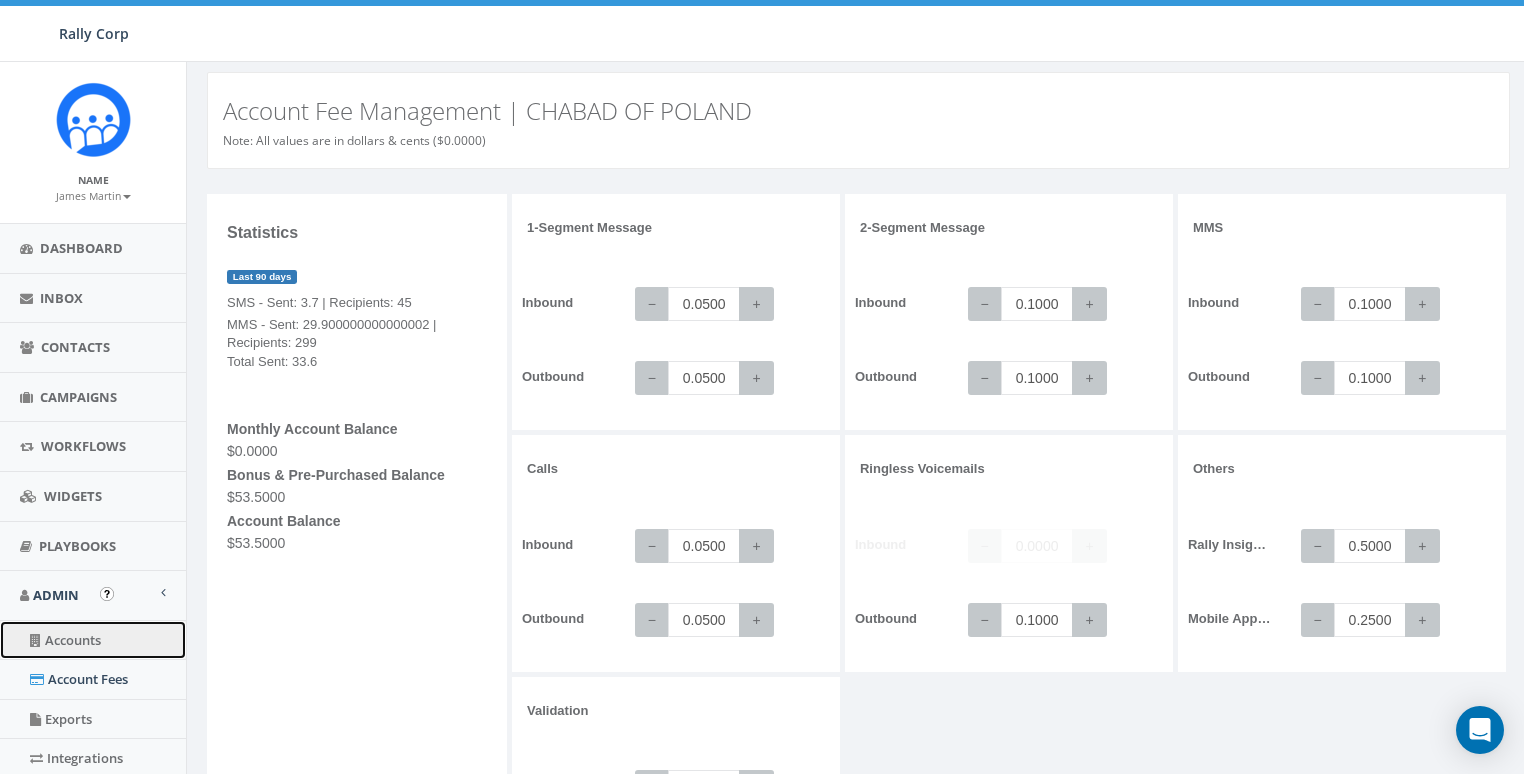 click on "Accounts" at bounding box center (93, 640) 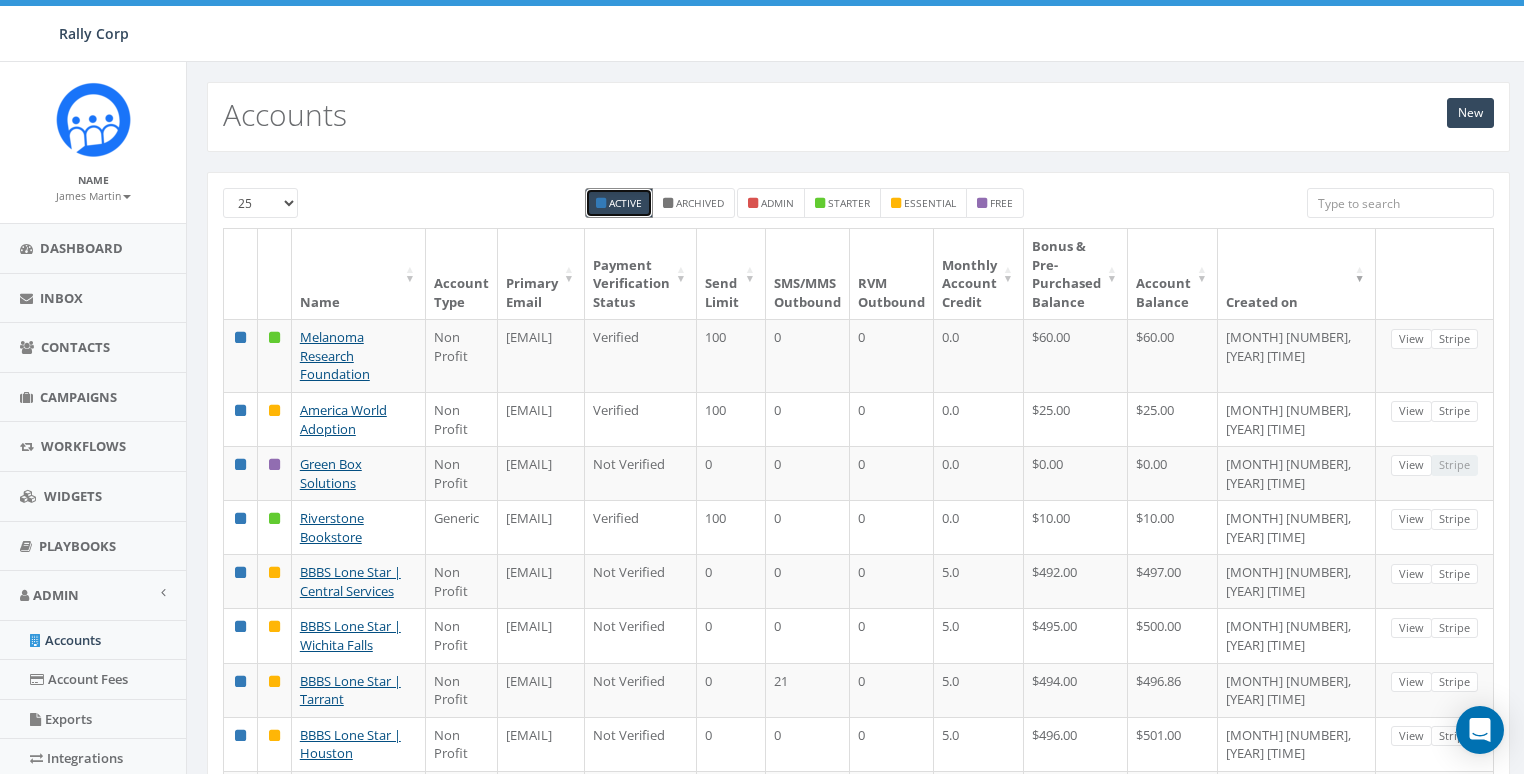 scroll, scrollTop: 0, scrollLeft: 0, axis: both 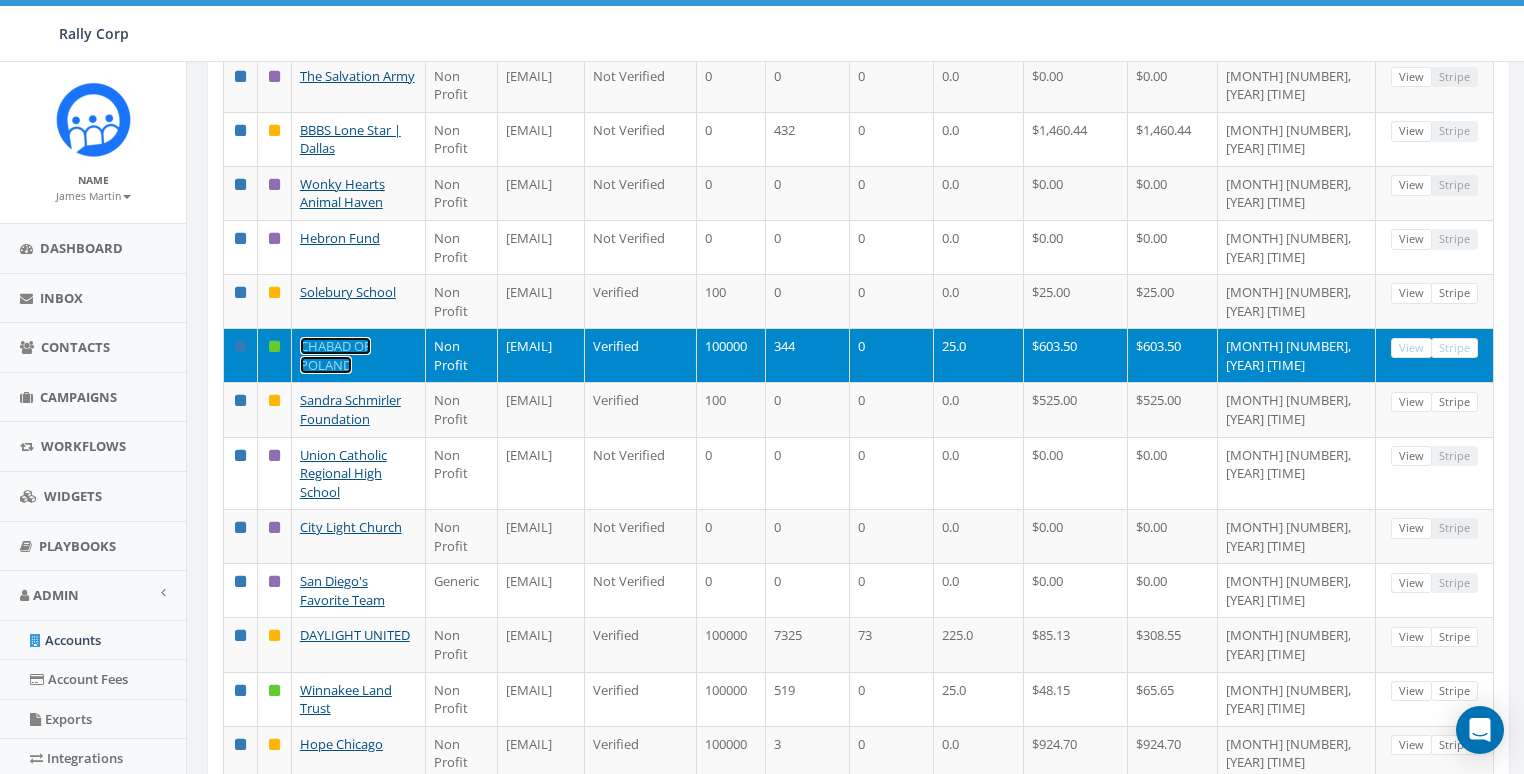click on "CHABAD OF POLAND" at bounding box center (335, 355) 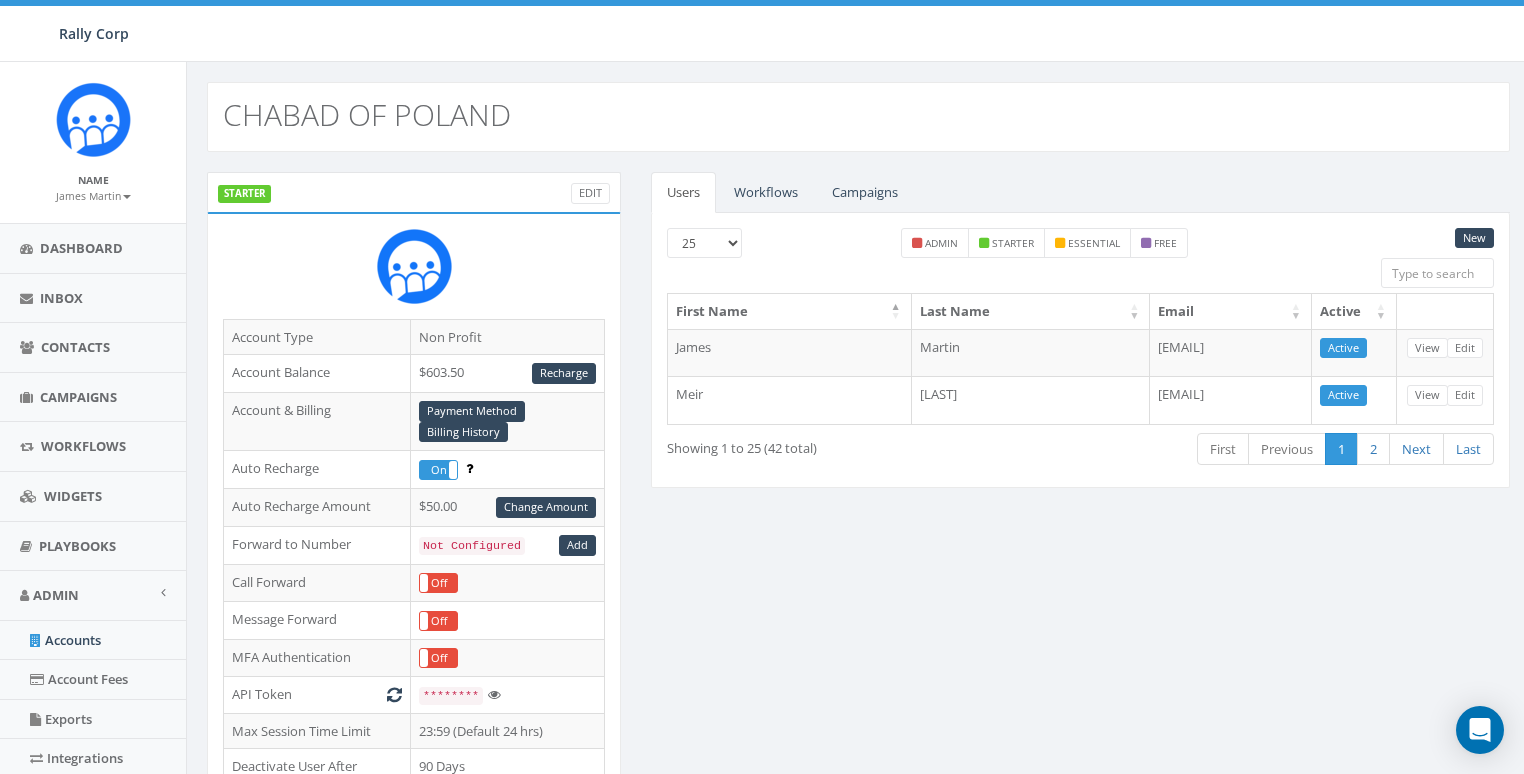 scroll, scrollTop: 0, scrollLeft: 0, axis: both 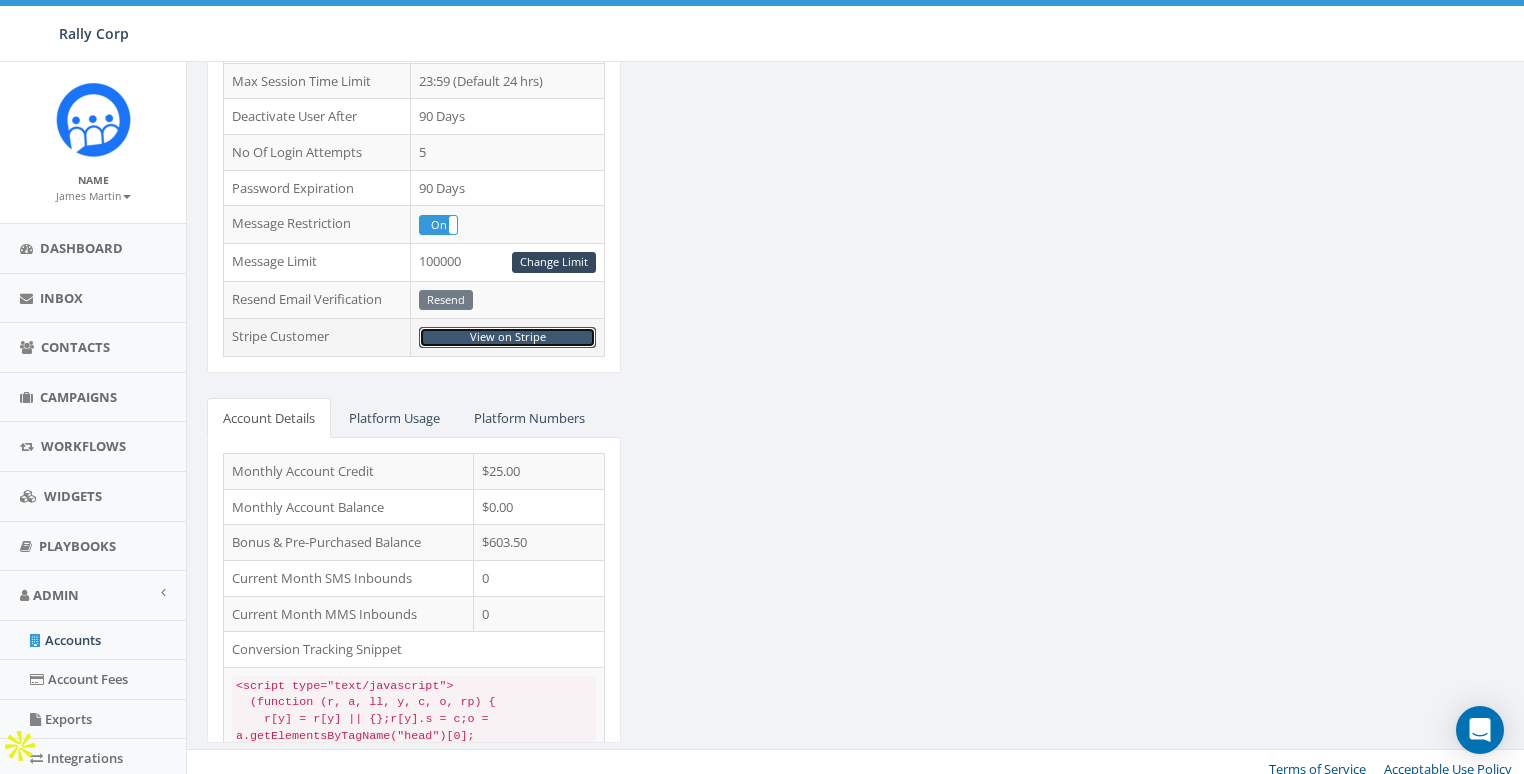 click on "View on Stripe" at bounding box center [507, 337] 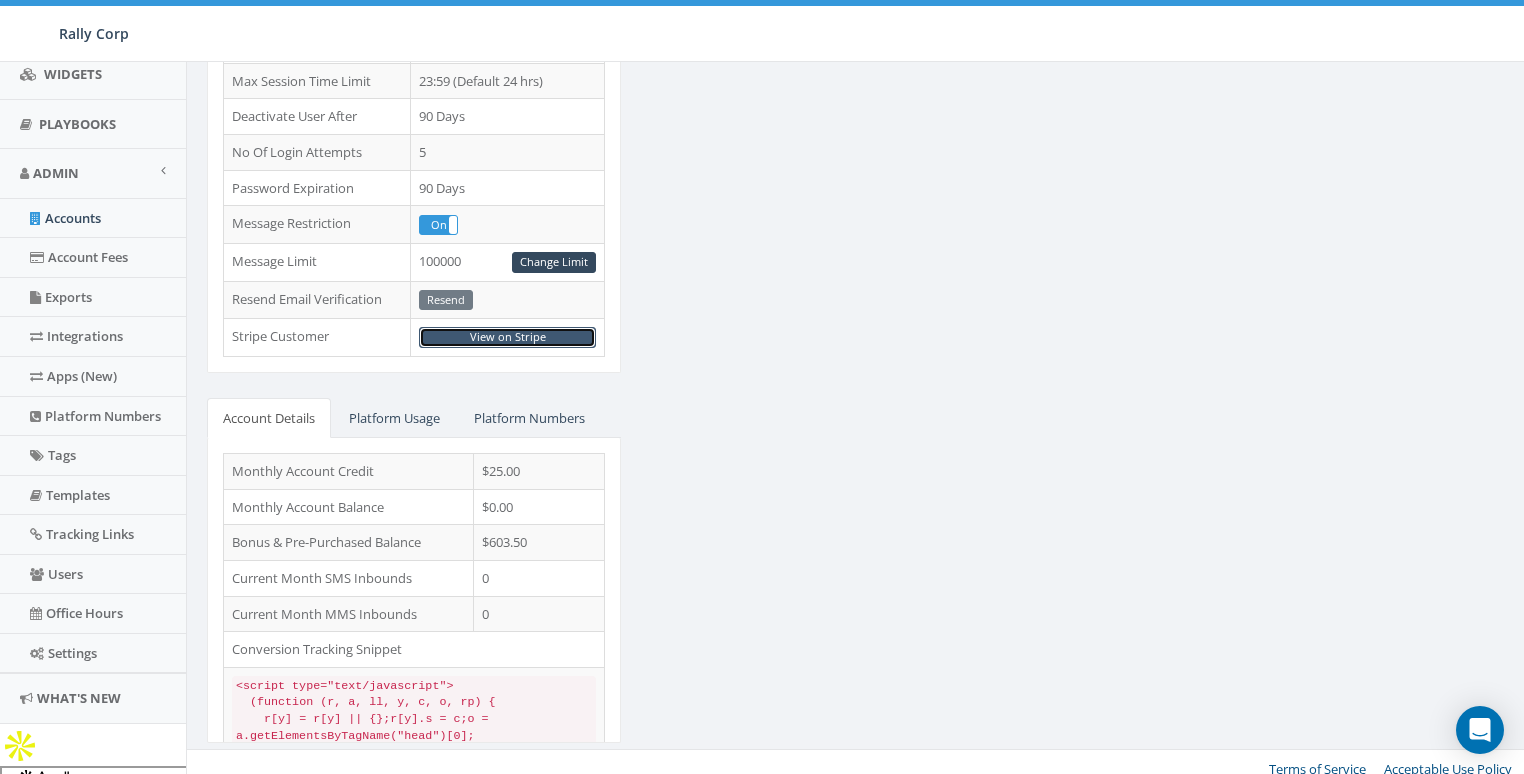 scroll, scrollTop: 40, scrollLeft: 0, axis: vertical 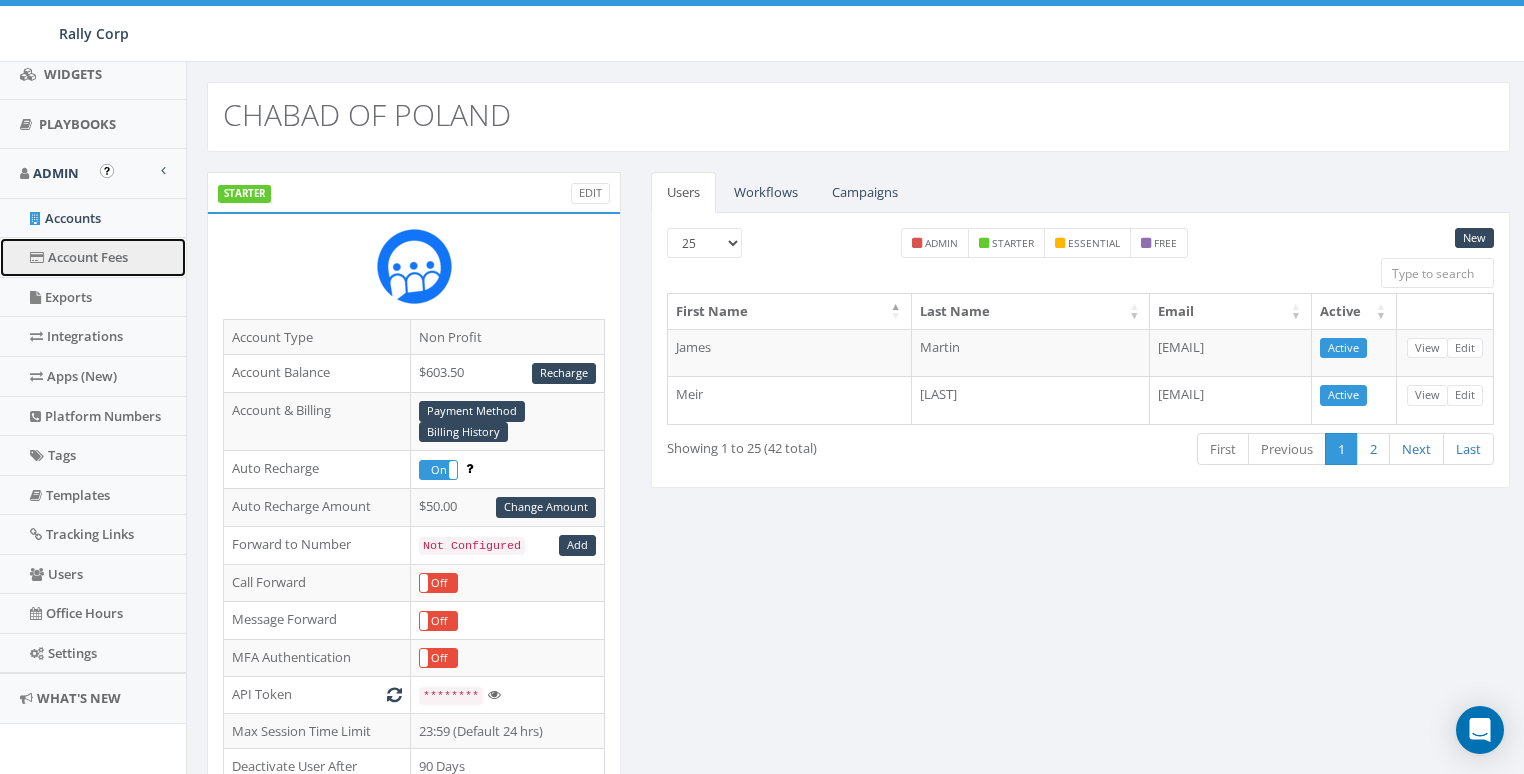 click on "Account Fees" at bounding box center (93, 257) 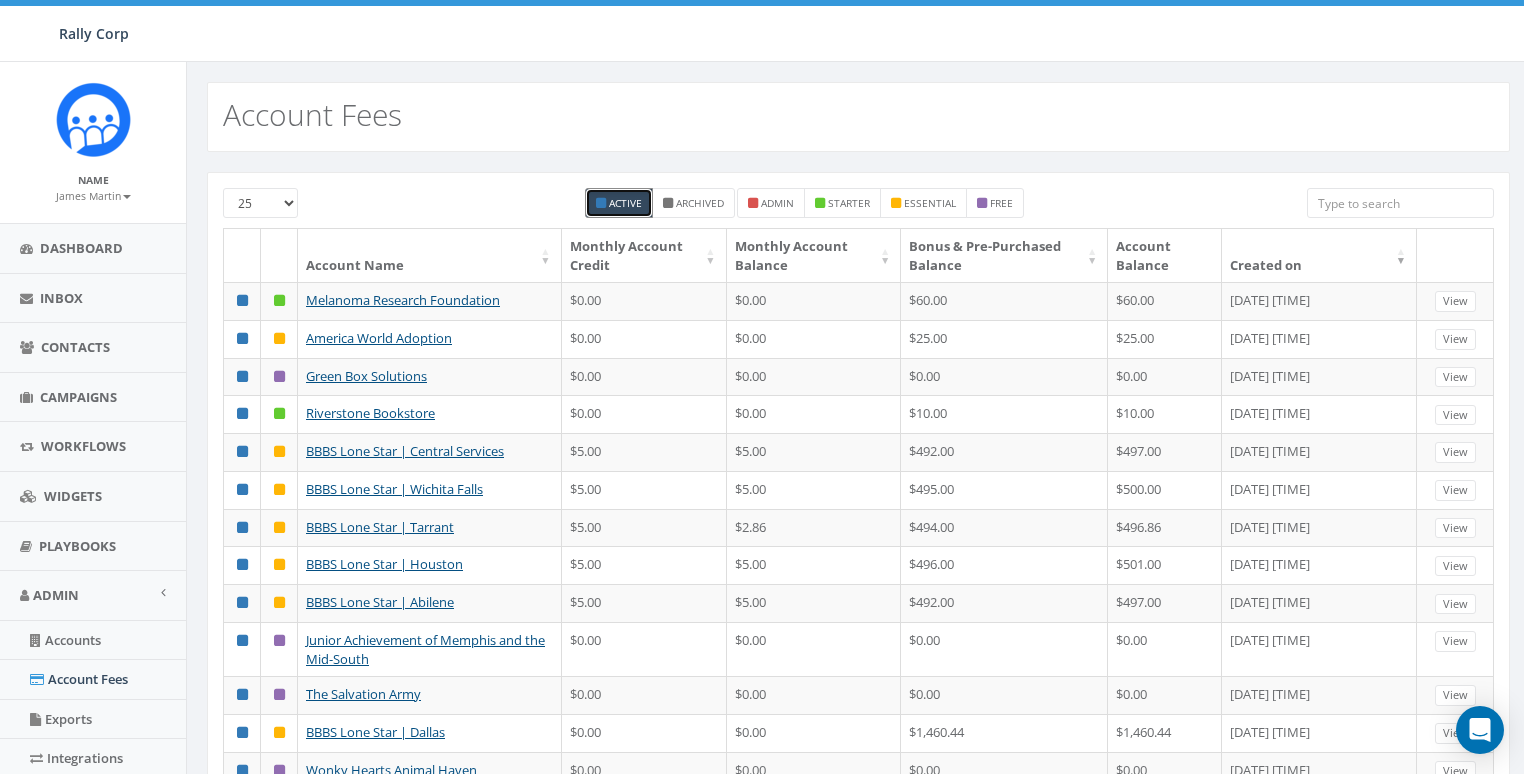 scroll, scrollTop: 0, scrollLeft: 0, axis: both 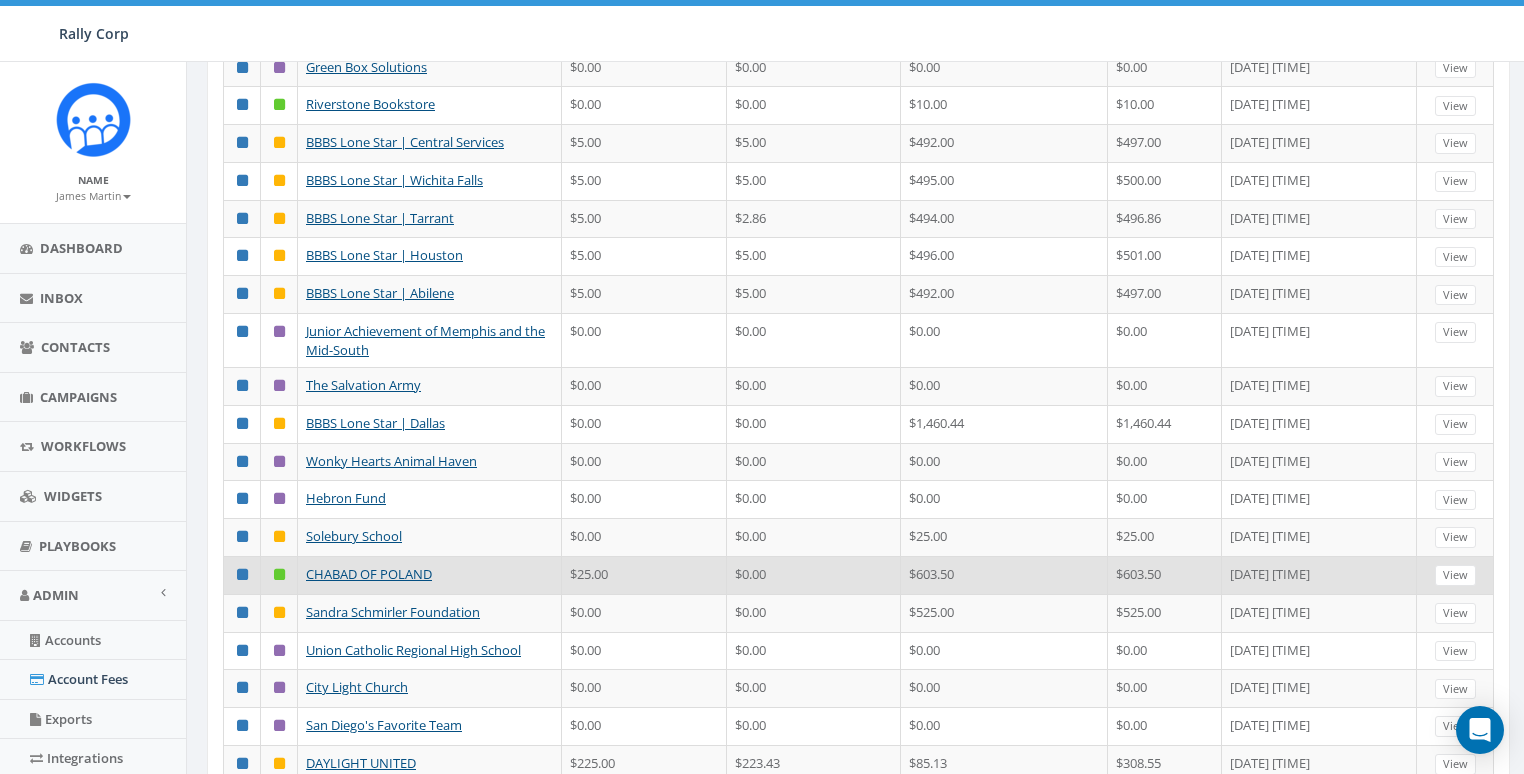 click on "CHABAD OF POLAND" at bounding box center [430, 575] 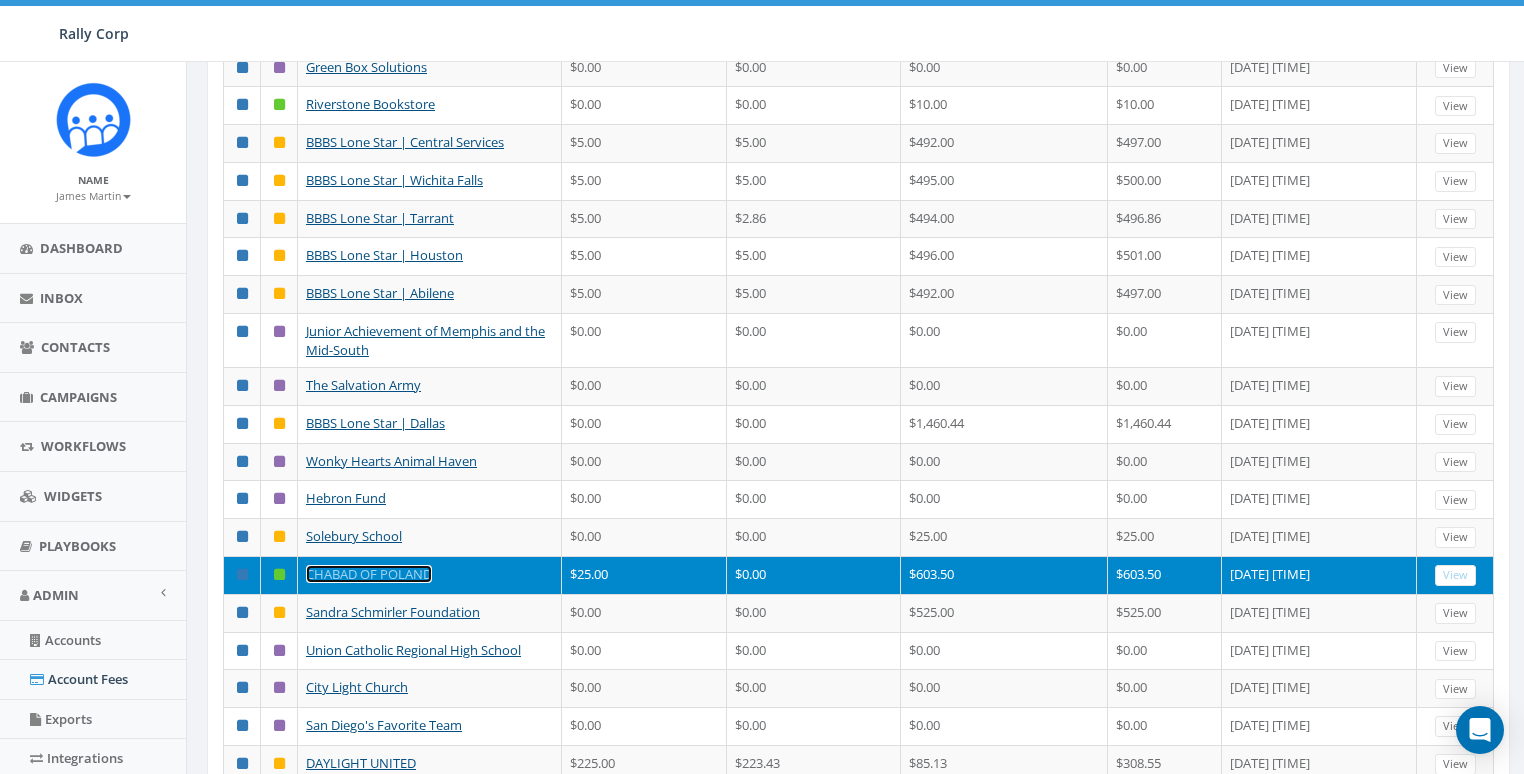 click on "CHABAD OF POLAND" at bounding box center (369, 574) 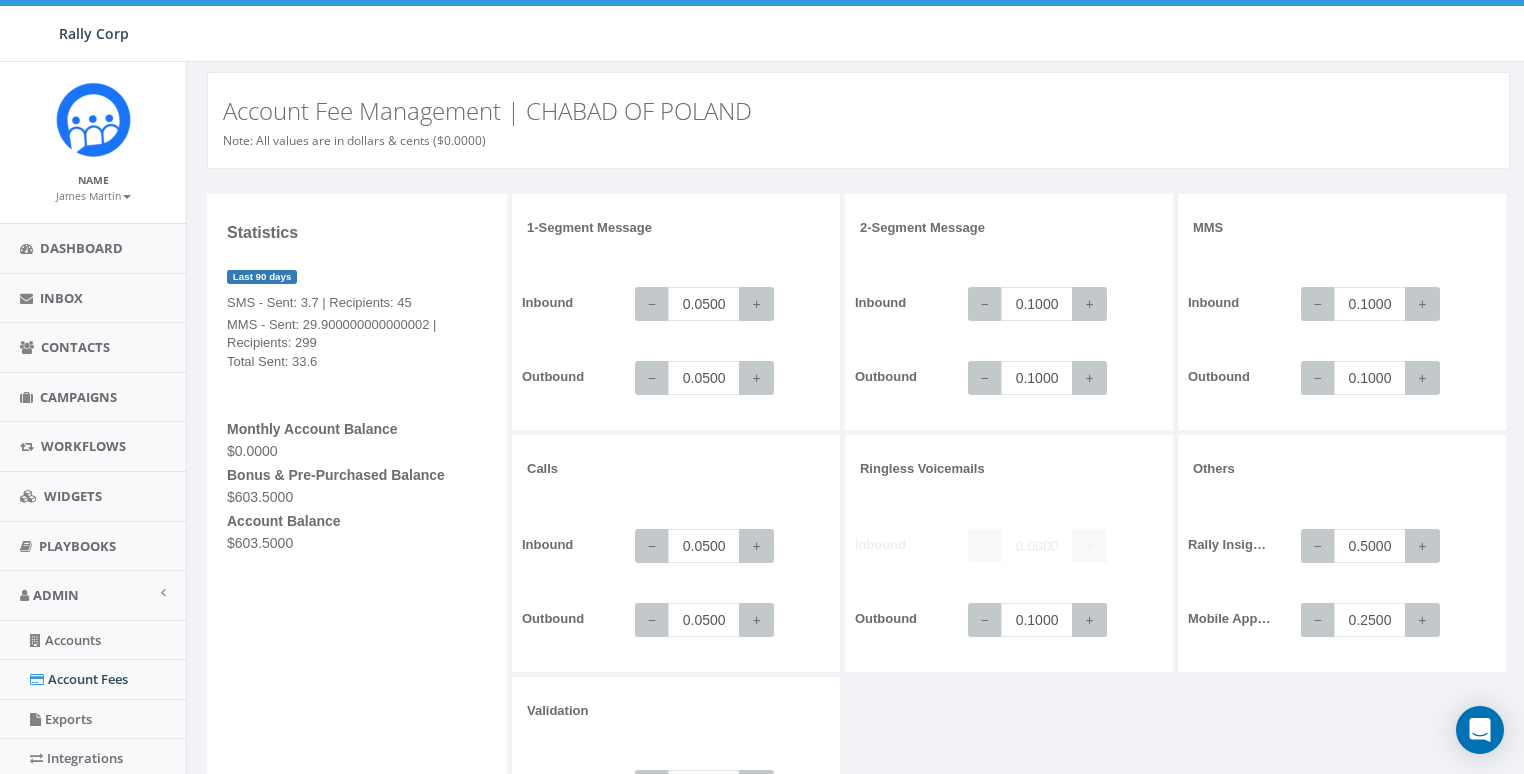 scroll, scrollTop: 0, scrollLeft: 0, axis: both 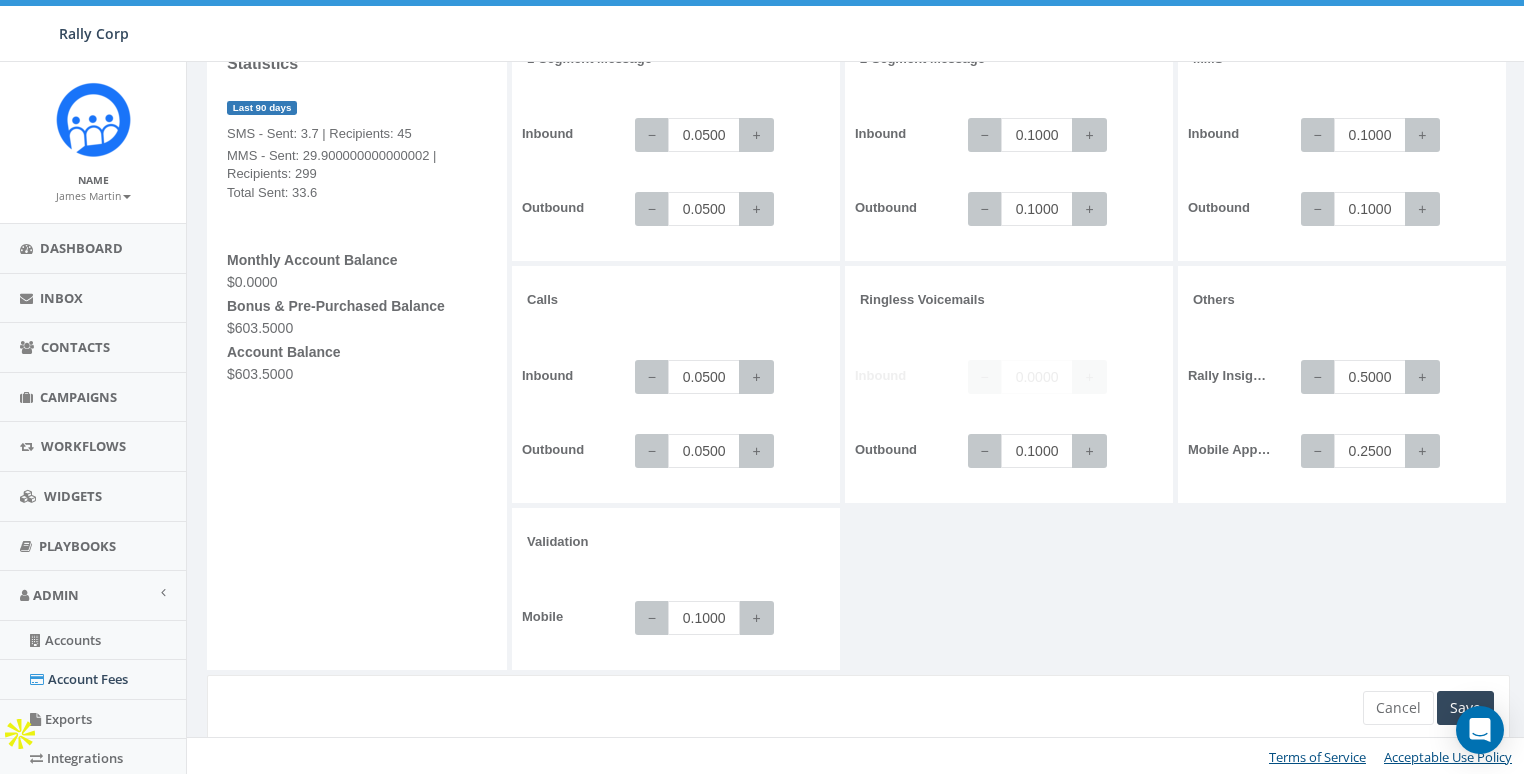click on "0.1000" at bounding box center (704, 618) 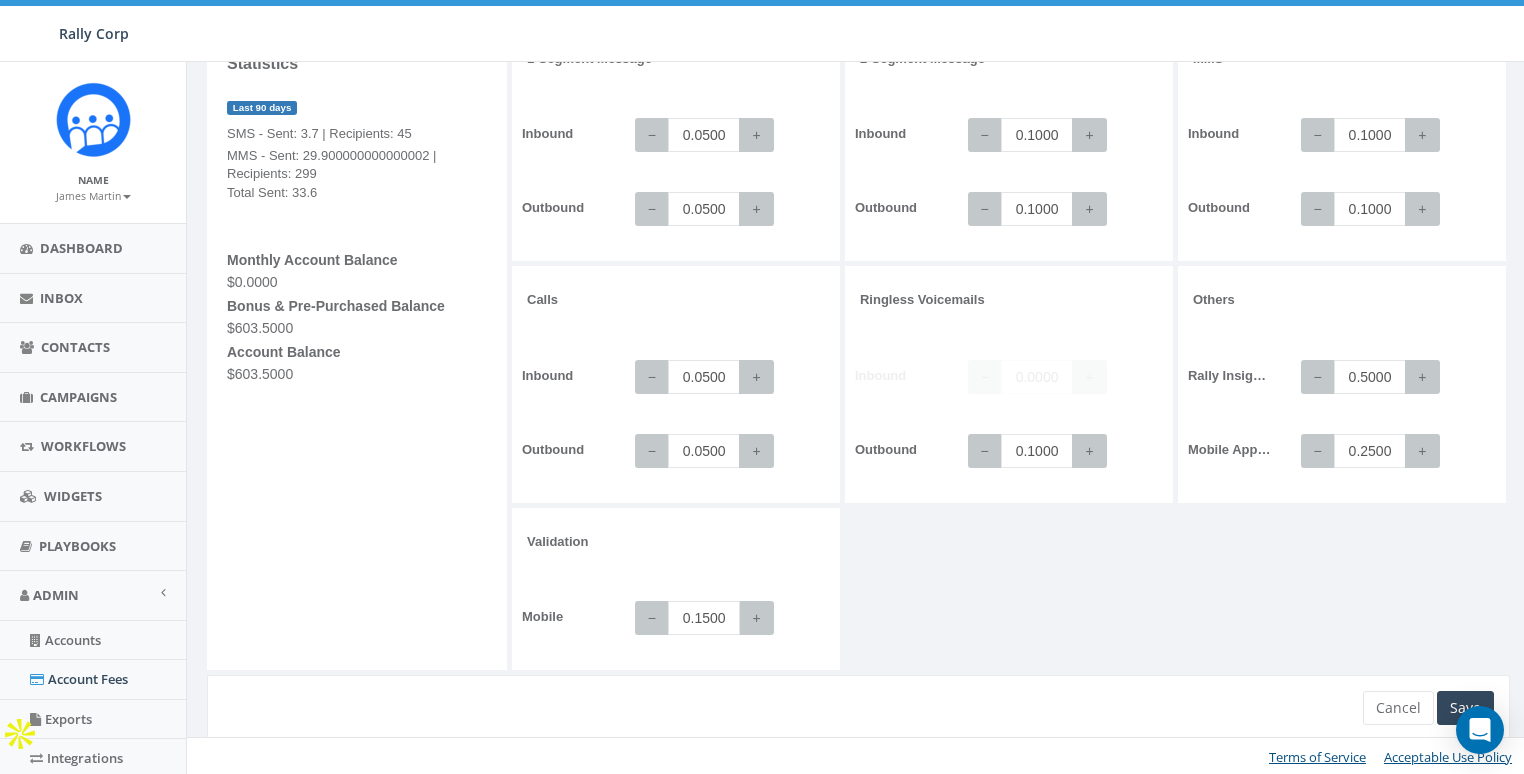 type on "0.1500" 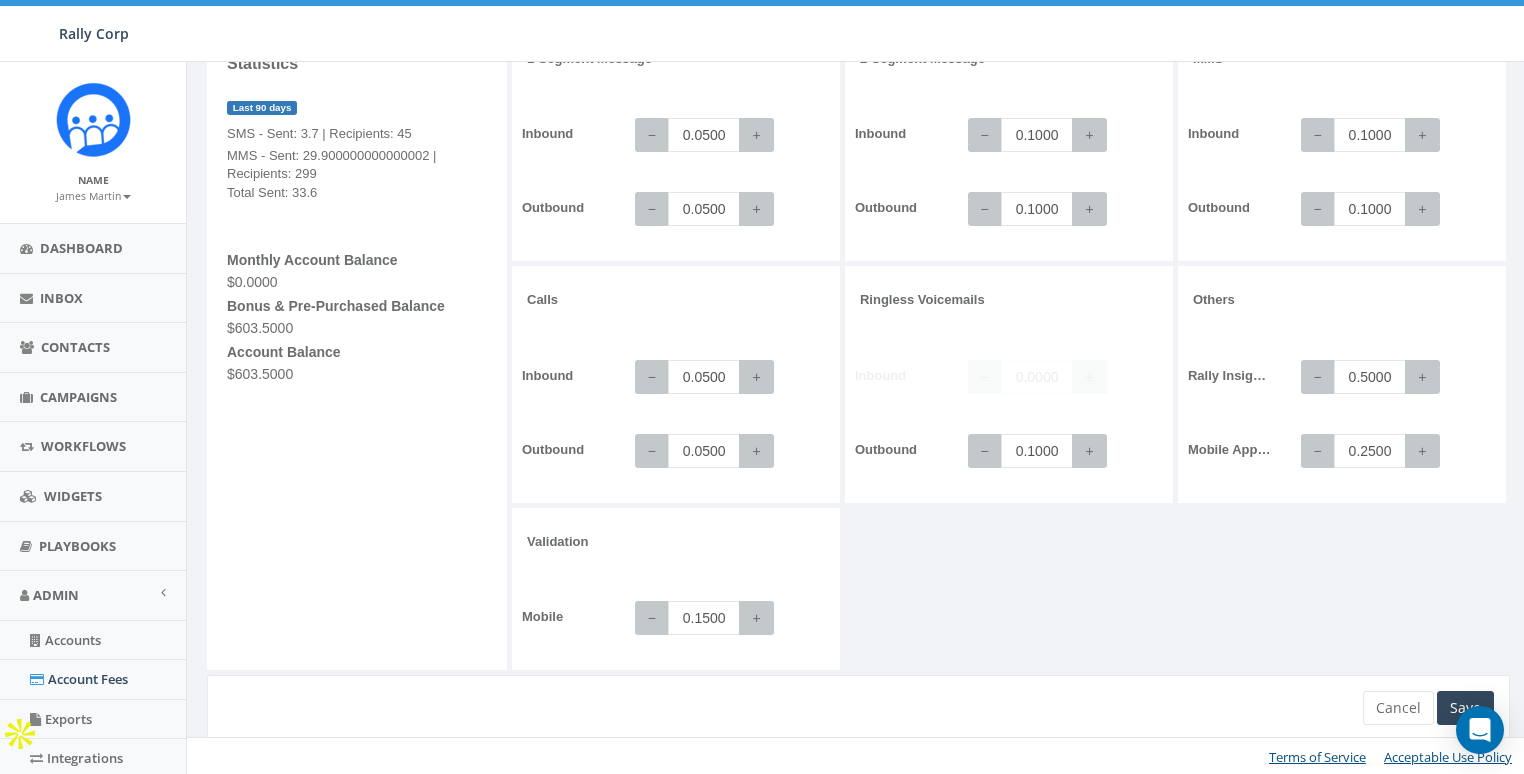 click on "1-Segment Message Inbound
−
0.0500
+
Outbound
−
0.0500
+
2-Segment Message Inbound
−
0.1000
+
Outbound
−
0.1000
+
MMS Inbound
−
0.1000
+
Outbound
−
0.1000
+ Calls +" at bounding box center [1013, 350] 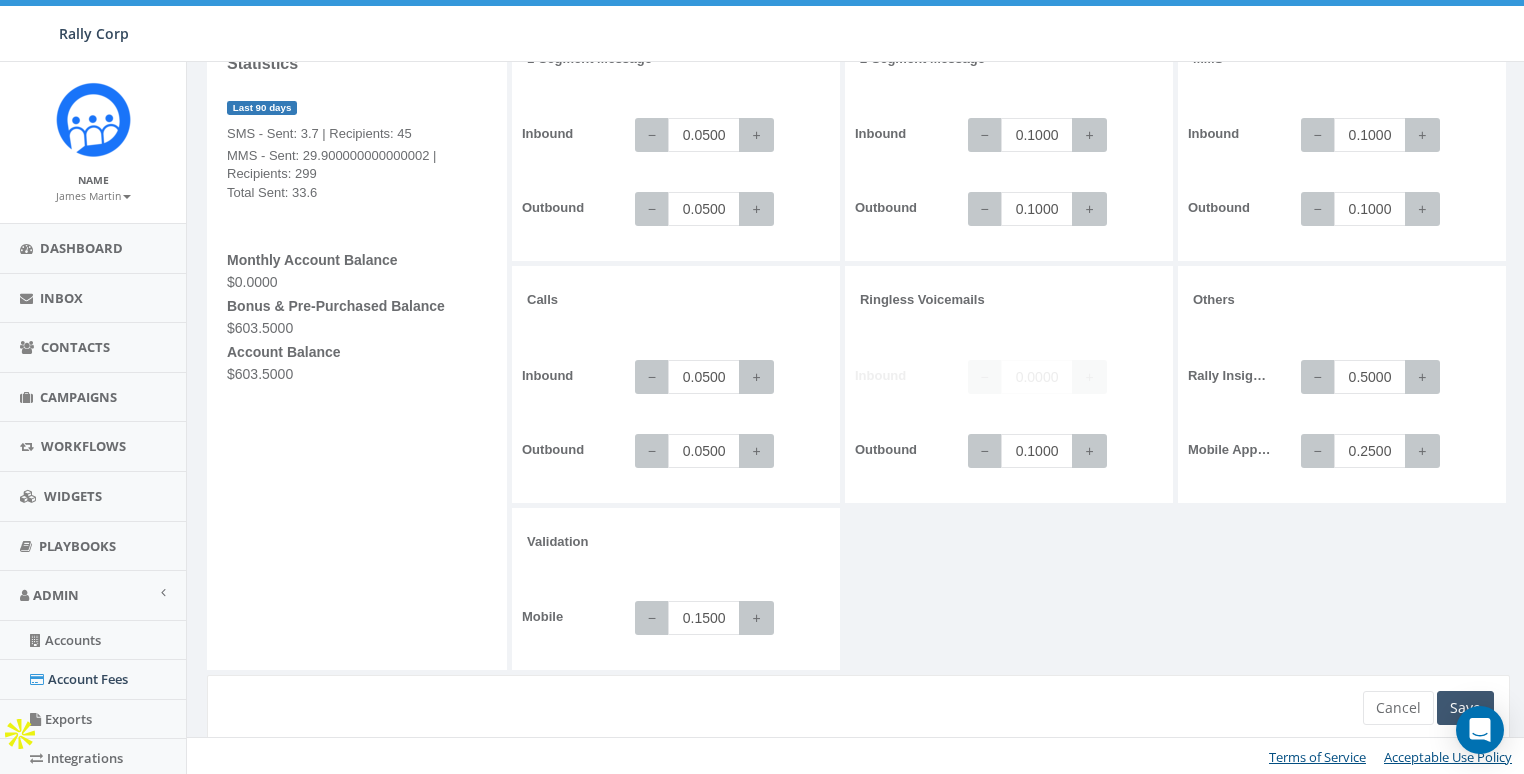 click on "Save" at bounding box center (1465, 708) 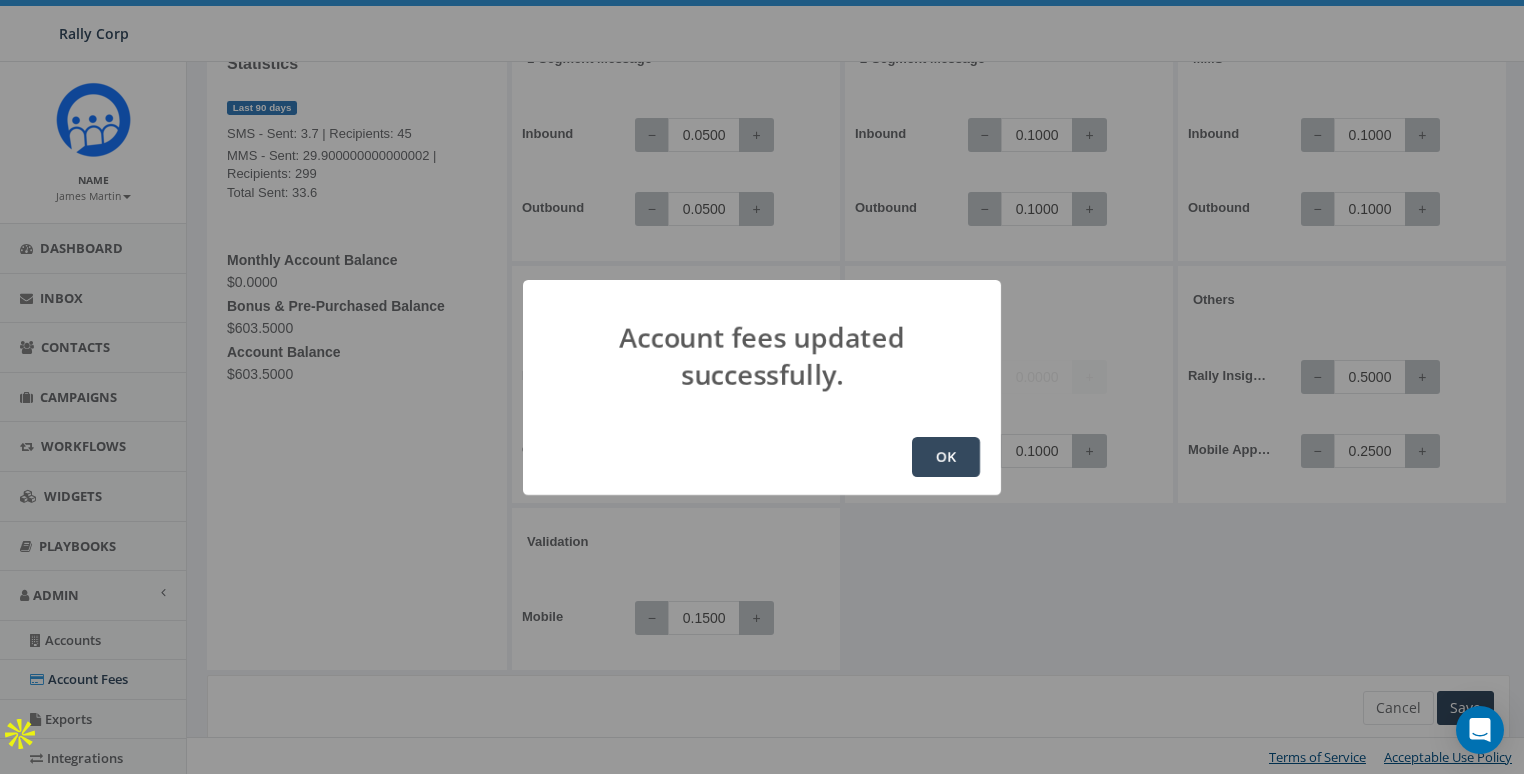 click on "OK" at bounding box center (946, 457) 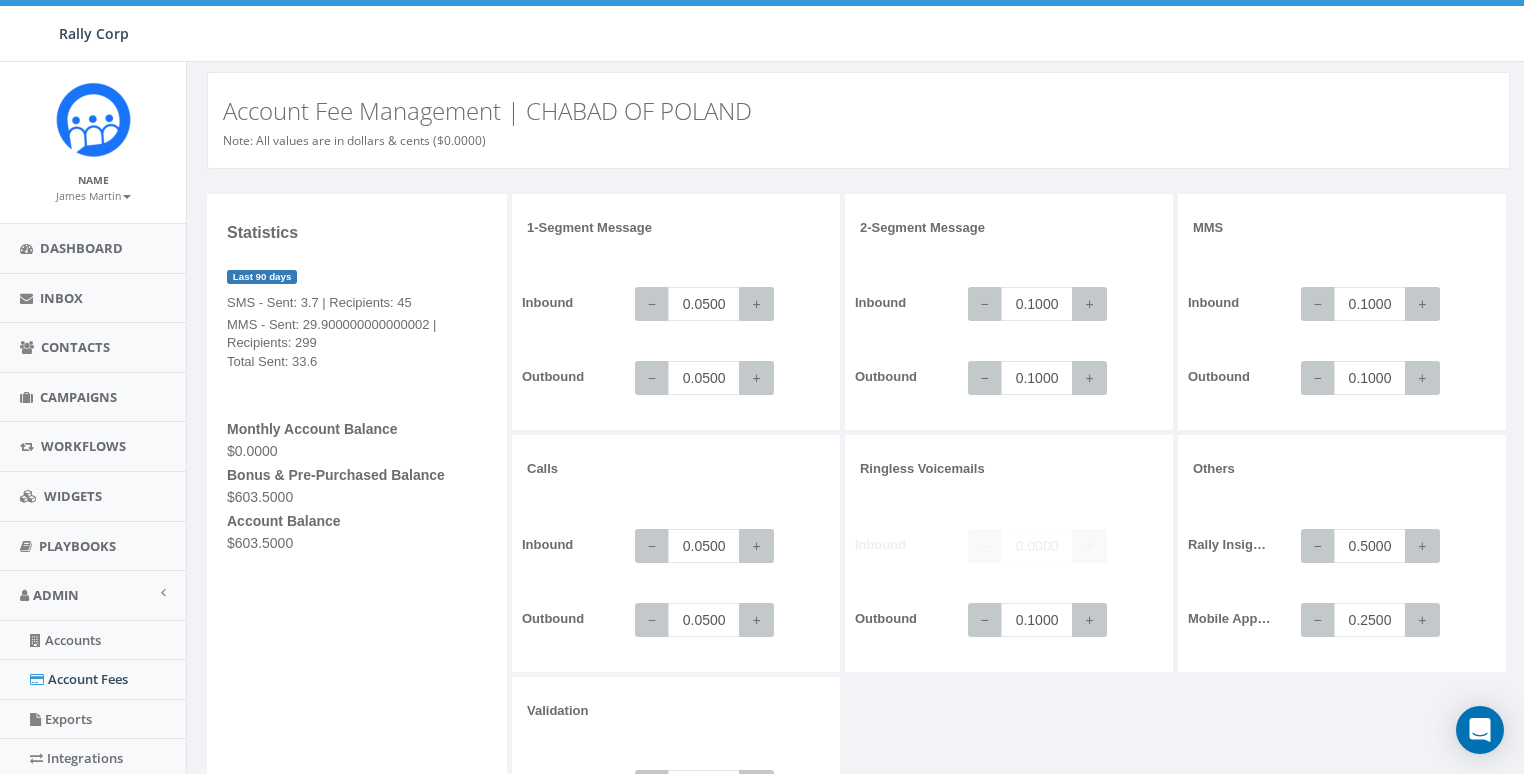 scroll, scrollTop: 169, scrollLeft: 0, axis: vertical 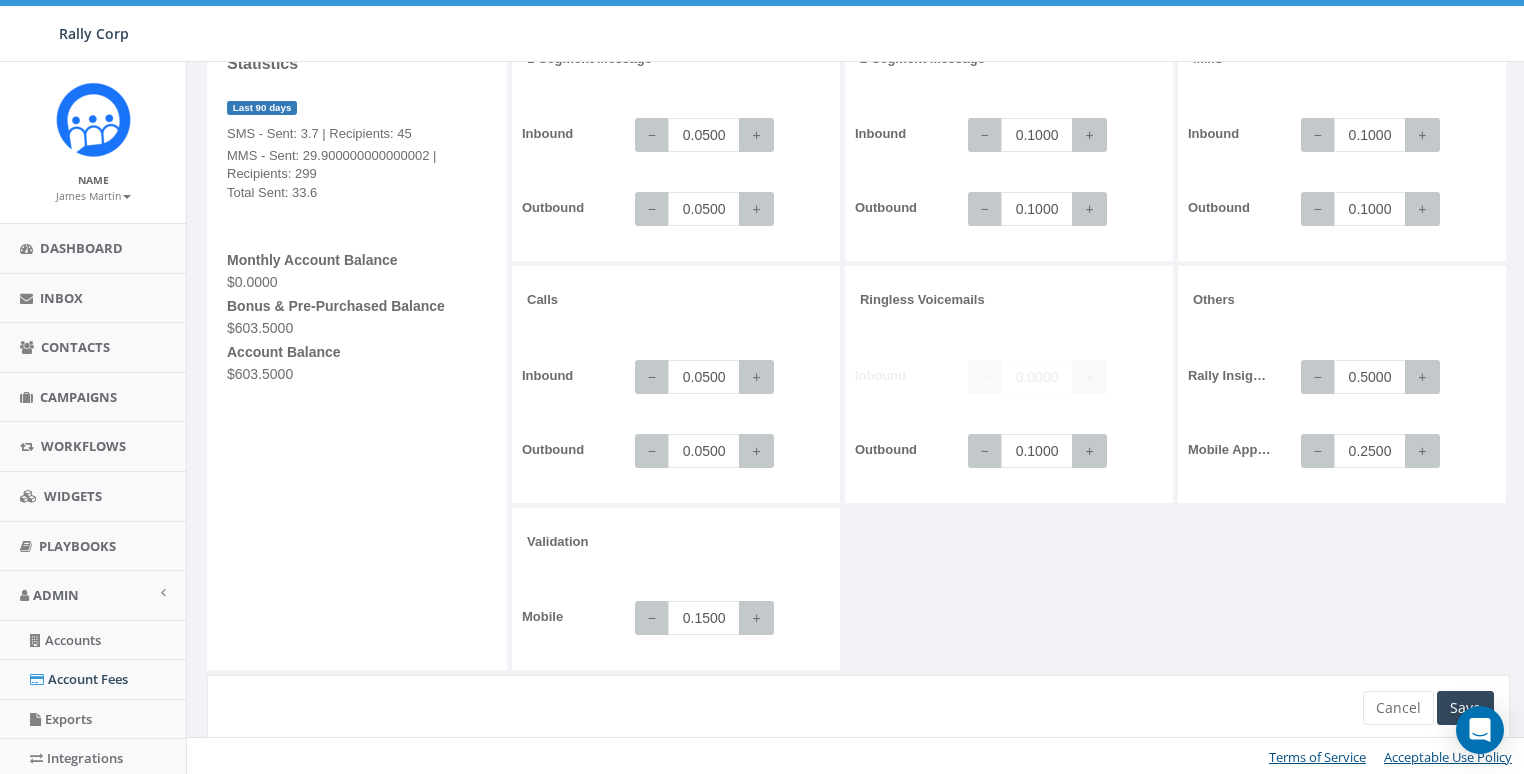 click on "1-Segment Message Inbound
−
0.0500
+
Outbound
−
0.0500
+
2-Segment Message Inbound
−
0.1000
+
Outbound
−
0.1000
+
MMS Inbound
−
0.1000
+
Outbound
−
0.1000
+ Calls +" at bounding box center [1013, 350] 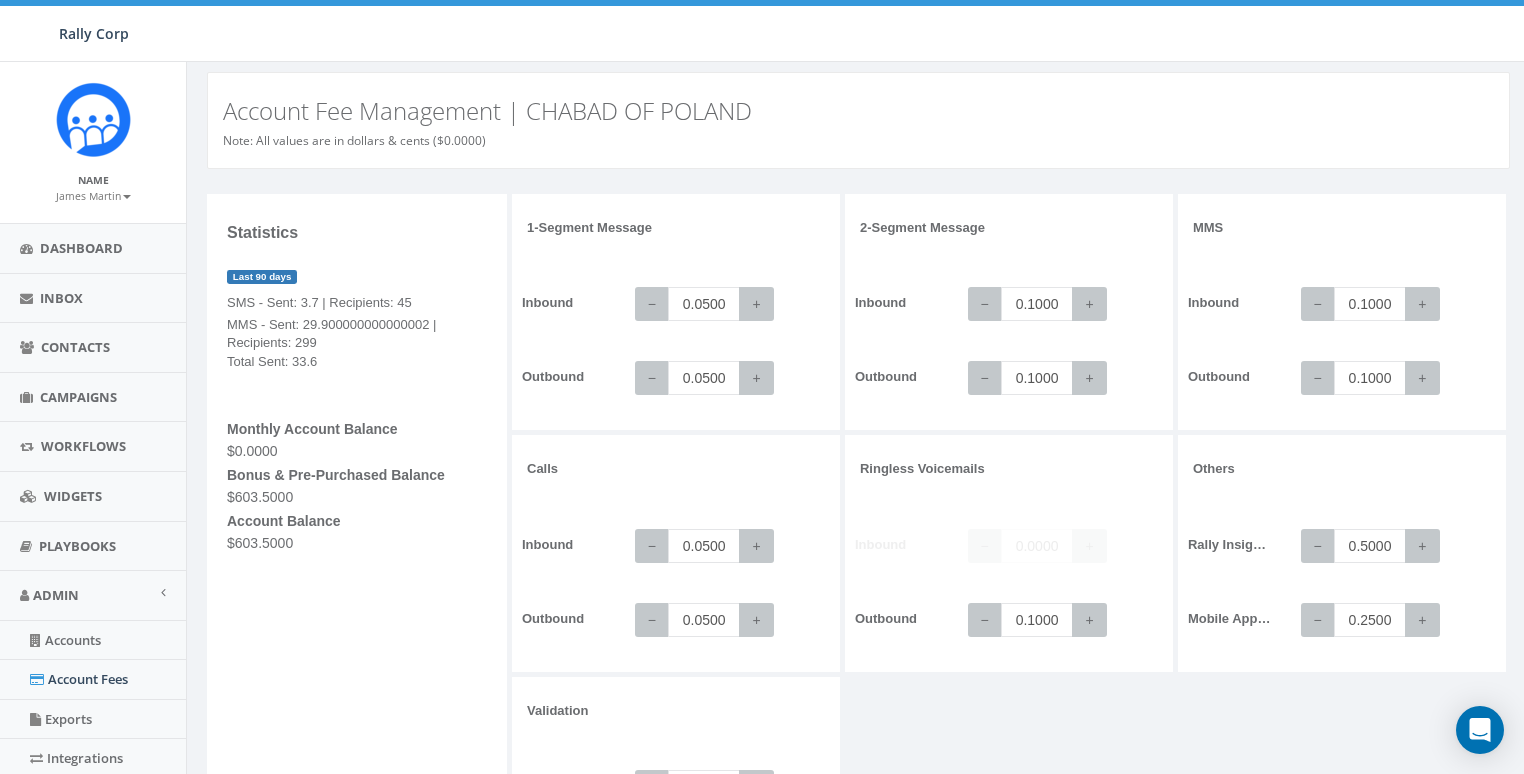 scroll, scrollTop: 169, scrollLeft: 0, axis: vertical 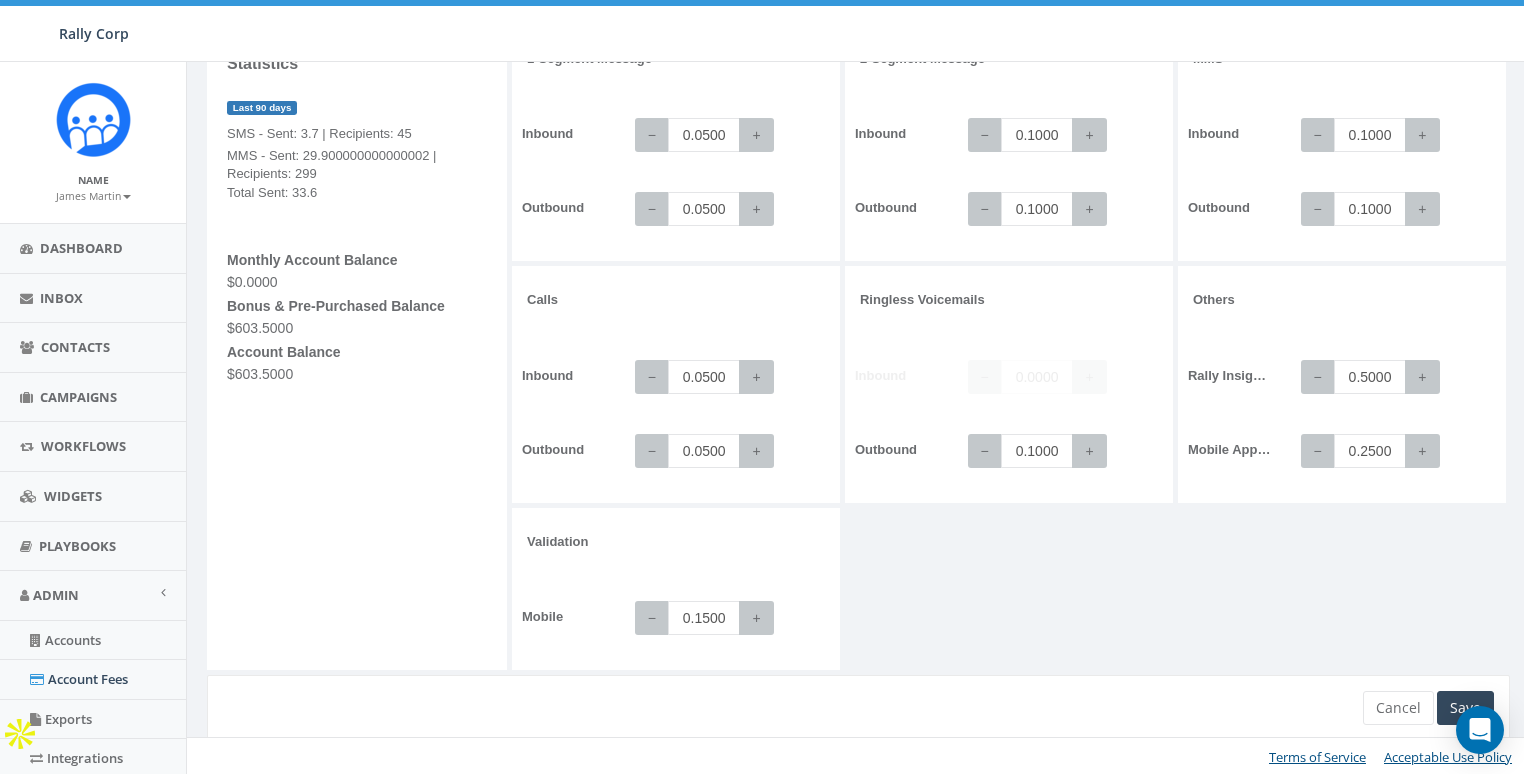 click on "1-Segment Message Inbound
−
0.0500
+
Outbound
−
0.0500
+
2-Segment Message Inbound
−
0.1000
+
Outbound
−
0.1000
+
MMS Inbound
−
0.1000
+
Outbound
−
0.1000
+ Calls +" at bounding box center [1013, 350] 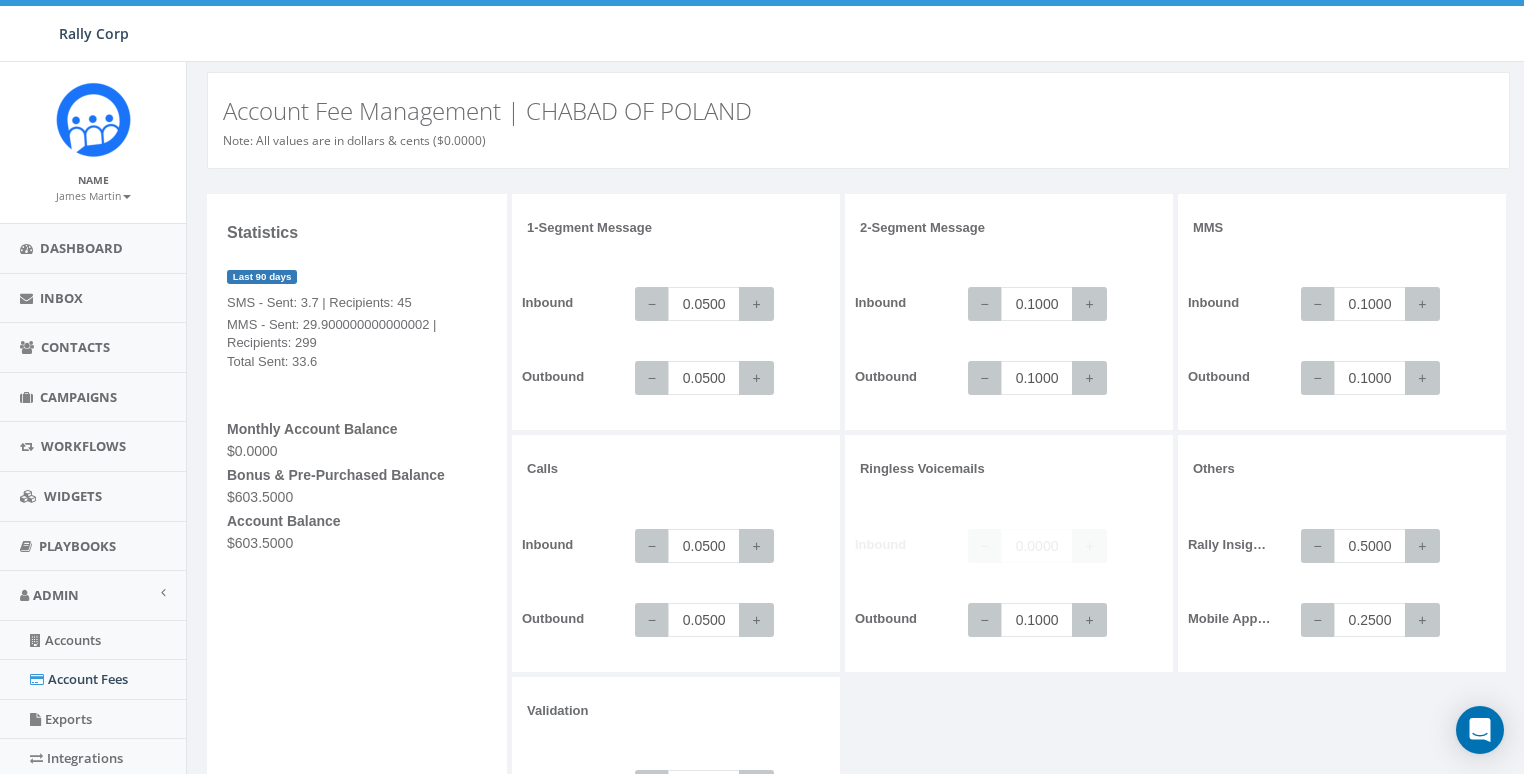 scroll, scrollTop: 169, scrollLeft: 0, axis: vertical 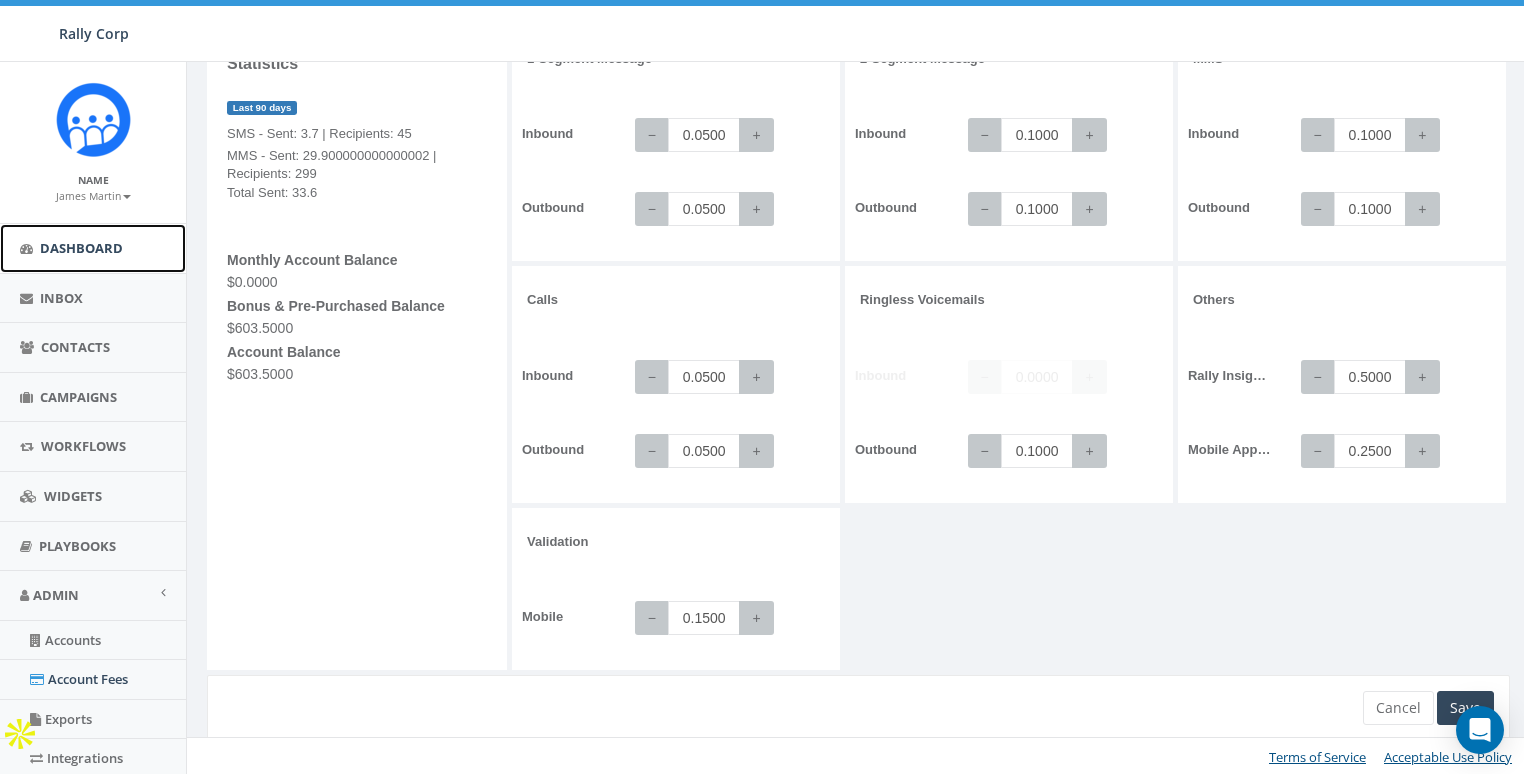 click on "Dashboard" at bounding box center (93, 248) 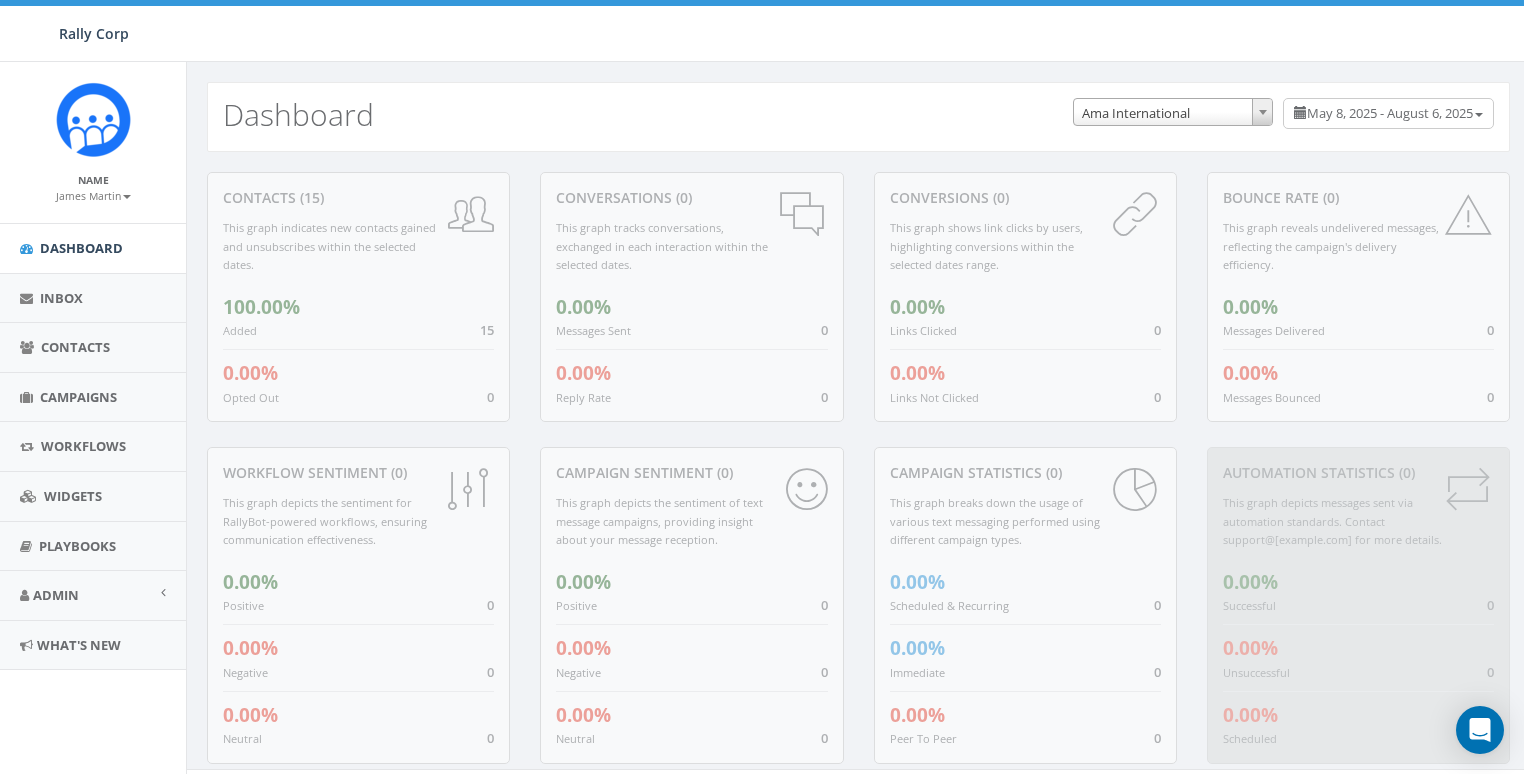 select on "337" 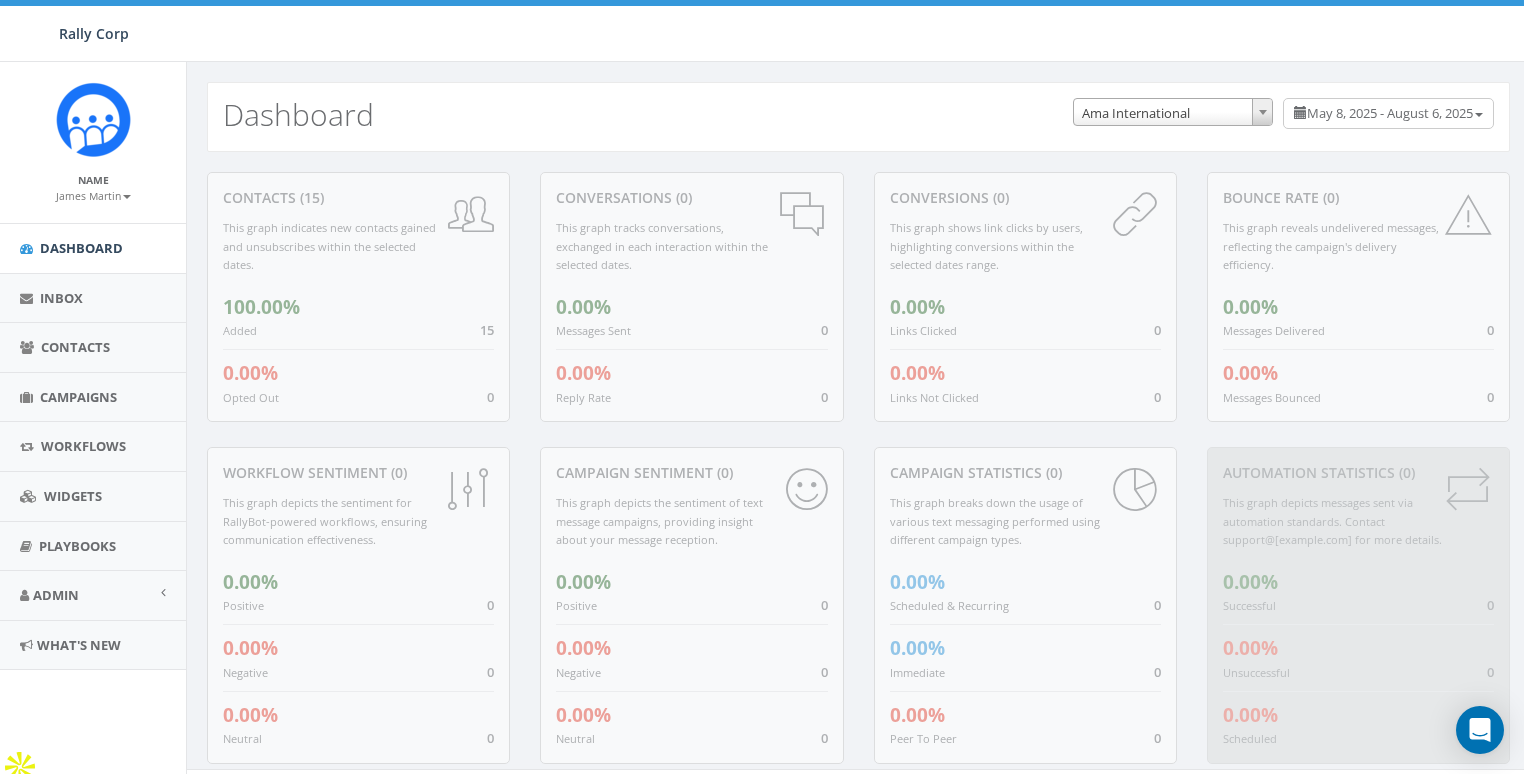 scroll, scrollTop: 0, scrollLeft: 0, axis: both 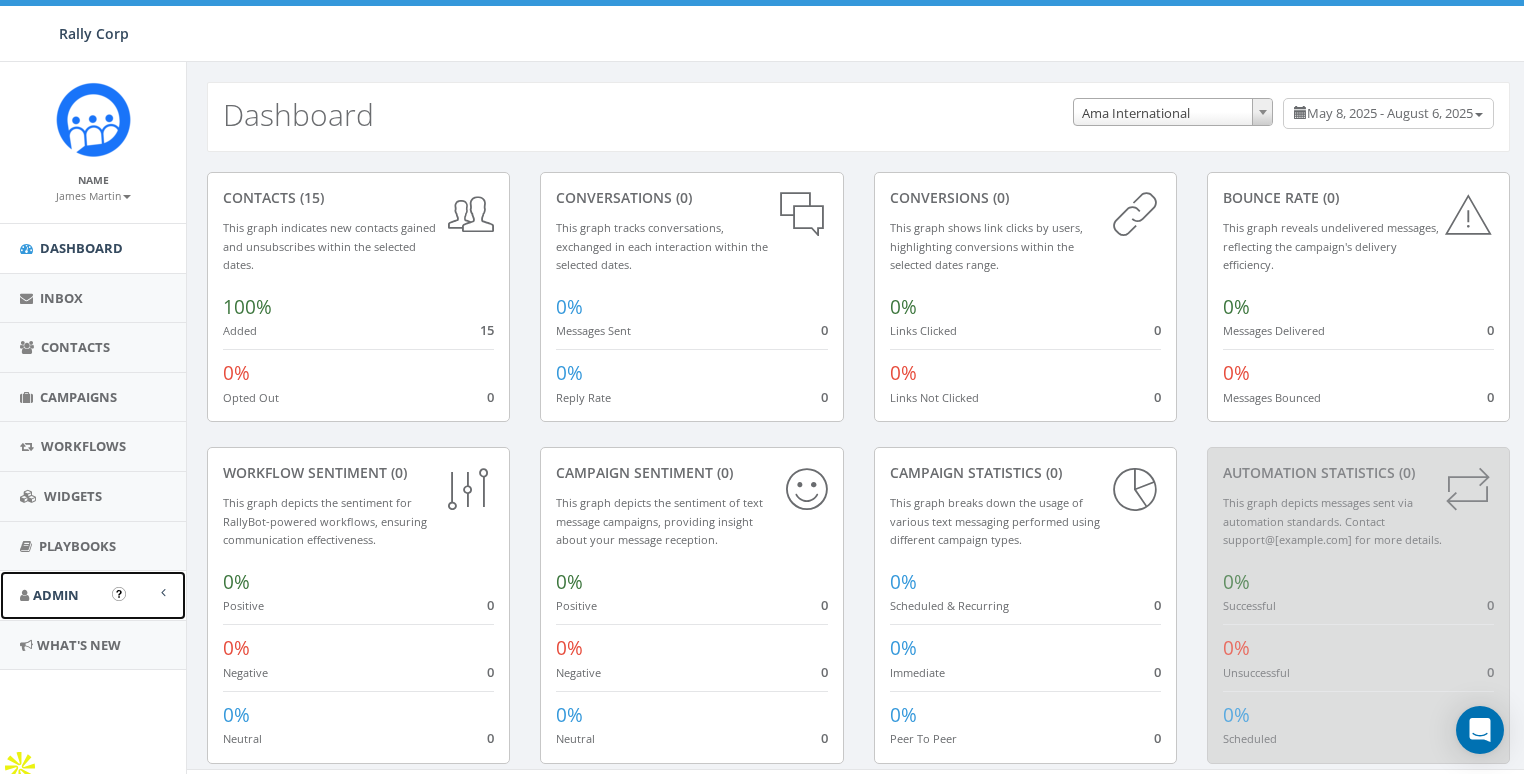 click on "Admin" at bounding box center [56, 595] 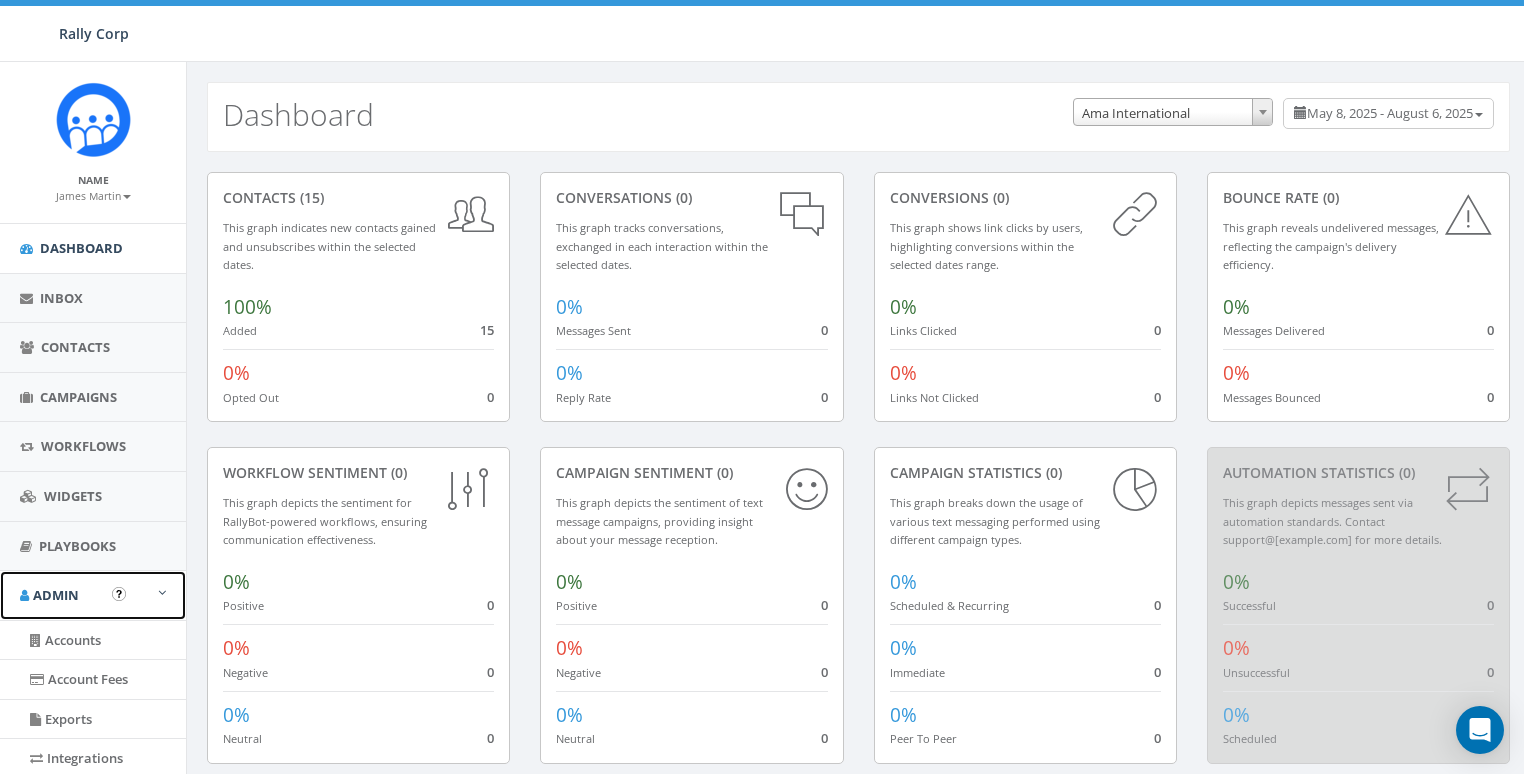 scroll, scrollTop: 422, scrollLeft: 0, axis: vertical 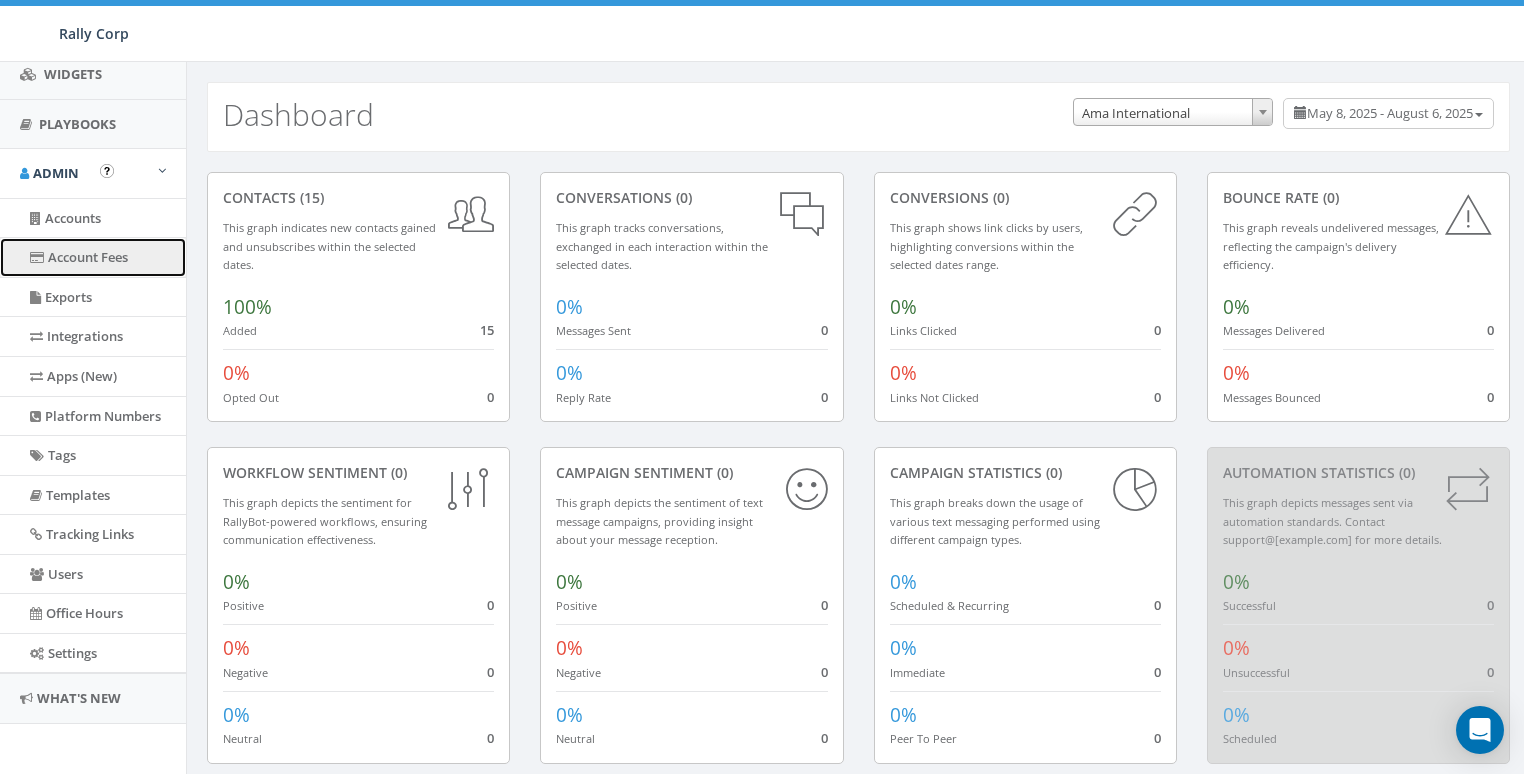 click on "Account Fees" at bounding box center [93, 257] 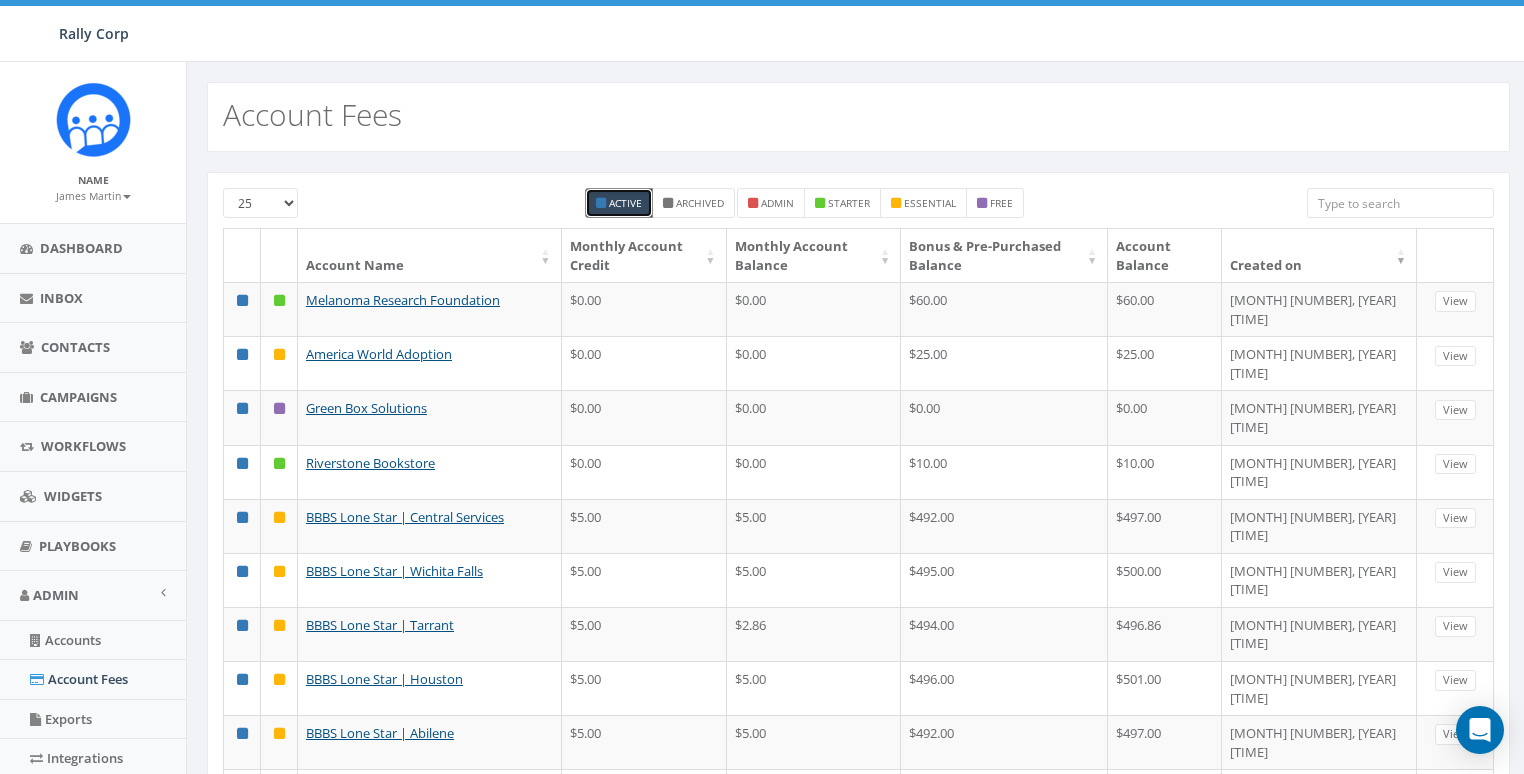 scroll, scrollTop: 0, scrollLeft: 0, axis: both 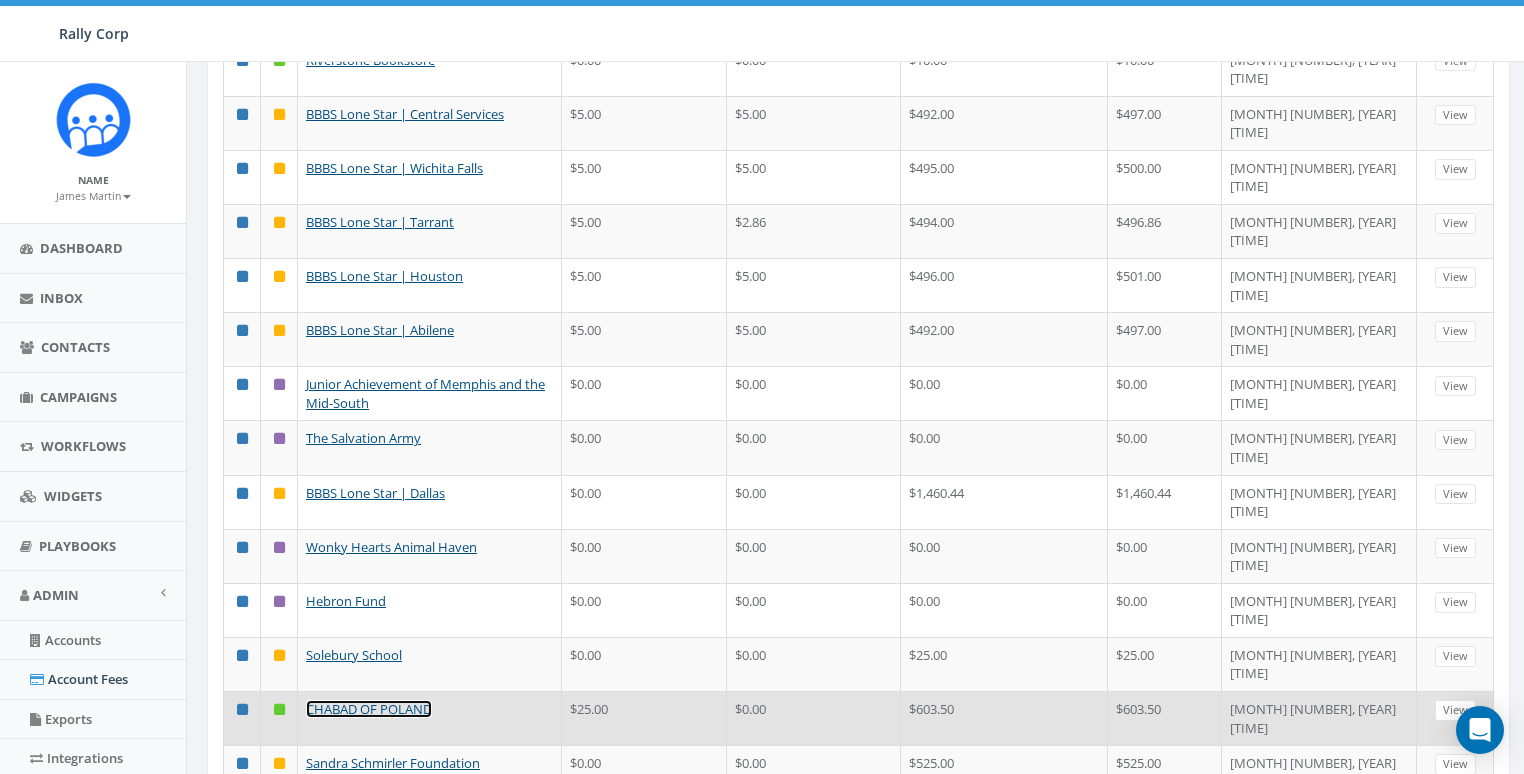 click on "CHABAD OF POLAND" at bounding box center (369, 709) 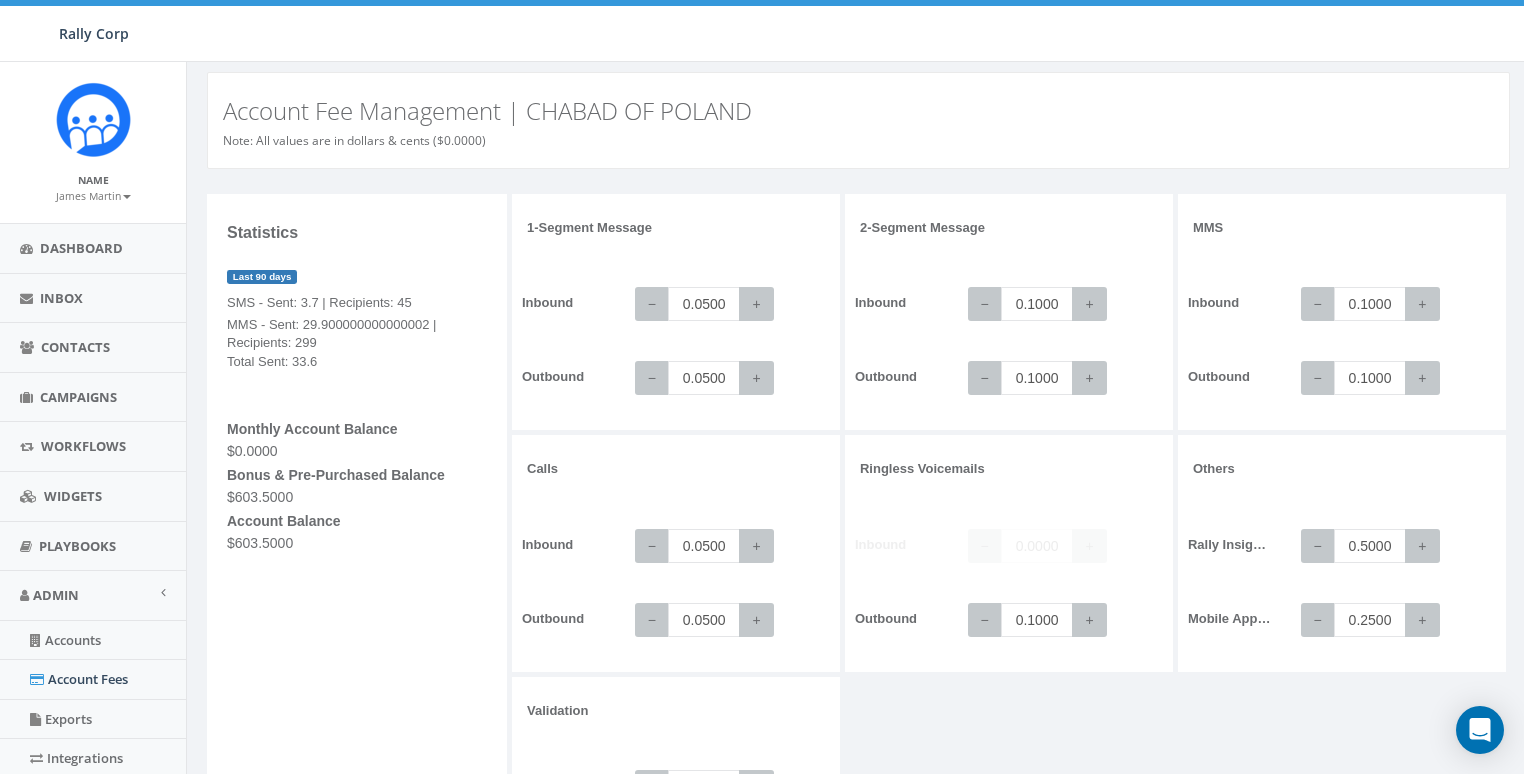 scroll, scrollTop: 0, scrollLeft: 0, axis: both 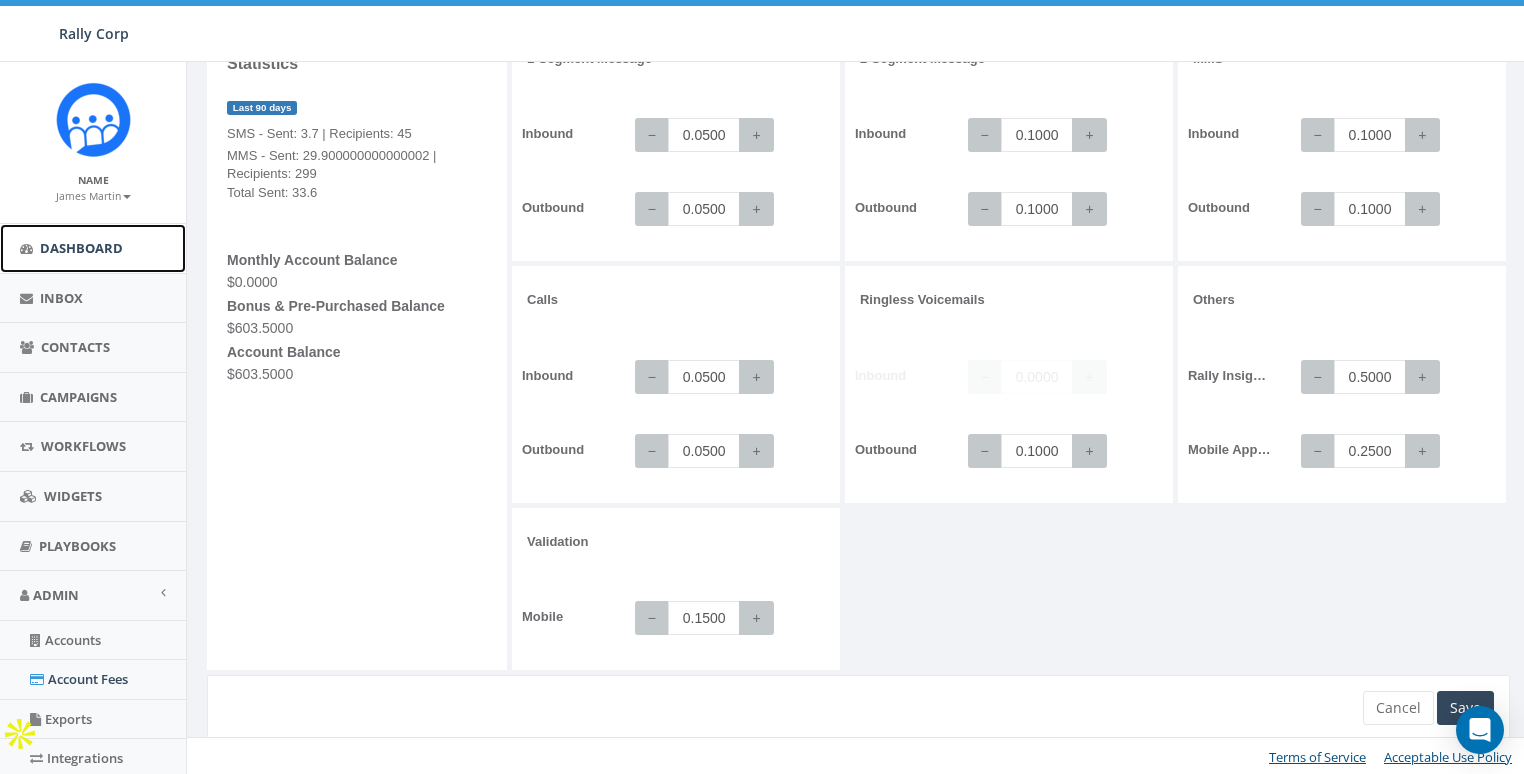 click on "Dashboard" at bounding box center [93, 248] 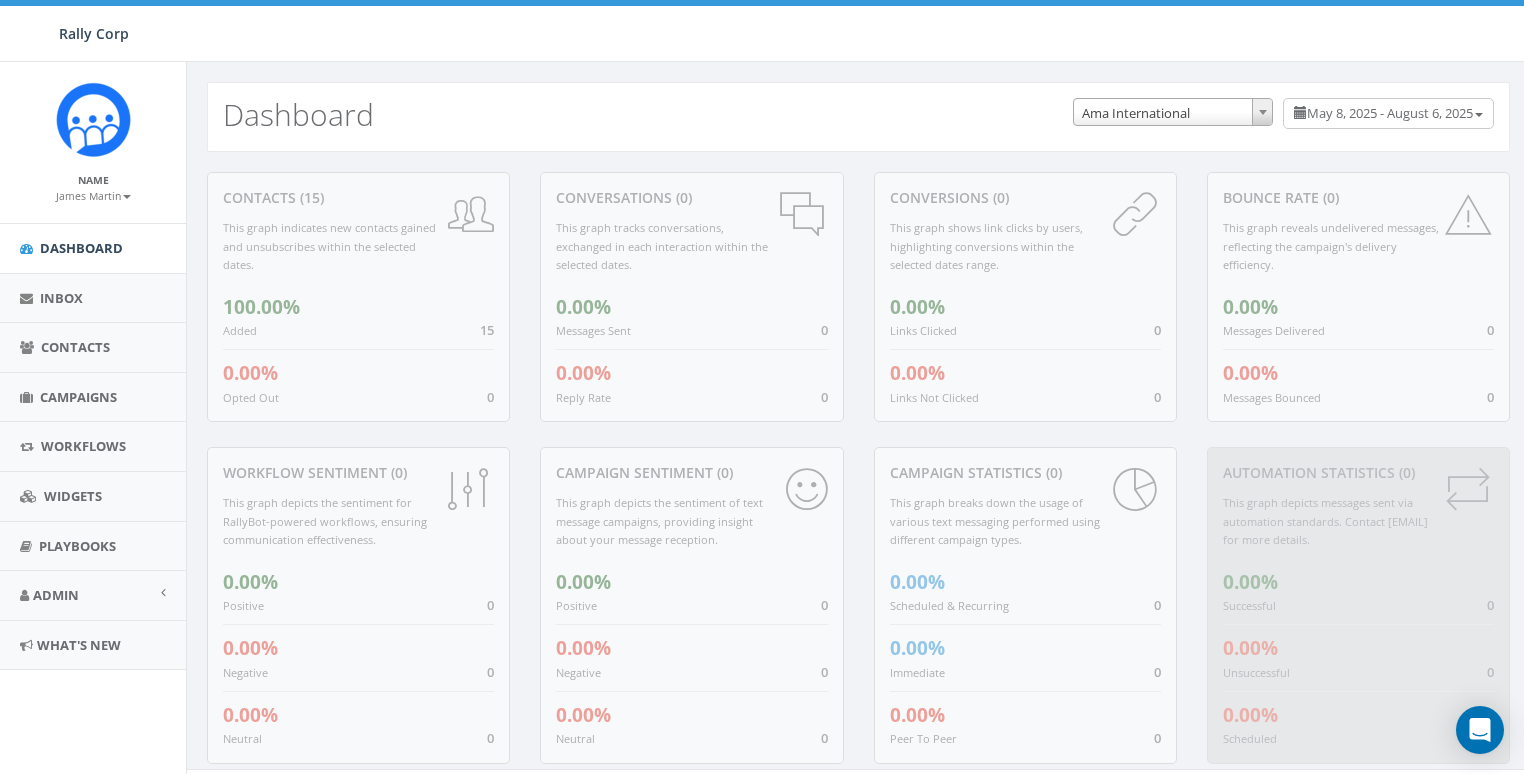 select on "337" 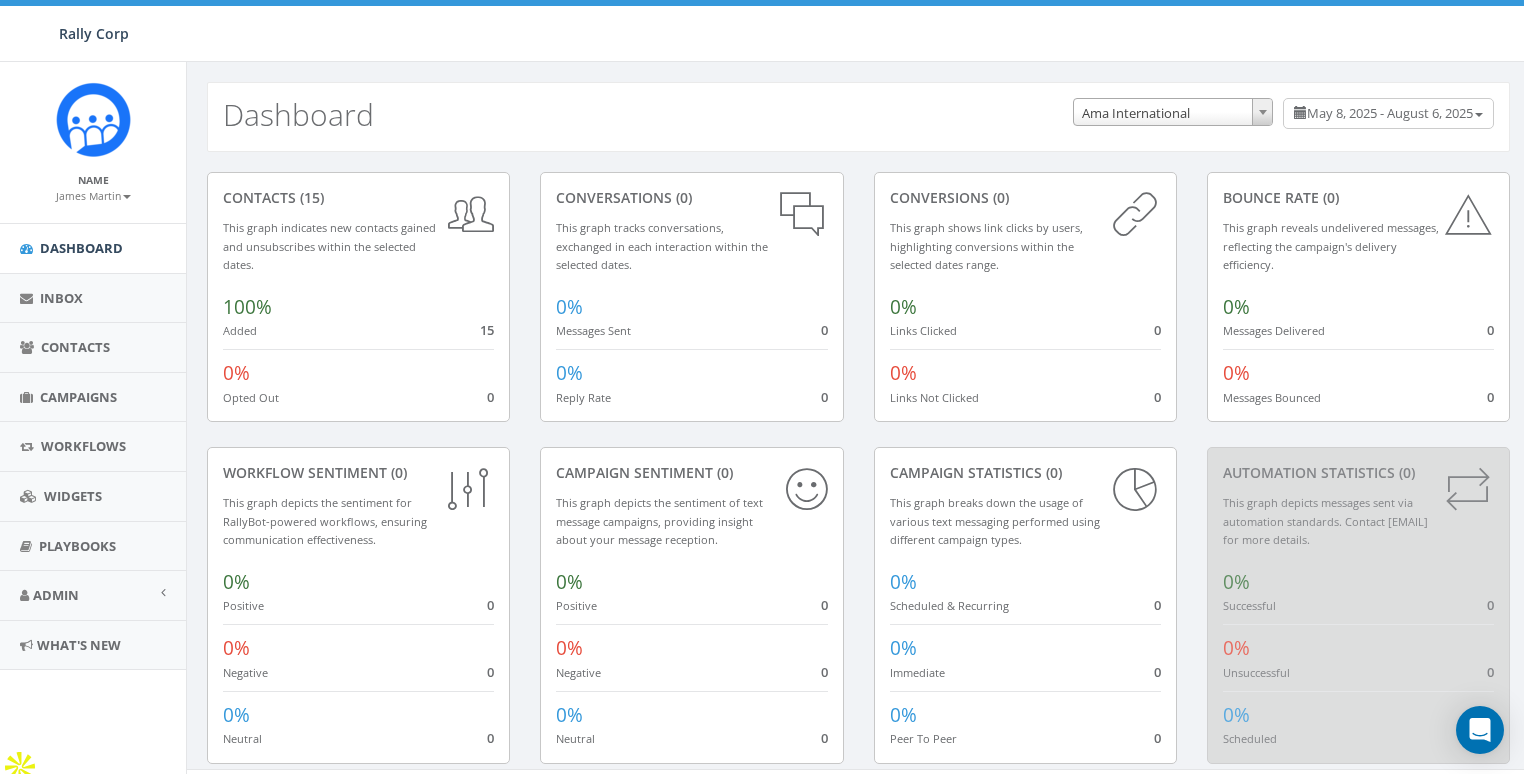 scroll, scrollTop: 0, scrollLeft: 0, axis: both 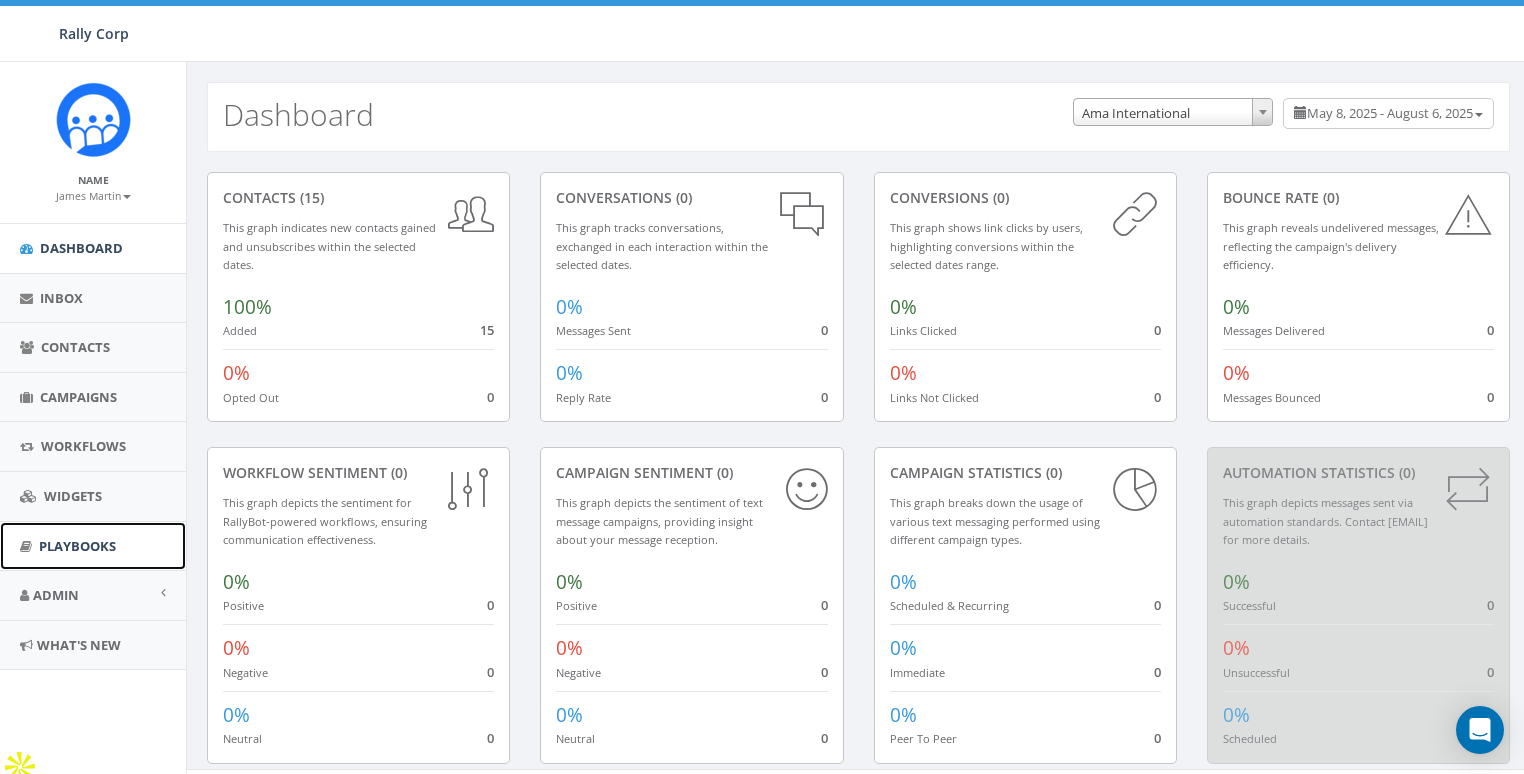 click on "Playbooks" at bounding box center [77, 546] 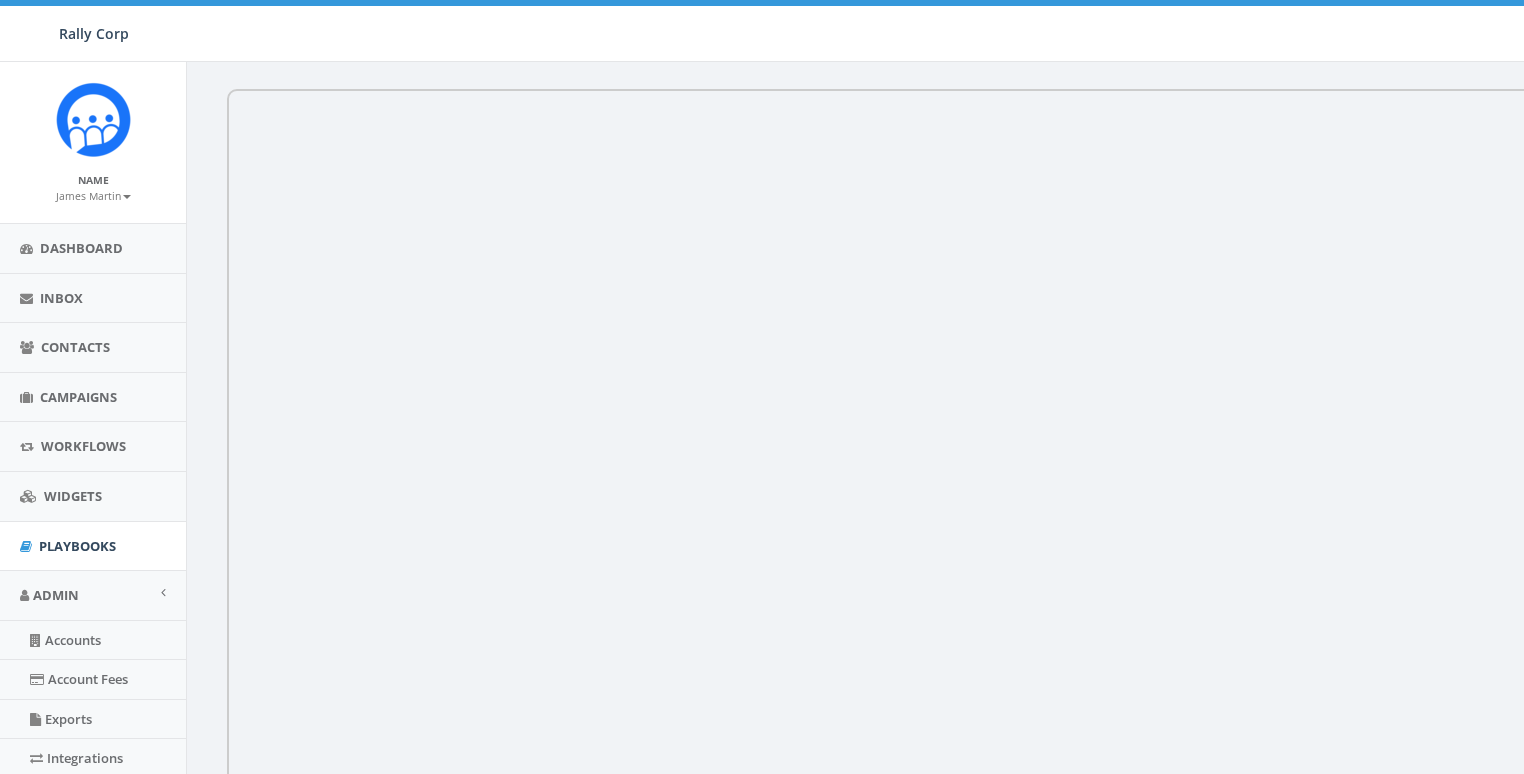 scroll, scrollTop: 0, scrollLeft: 0, axis: both 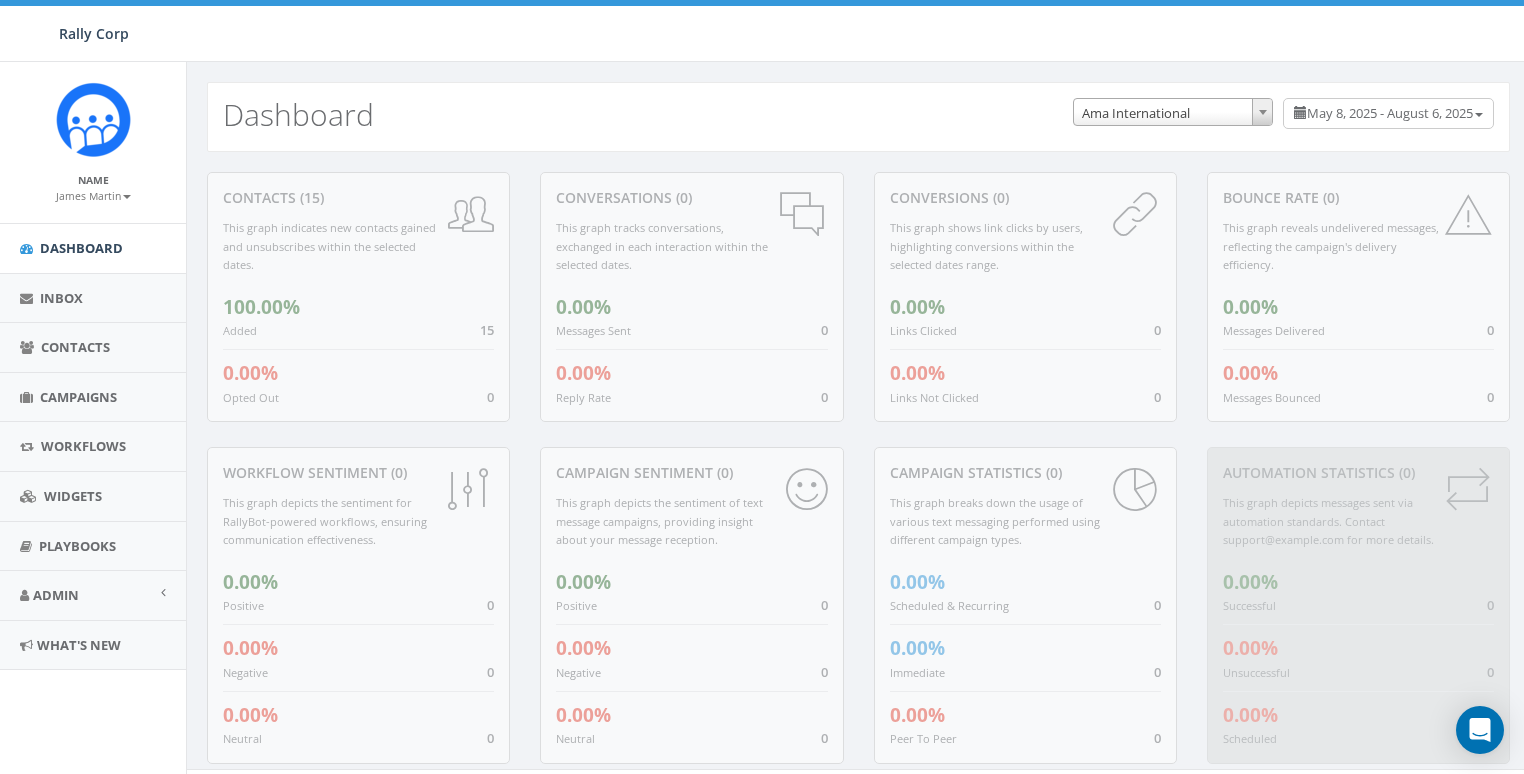 select on "337" 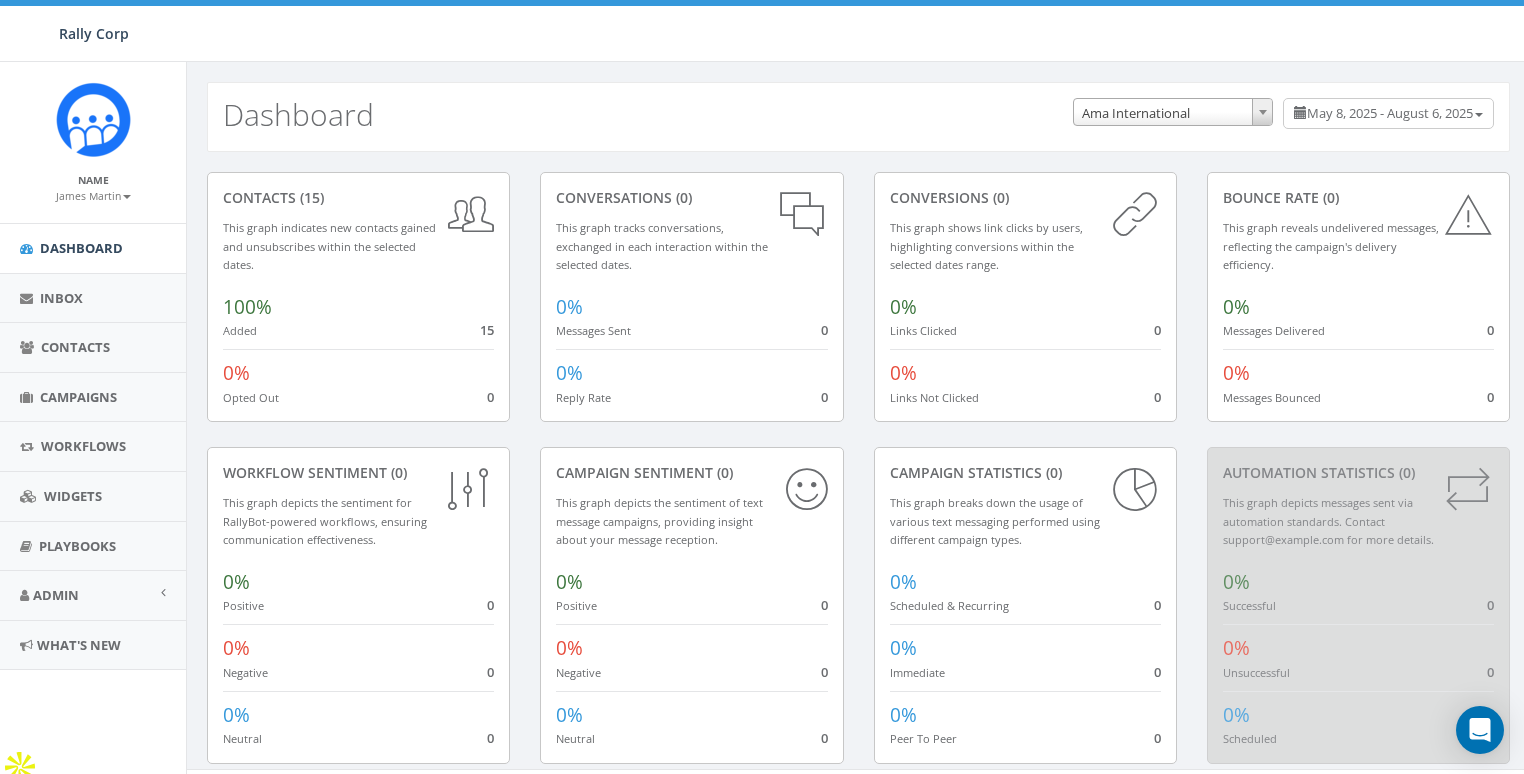 scroll, scrollTop: 0, scrollLeft: 0, axis: both 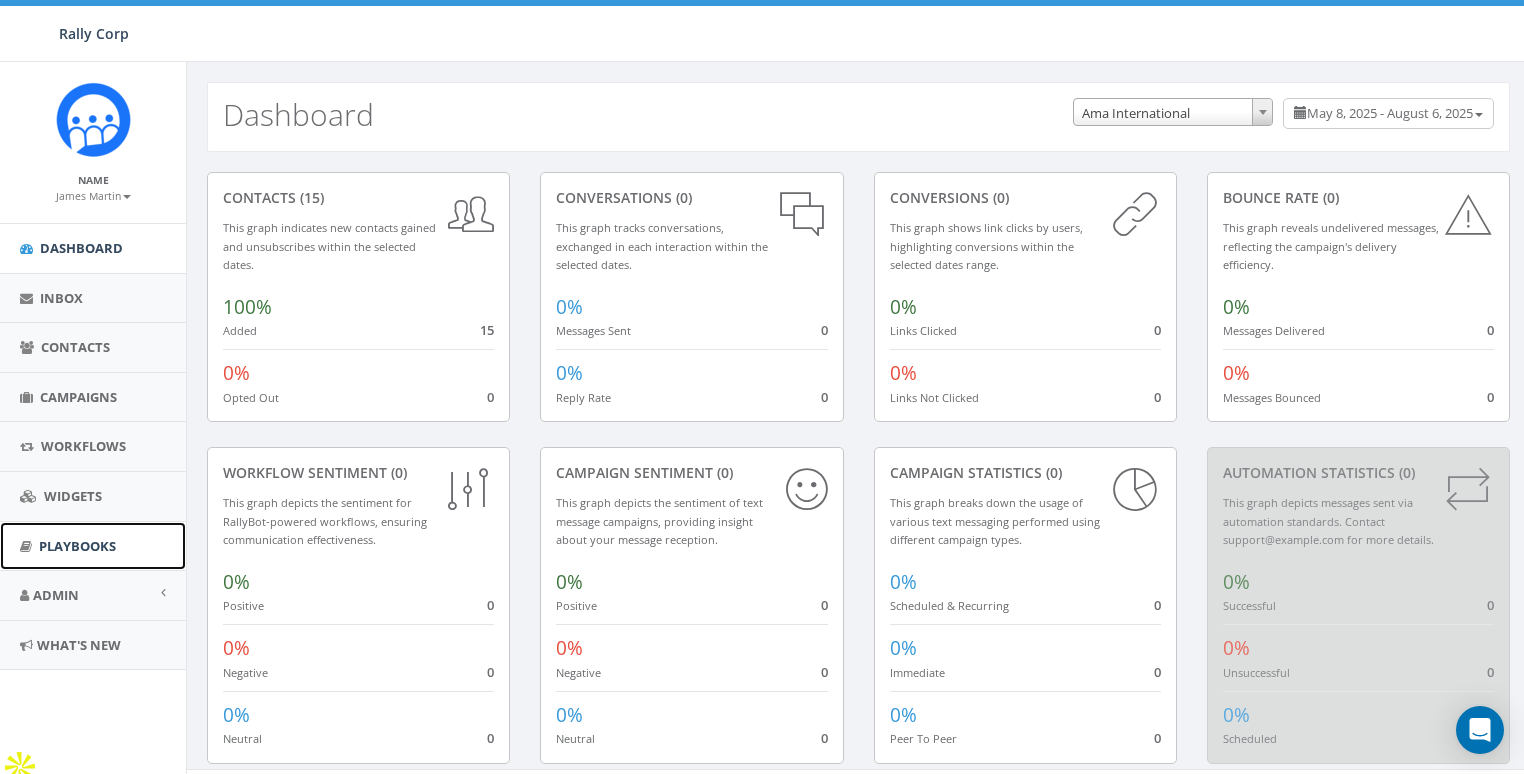 click on "Playbooks" at bounding box center (77, 546) 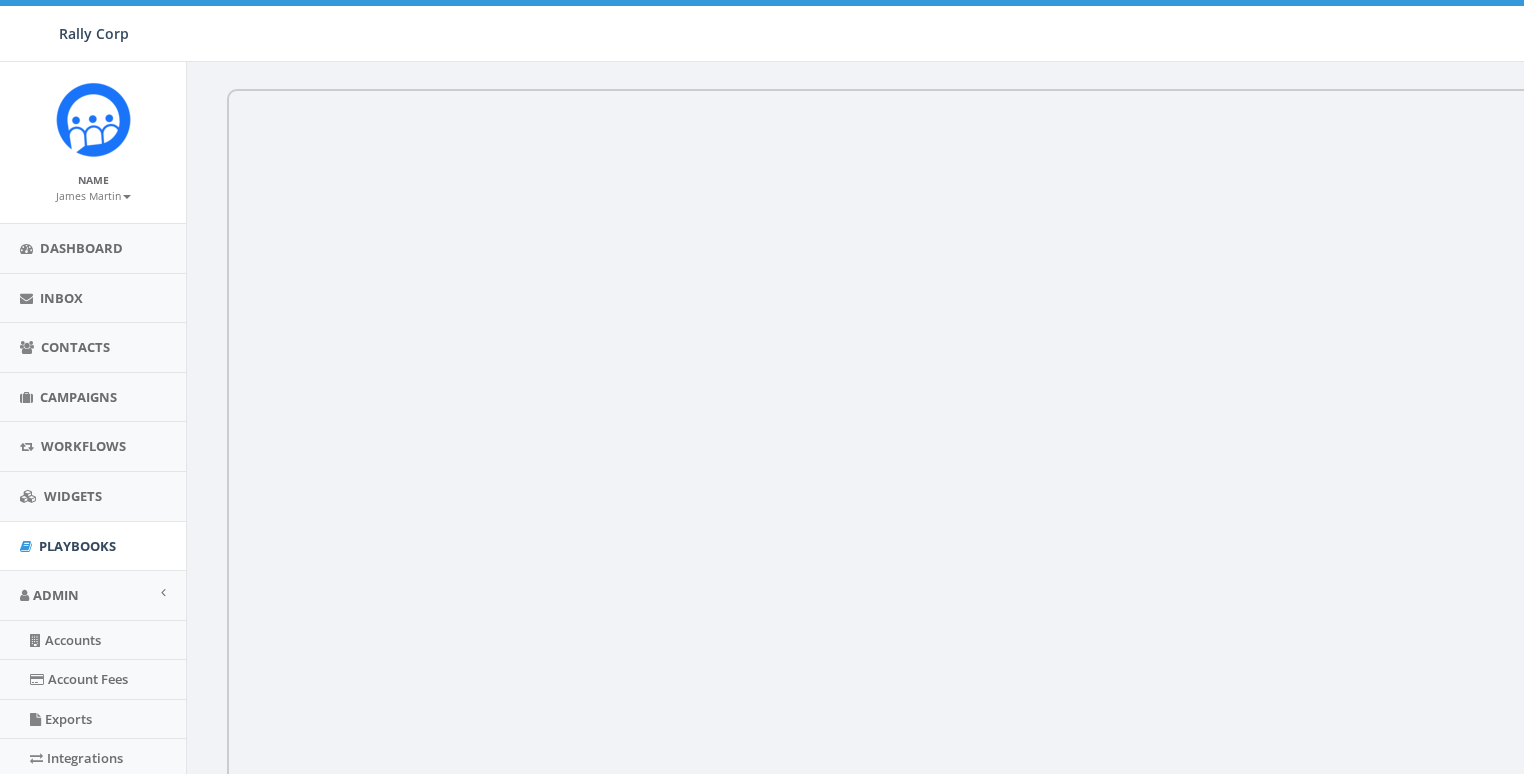 scroll, scrollTop: 0, scrollLeft: 0, axis: both 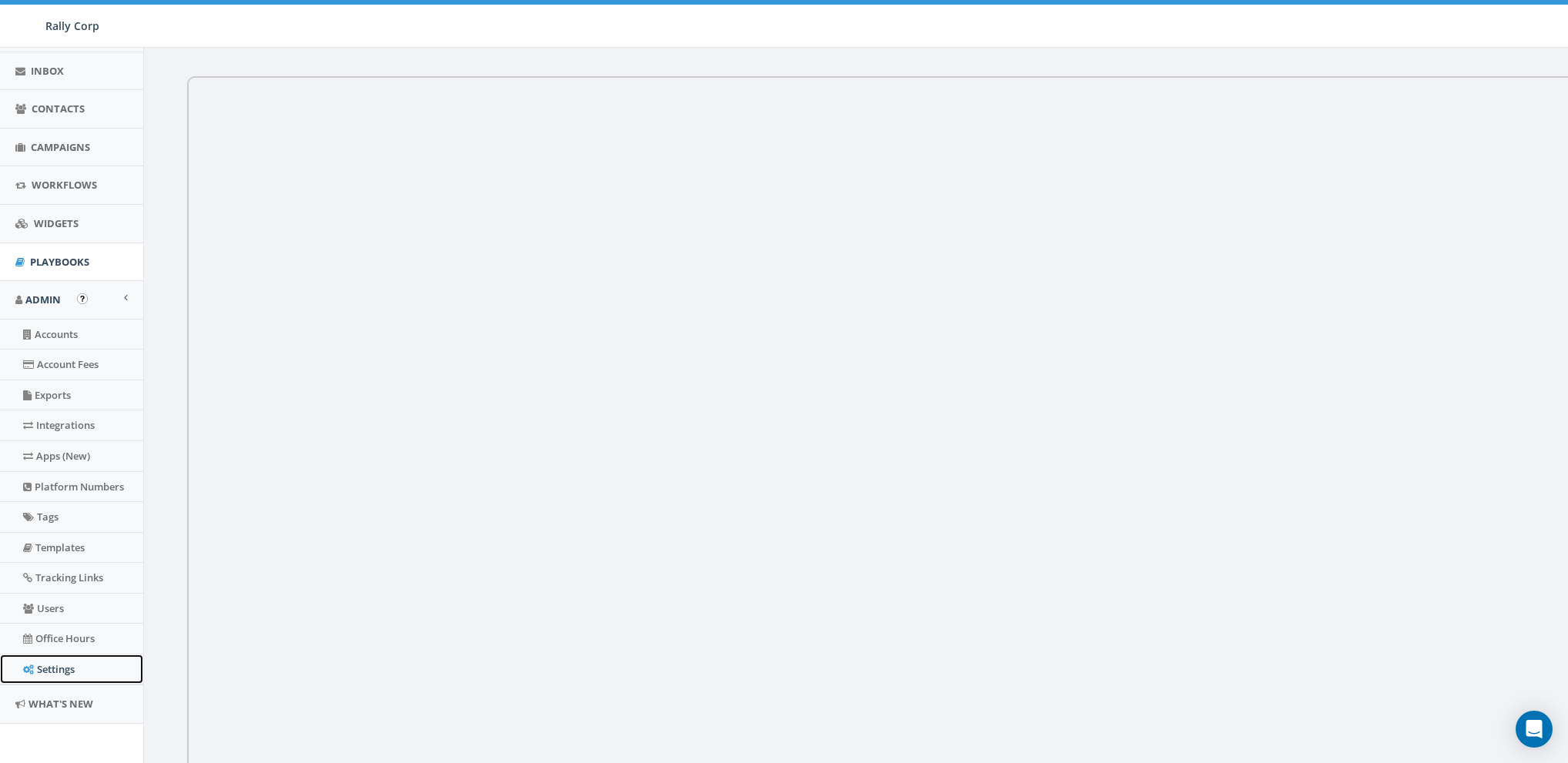 click on "Settings" at bounding box center (72, 669) 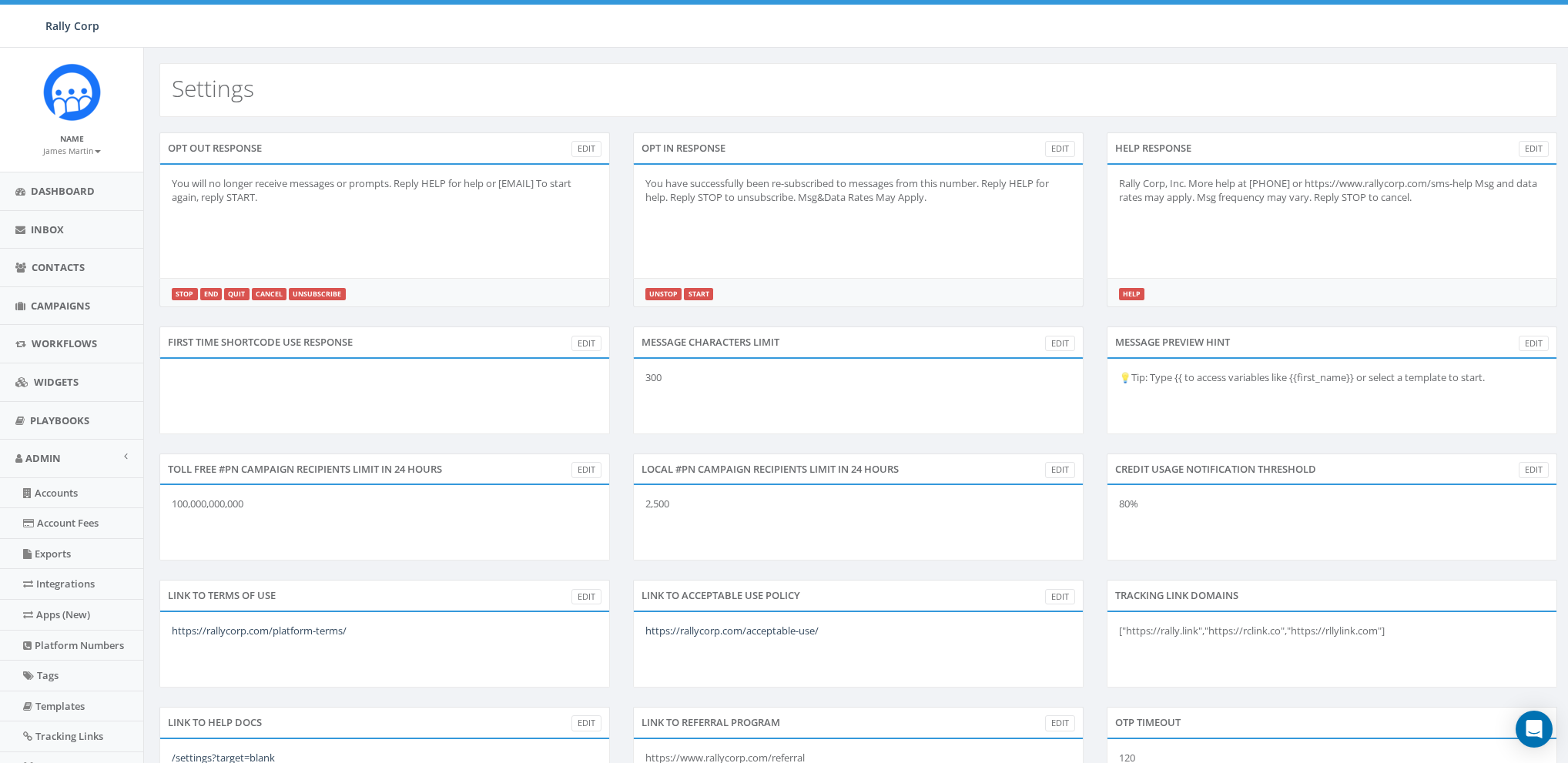 scroll, scrollTop: 0, scrollLeft: 0, axis: both 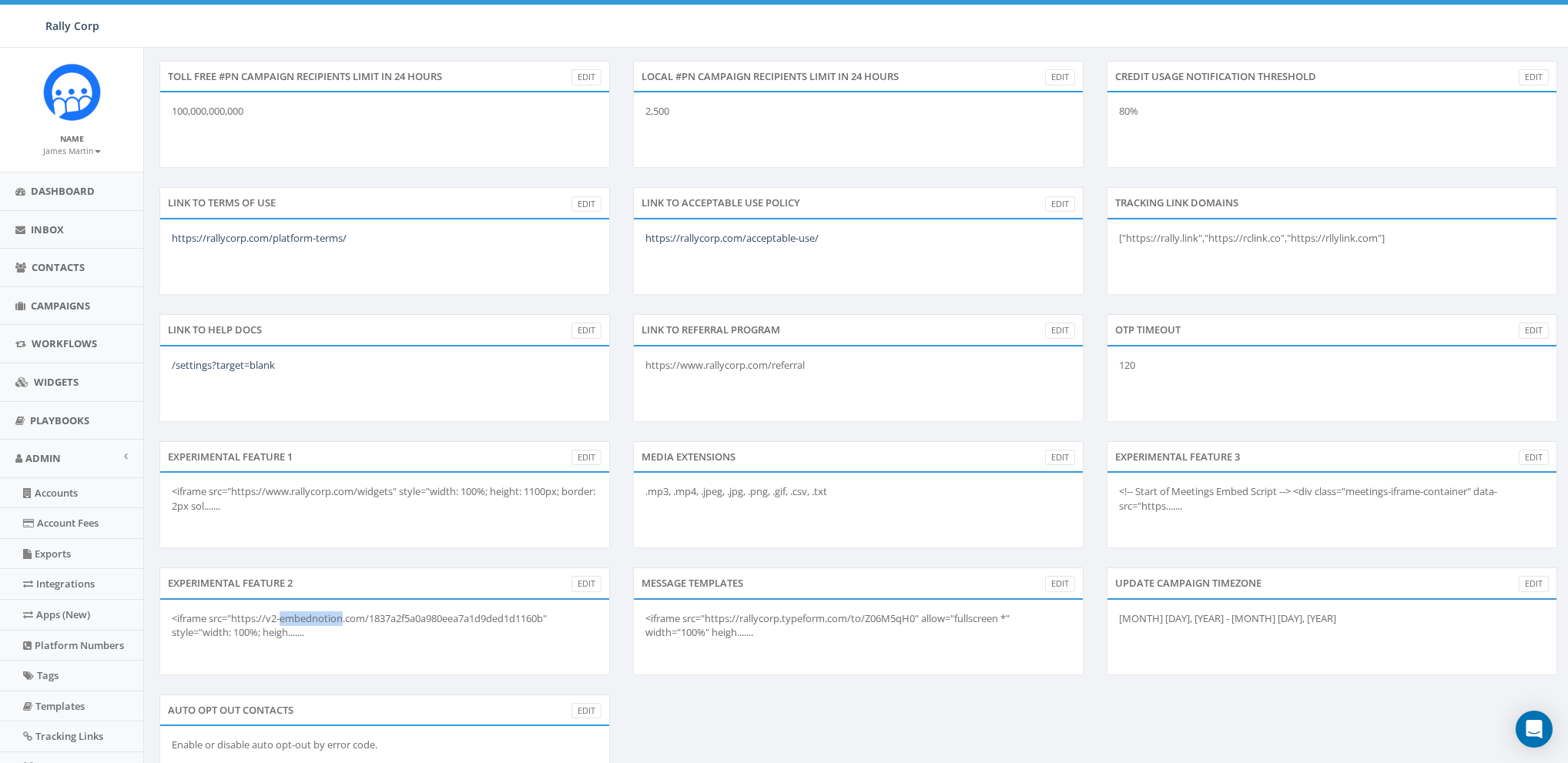 drag, startPoint x: 281, startPoint y: 618, endPoint x: 344, endPoint y: 620, distance: 63.03174 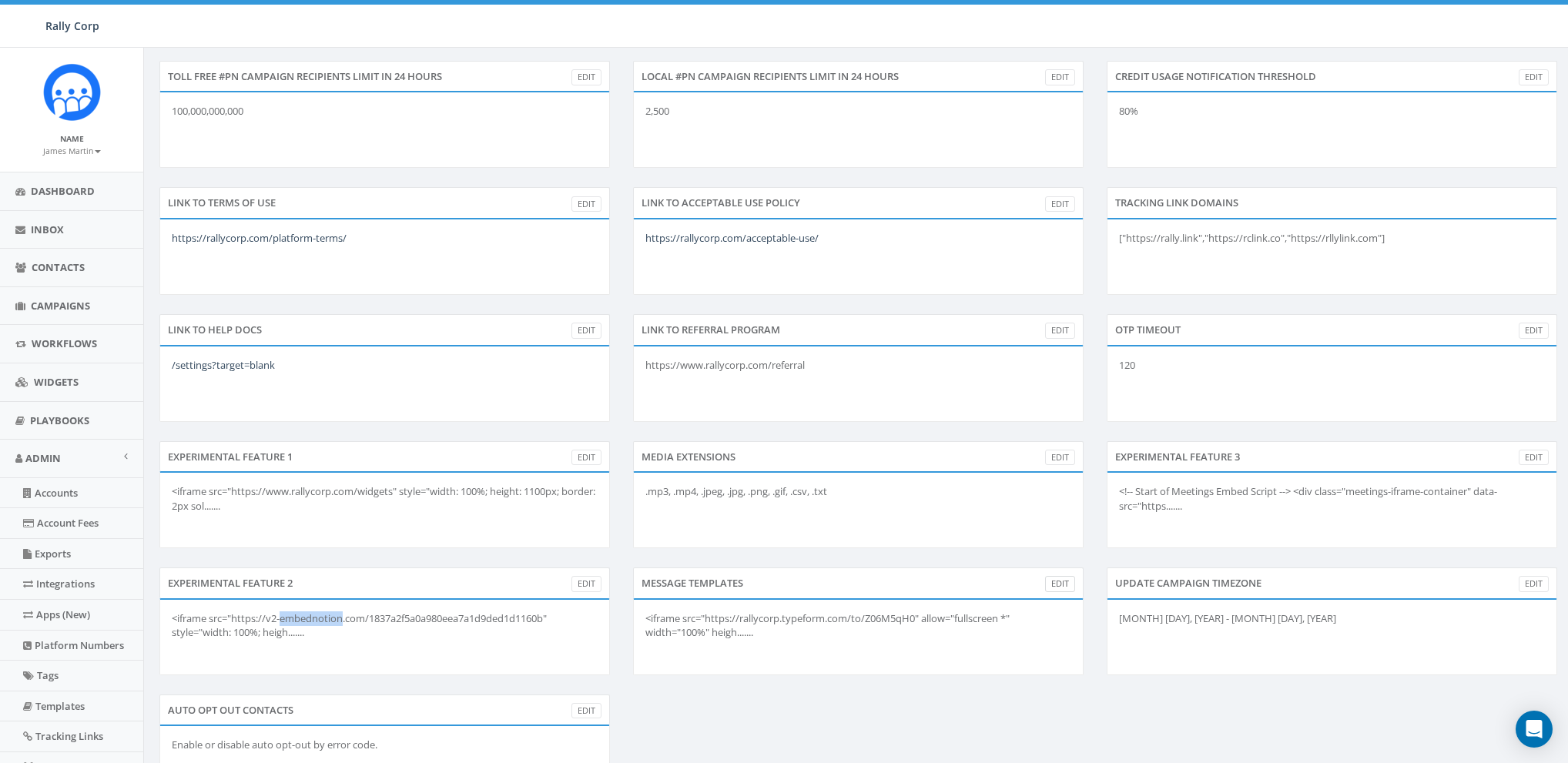 copy on "embednotion" 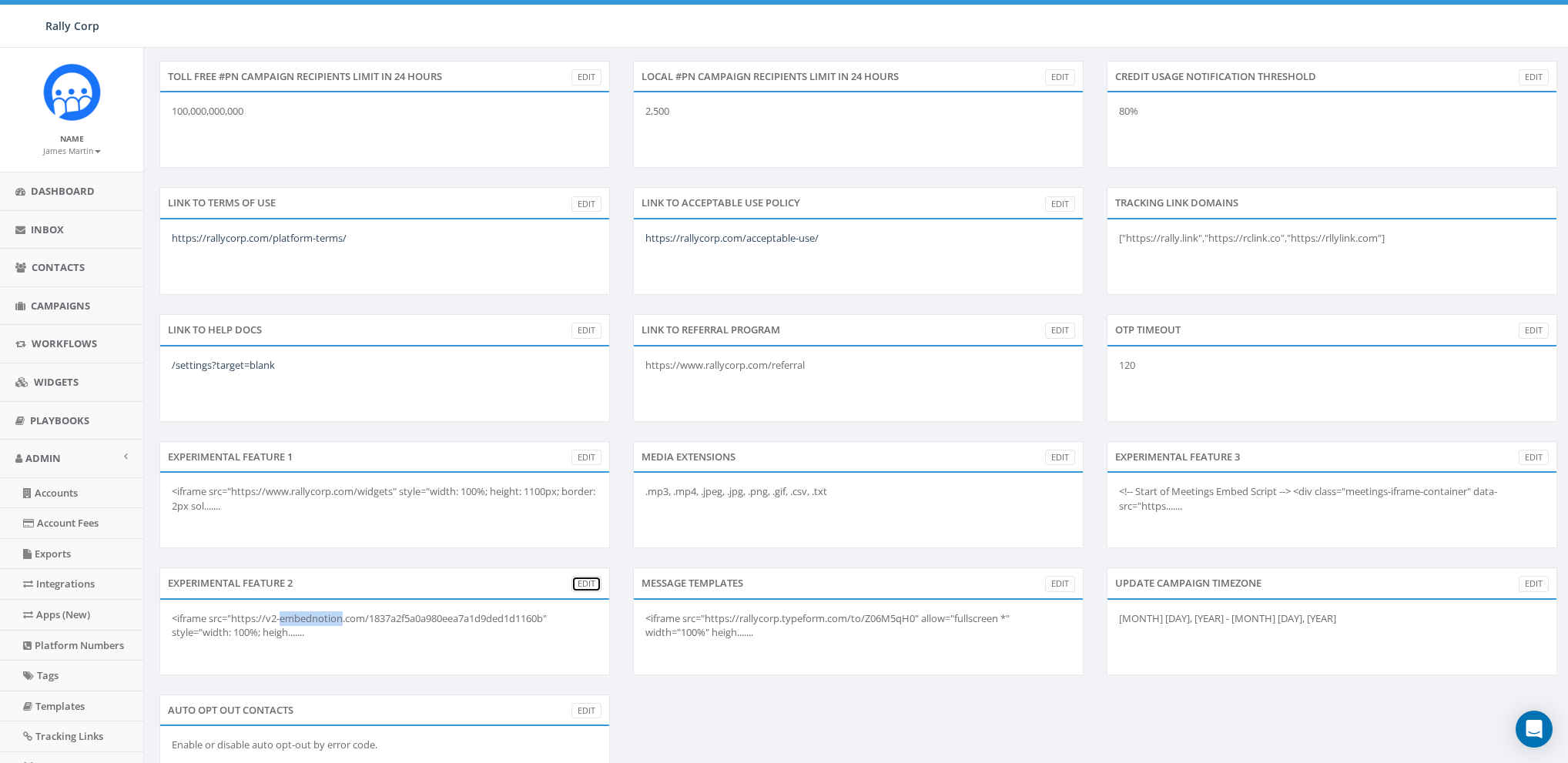 click on "Edit" at bounding box center [586, 584] 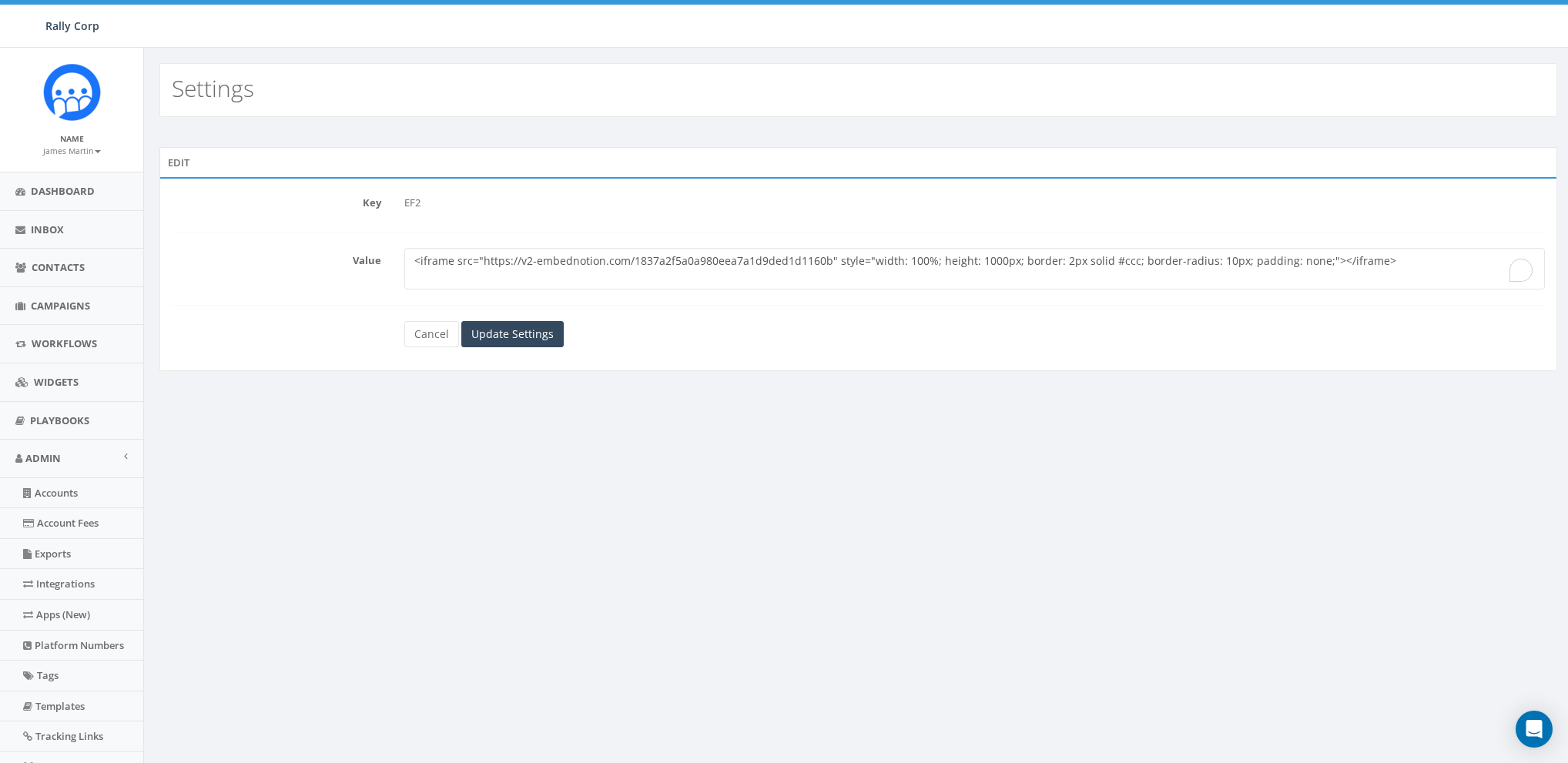 scroll, scrollTop: 0, scrollLeft: 0, axis: both 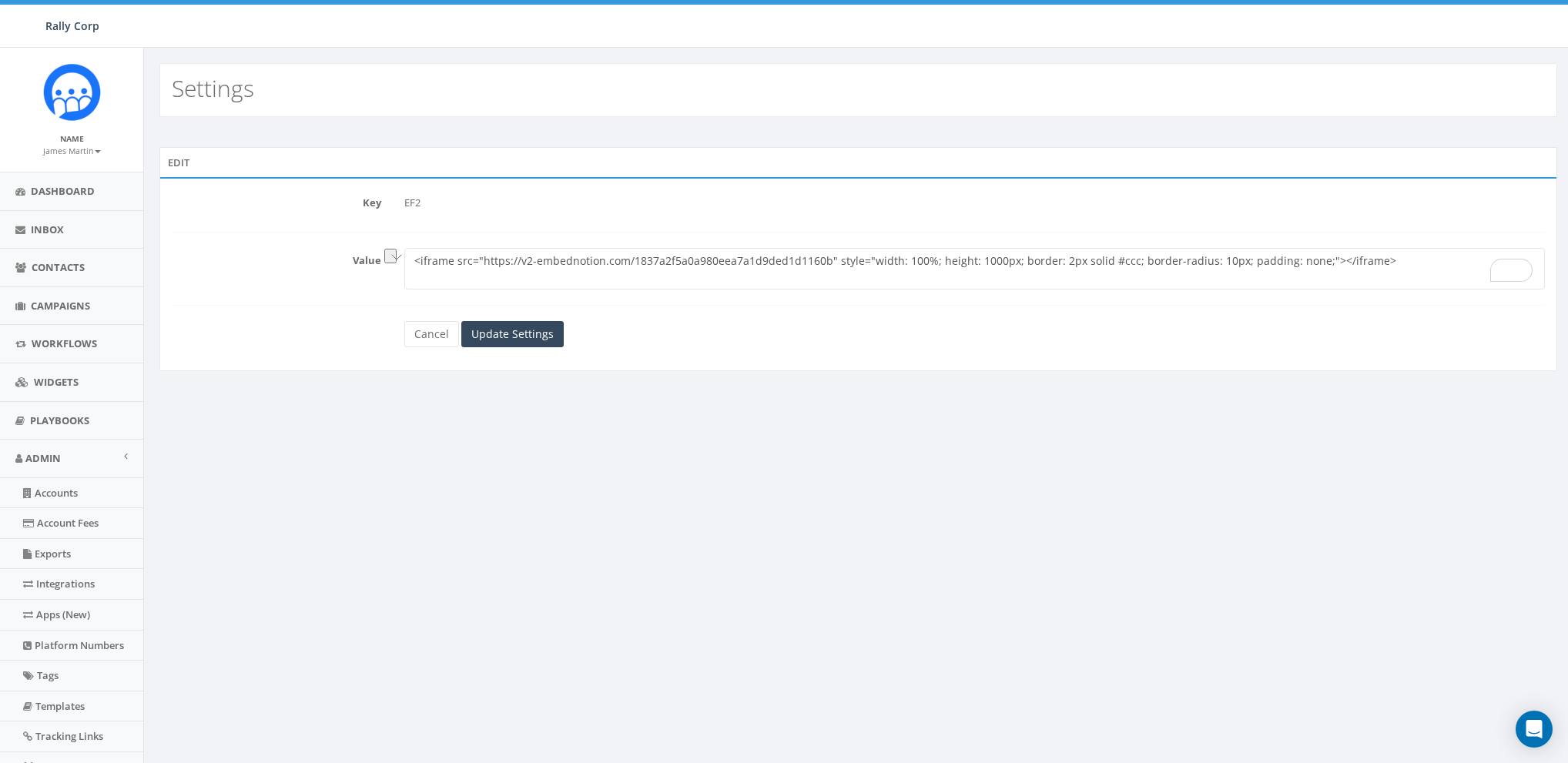 click on "<iframe src="https://v2-embednotion.com/1837a2f5a0a980eea7a1d9ded1d1160b" style="width: 100%; height: 1000px; border: 2px solid #ccc; border-radius: 10px; padding: none;"></iframe>" at bounding box center [974, 269] 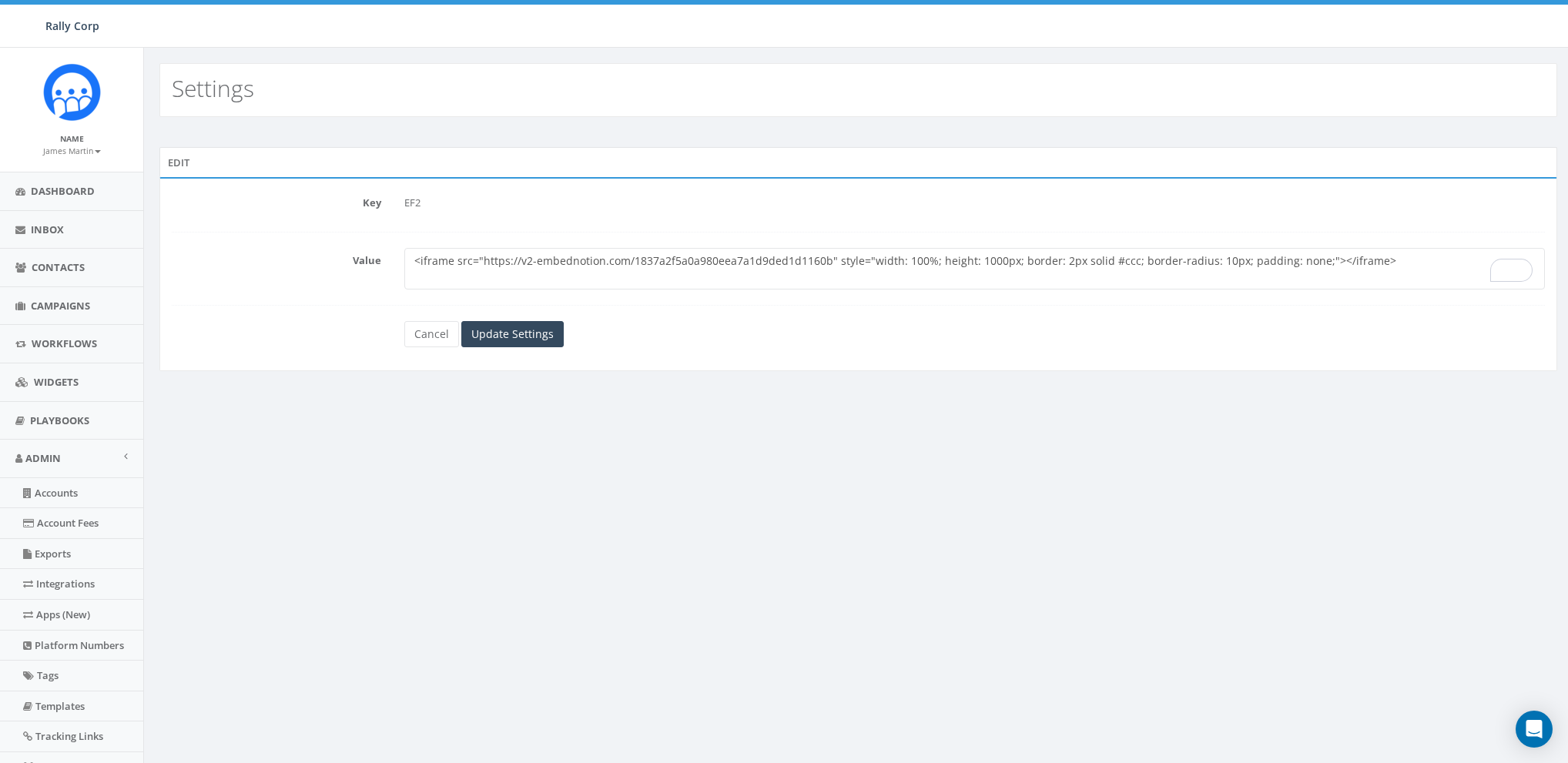 click on "<iframe src="https://v2-embednotion.com/1837a2f5a0a980eea7a1d9ded1d1160b" style="width: 100%; height: 1000px; border: 2px solid #ccc; border-radius: 10px; padding: none;"></iframe>" at bounding box center (974, 269) 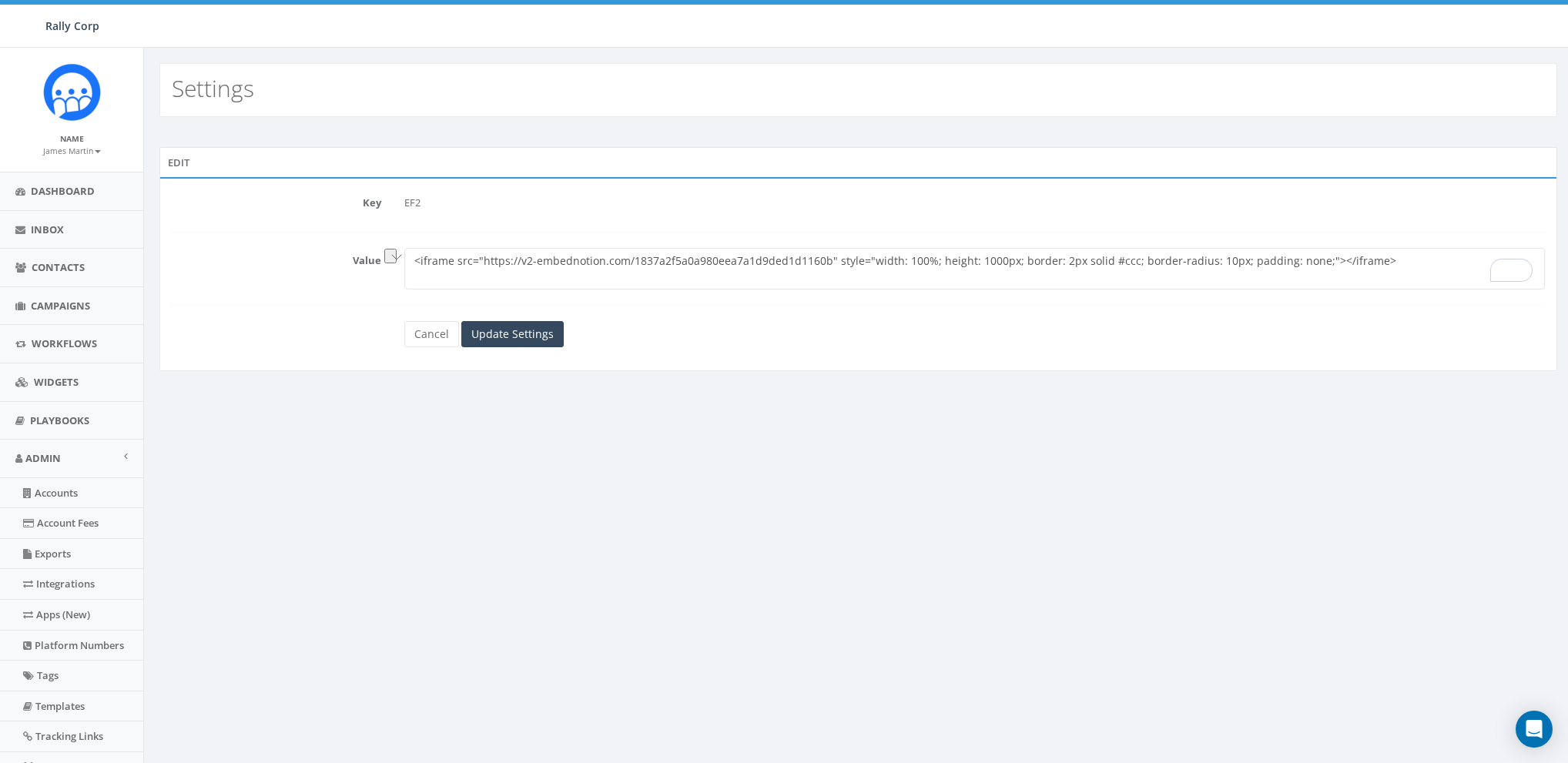 paste on "YOUR_NOTION_LINK_HERE" width="100%" height="600px" frameborder="0"></iframe>" 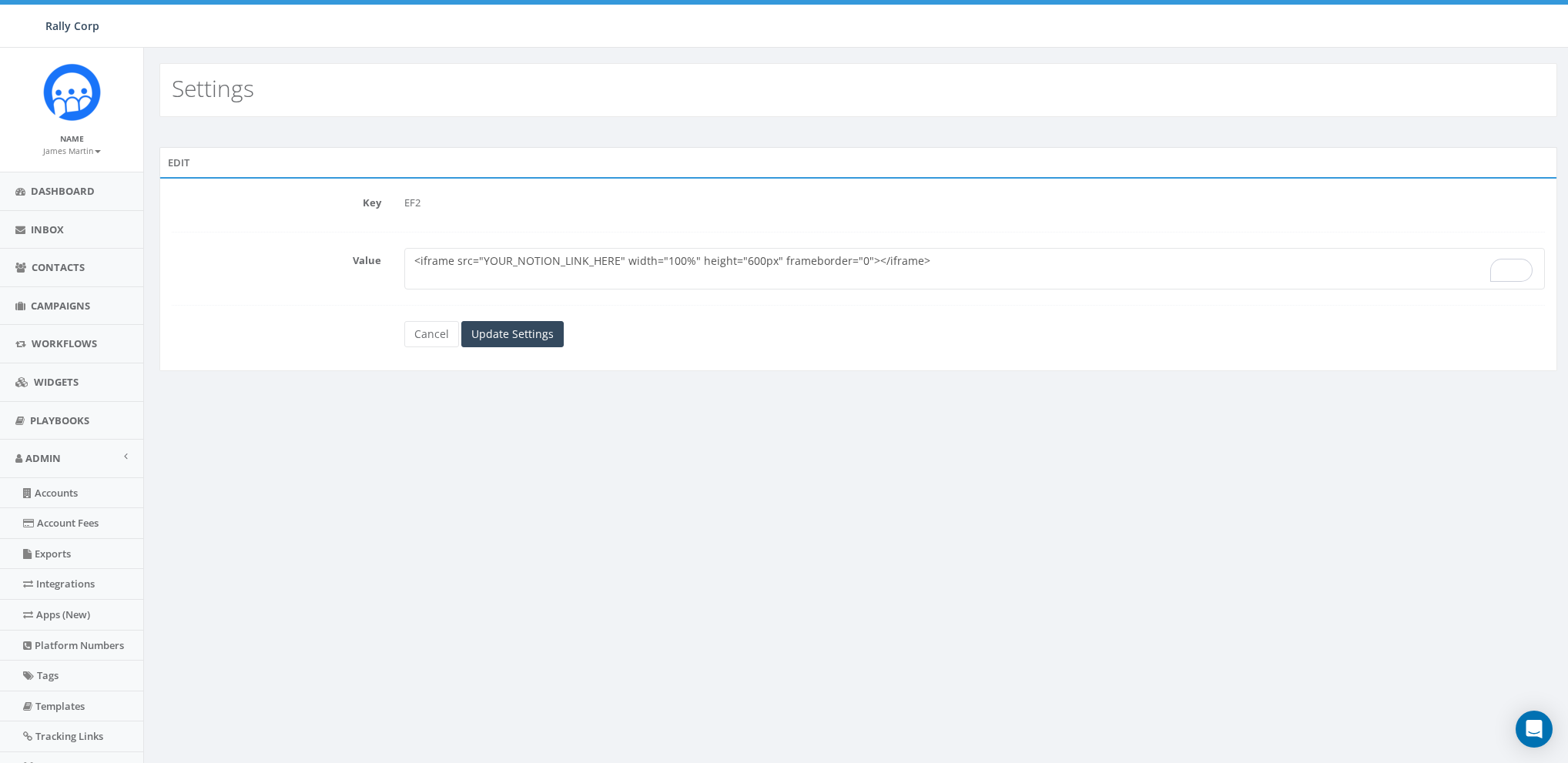 drag, startPoint x: 484, startPoint y: 262, endPoint x: 588, endPoint y: 258, distance: 104.07689 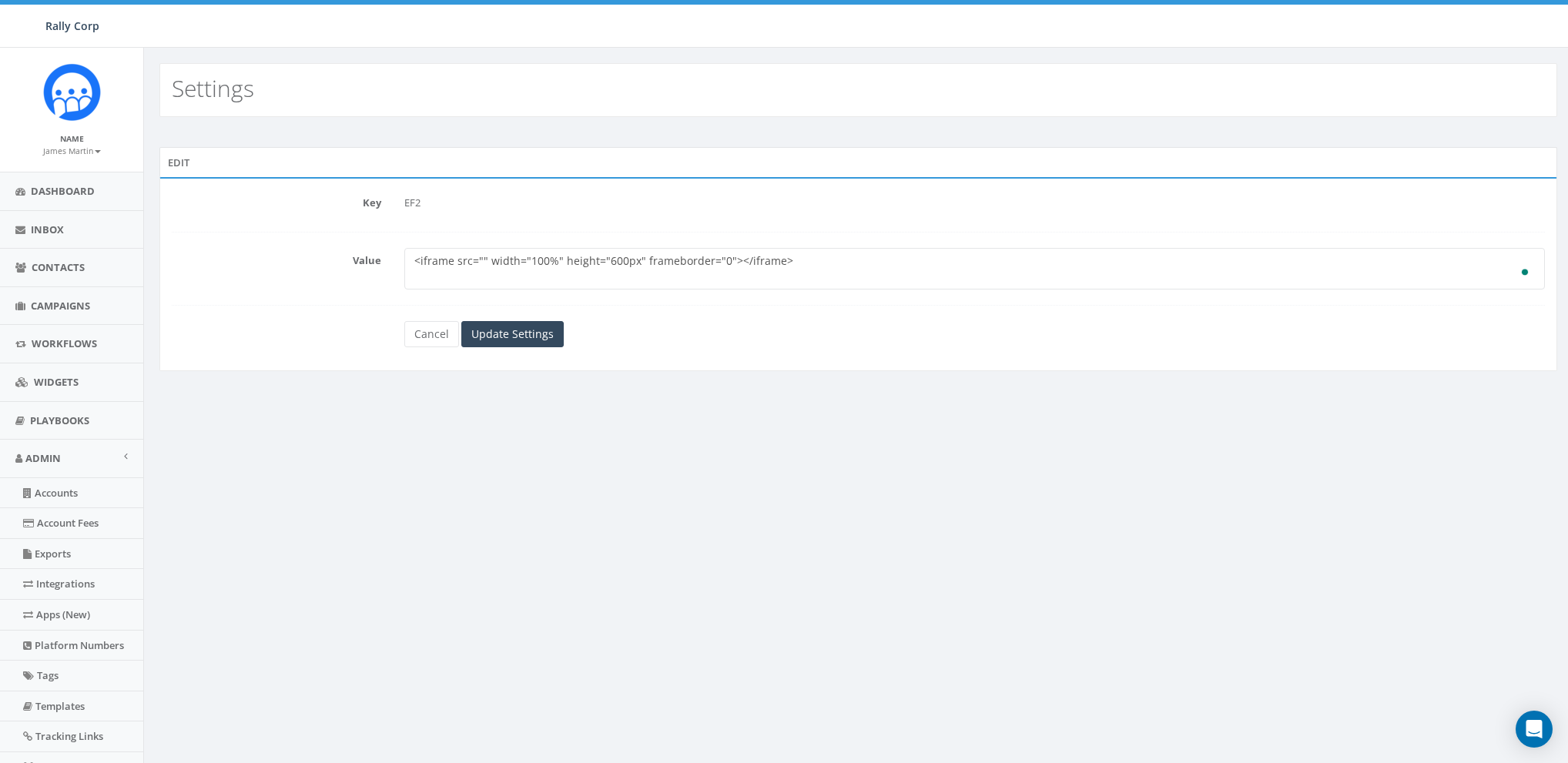paste on "https://hub.rallycorp.com/Mobile-Engagement-Fundraising-Playbooks-1837a2f5a0a980eea7a1d9ded1d1160b" 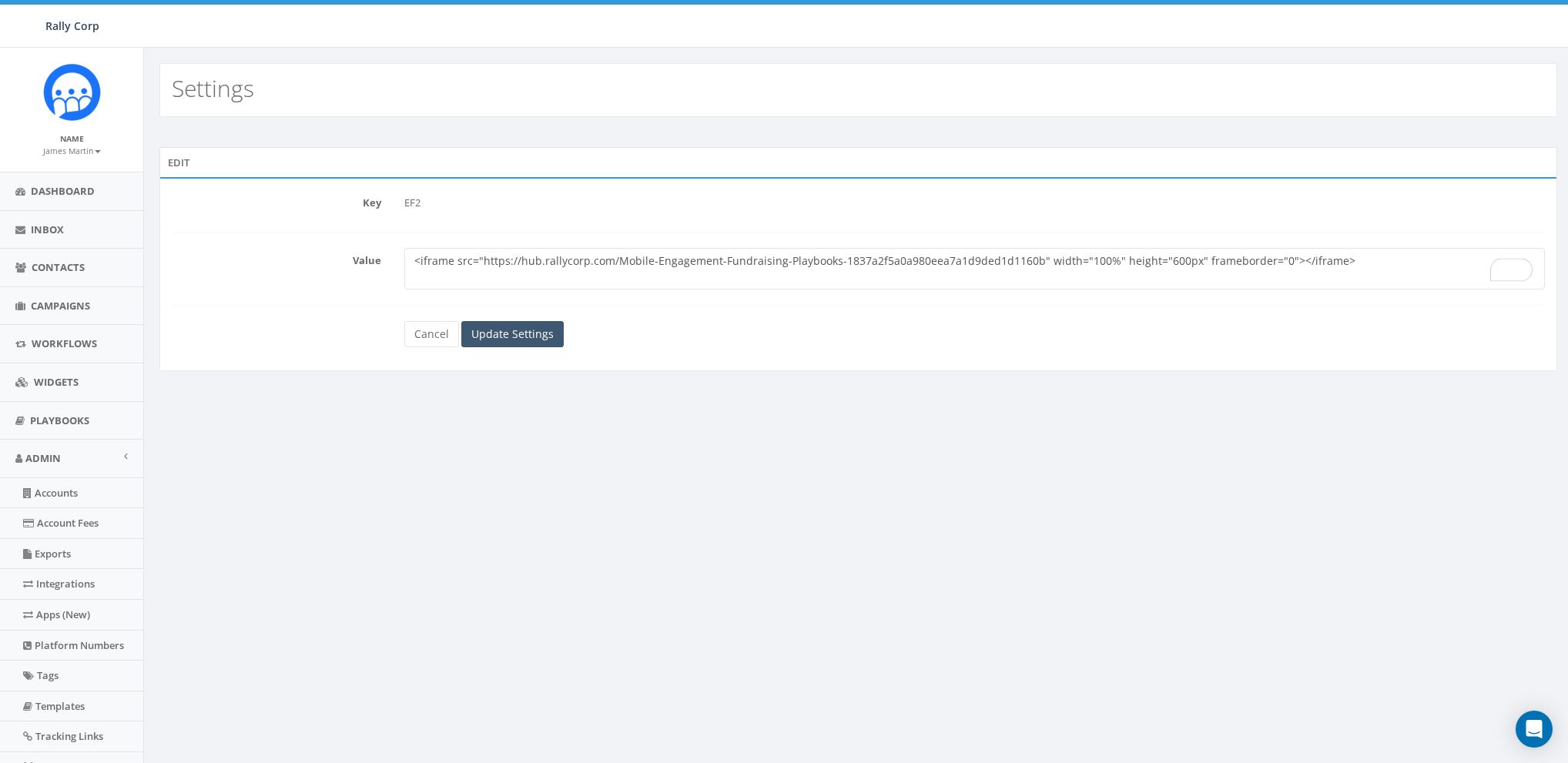 type on "<iframe src="https://hub.rallycorp.com/Mobile-Engagement-Fundraising-Playbooks-1837a2f5a0a980eea7a1d9ded1d1160b" width="100%" height="600px" frameborder="0"></iframe>" 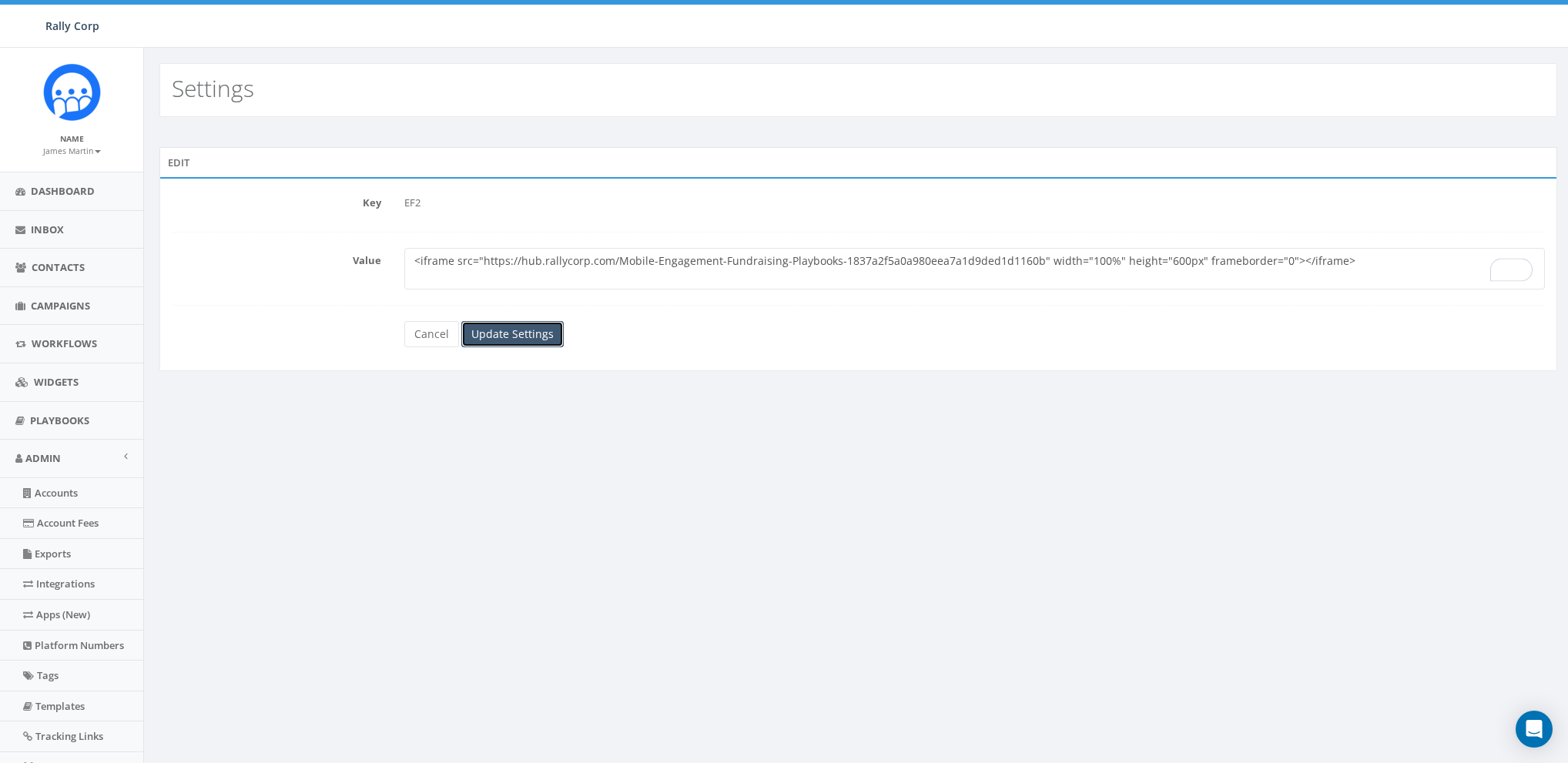 click on "Update Settings" at bounding box center (512, 334) 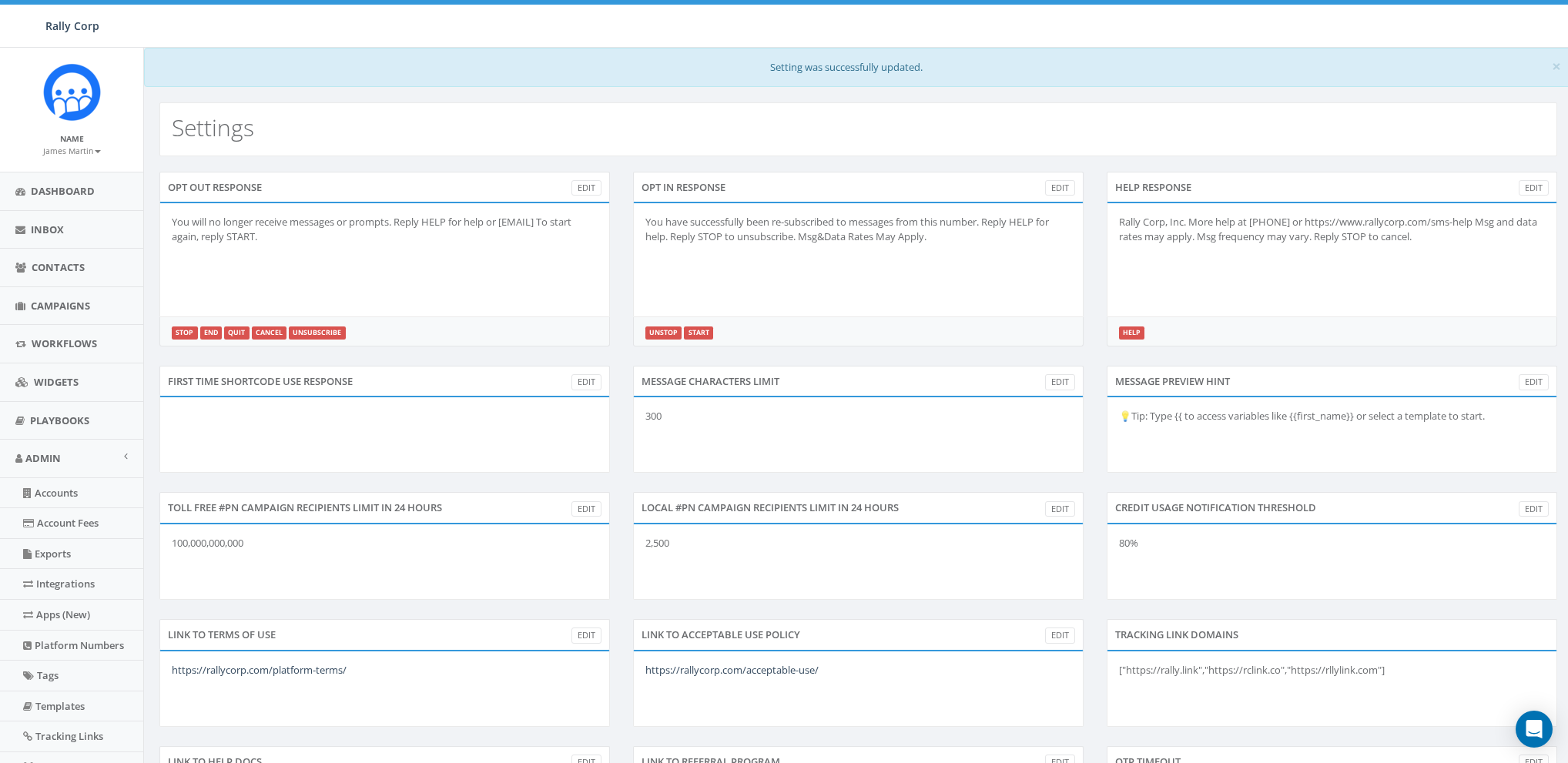 scroll, scrollTop: 0, scrollLeft: 0, axis: both 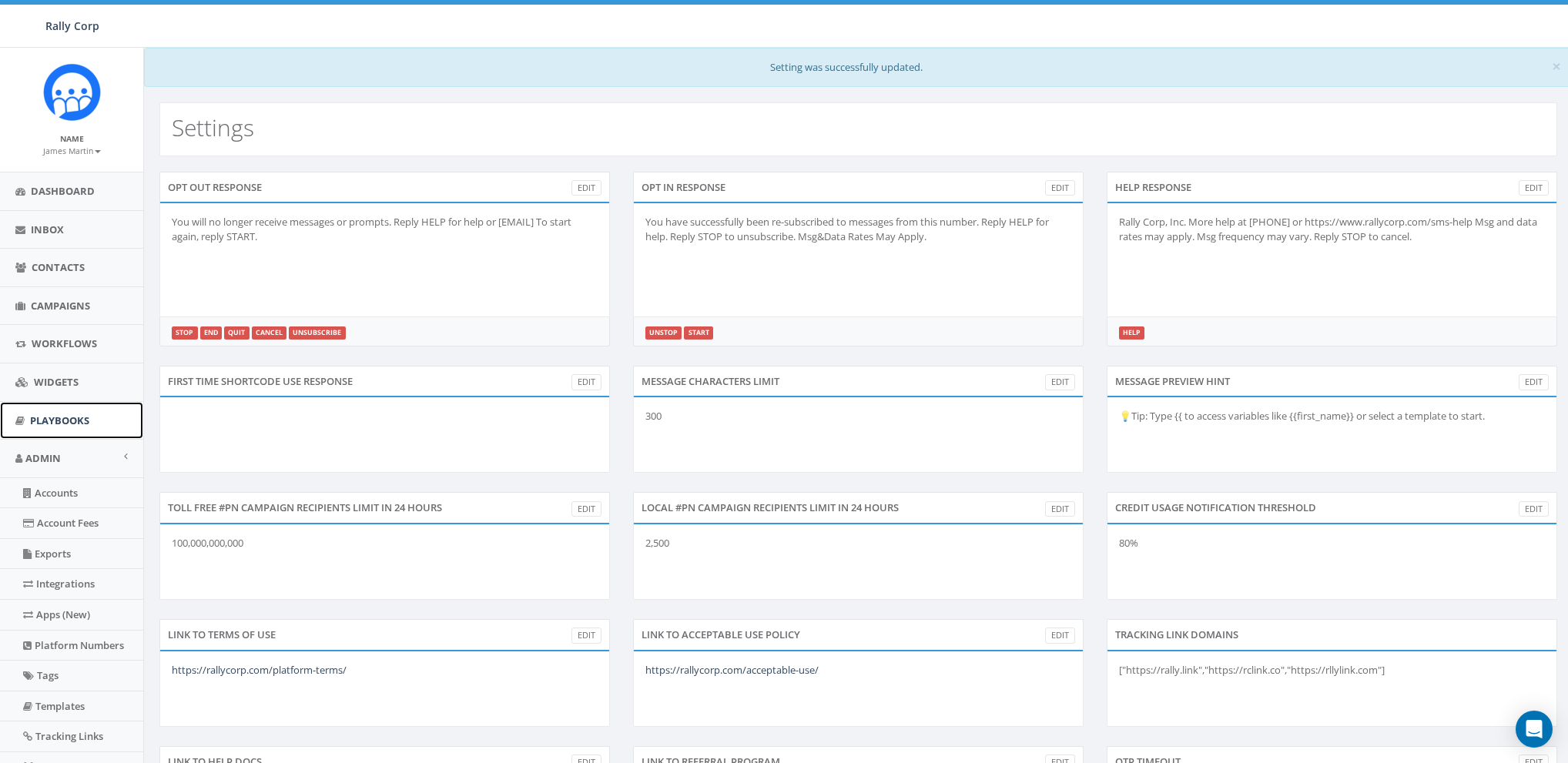 click on "Playbooks" at bounding box center [72, 420] 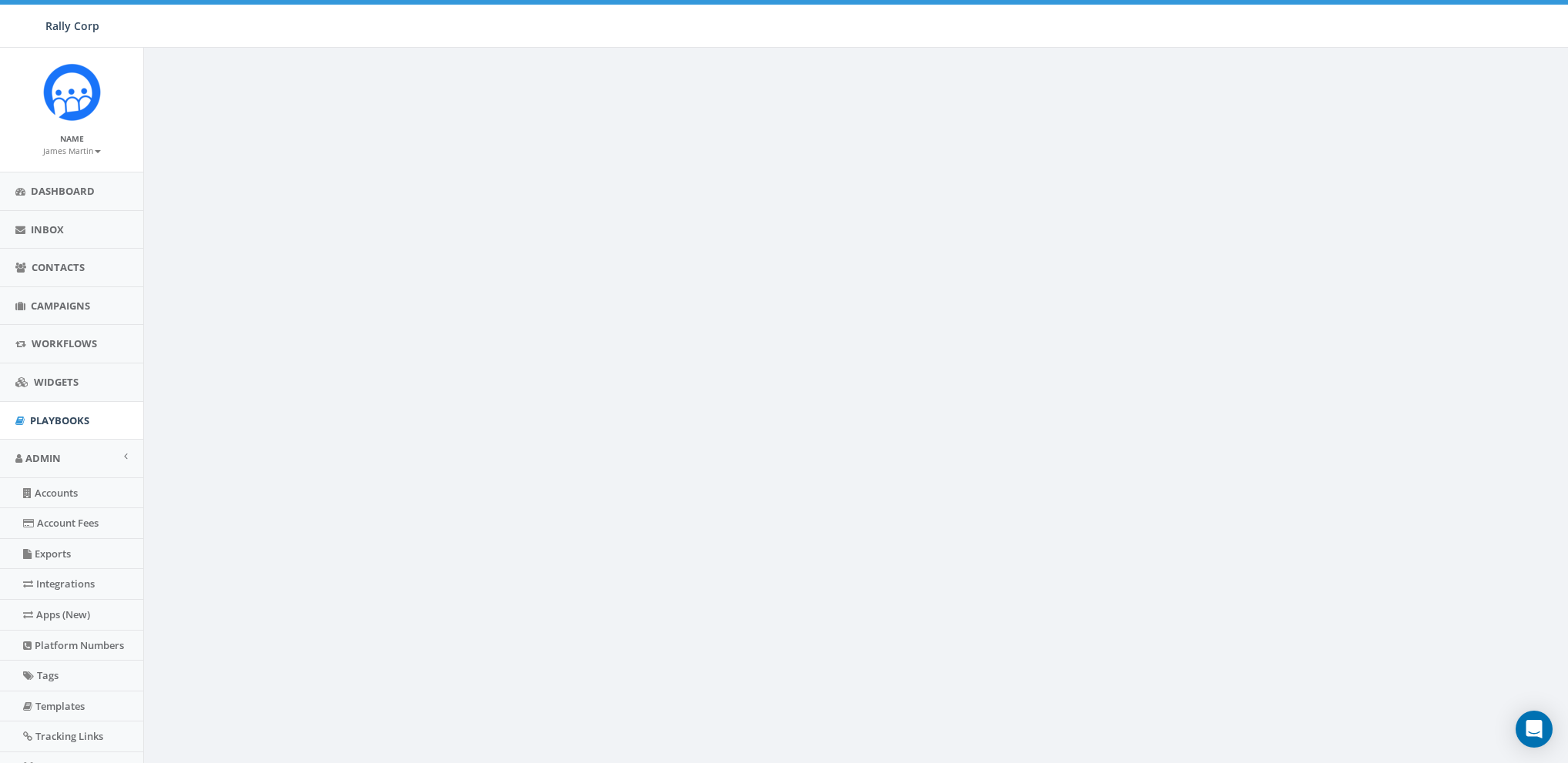 scroll, scrollTop: 0, scrollLeft: 0, axis: both 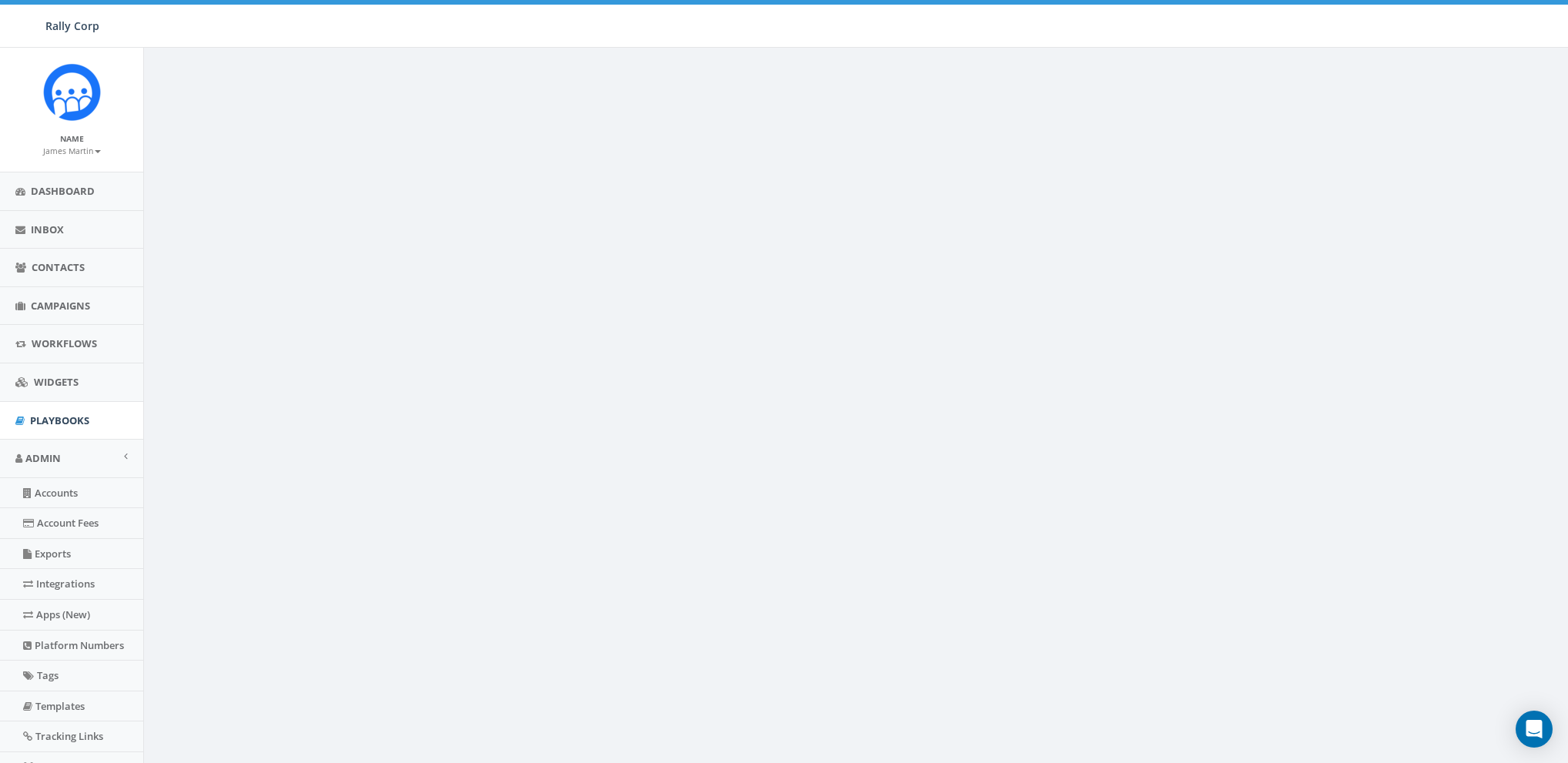click on "Terms of Service   Acceptable Use Policy" at bounding box center [858, 429] 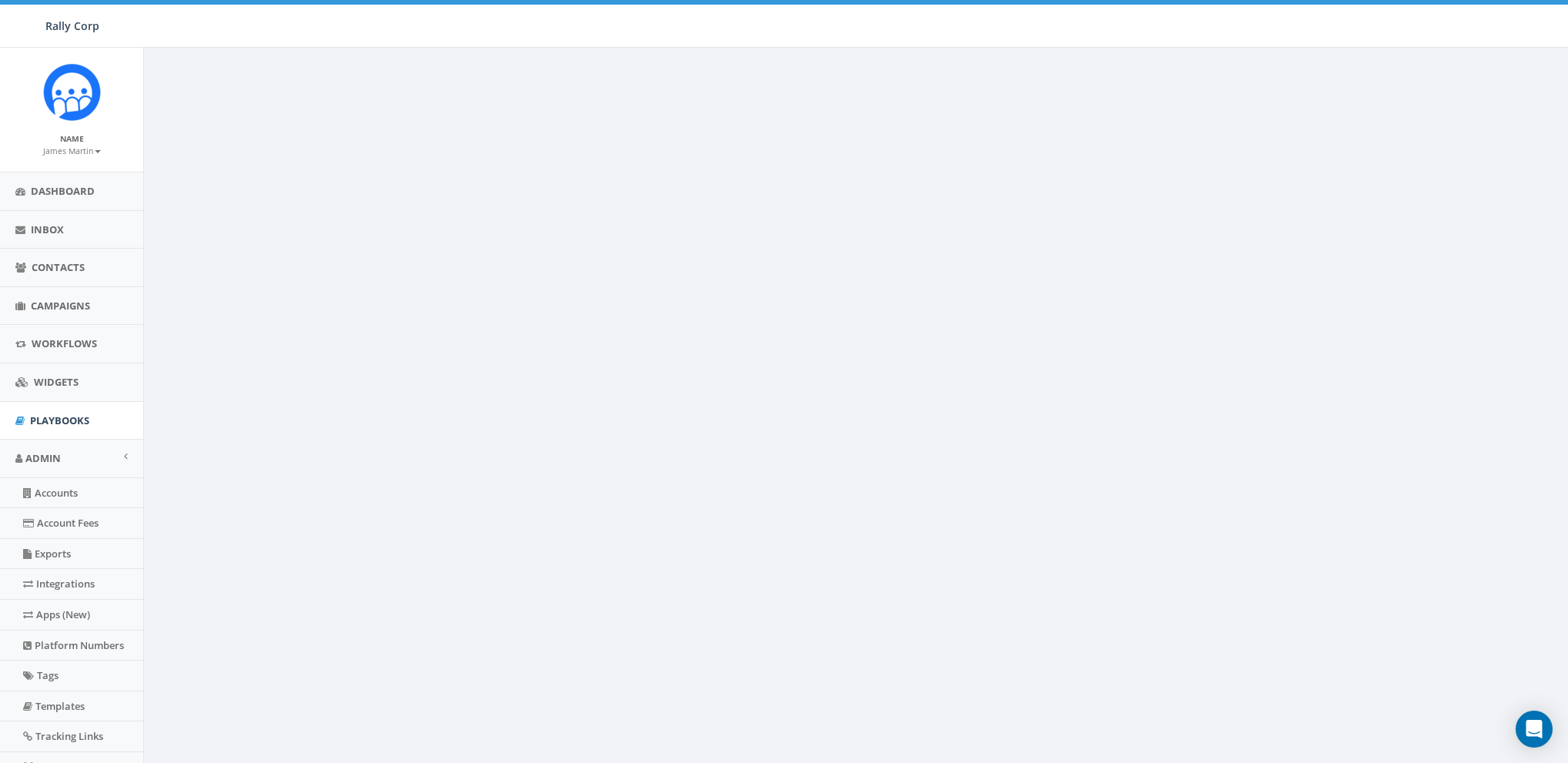 scroll, scrollTop: 0, scrollLeft: 0, axis: both 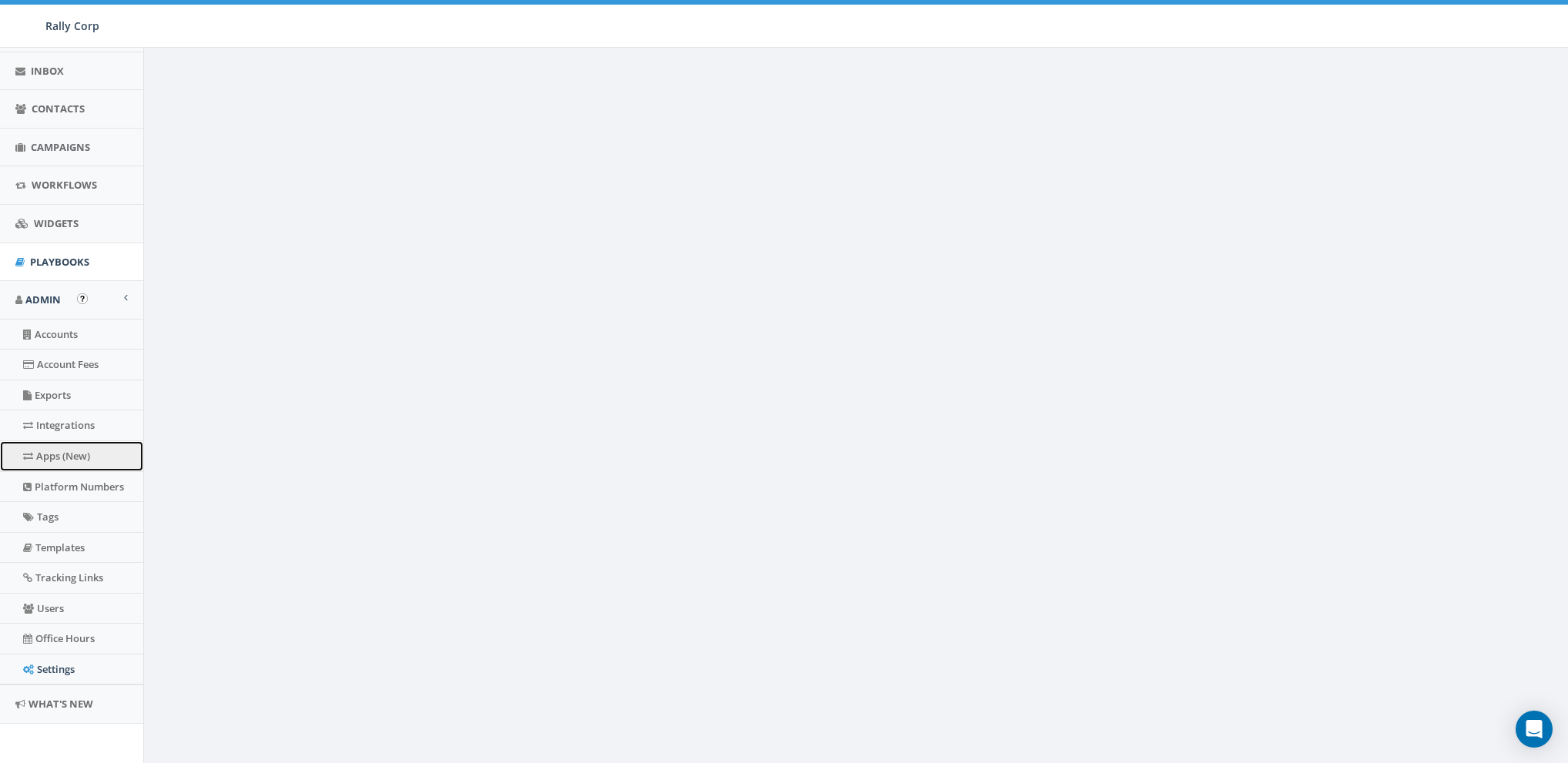 click on "Apps (New)" at bounding box center [72, 456] 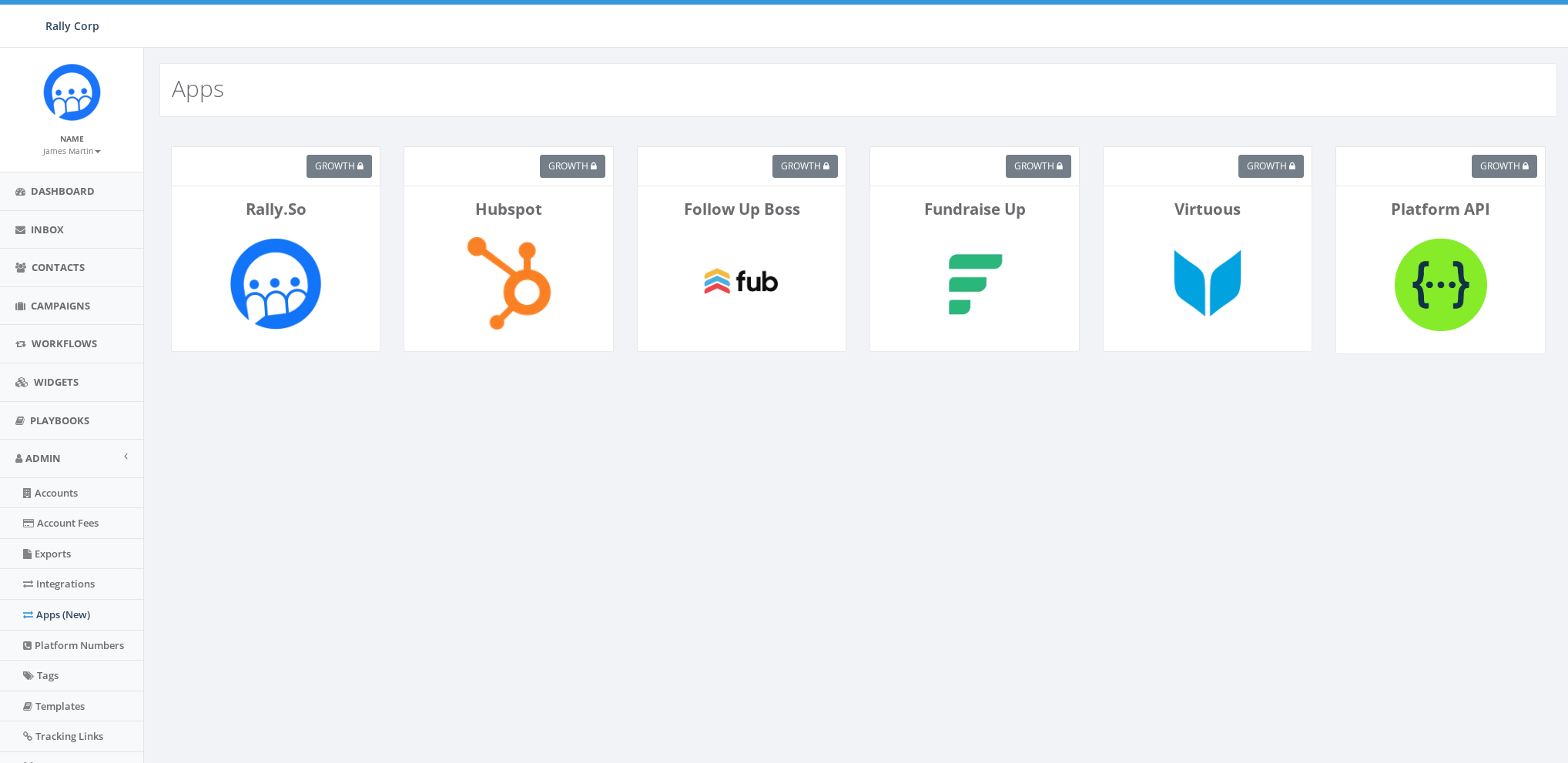 scroll, scrollTop: 0, scrollLeft: 0, axis: both 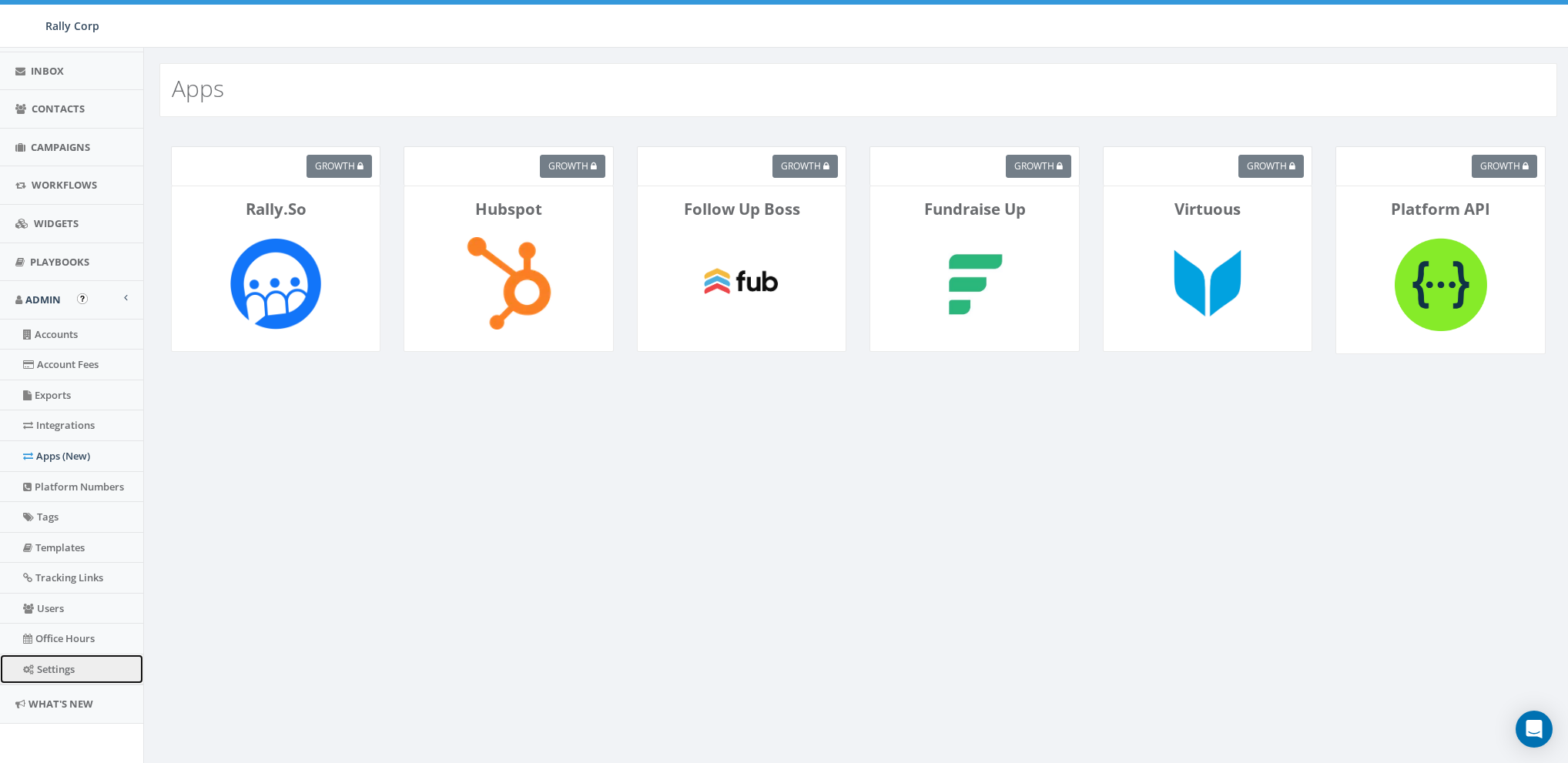 click on "Settings" at bounding box center (72, 669) 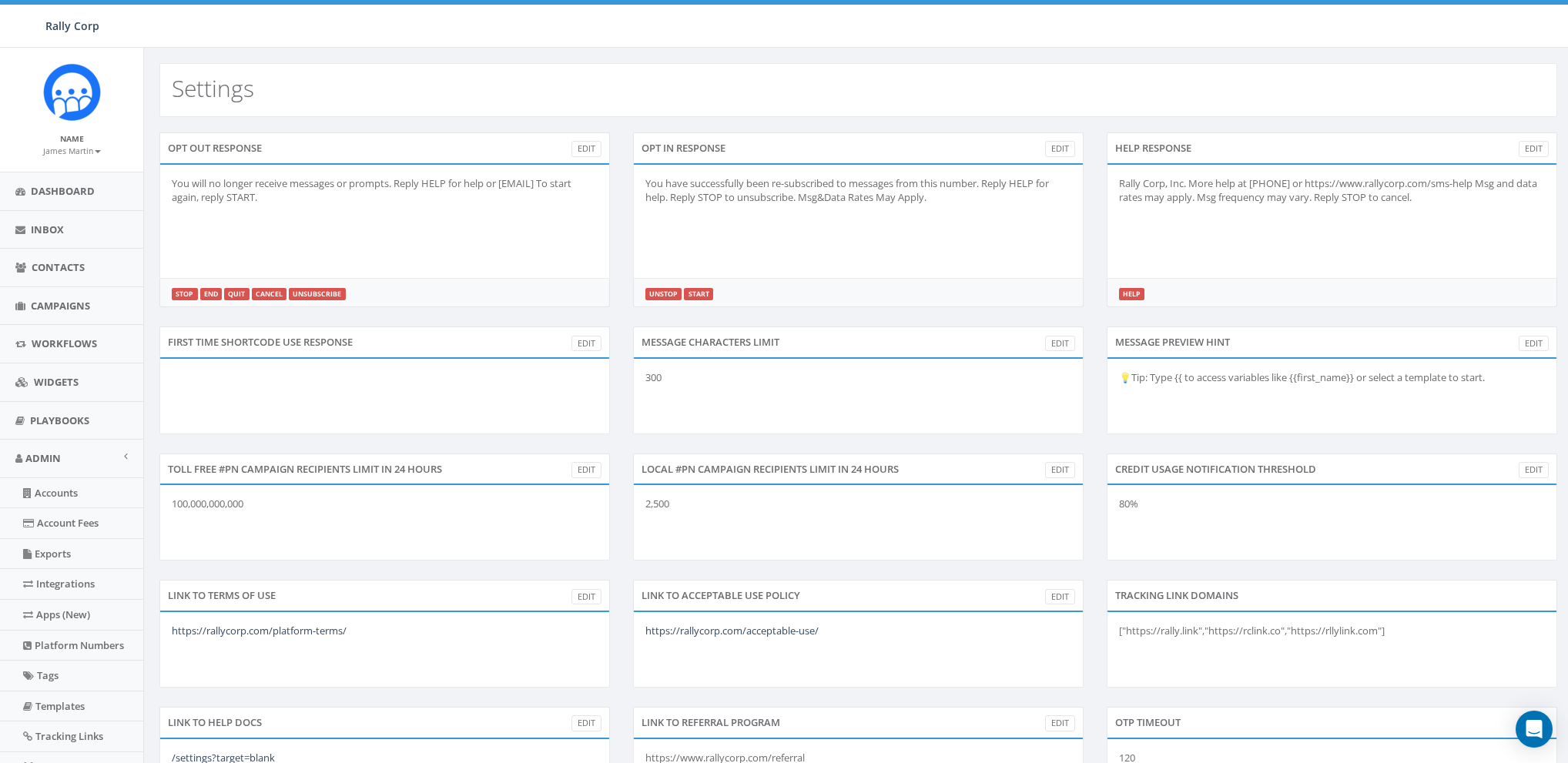 scroll, scrollTop: 0, scrollLeft: 0, axis: both 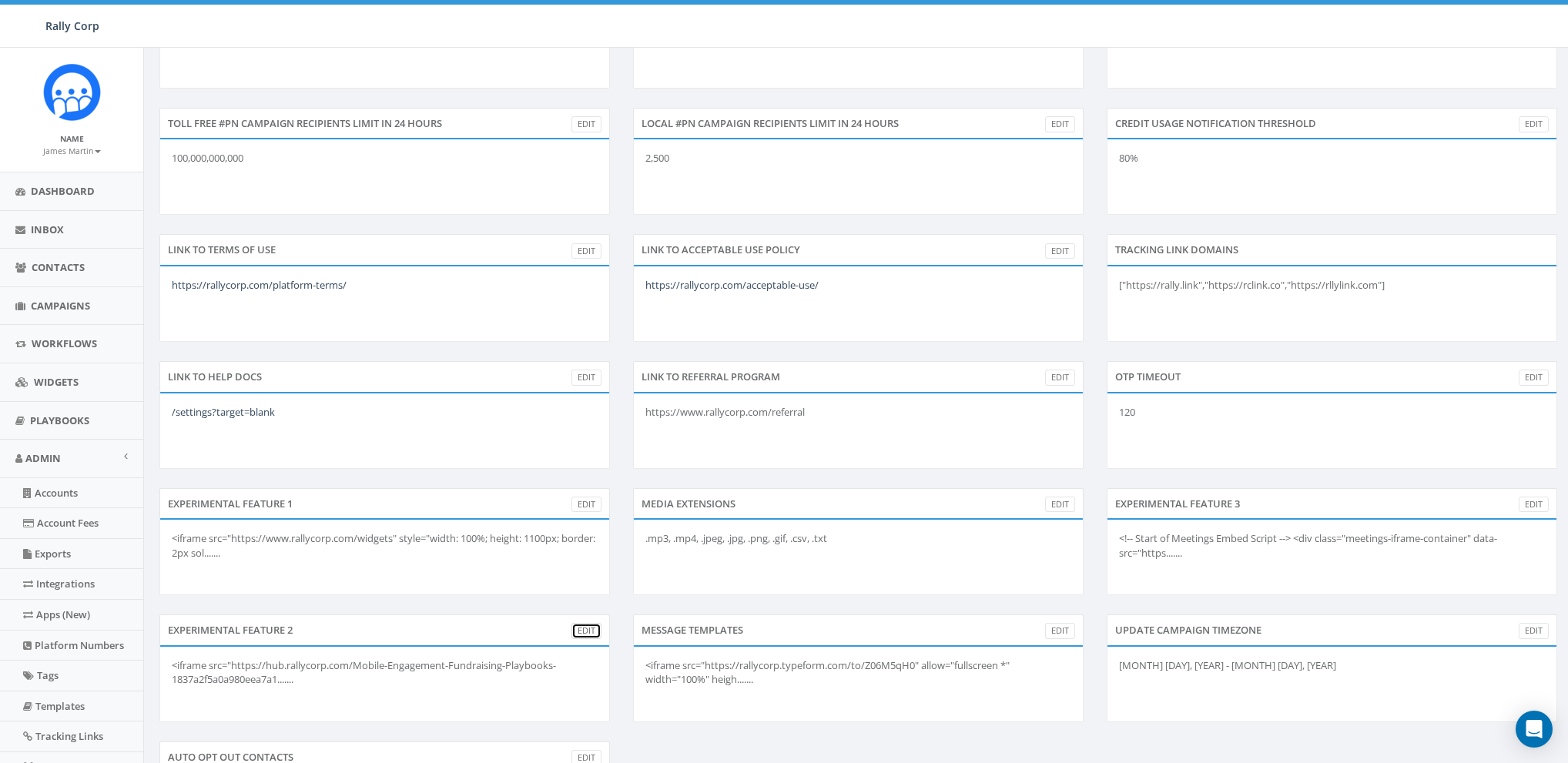 click on "Edit" at bounding box center (586, 631) 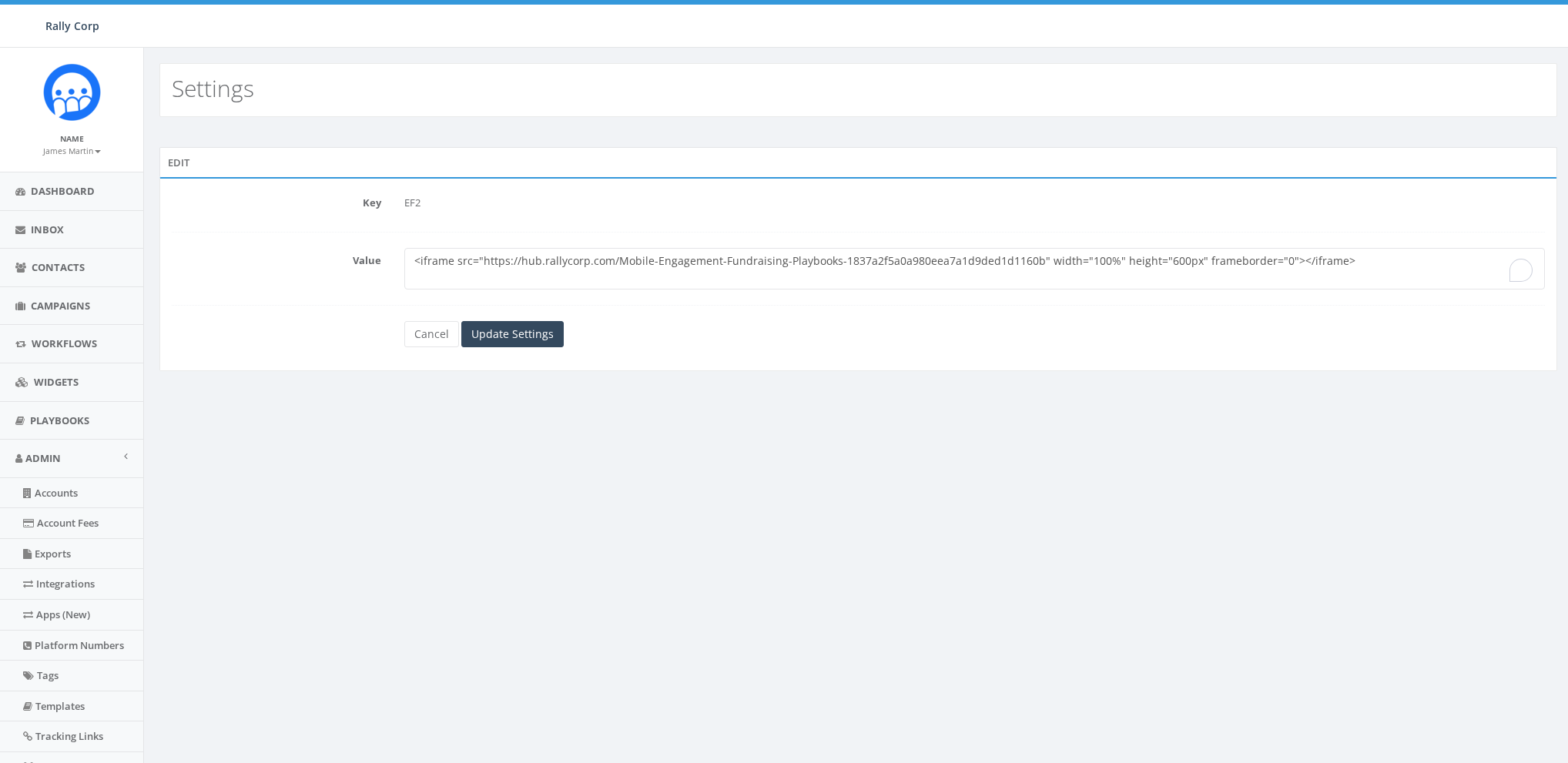 scroll, scrollTop: 0, scrollLeft: 0, axis: both 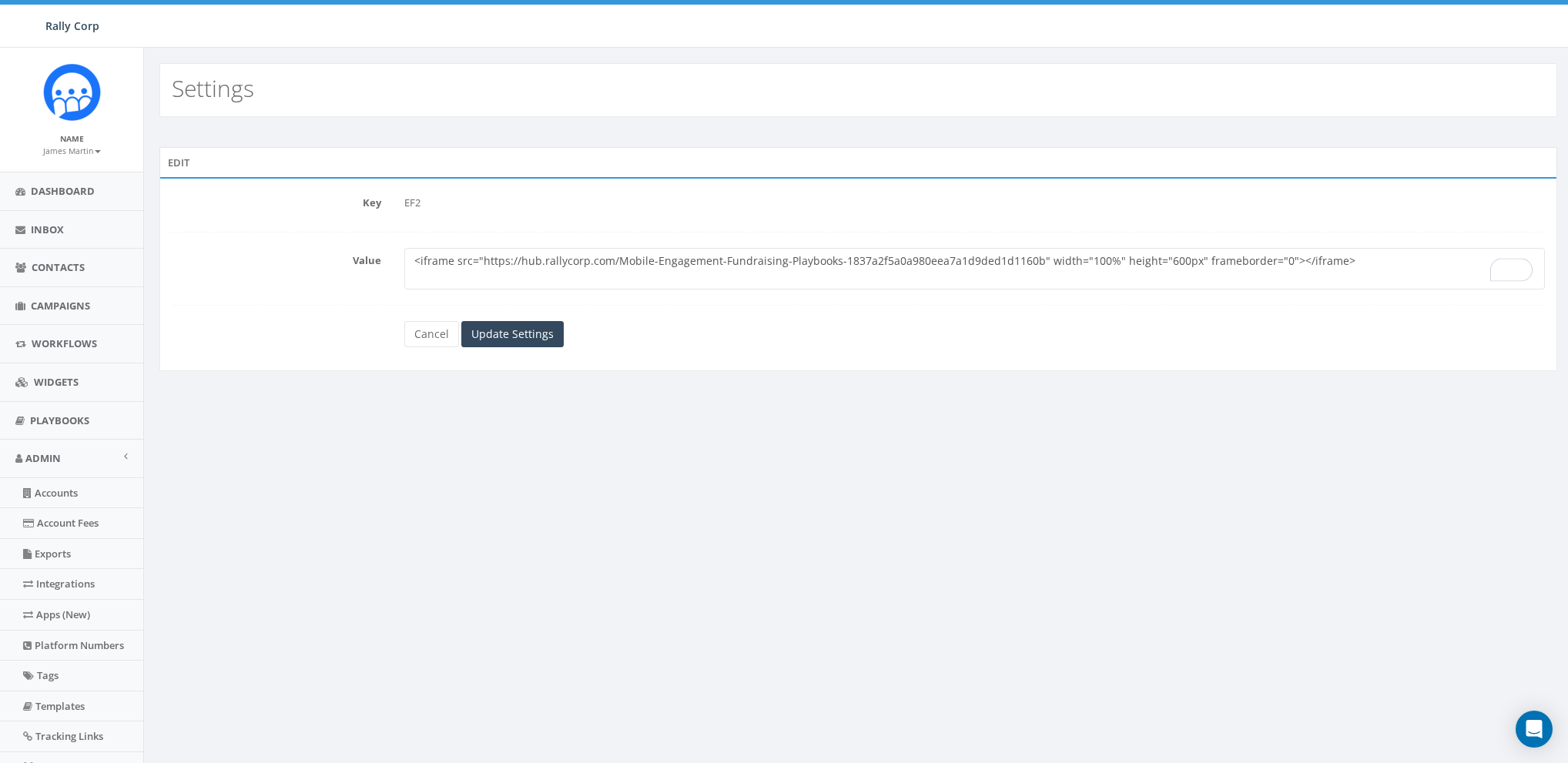 click on "<iframe src="https://hub.rallycorp.com/Mobile-Engagement-Fundraising-Playbooks-1837a2f5a0a980eea7a1d9ded1d1160b" width="100%" height="600px" frameborder="0"></iframe>" at bounding box center [974, 269] 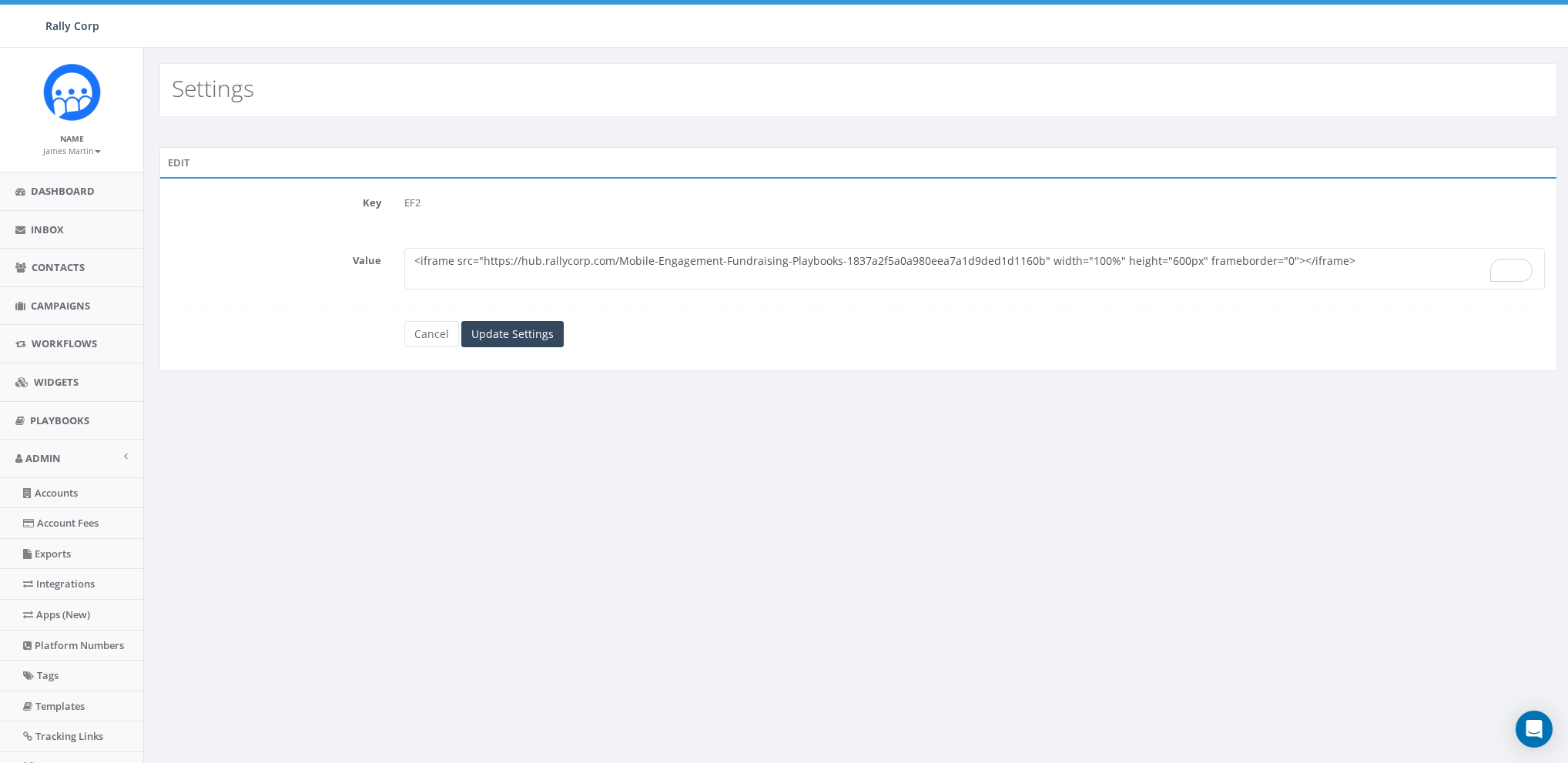 drag, startPoint x: 1028, startPoint y: 259, endPoint x: 482, endPoint y: 261, distance: 546.00366 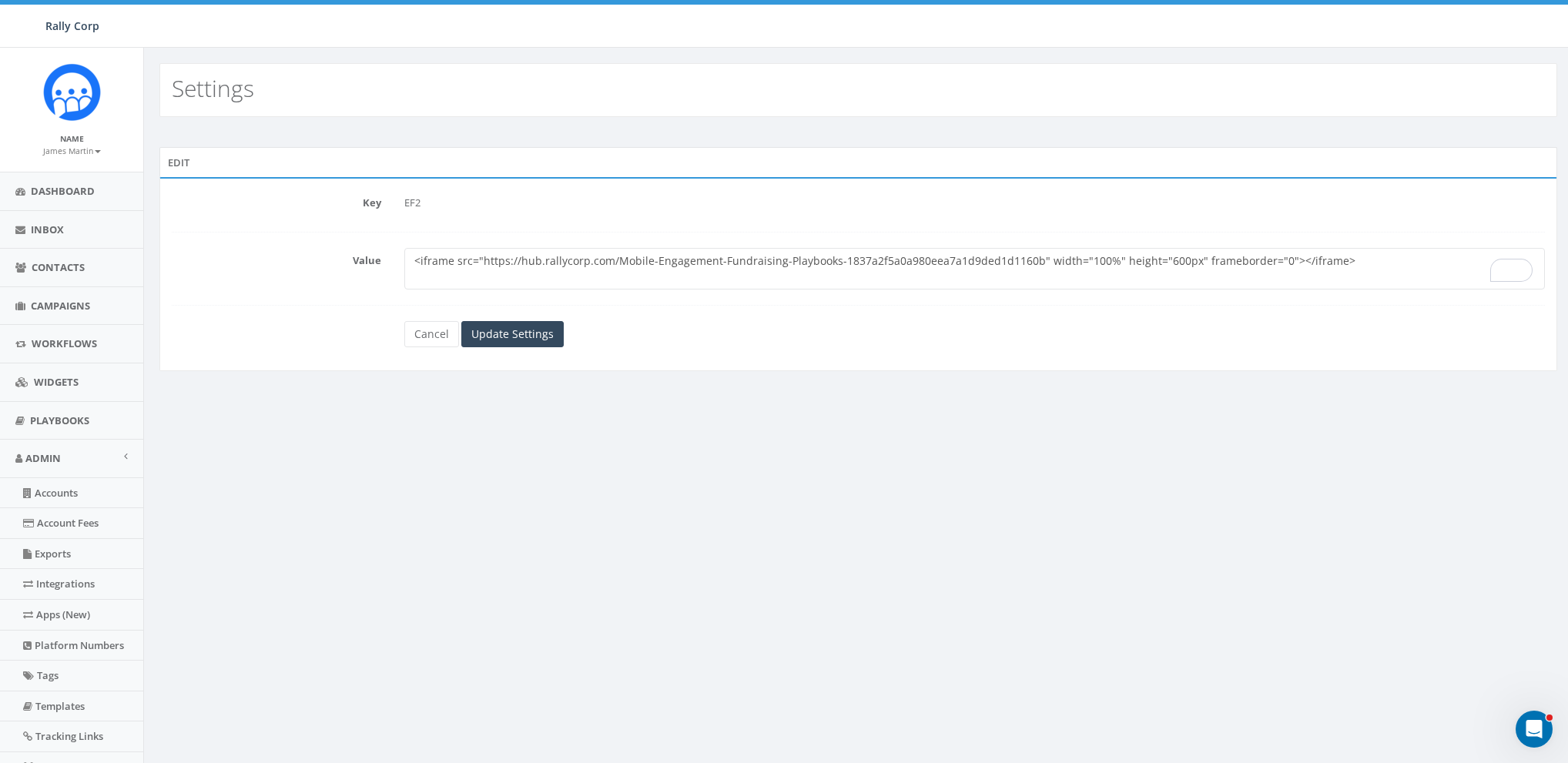 scroll, scrollTop: 0, scrollLeft: 0, axis: both 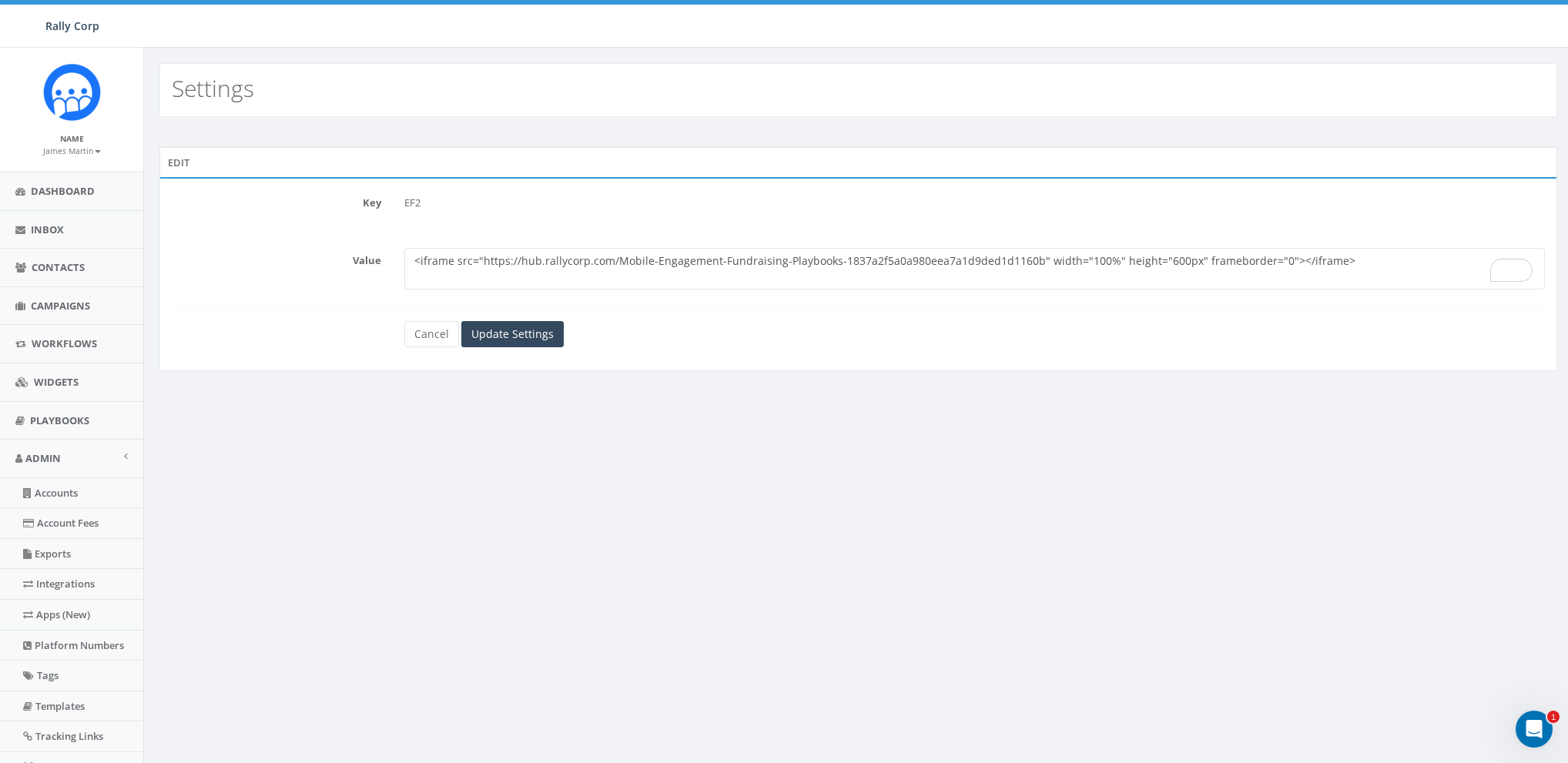 click on "<iframe src="https://hub.rallycorp.com/Mobile-Engagement-Fundraising-Playbooks-1837a2f5a0a980eea7a1d9ded1d1160b" width="100%" height="600px" frameborder="0"></iframe>" at bounding box center [974, 269] 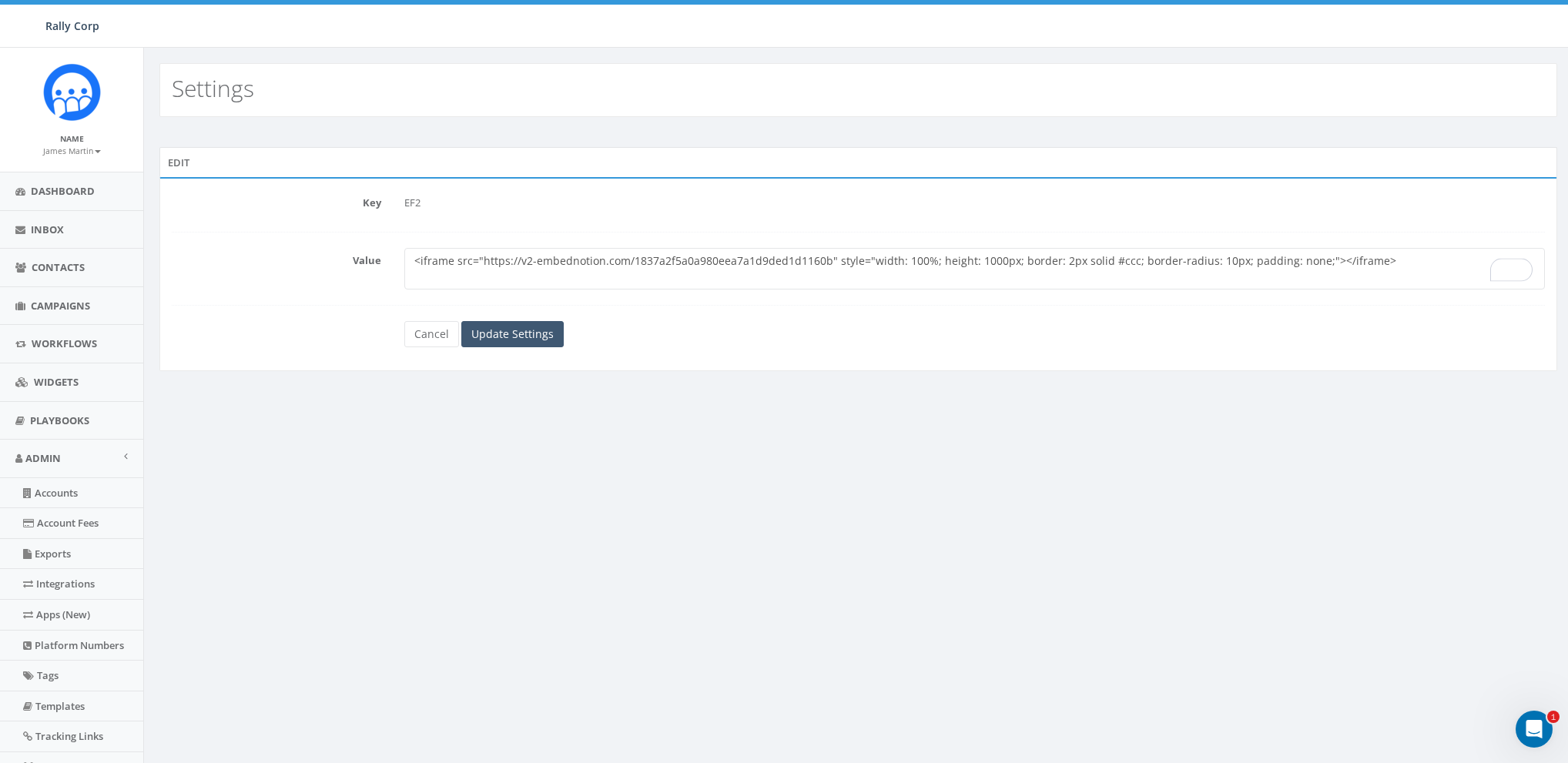 type on "<iframe src="https://v2-embednotion.com/1837a2f5a0a980eea7a1d9ded1d1160b" style="width: 100%; height: 1000px; border: 2px solid #ccc; border-radius: 10px; padding: none;"></iframe>" 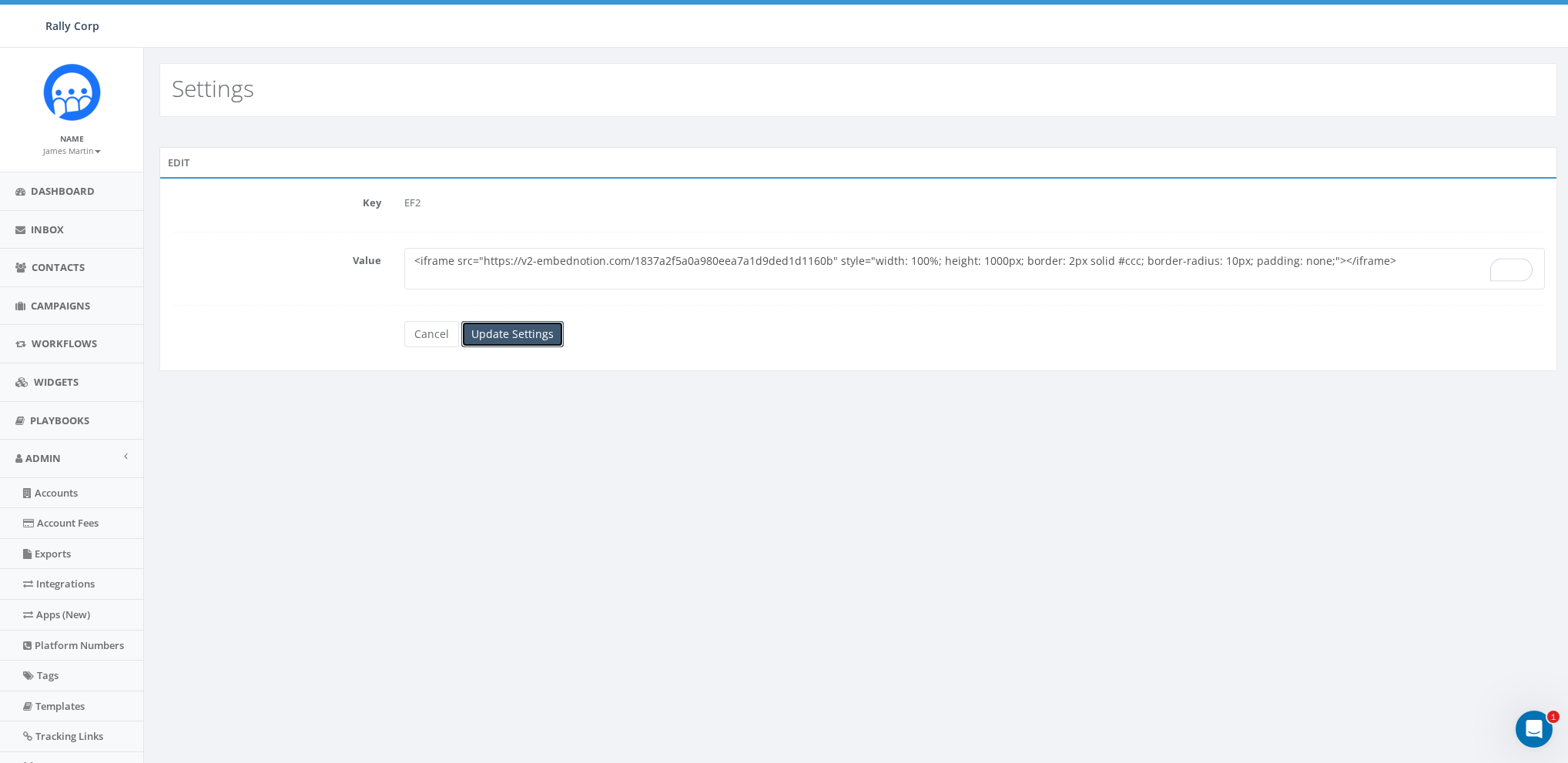 click on "Update Settings" at bounding box center [512, 334] 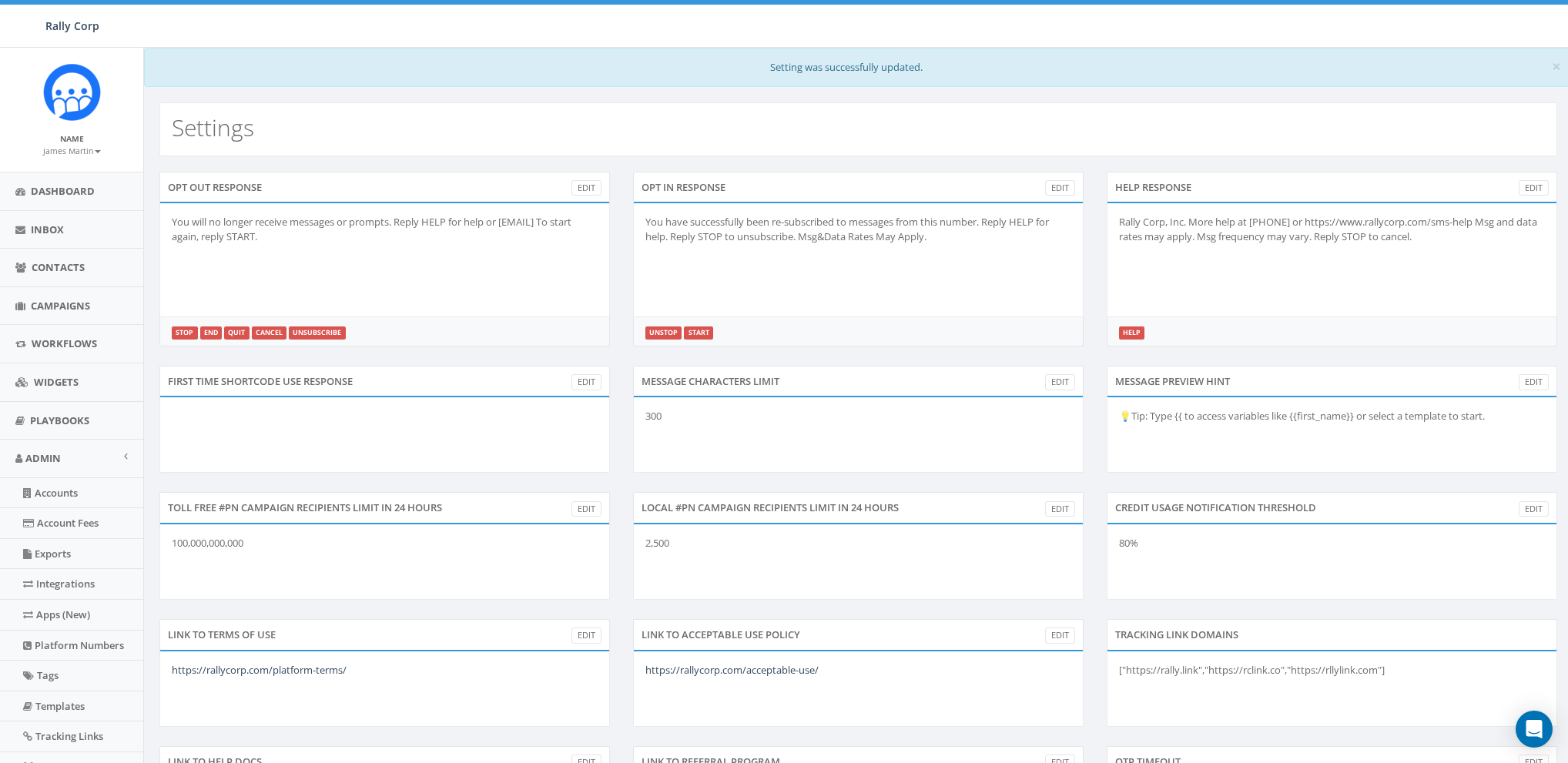 scroll, scrollTop: 0, scrollLeft: 0, axis: both 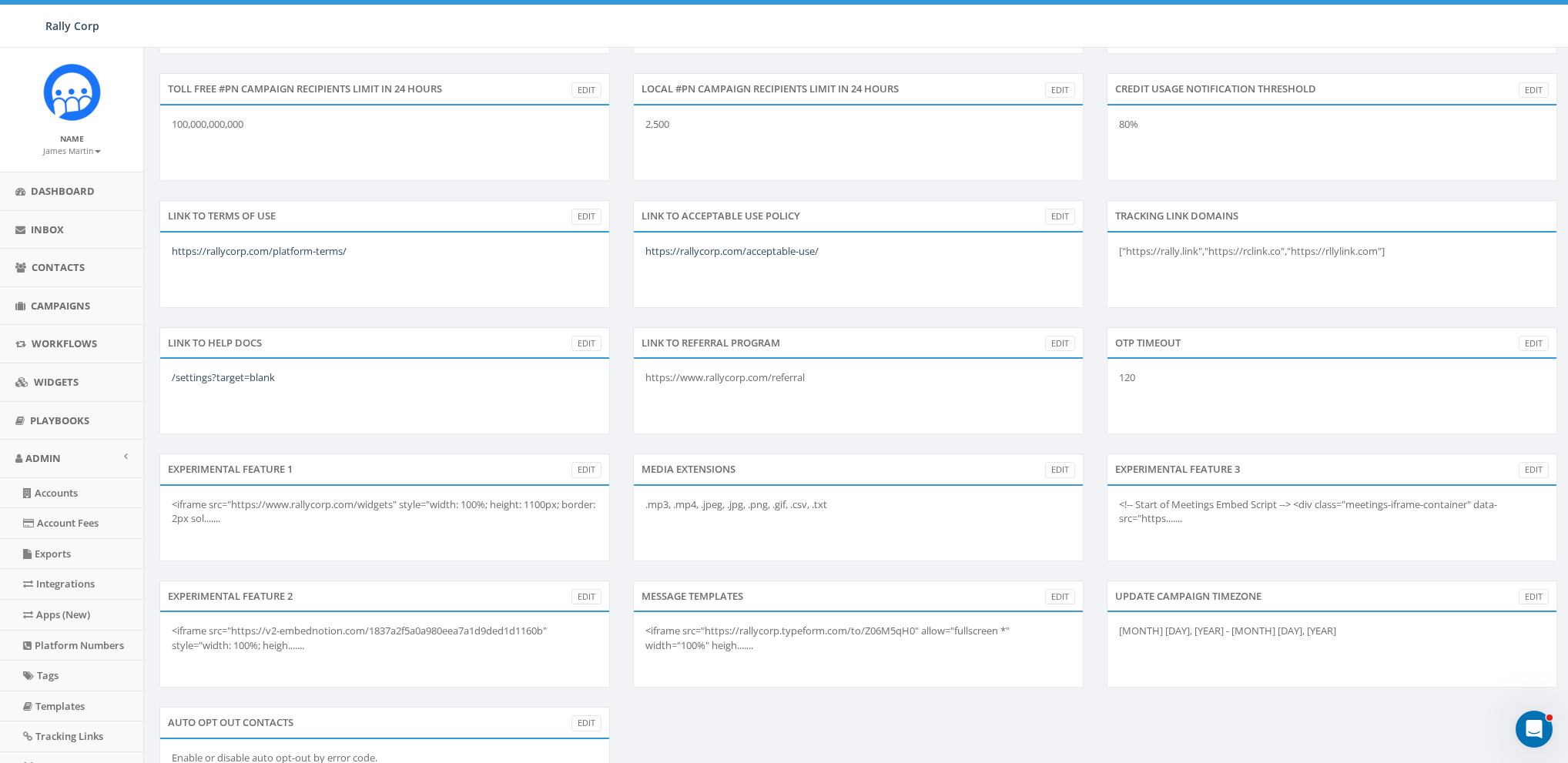 click on "<iframe src="https://v2-embednotion.com/1837a2f5a0a980eea7a1d9ded1d1160b" style="width: 100%; heigh......." at bounding box center (384, 649) 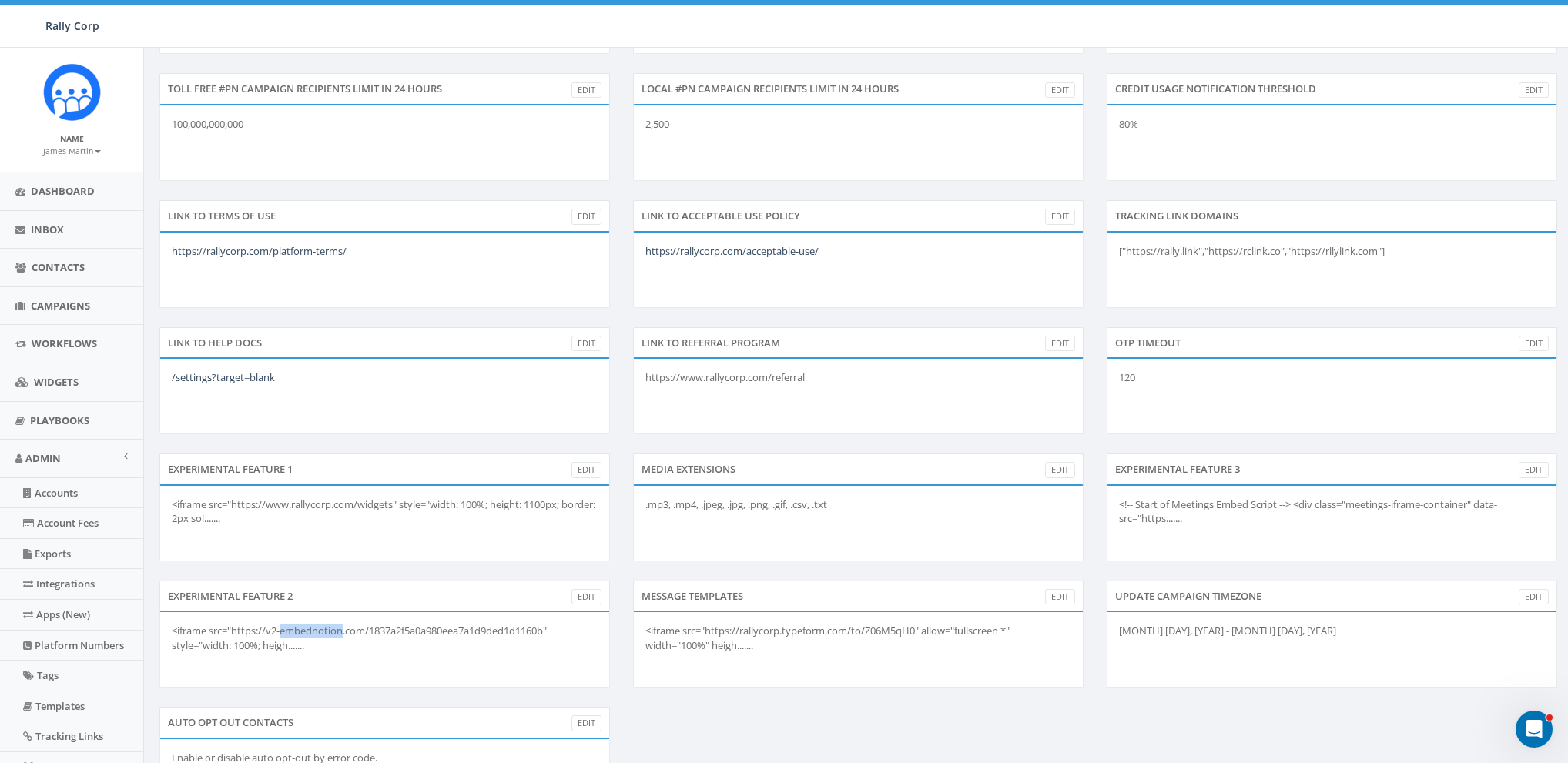 click on "<iframe src="https://v2-embednotion.com/1837a2f5a0a980eea7a1d9ded1d1160b" style="width: 100%; heigh......." at bounding box center (384, 649) 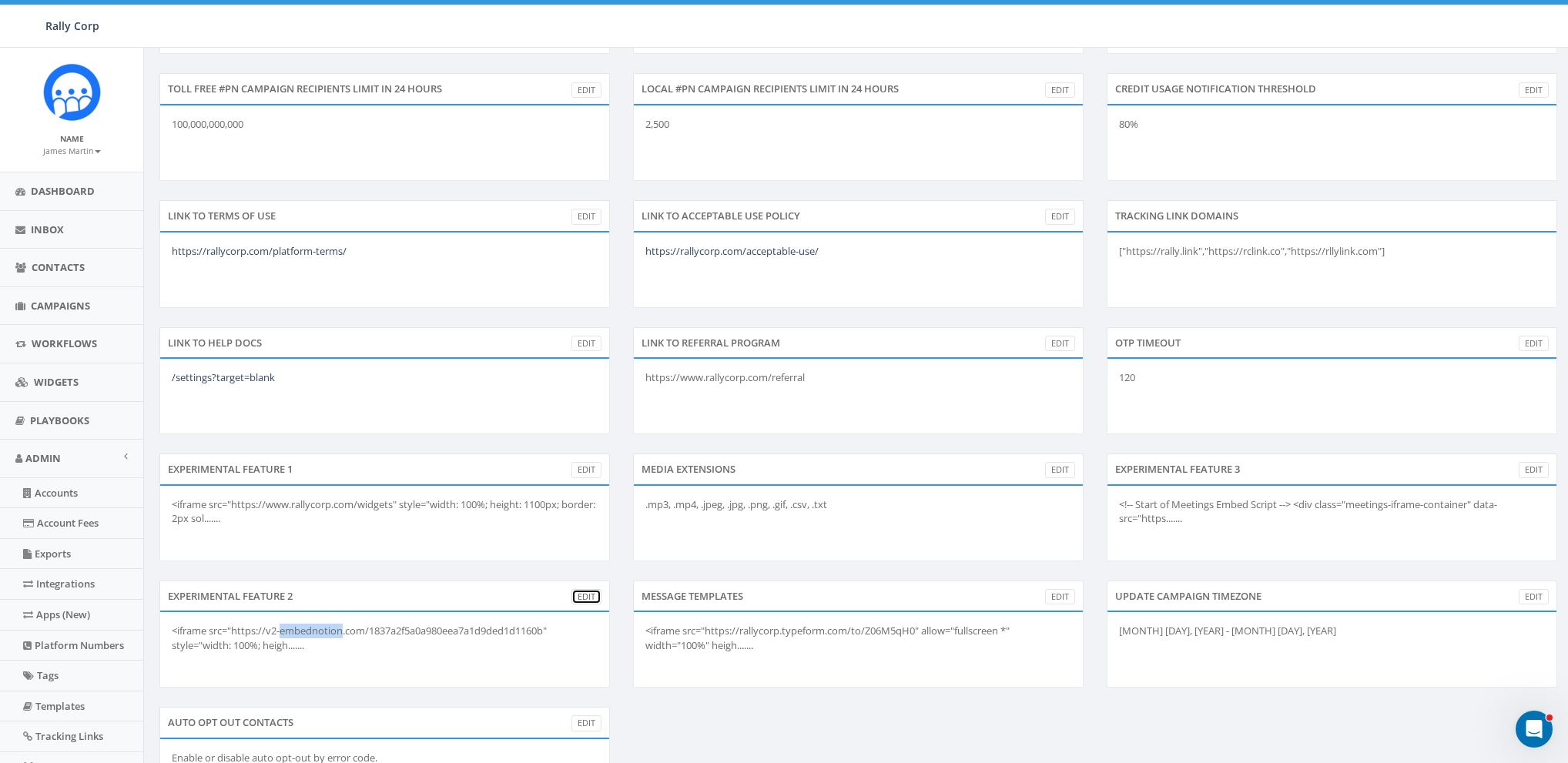 click on "Edit" at bounding box center (586, 597) 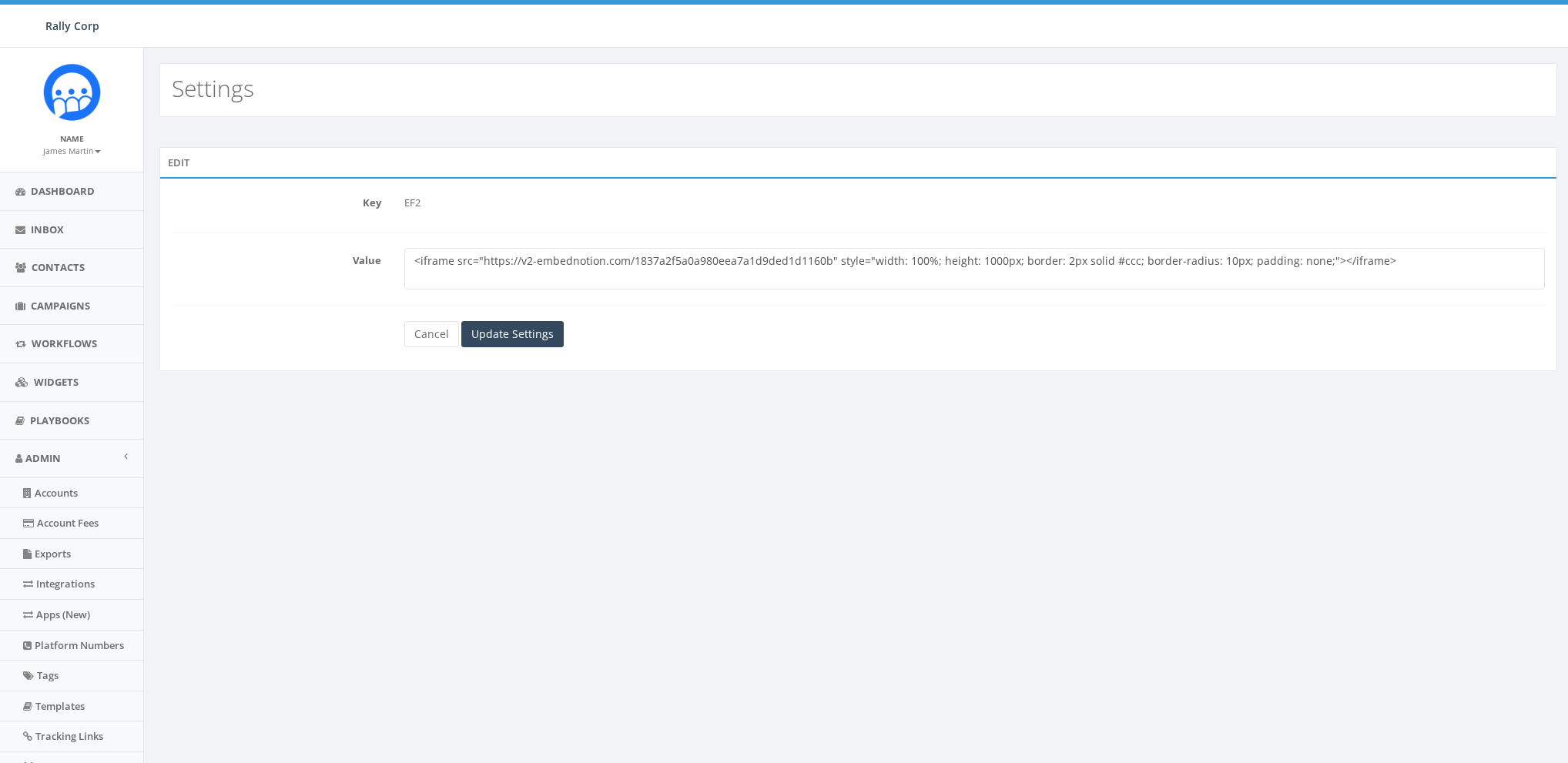 scroll, scrollTop: 0, scrollLeft: 0, axis: both 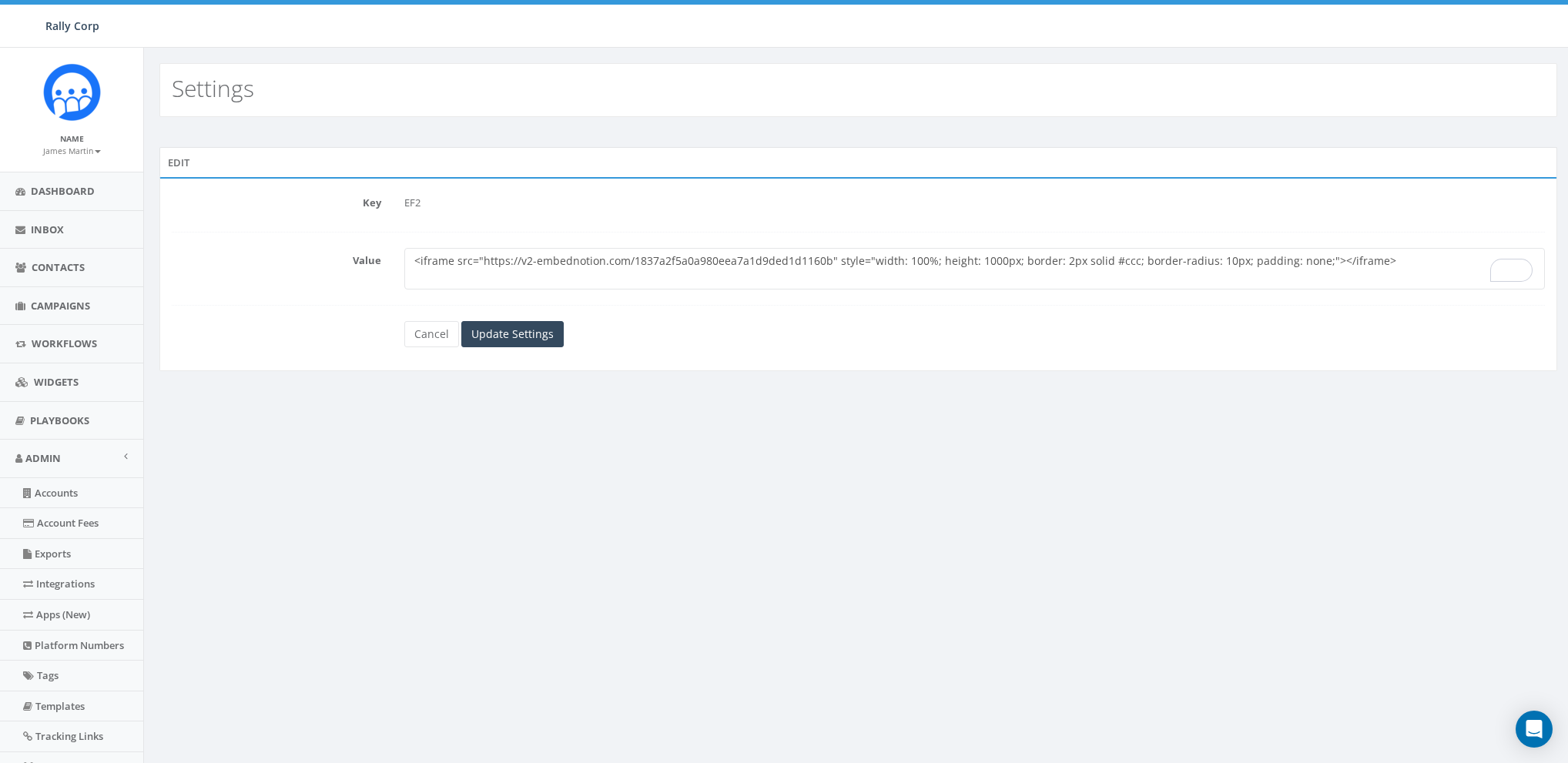 click on "<iframe src="https://v2-embednotion.com/1837a2f5a0a980eea7a1d9ded1d1160b" style="width: 100%; height: 1000px; border: 2px solid #ccc; border-radius: 10px; padding: none;"></iframe>" at bounding box center [974, 269] 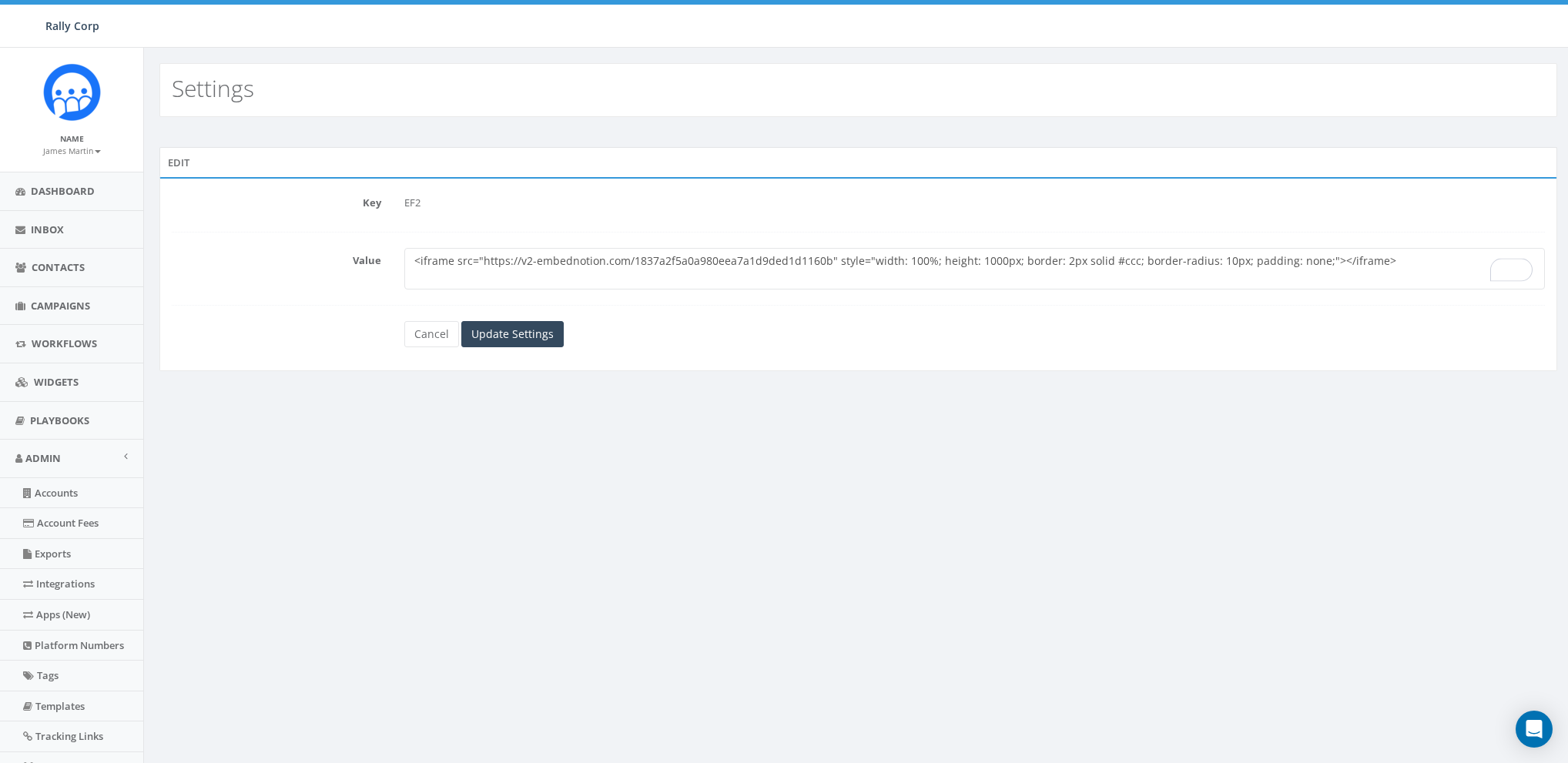 scroll, scrollTop: 0, scrollLeft: 0, axis: both 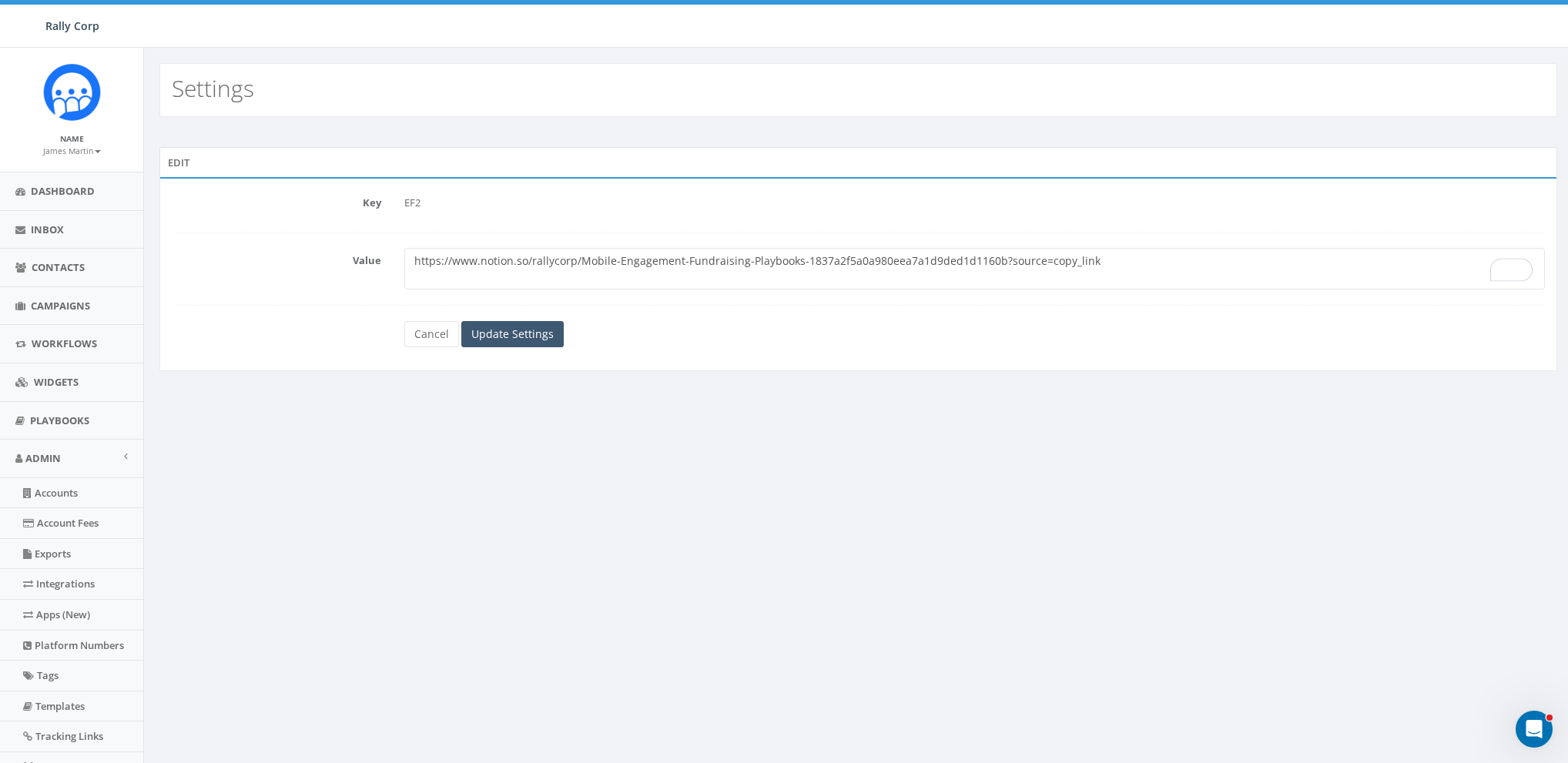 type on "https://www.notion.so/rallycorp/Mobile-Engagement-Fundraising-Playbooks-1837a2f5a0a980eea7a1d9ded1d1160b?source=copy_link" 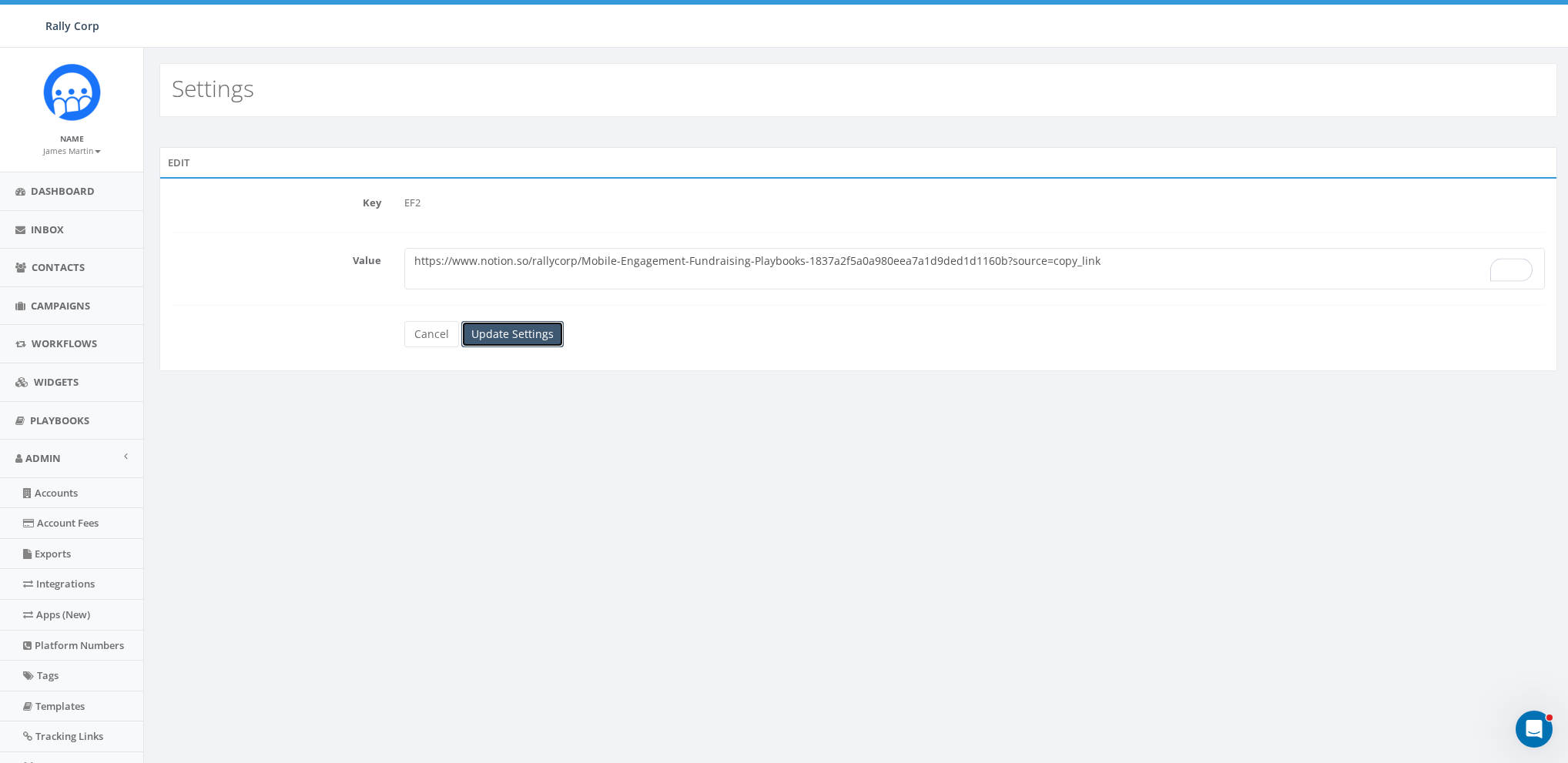 click on "Update Settings" at bounding box center (512, 334) 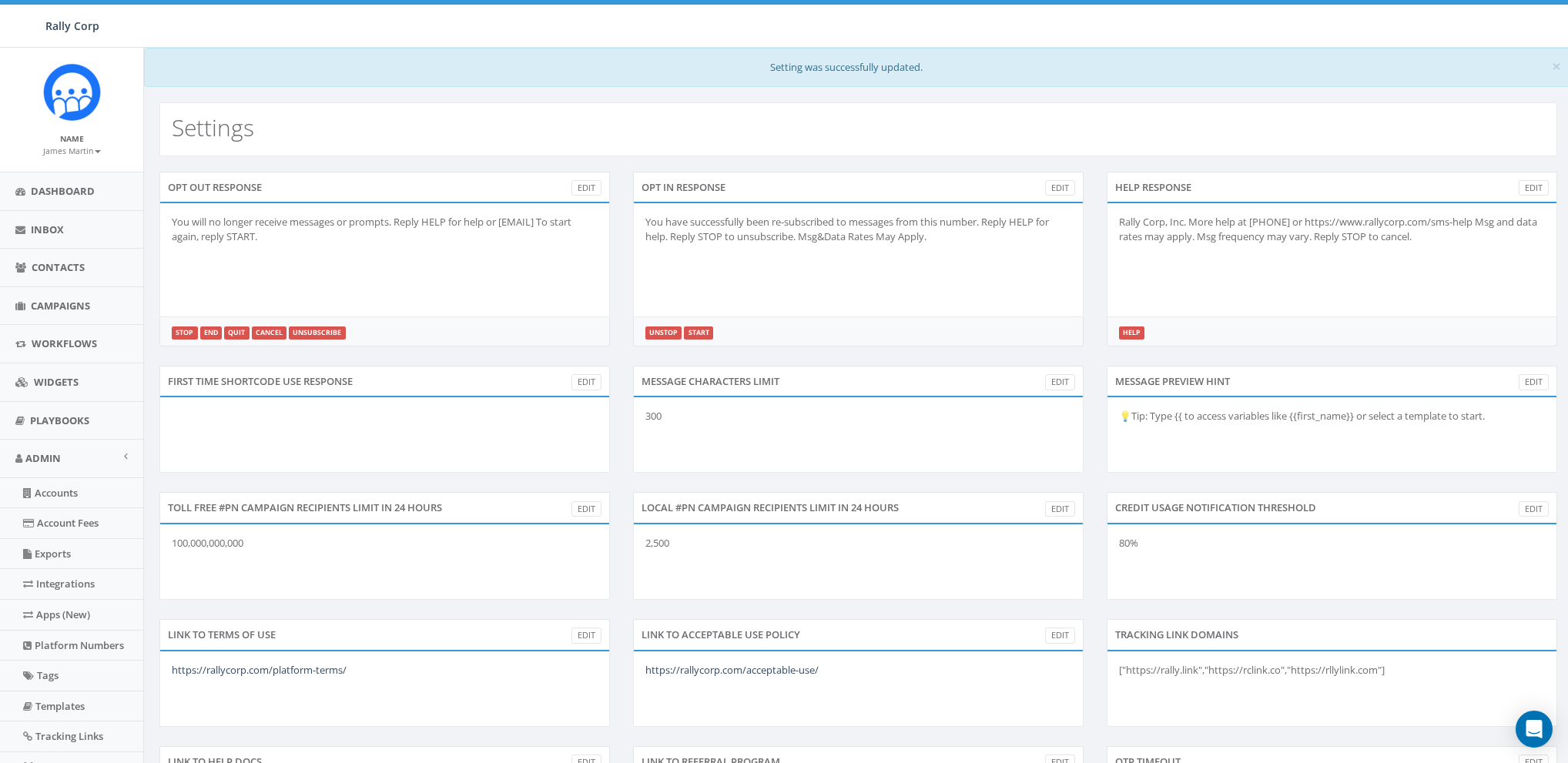 scroll, scrollTop: 0, scrollLeft: 0, axis: both 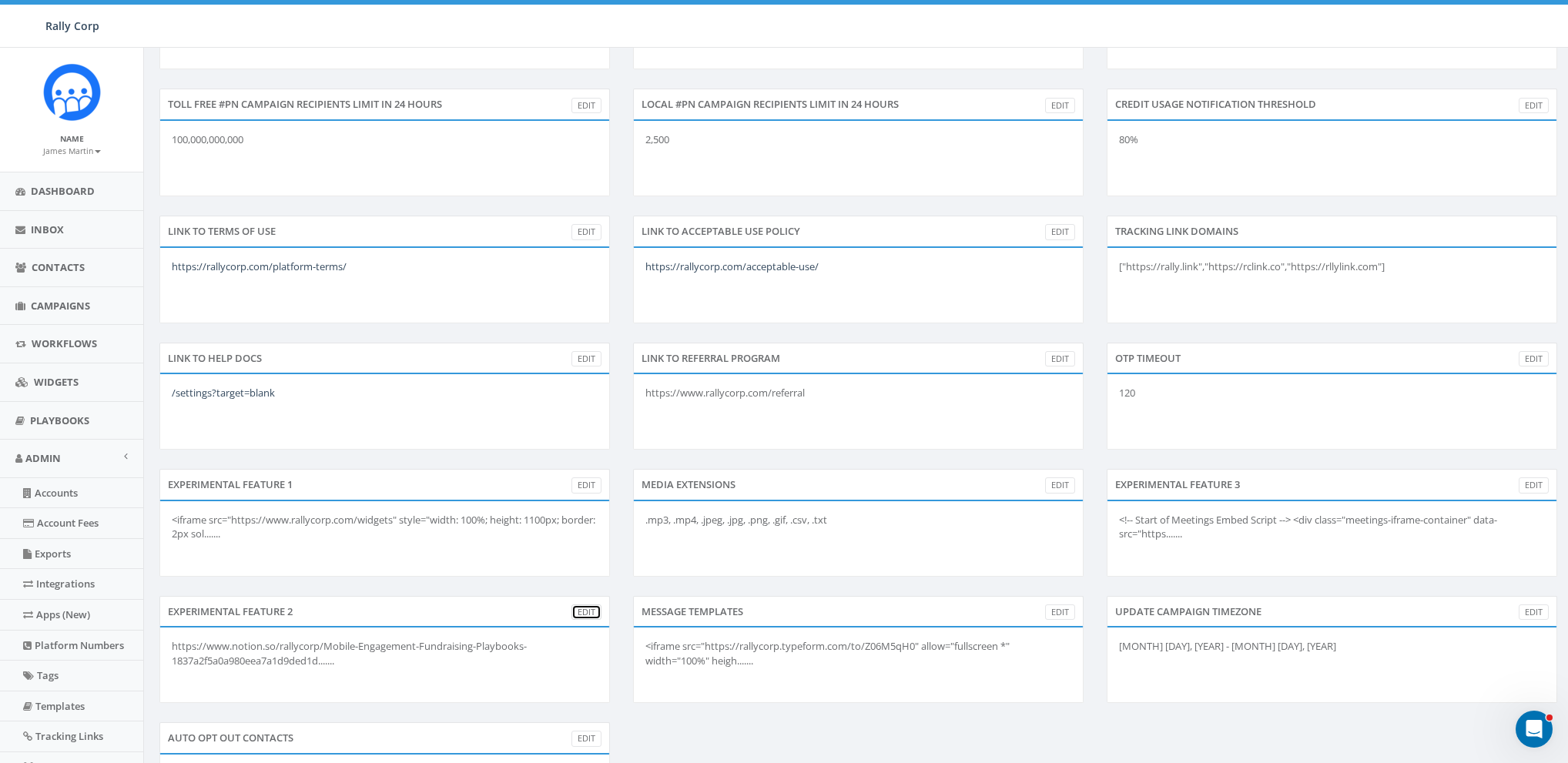 click on "Edit" at bounding box center (586, 612) 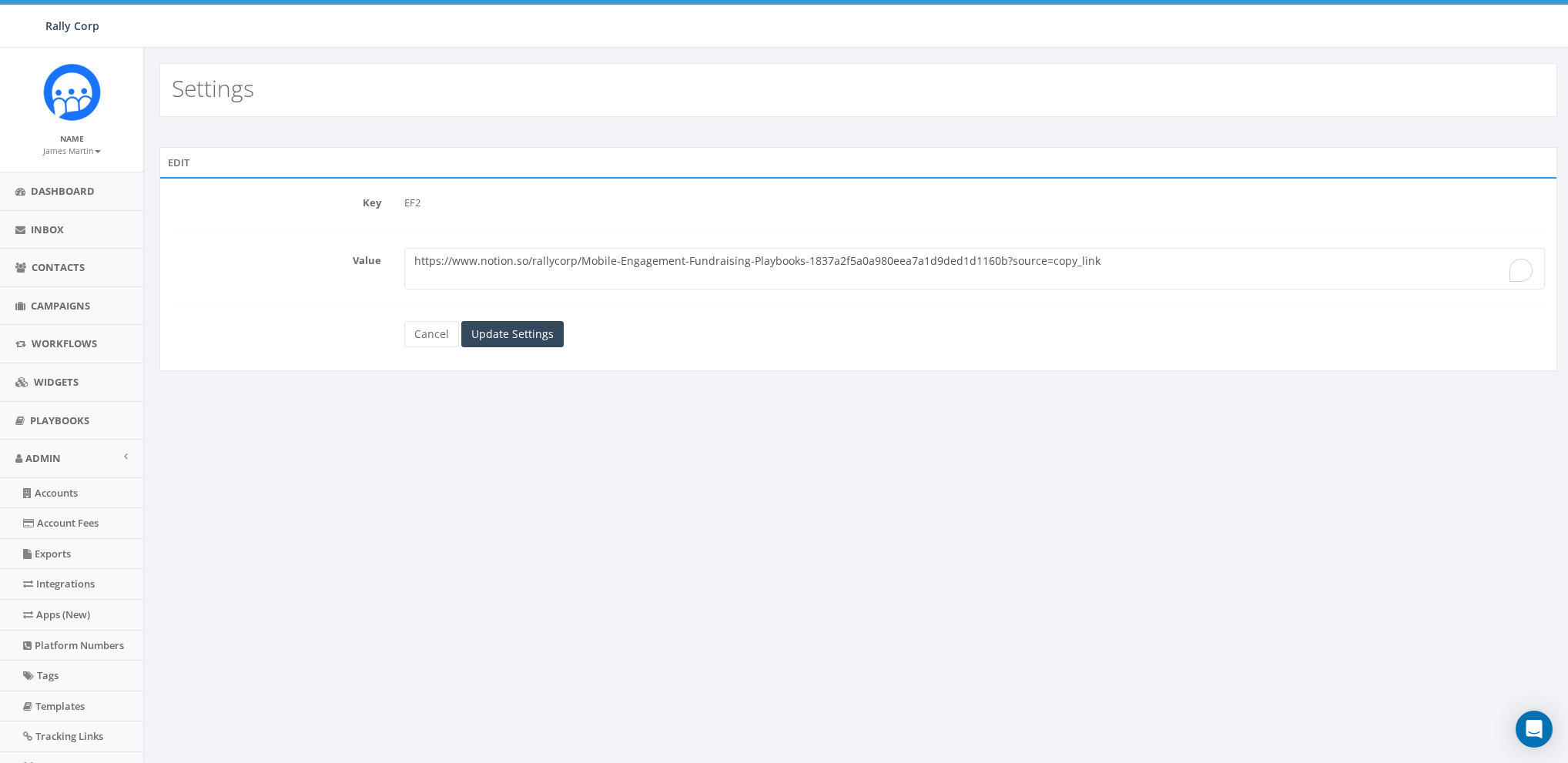 click on "https://www.notion.so/rallycorp/Mobile-Engagement-Fundraising-Playbooks-1837a2f5a0a980eea7a1d9ded1d1160b?source=copy_link" at bounding box center (974, 269) 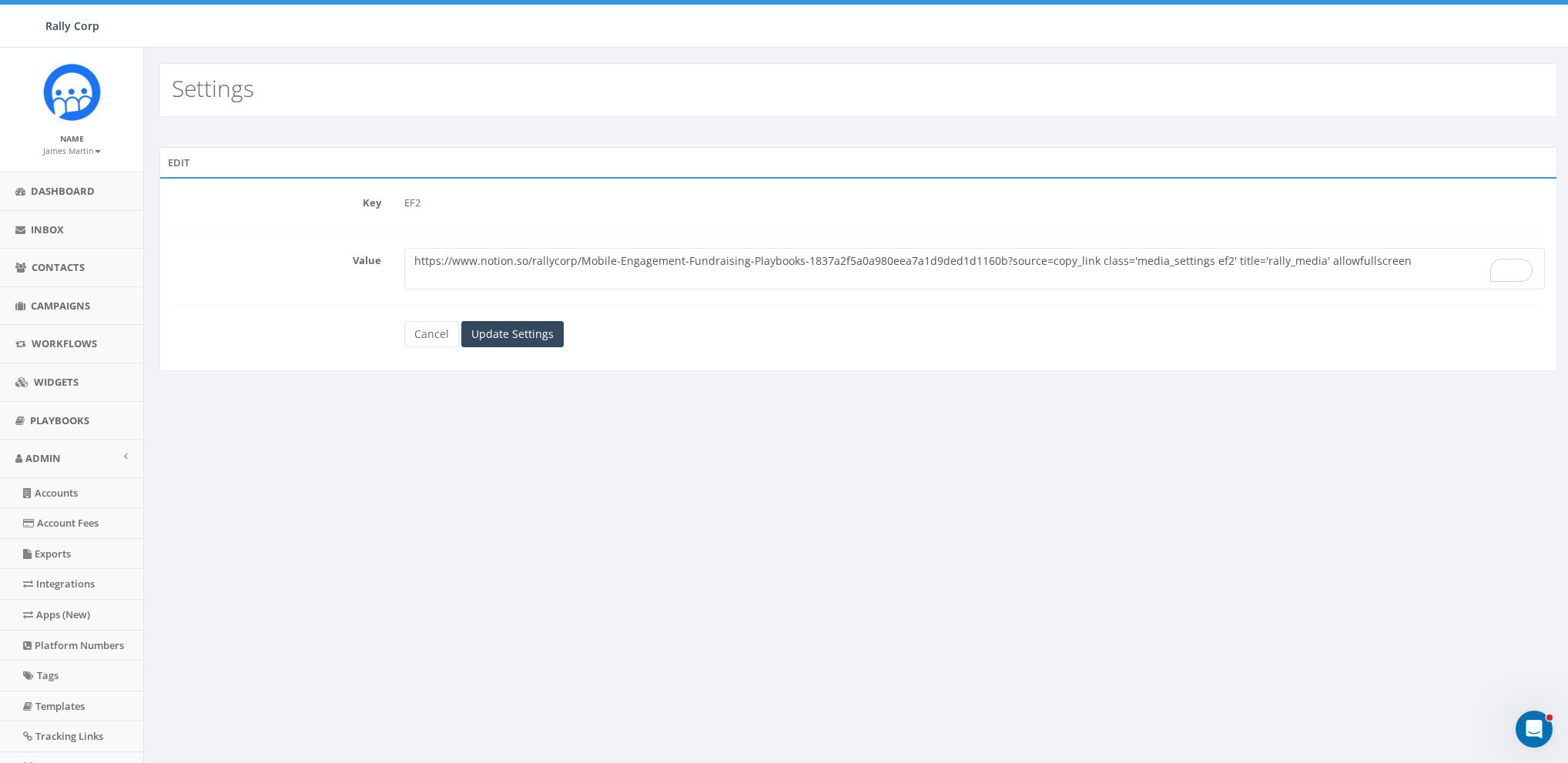 scroll, scrollTop: 0, scrollLeft: 0, axis: both 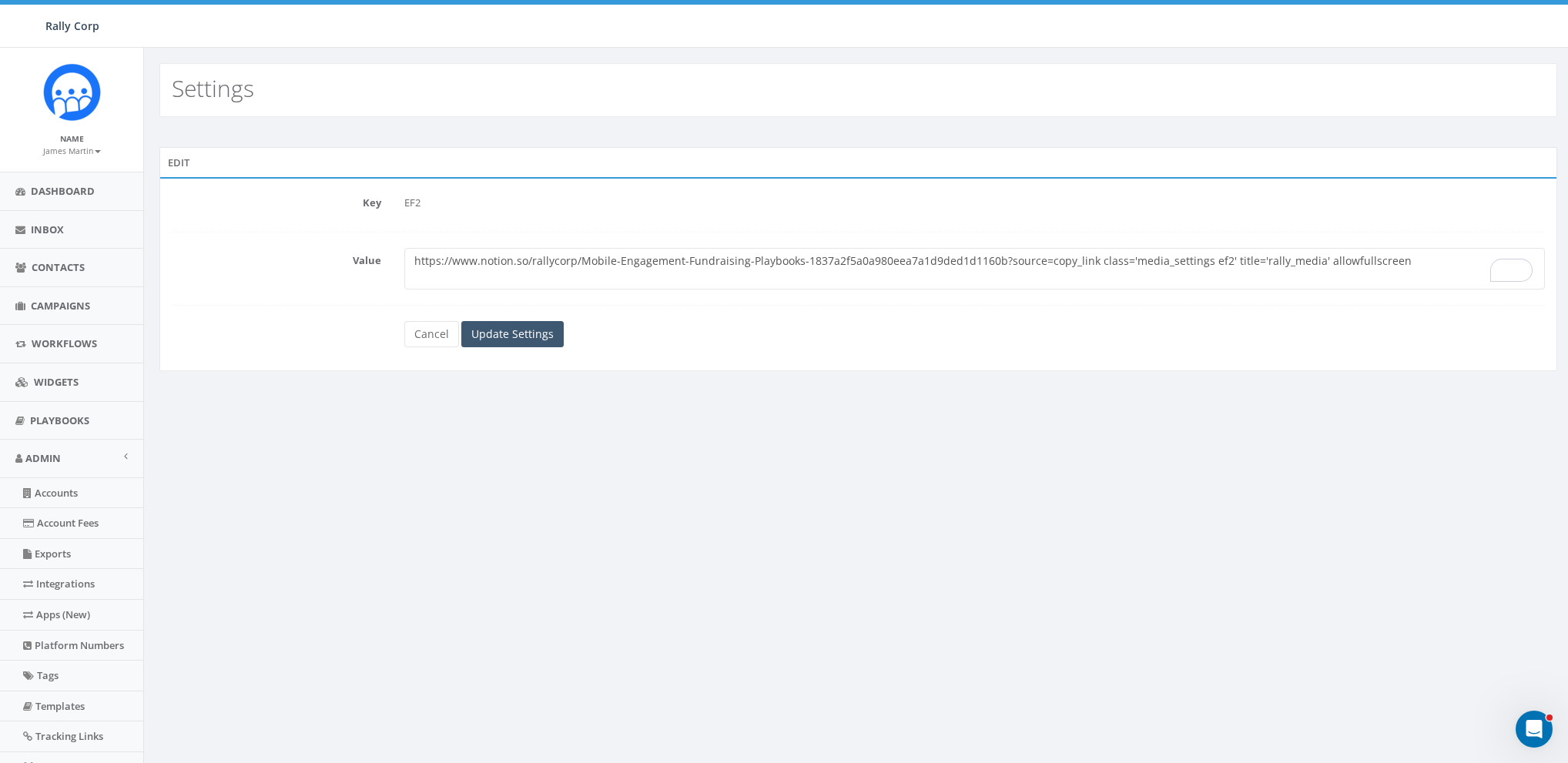 type on "https://www.notion.so/rallycorp/Mobile-Engagement-Fundraising-Playbooks-1837a2f5a0a980eea7a1d9ded1d1160b?source=copy_link class='media_settings ef2' title='rally_media' allowfullscreen" 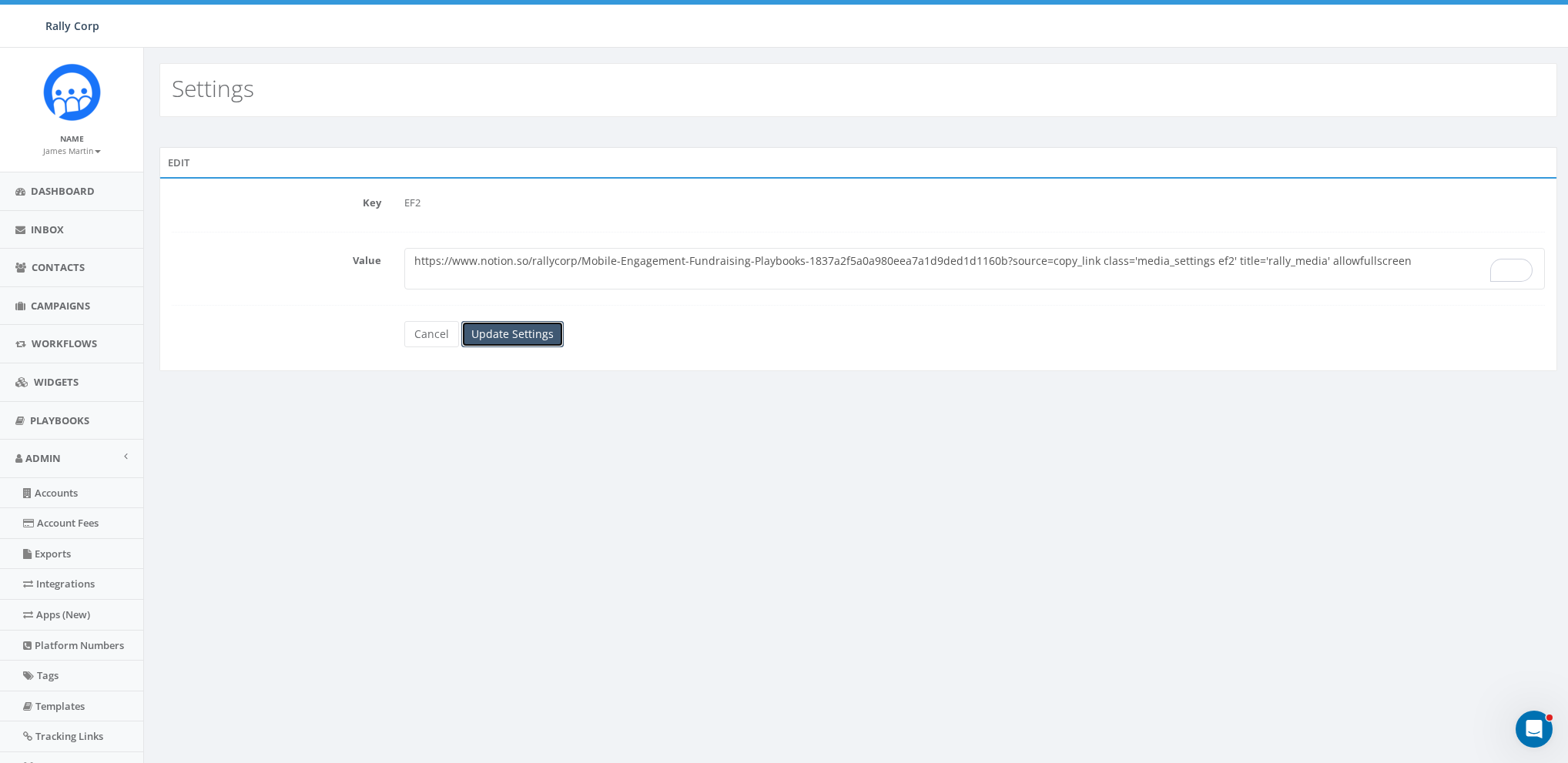 click on "Update Settings" at bounding box center [512, 334] 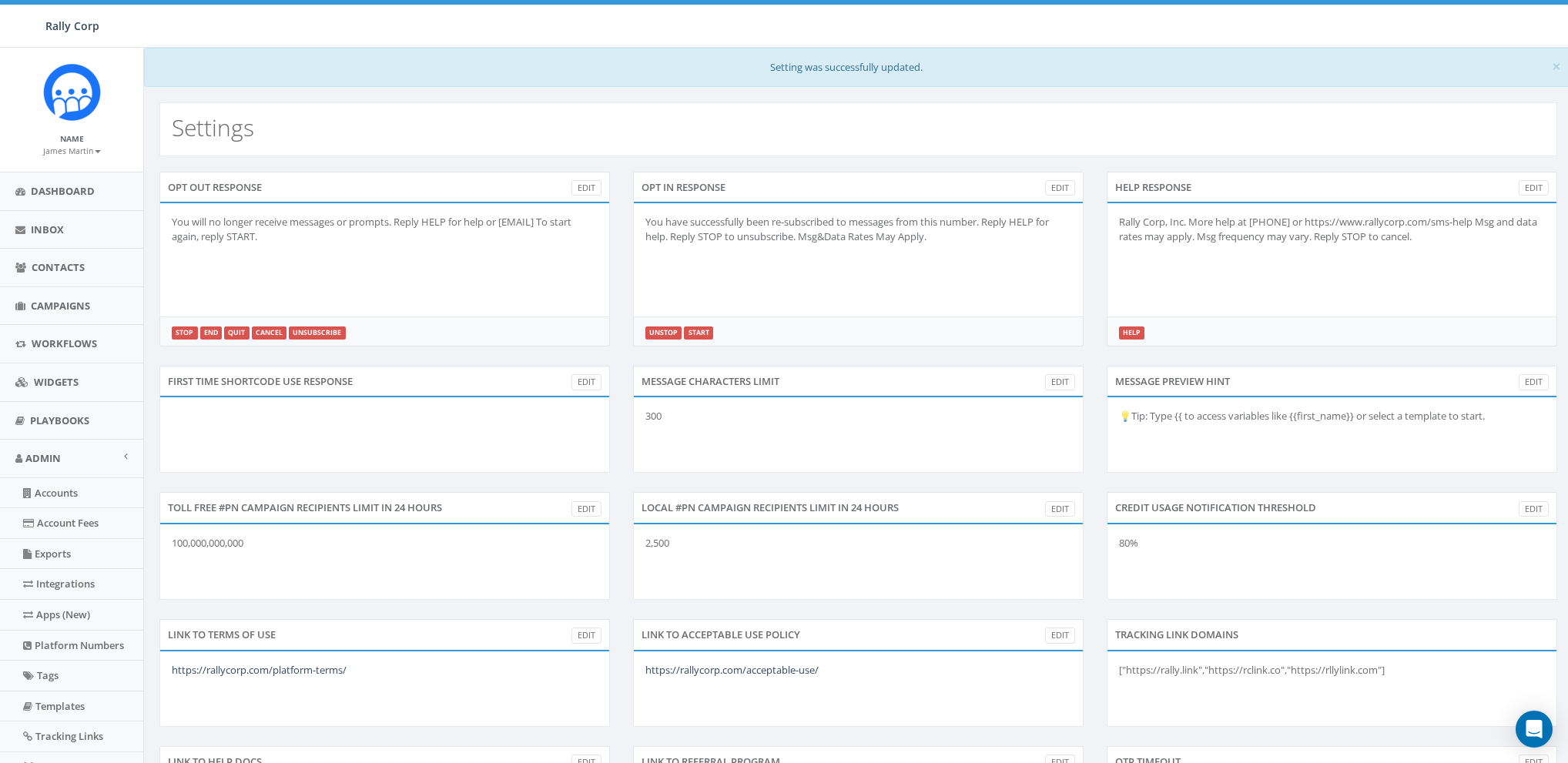 scroll, scrollTop: 0, scrollLeft: 0, axis: both 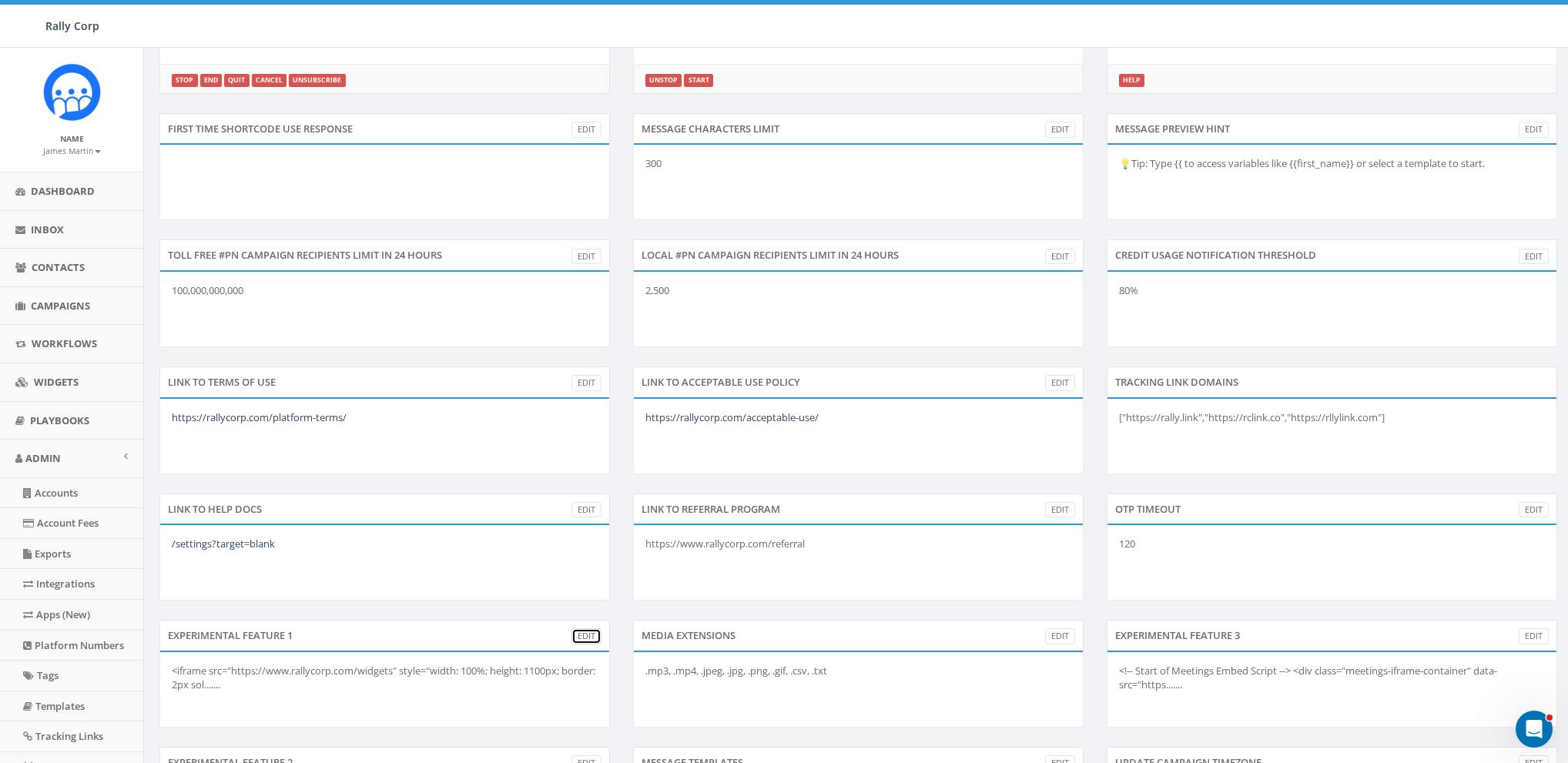 click on "Edit" at bounding box center [586, 636] 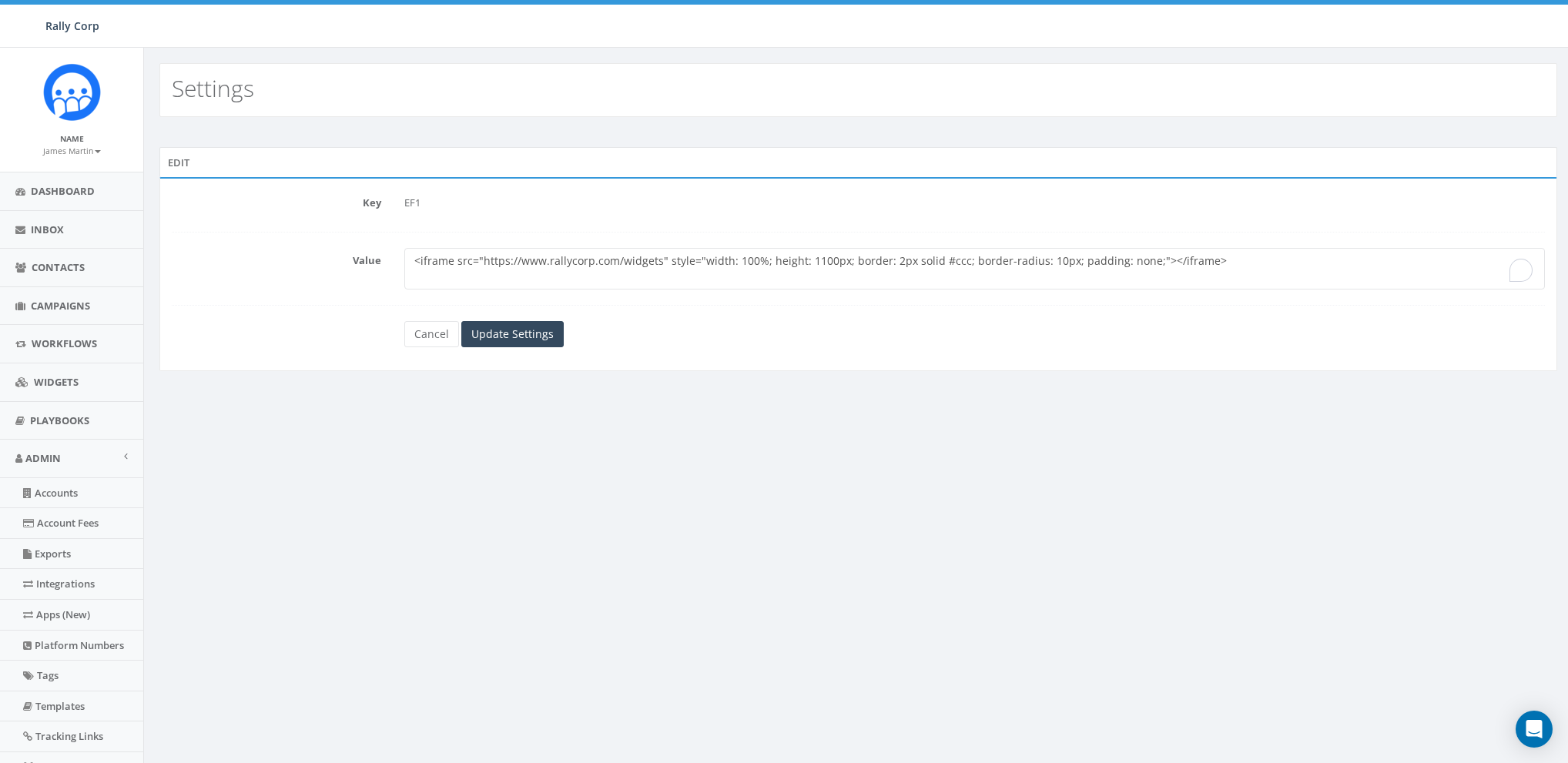 scroll, scrollTop: 0, scrollLeft: 0, axis: both 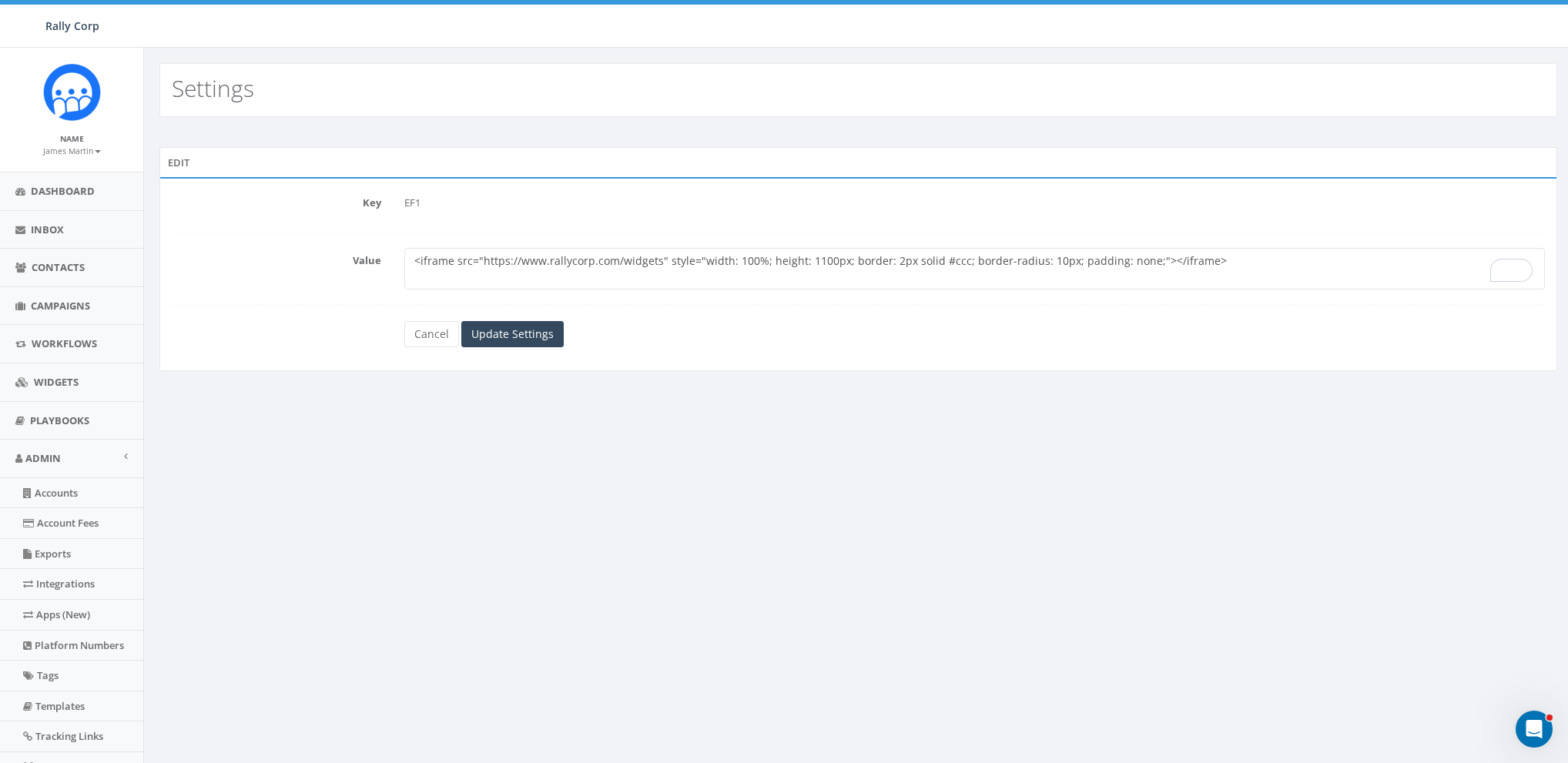 click on "<iframe src="https://www.rallycorp.com/widgets" style="width: 100%; height: 1100px; border: 2px solid #ccc; border-radius: 10px; padding: none;"></iframe>" at bounding box center (974, 269) 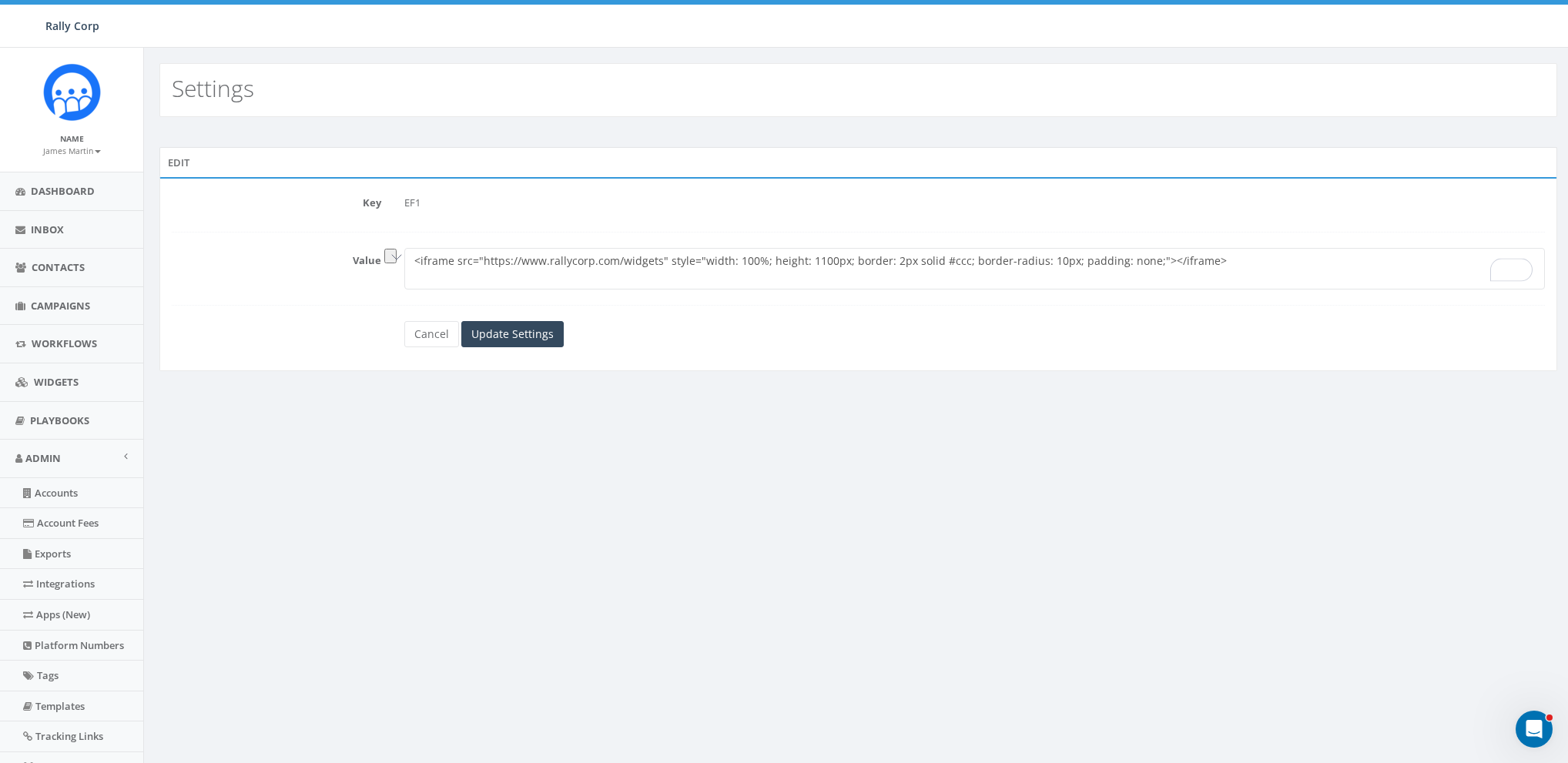 click on "Settings Edit Key EF1 Value <iframe src="https://www.rallycorp.com/widgets" style="width: 100%; height: 1100px; border: 2px solid #ccc; border-radius: 10px; padding: none;"></iframe> Cancel   Update Settings Terms of Service   Acceptable Use Policy" at bounding box center [858, 484] 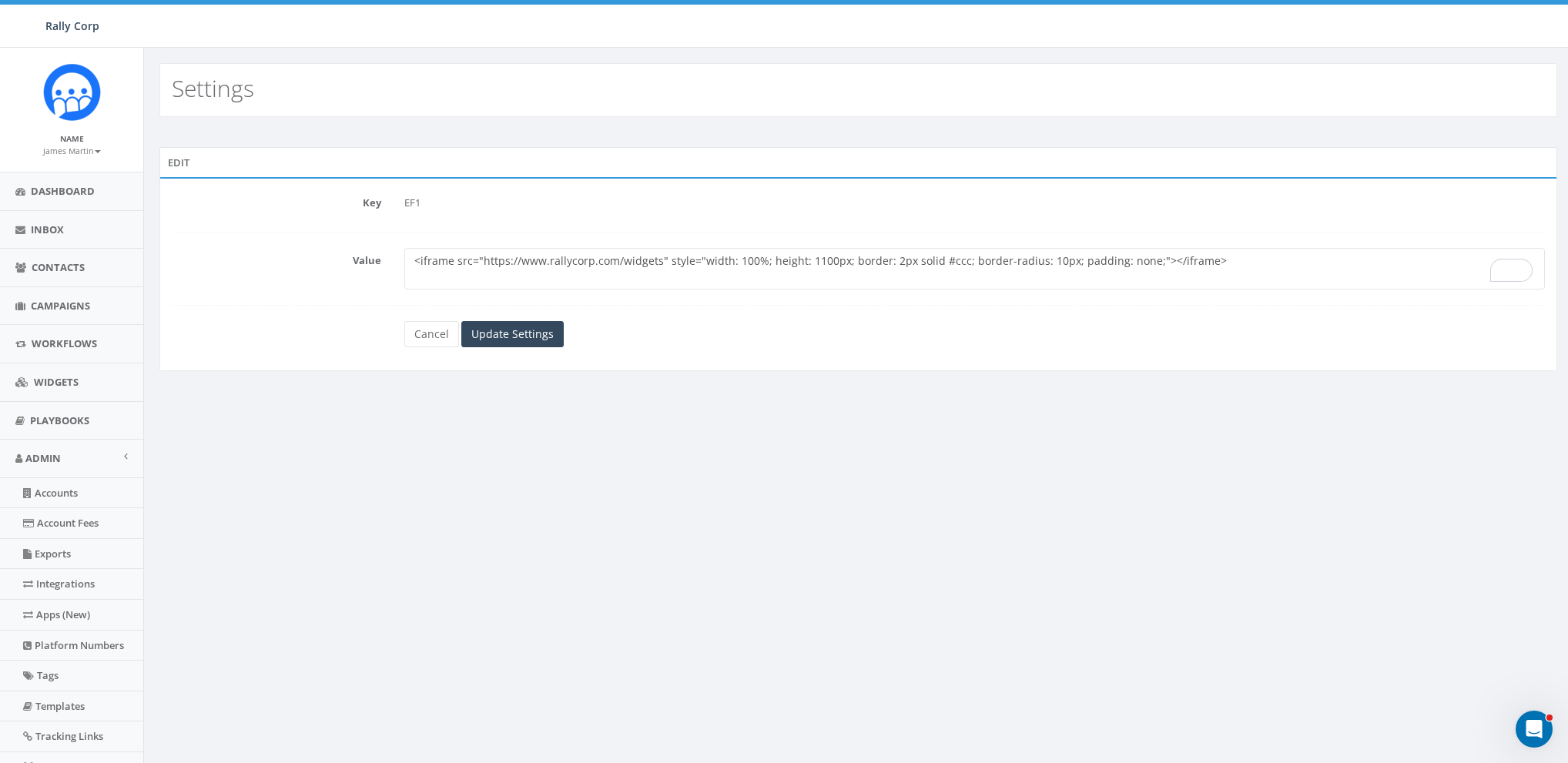 click on "<iframe src="https://www.rallycorp.com/widgets" style="width: 100%; height: 1100px; border: 2px solid #ccc; border-radius: 10px; padding: none;"></iframe>" at bounding box center (974, 269) 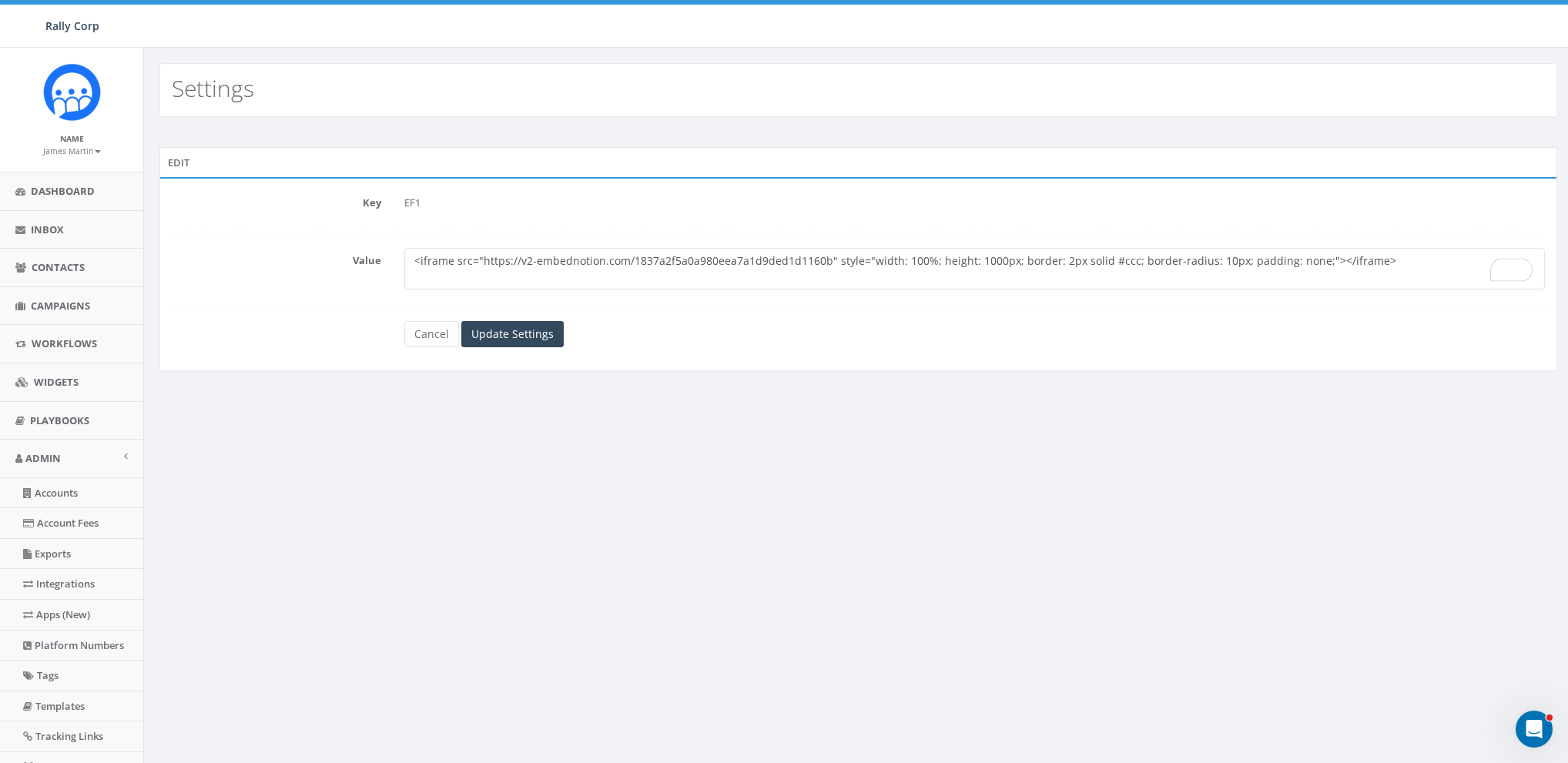 paste 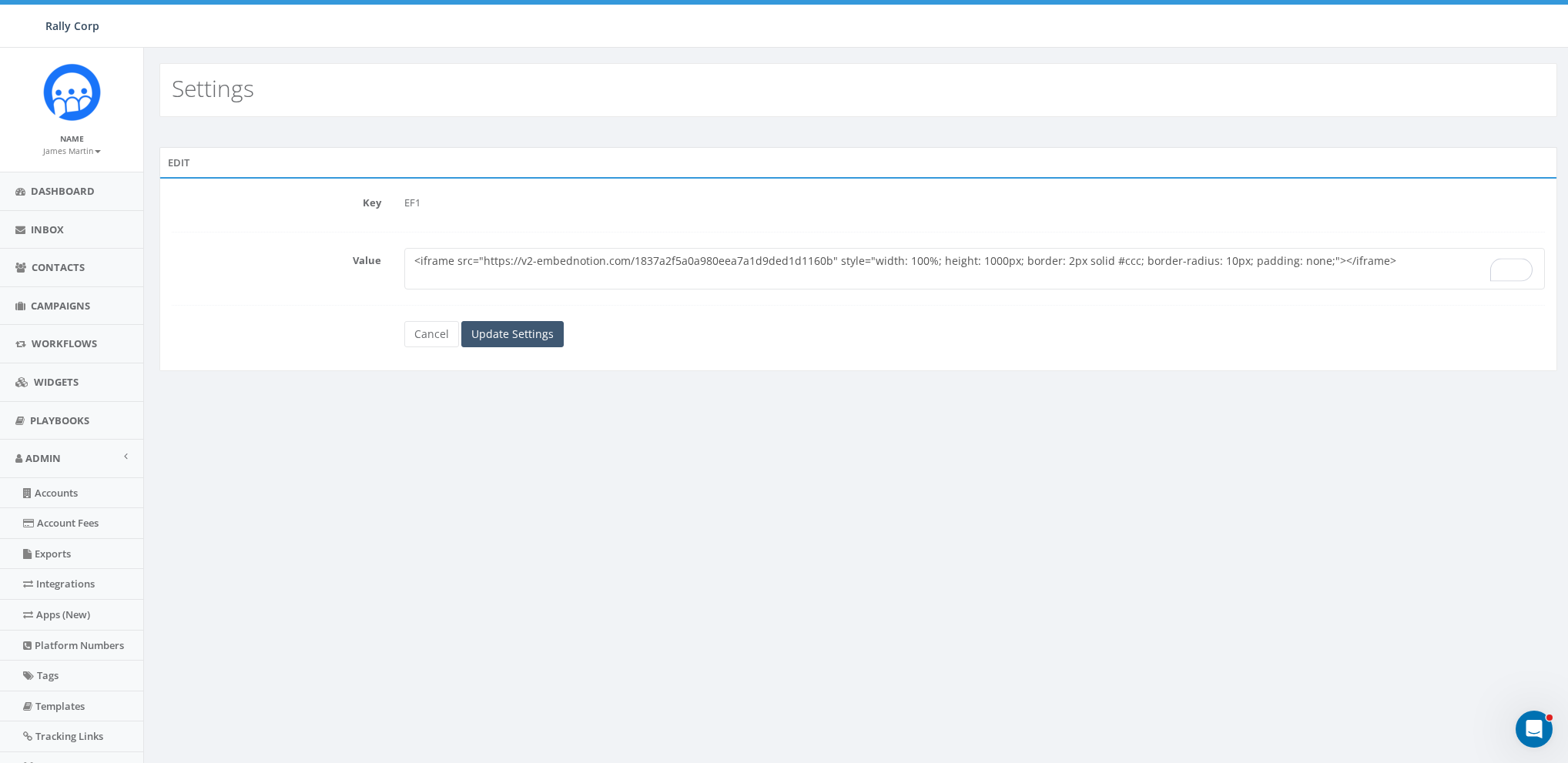 type on "<iframe src="https://v2-embednotion.com/1837a2f5a0a980eea7a1d9ded1d1160b" style="width: 100%; height: 1000px; border: 2px solid #ccc; border-radius: 10px; padding: none;"></iframe>" 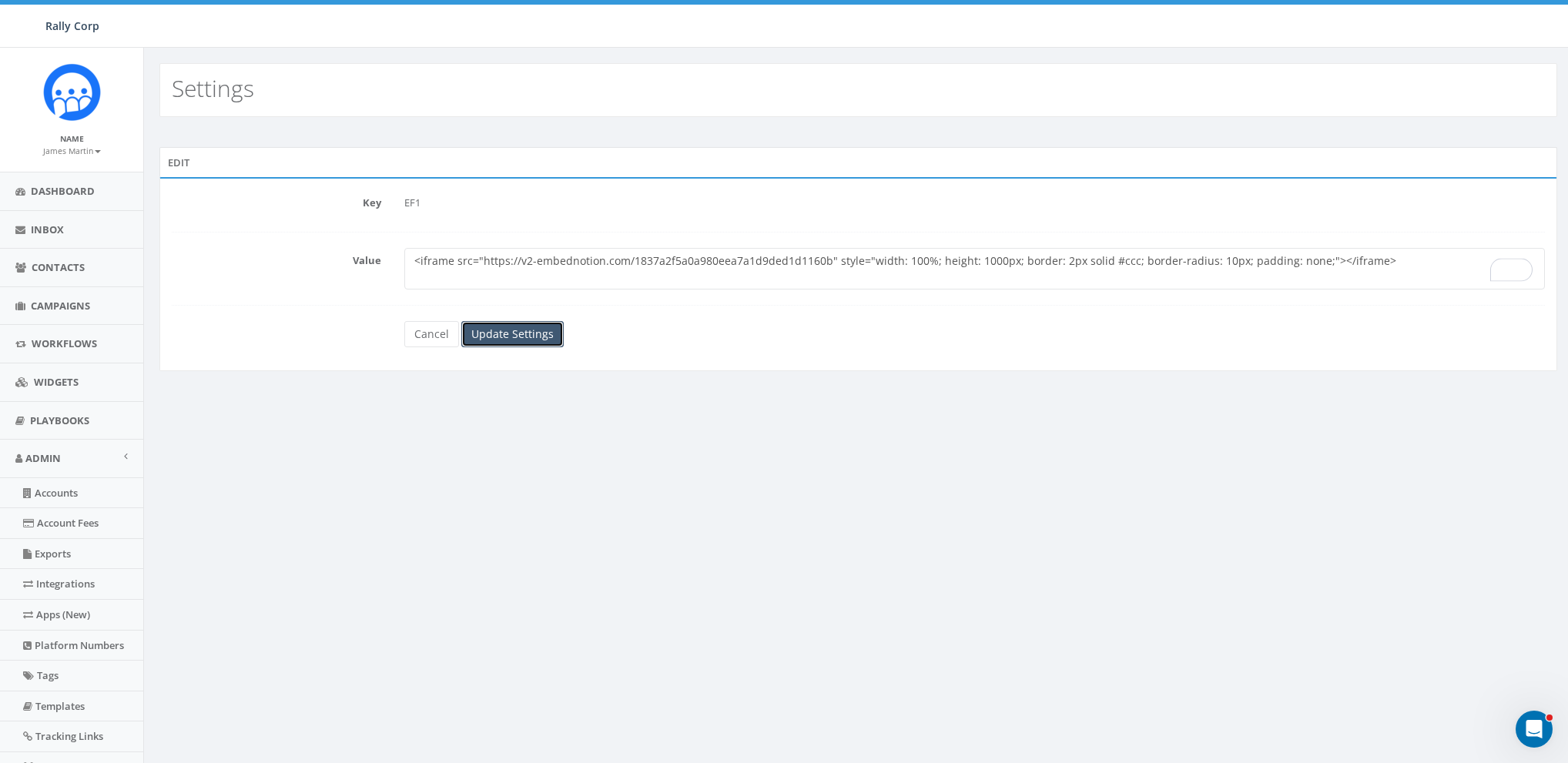 click on "Update Settings" at bounding box center (512, 334) 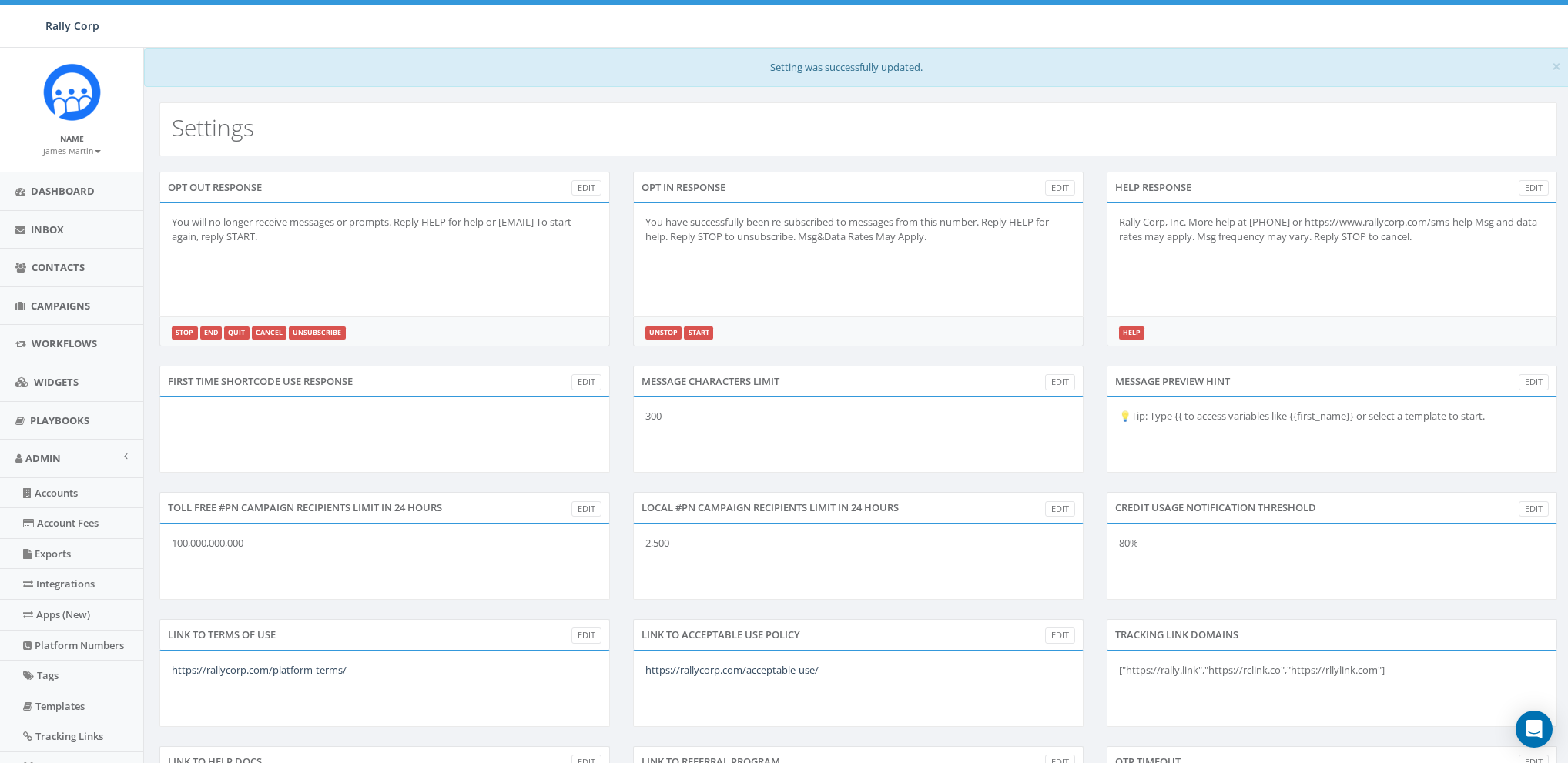 scroll, scrollTop: 0, scrollLeft: 0, axis: both 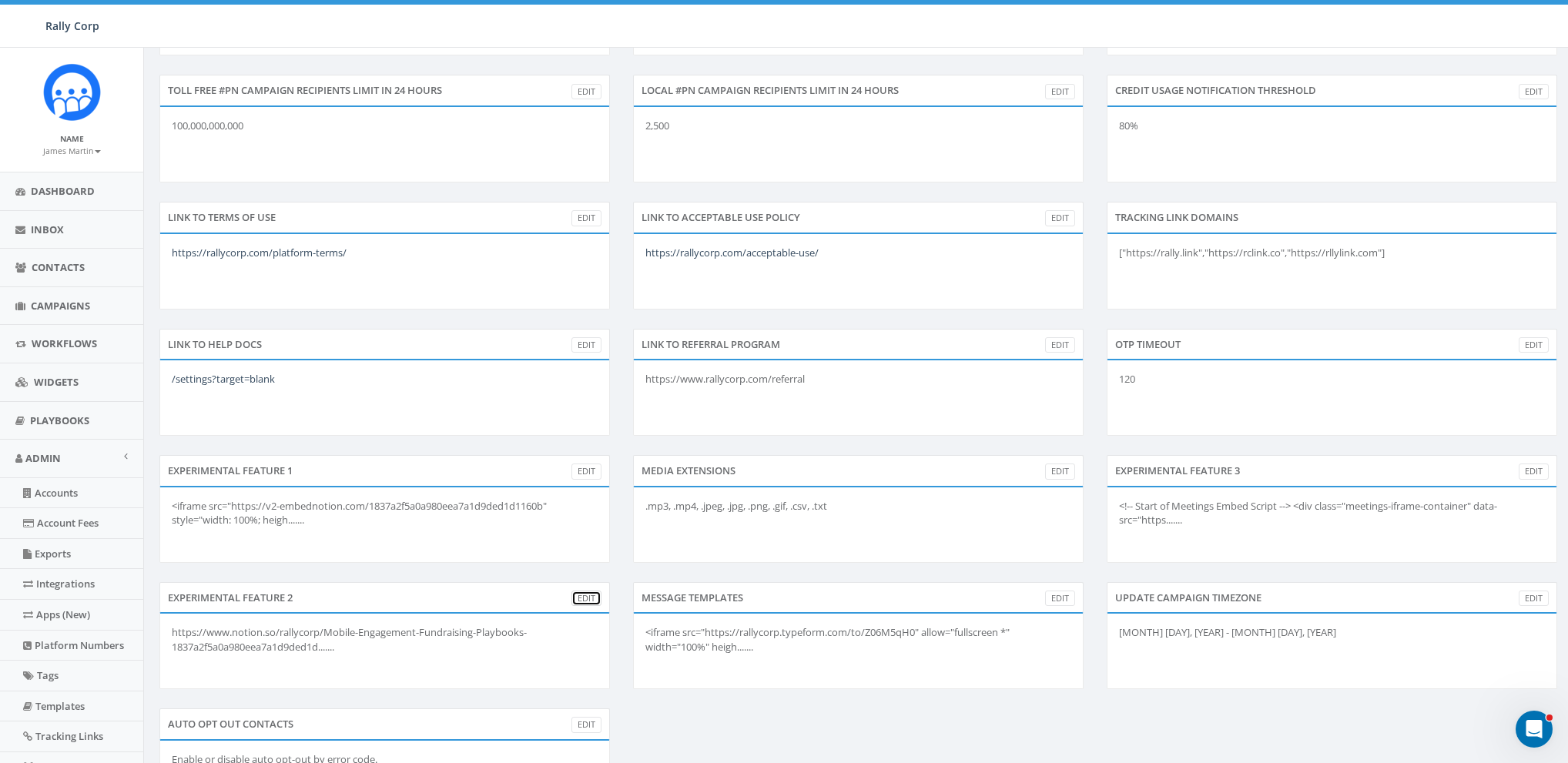 drag, startPoint x: 583, startPoint y: 597, endPoint x: 577, endPoint y: 584, distance: 14.317821 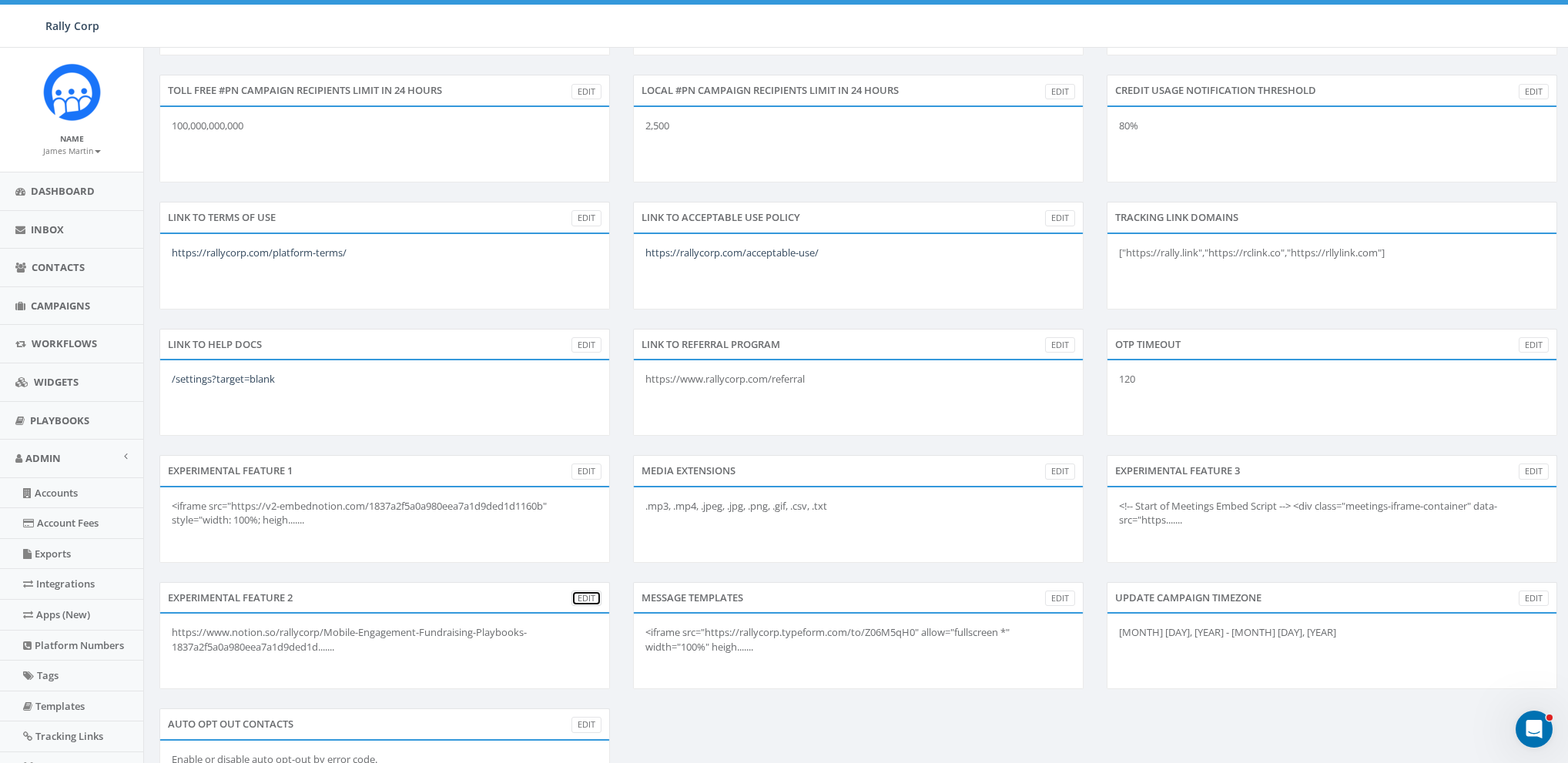 click on "Edit" at bounding box center (586, 598) 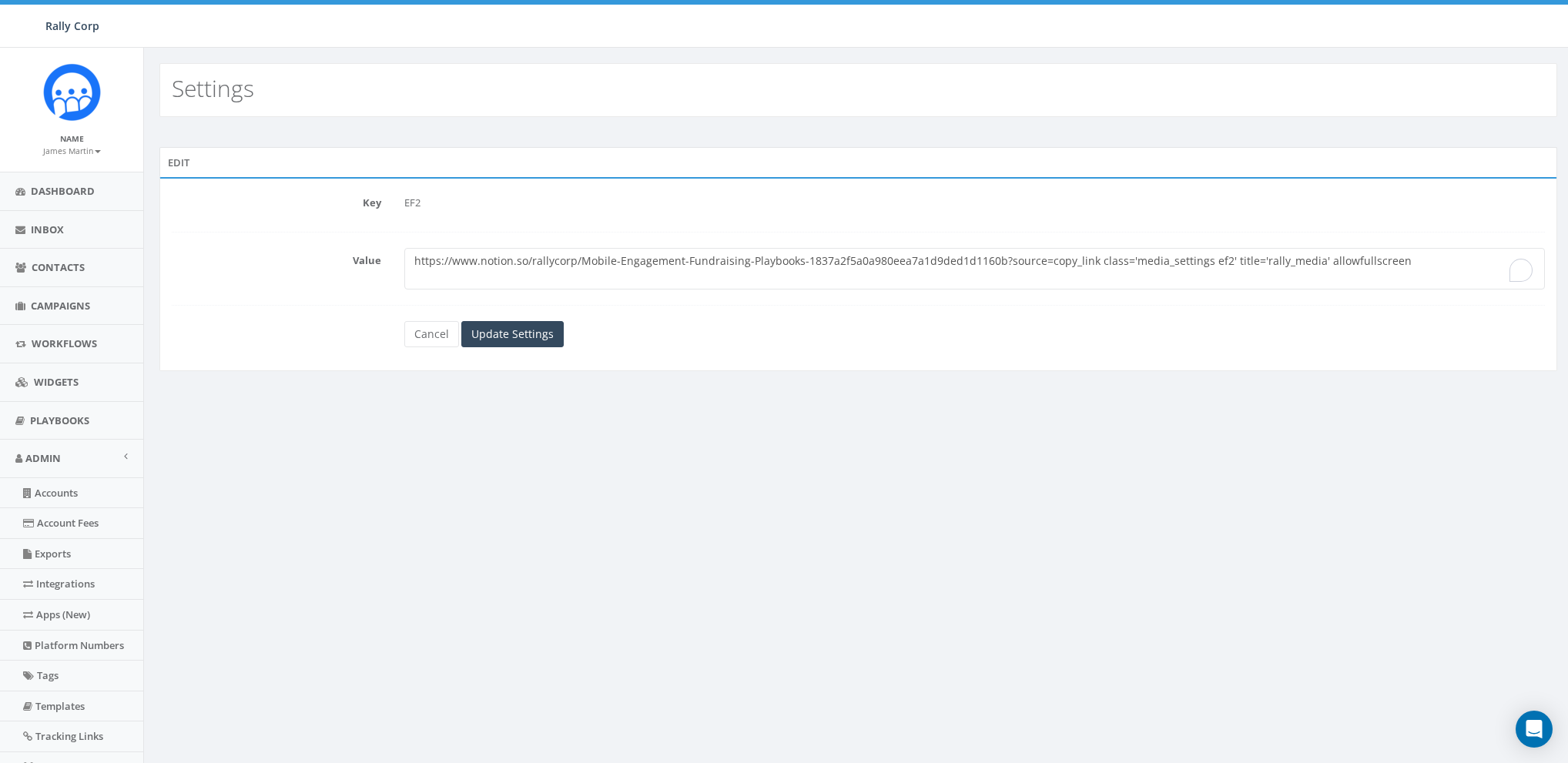 scroll, scrollTop: 0, scrollLeft: 0, axis: both 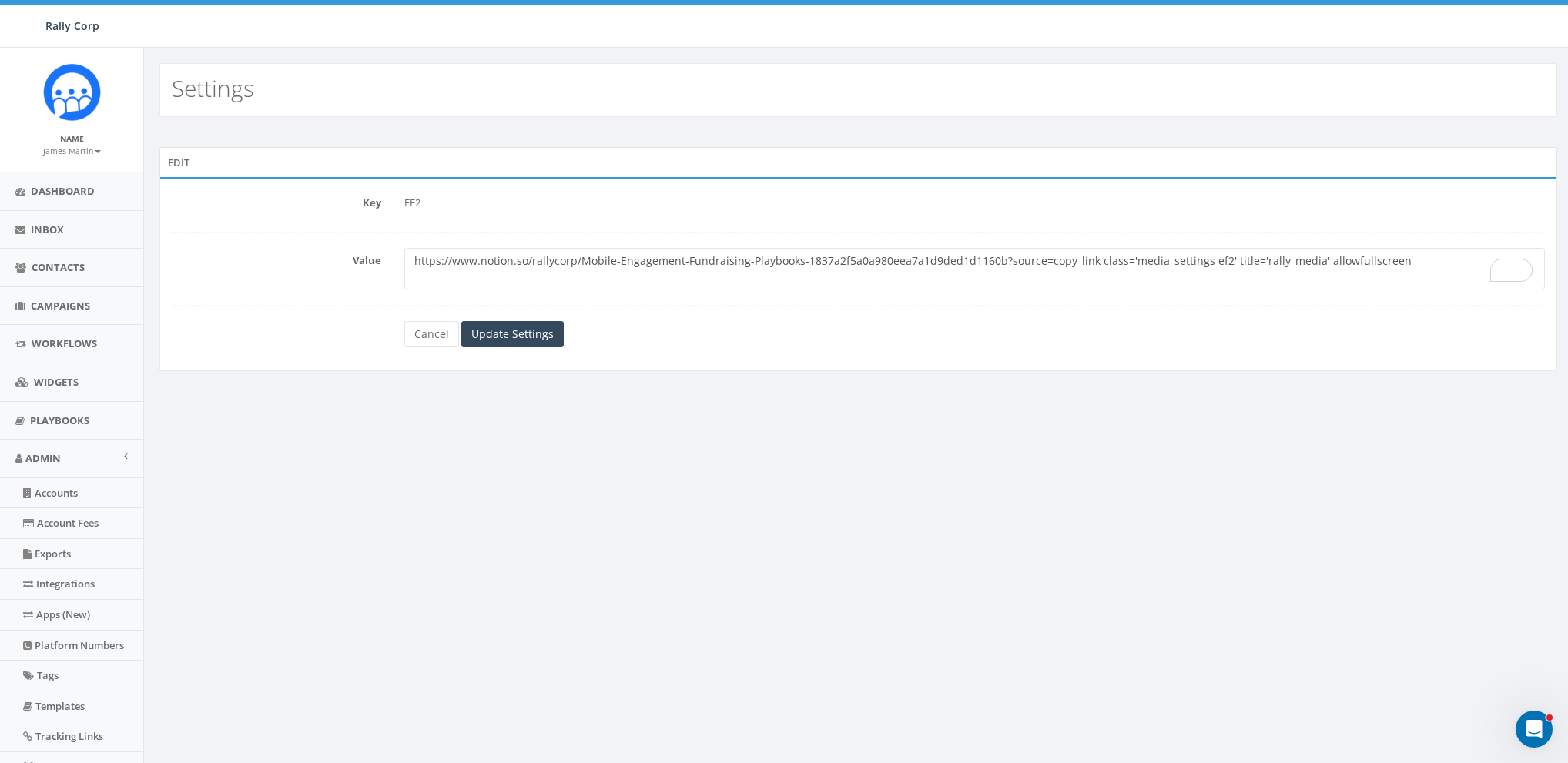 click on "https://www.notion.so/rallycorp/Mobile-Engagement-Fundraising-Playbooks-1837a2f5a0a980eea7a1d9ded1d1160b?source=copy_link class='media_settings ef2' title='rally_media' allowfullscreen" at bounding box center (974, 269) 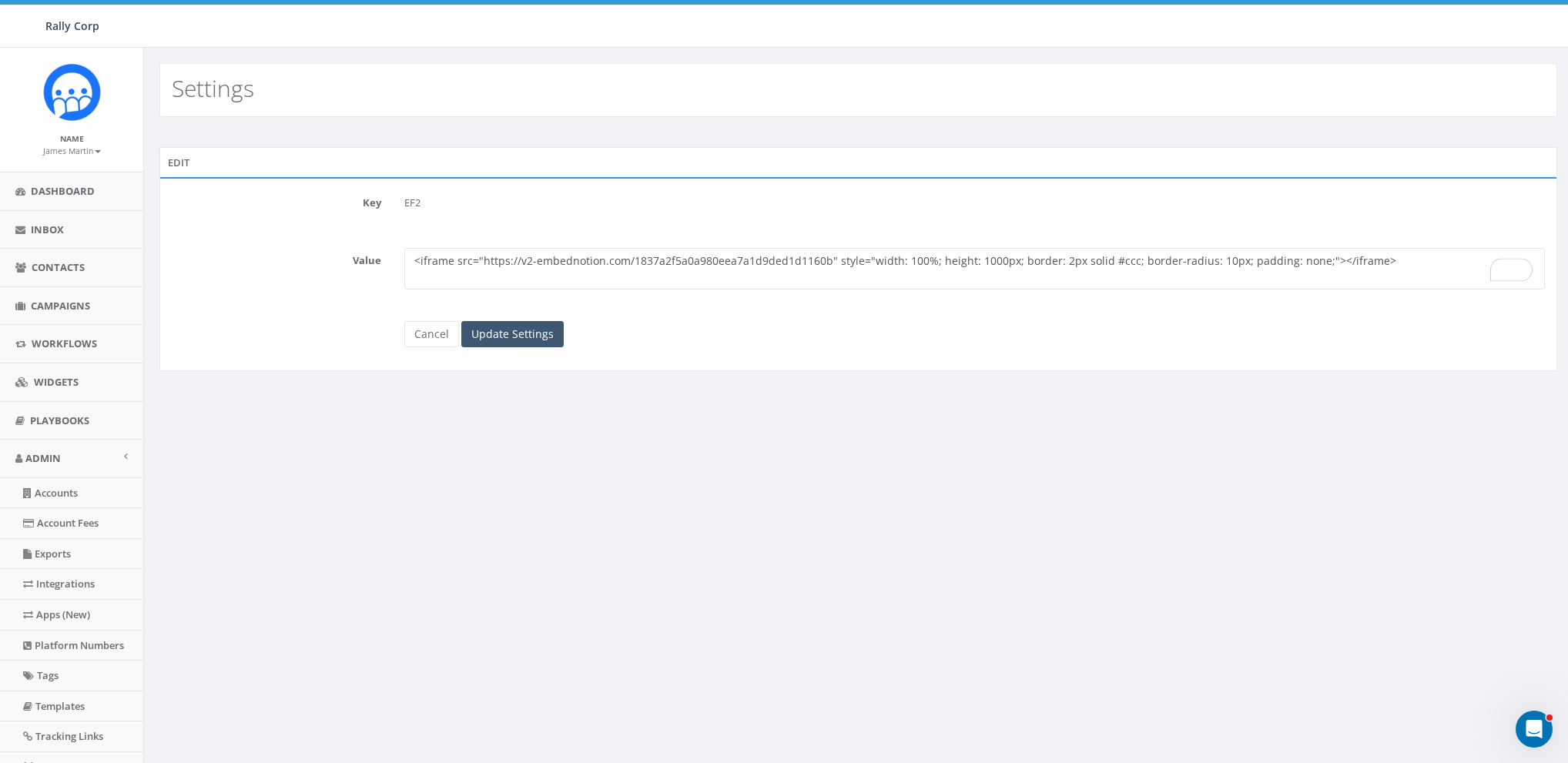 type on "<iframe src="https://v2-embednotion.com/1837a2f5a0a980eea7a1d9ded1d1160b" style="width: 100%; height: 1000px; border: 2px solid #ccc; border-radius: 10px; padding: none;"></iframe>" 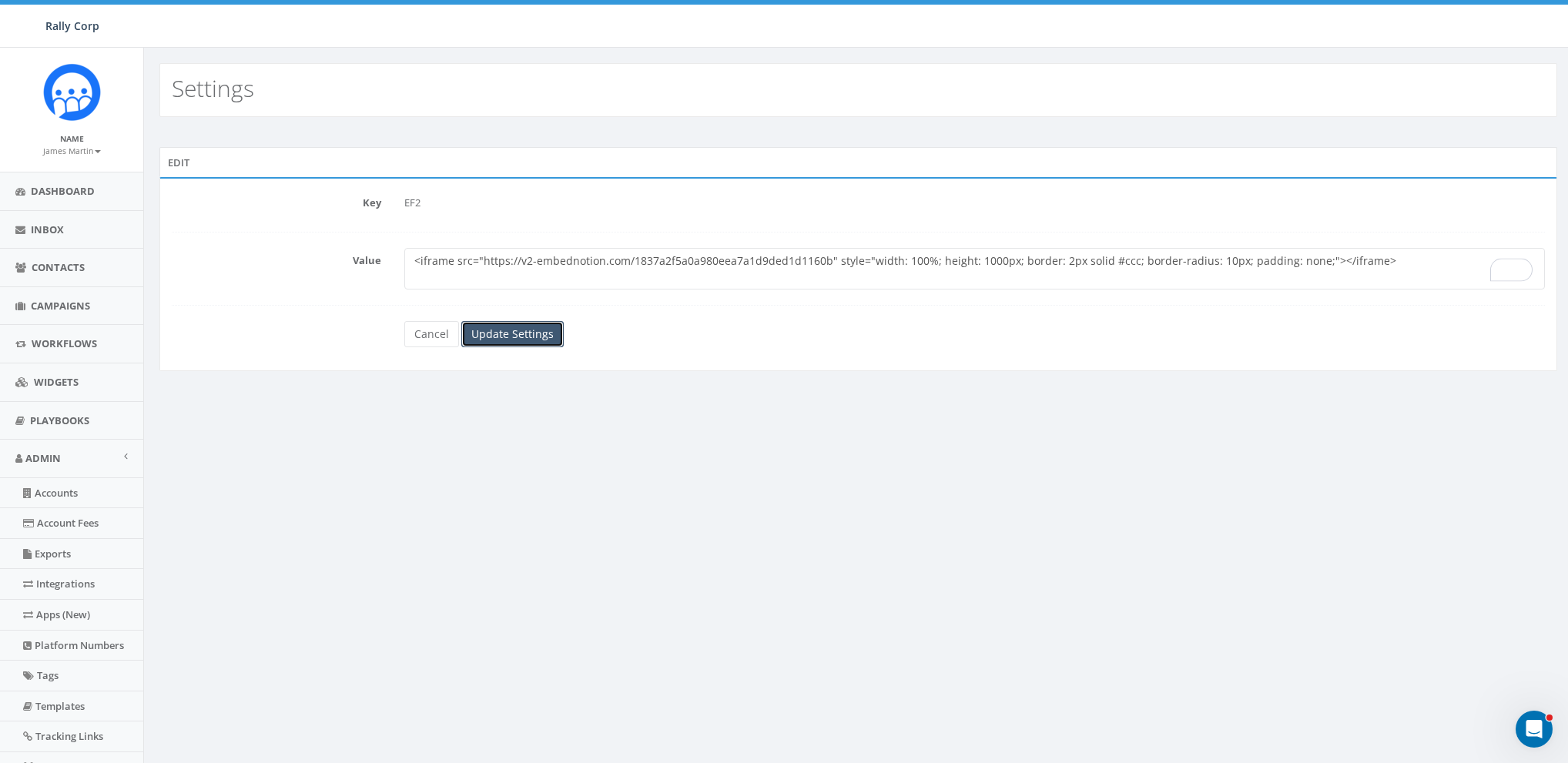 click on "Update Settings" at bounding box center [512, 334] 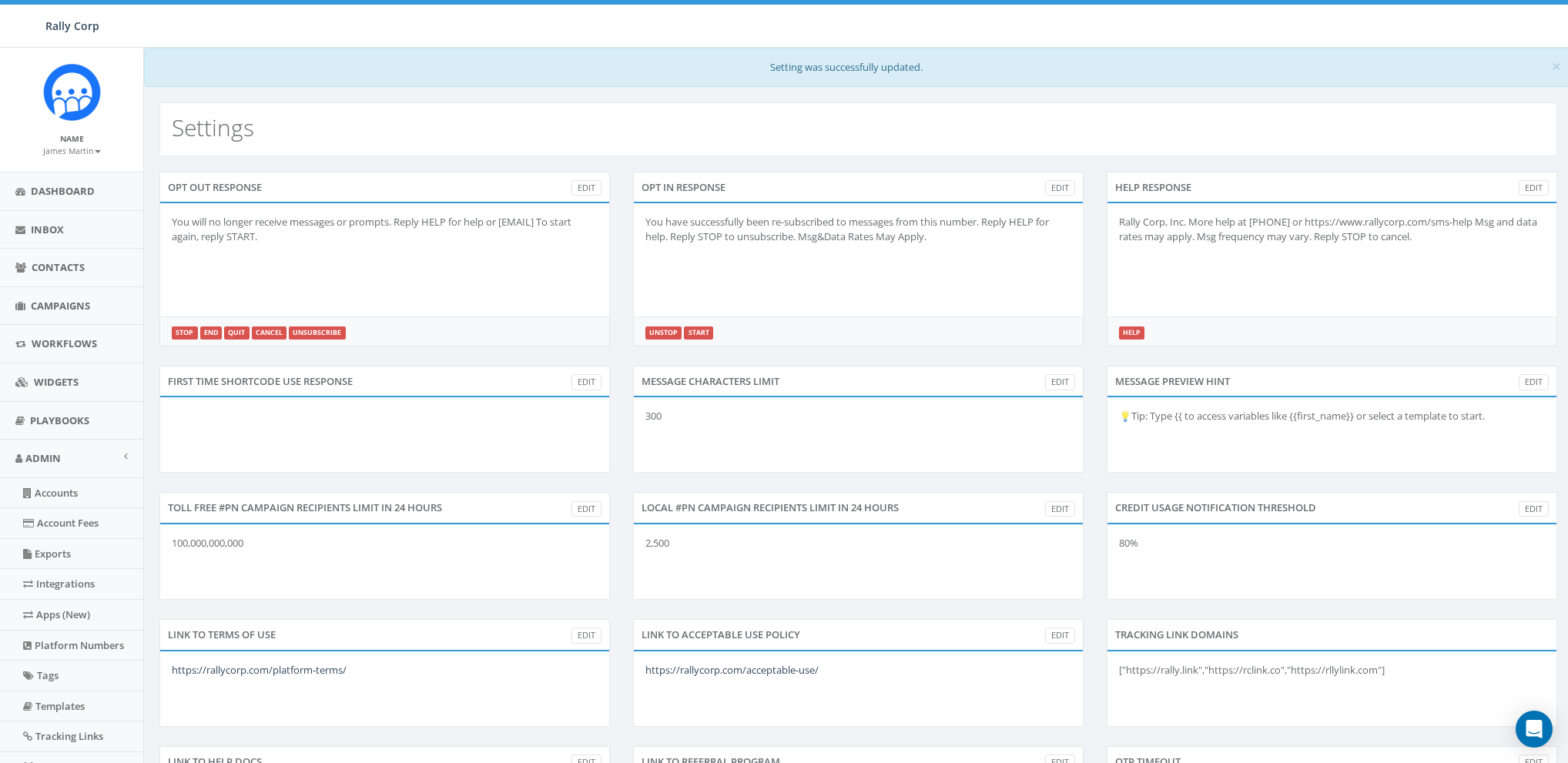 scroll, scrollTop: 0, scrollLeft: 0, axis: both 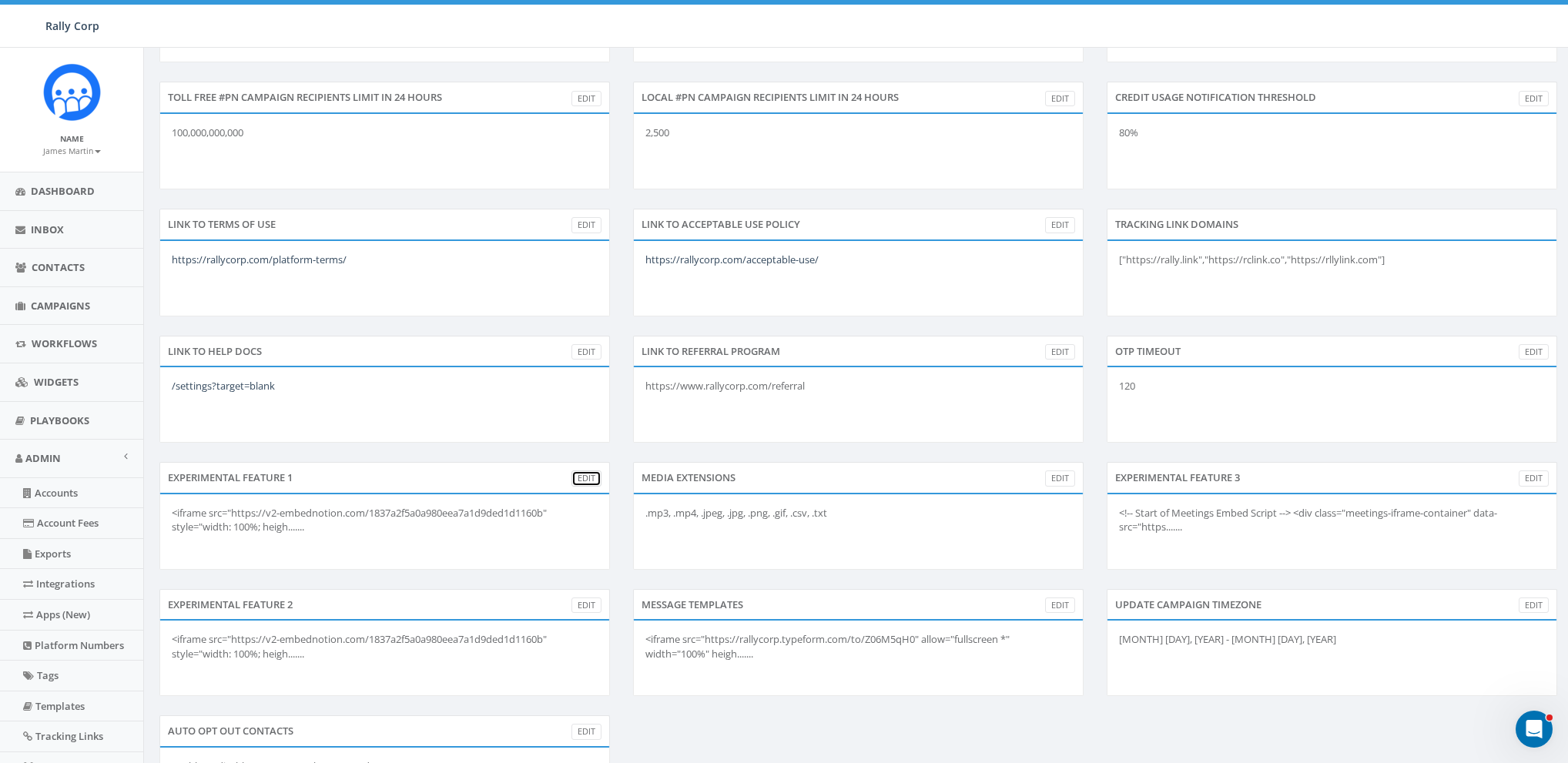 click on "Edit" at bounding box center (586, 478) 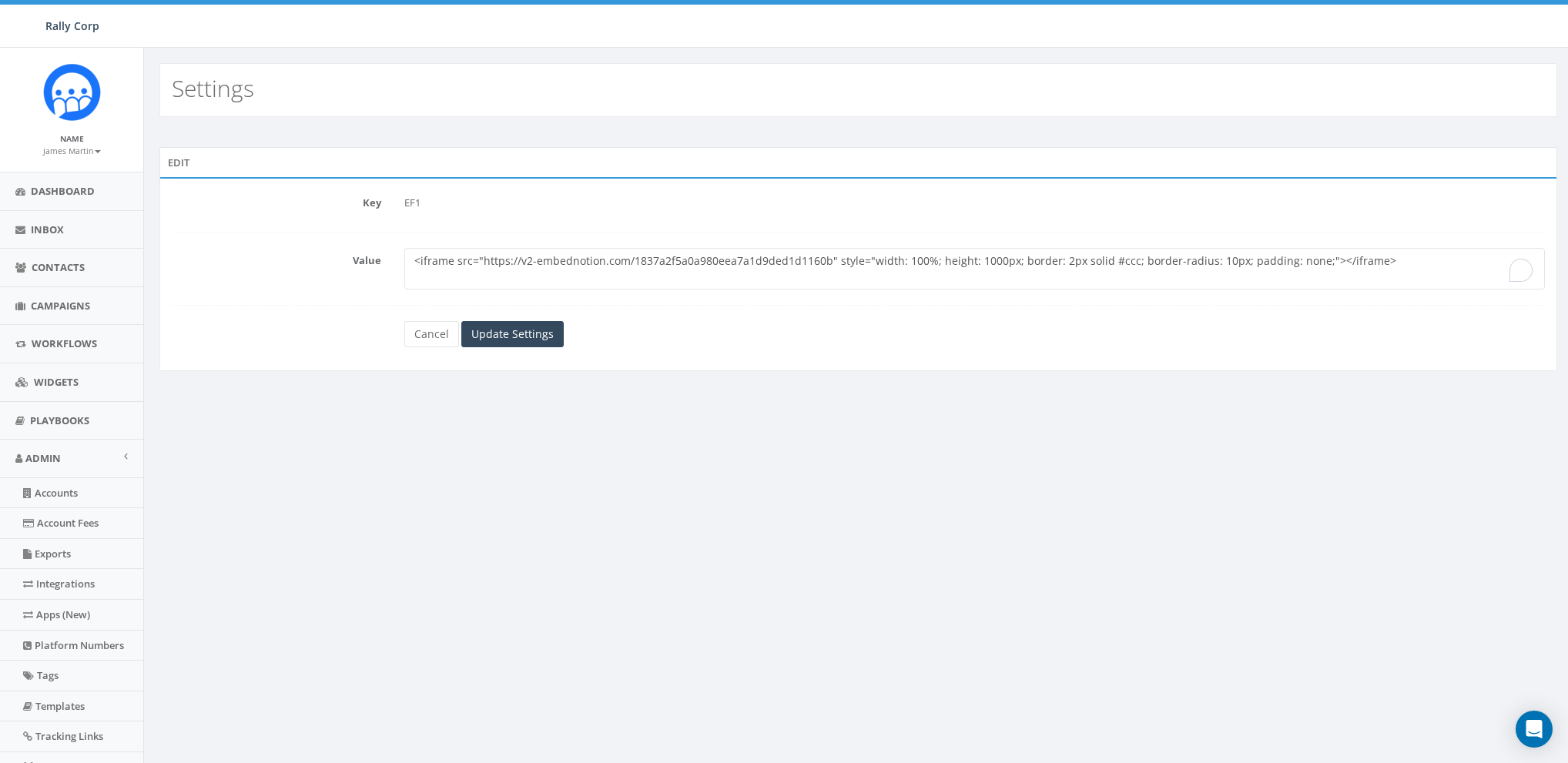 scroll, scrollTop: 0, scrollLeft: 0, axis: both 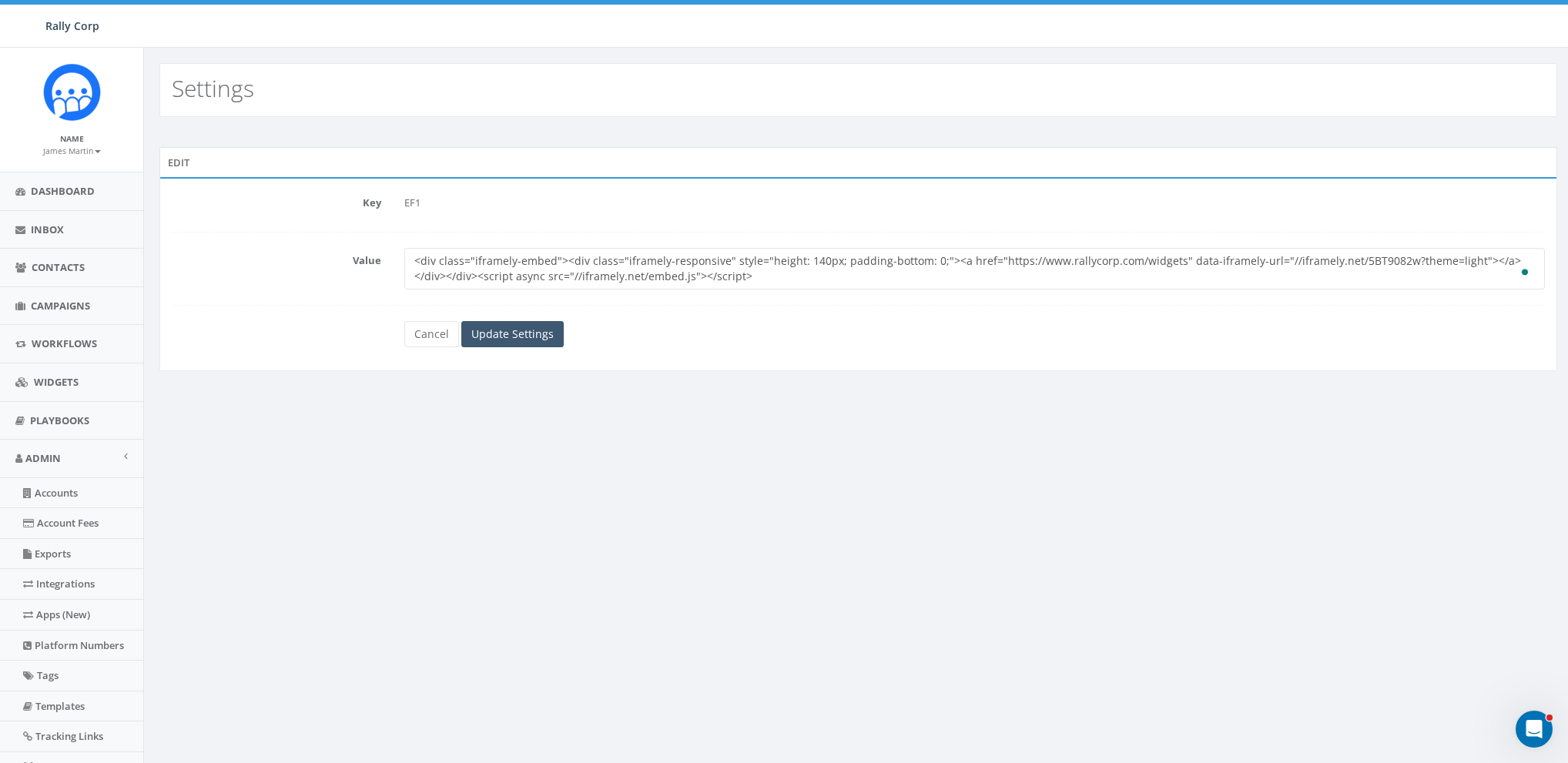 type on "<div class="iframely-embed"><div class="iframely-responsive" style="height: 140px; padding-bottom: 0;"><a href="https://www.rallycorp.com/widgets" data-iframely-url="//iframely.net/5BT9082w?theme=light"></a></div></div><script async src="//iframely.net/embed.js"></script>" 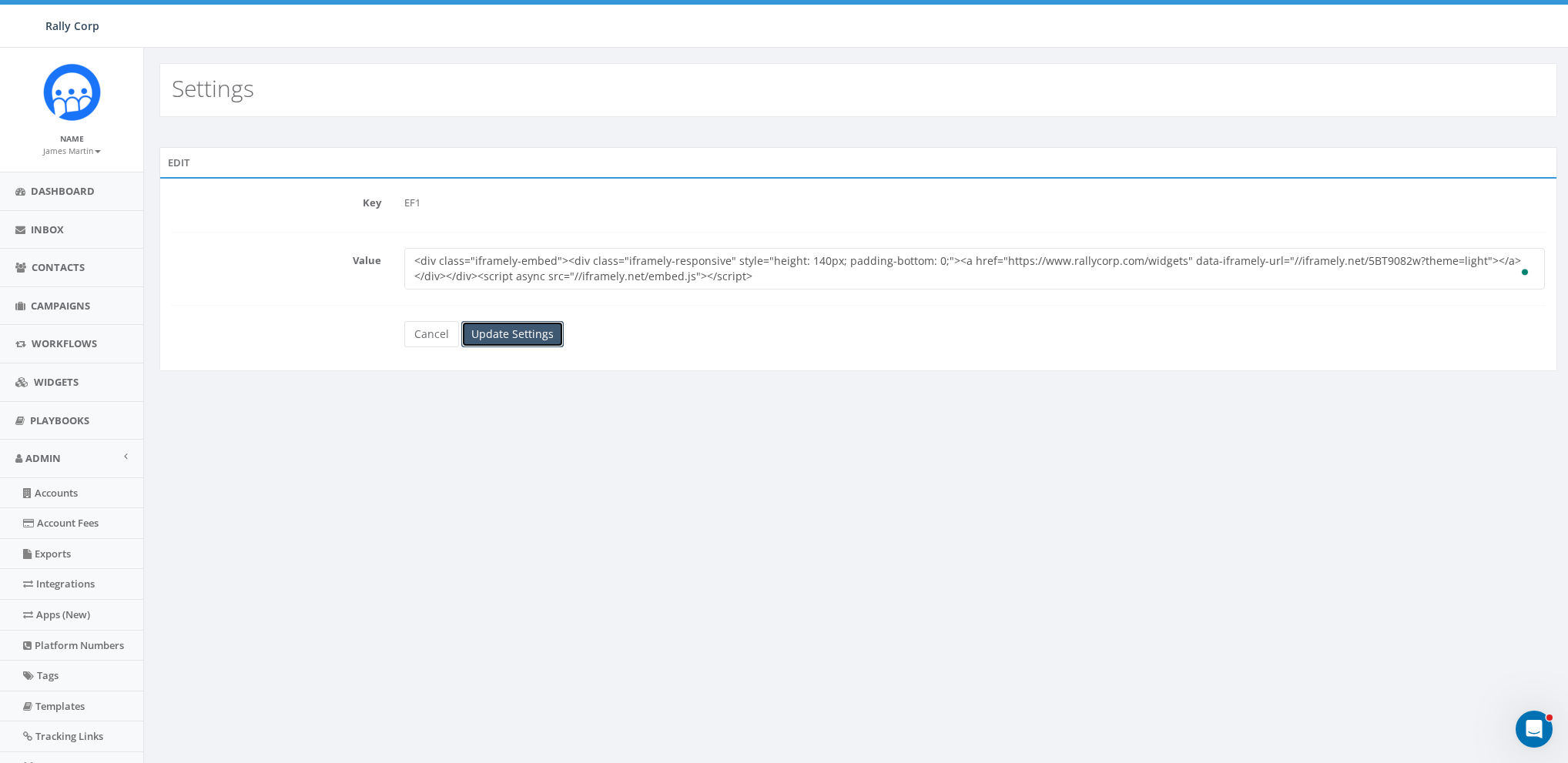 click on "Update Settings" at bounding box center [512, 334] 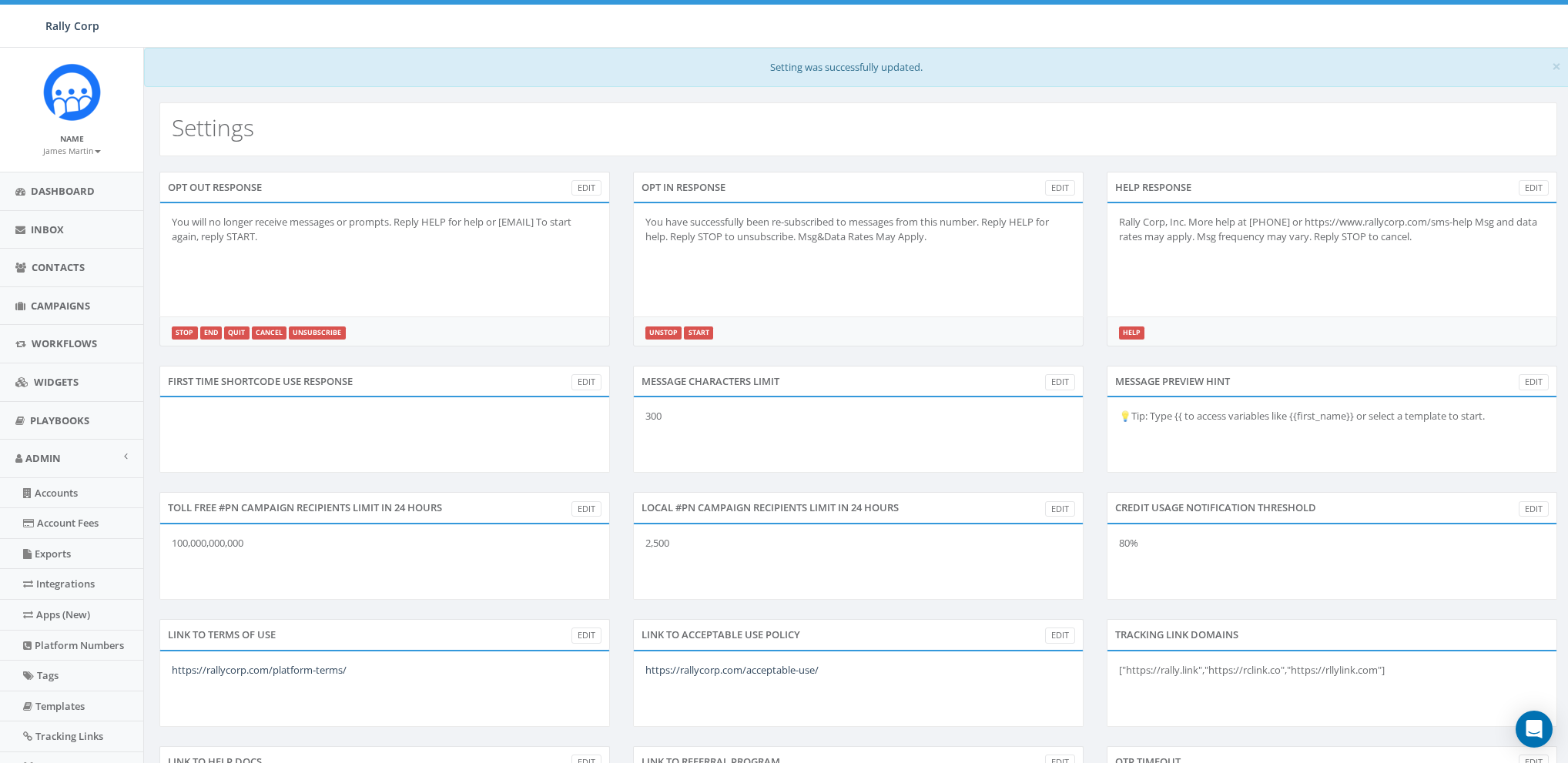 scroll, scrollTop: 0, scrollLeft: 0, axis: both 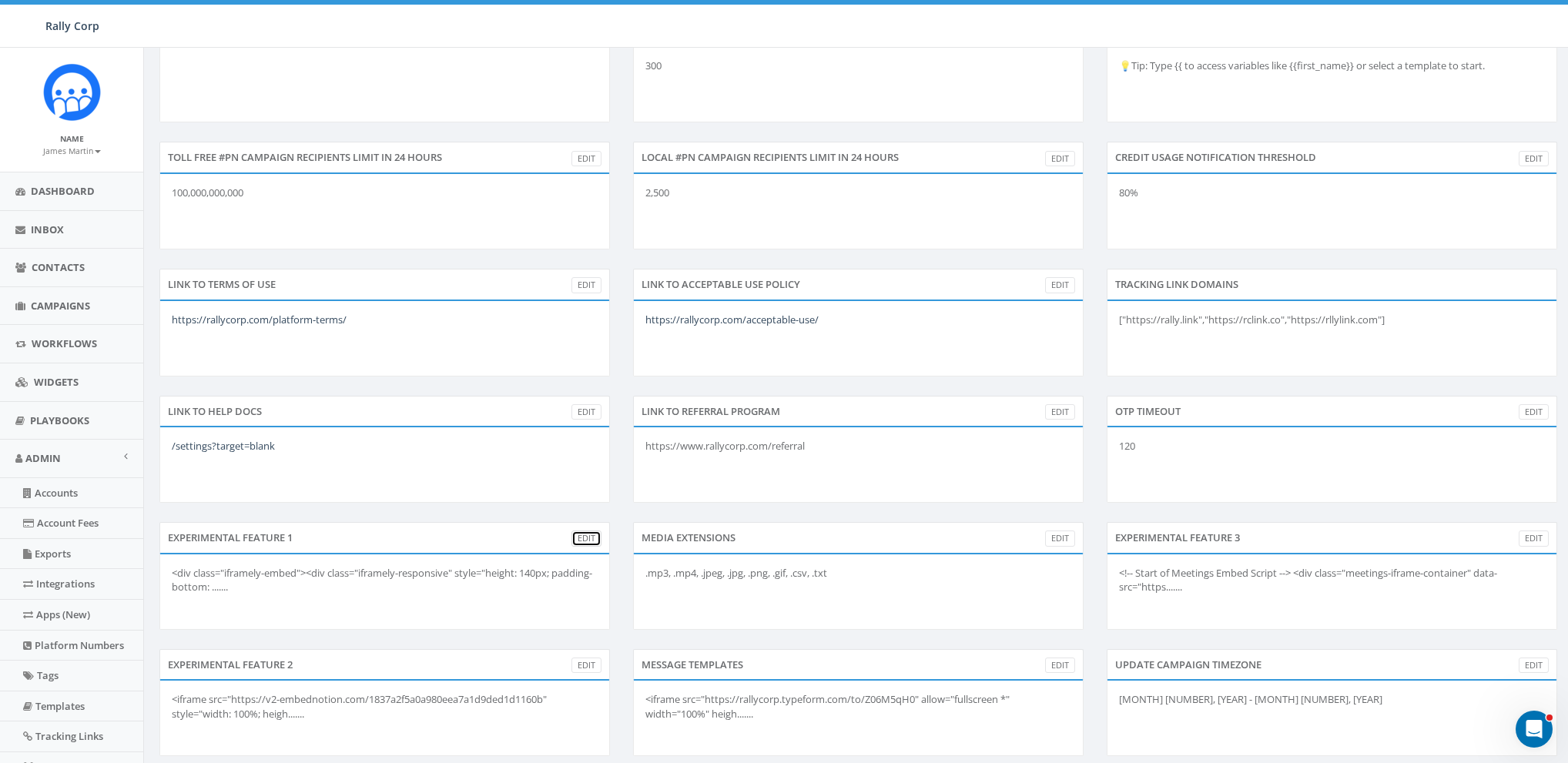 click on "Edit" at bounding box center [586, 538] 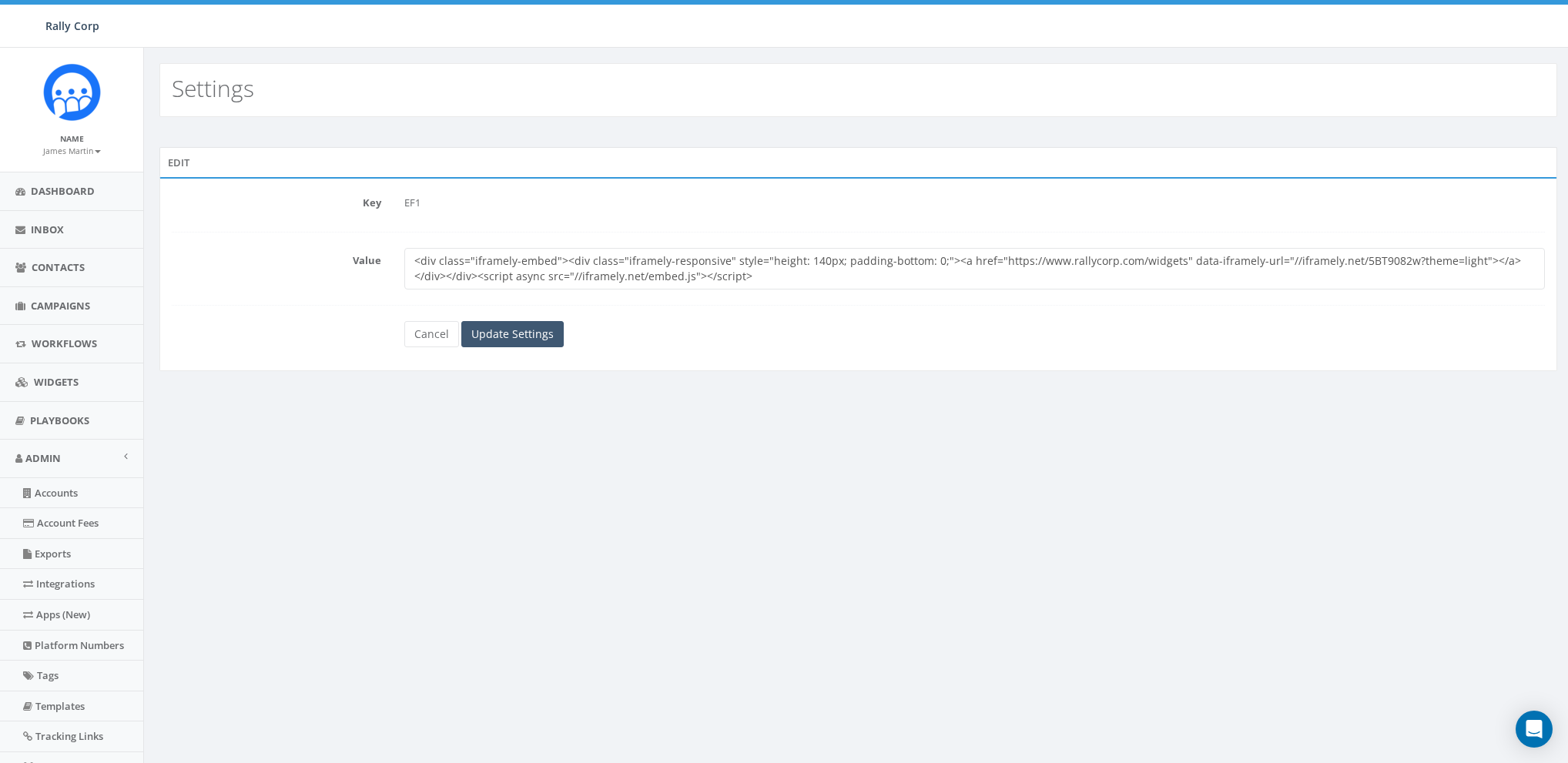 scroll, scrollTop: 0, scrollLeft: 0, axis: both 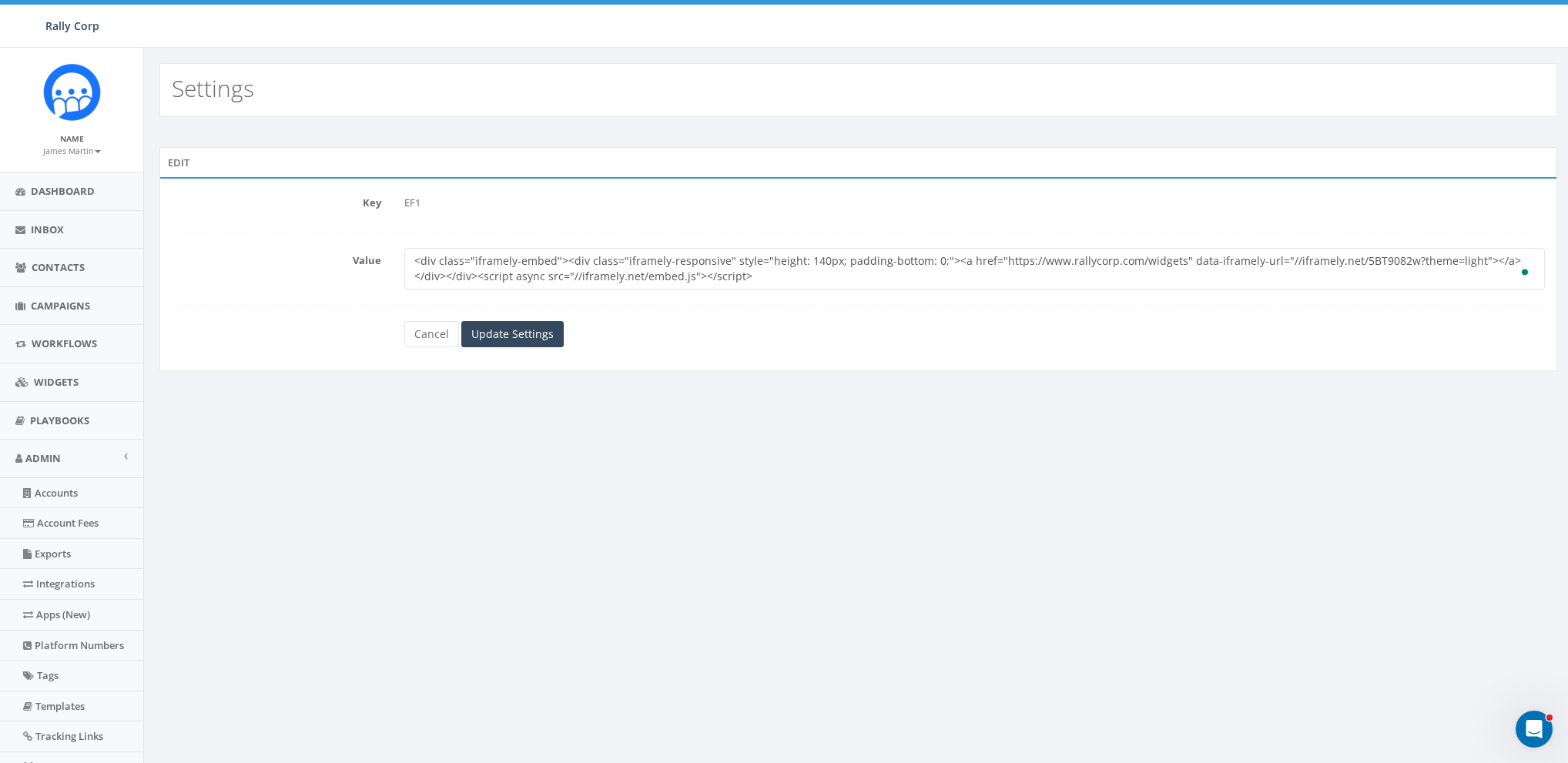 click on "<div class="iframely-embed"><div class="iframely-responsive" style="height: 140px; padding-bottom: 0;"><a href="https://www.rallycorp.com/widgets" data-iframely-url="//iframely.net/5BT9082w?theme=light"></a></div></div><script async src="//iframely.net/embed.js"></script>" at bounding box center [974, 269] 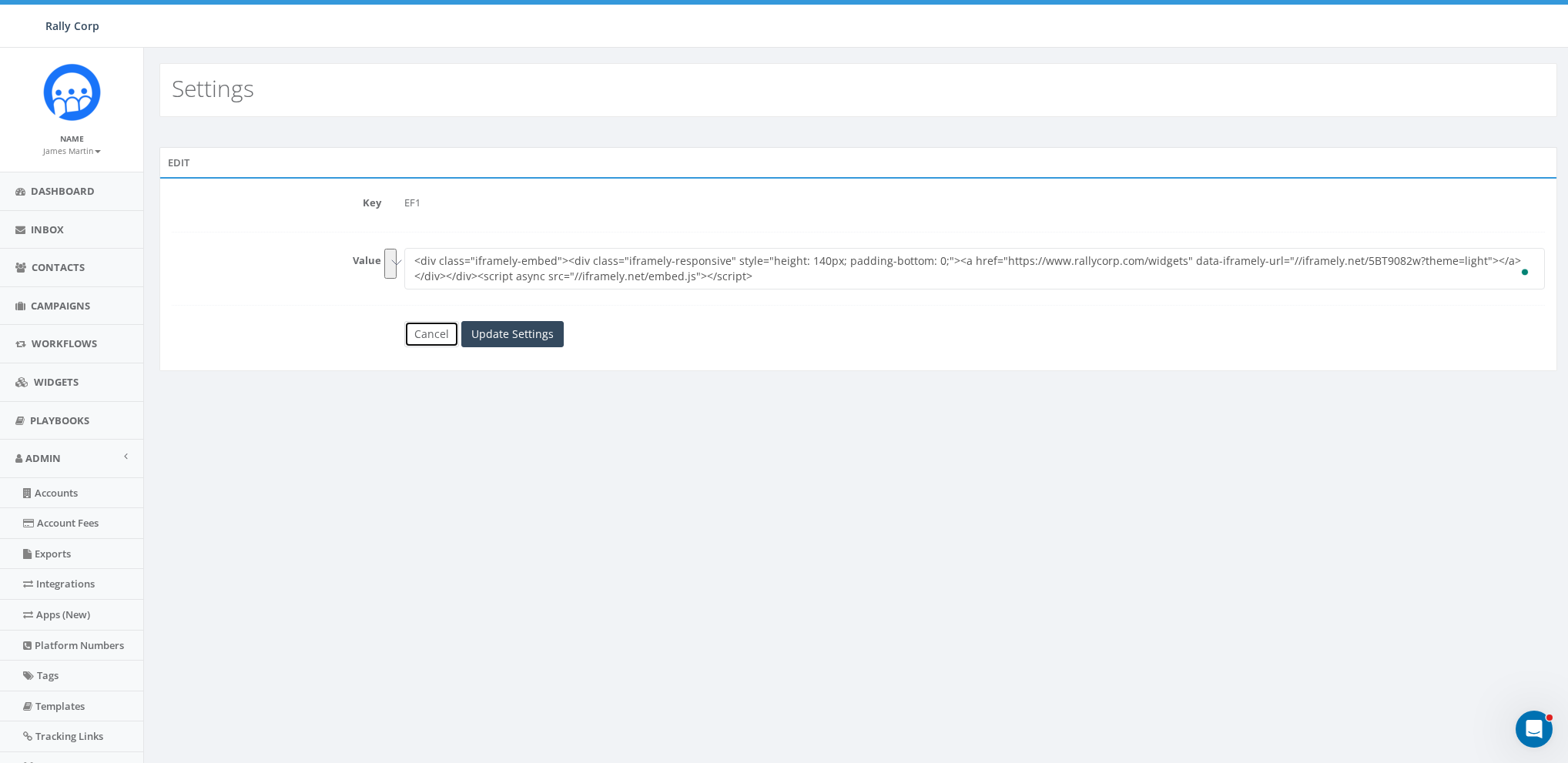 click on "Cancel" at bounding box center [431, 334] 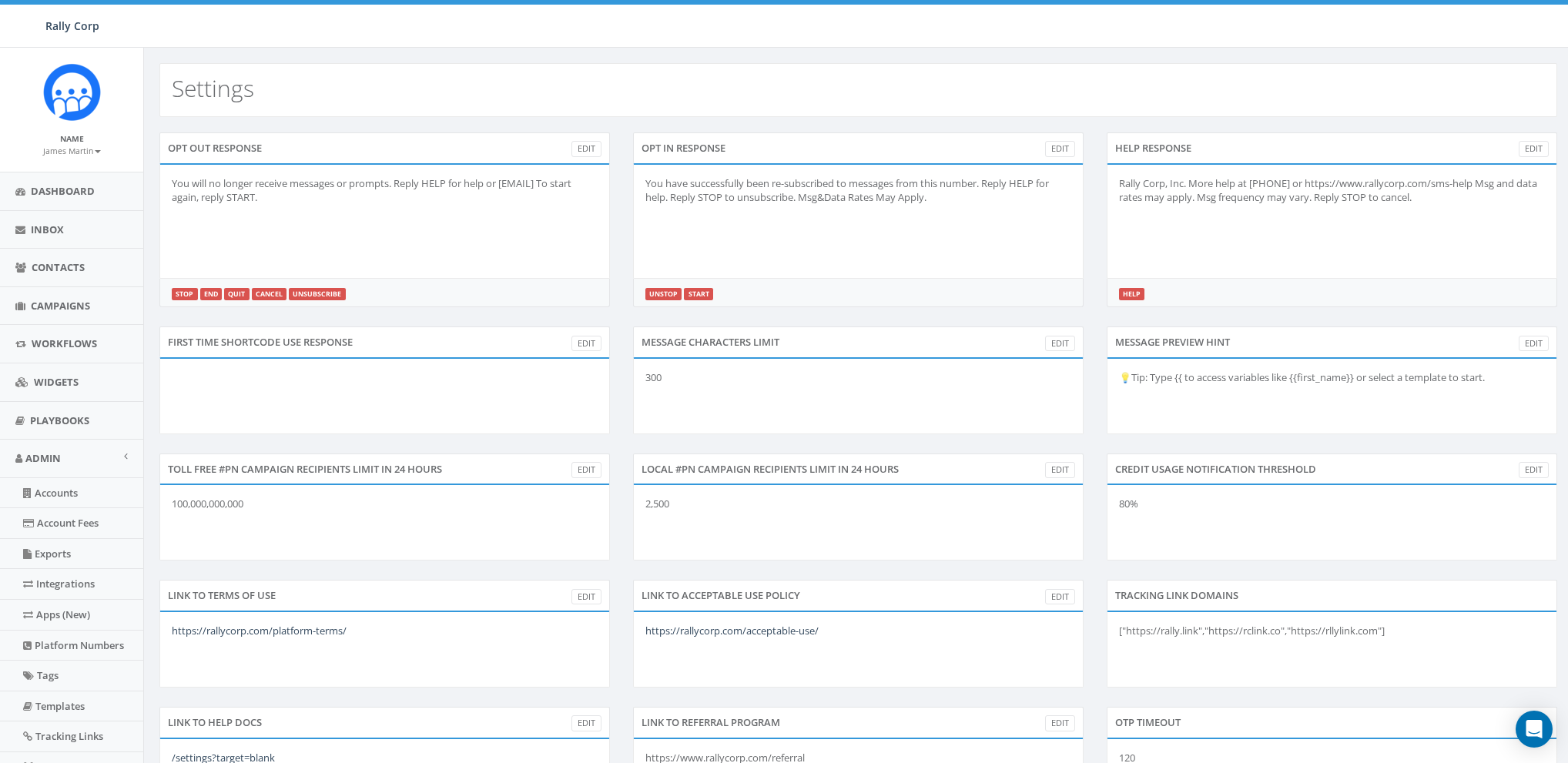 scroll, scrollTop: 0, scrollLeft: 0, axis: both 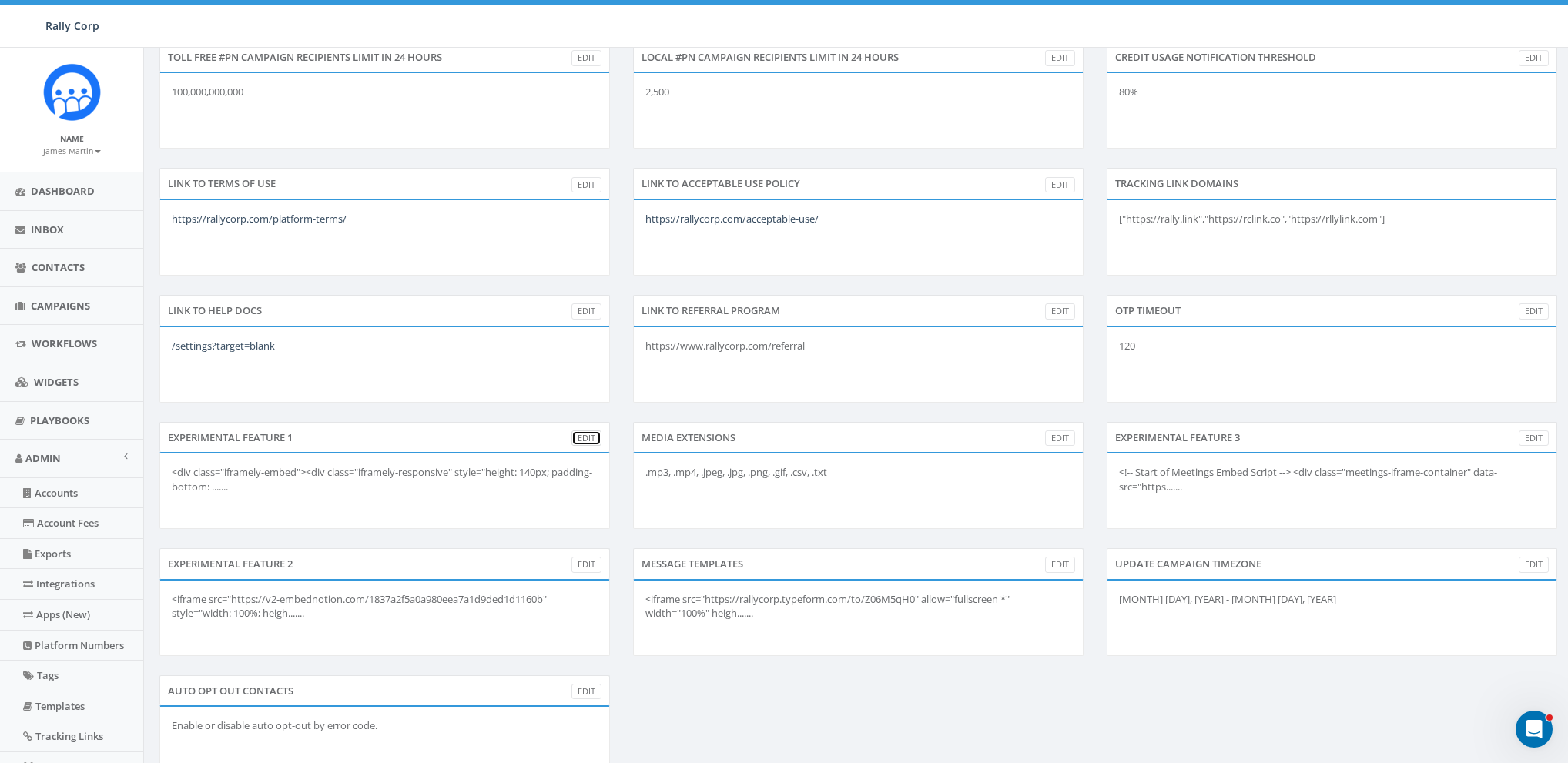 click on "Edit" at bounding box center [586, 438] 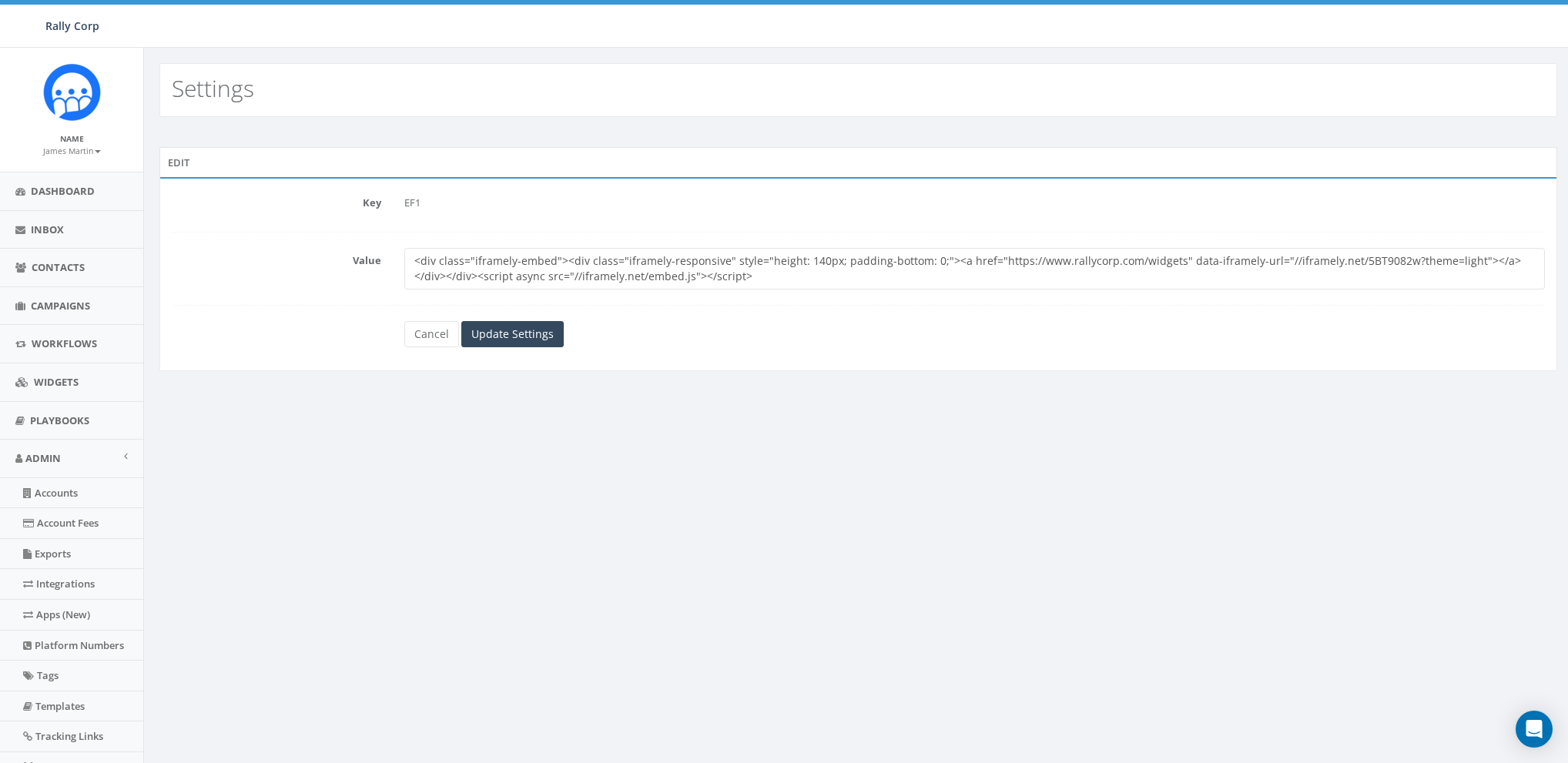 scroll, scrollTop: 0, scrollLeft: 0, axis: both 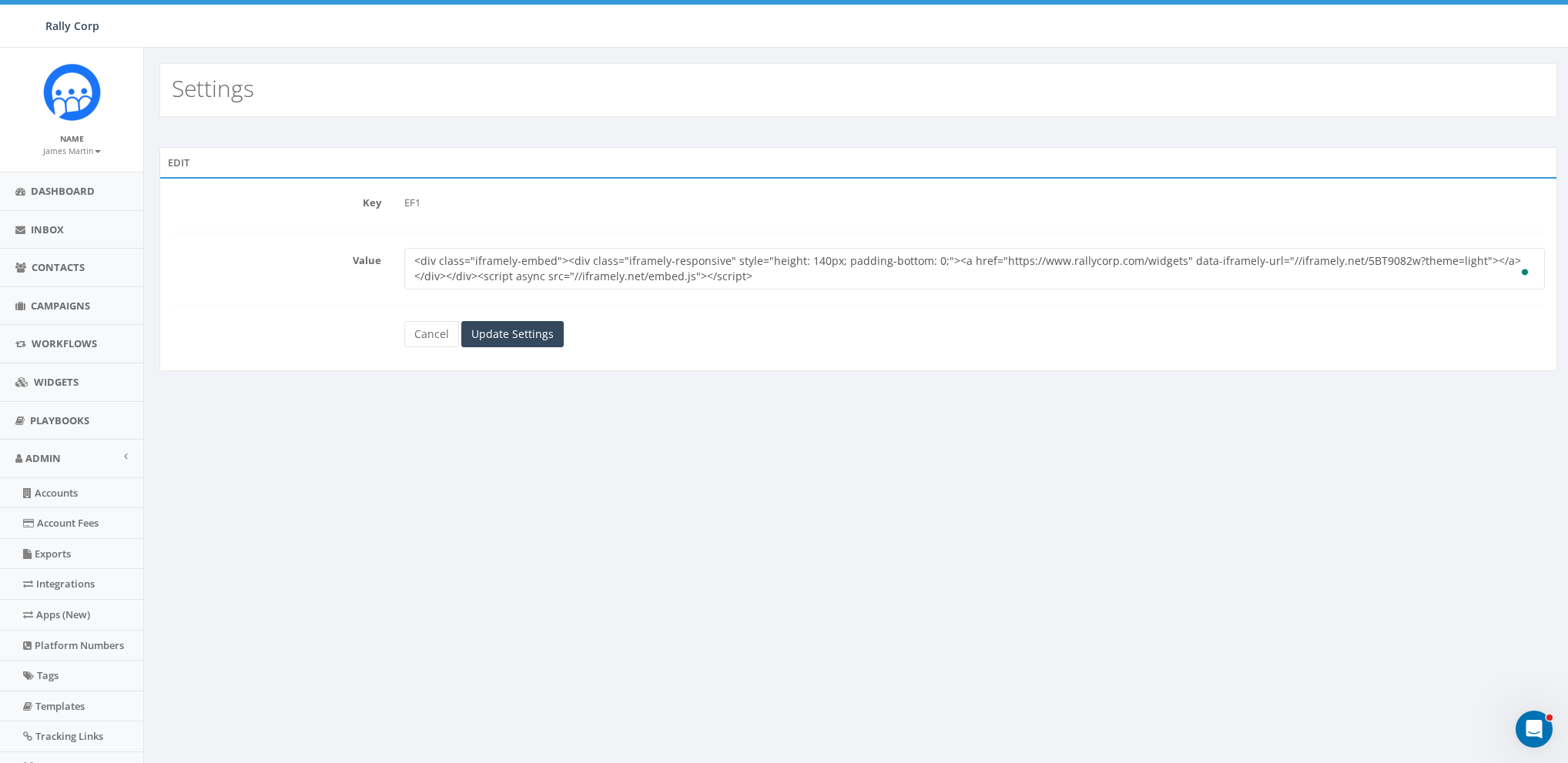click on "<div class="iframely-embed"><div class="iframely-responsive" style="height: 140px; padding-bottom: 0;"><a href="https://www.rallycorp.com/widgets" data-iframely-url="//iframely.net/5BT9082w?theme=light"></a></div></div><script async src="//iframely.net/embed.js"></script>" at bounding box center (974, 269) 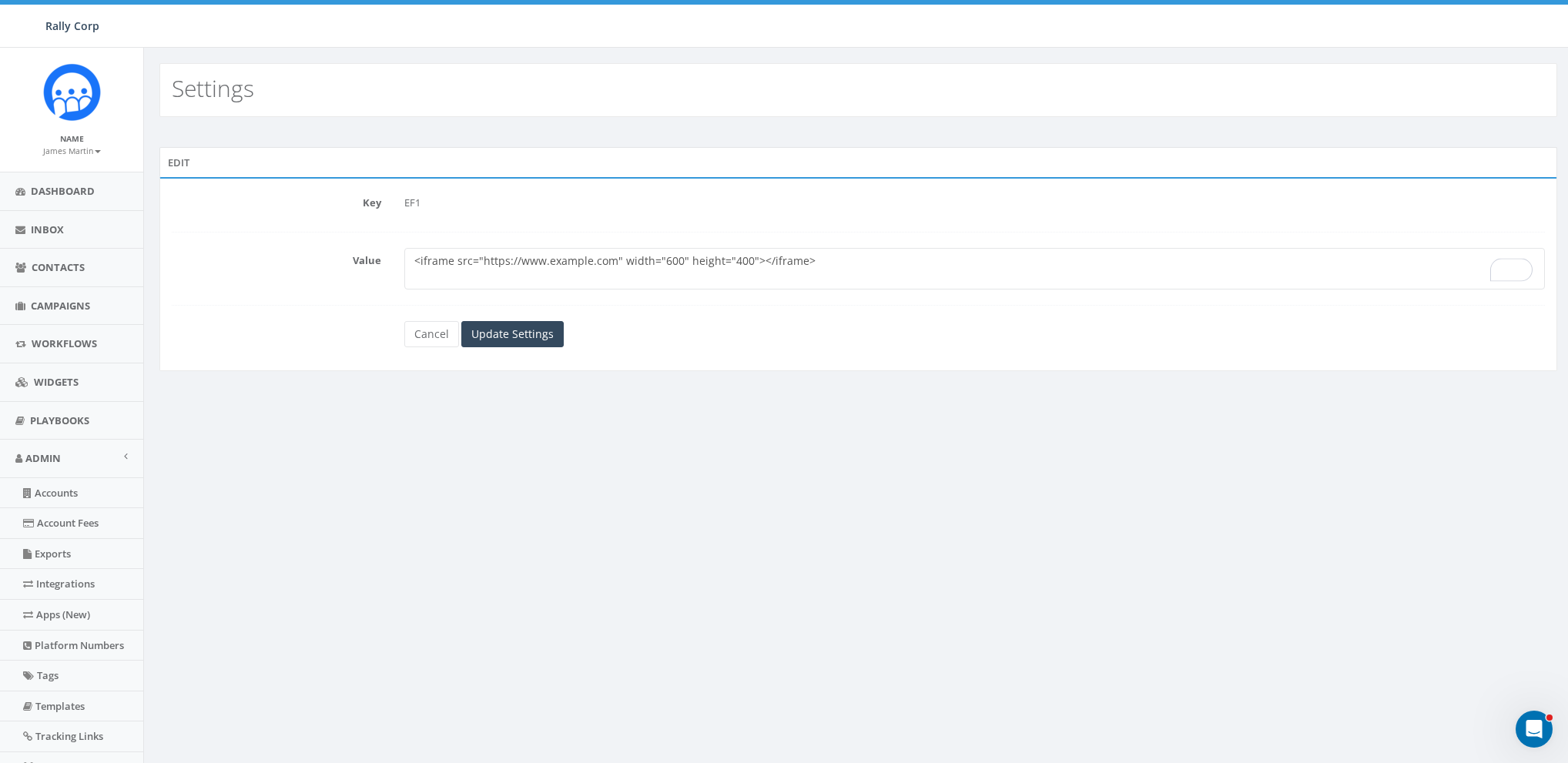 drag, startPoint x: 485, startPoint y: 259, endPoint x: 615, endPoint y: 262, distance: 130.0346 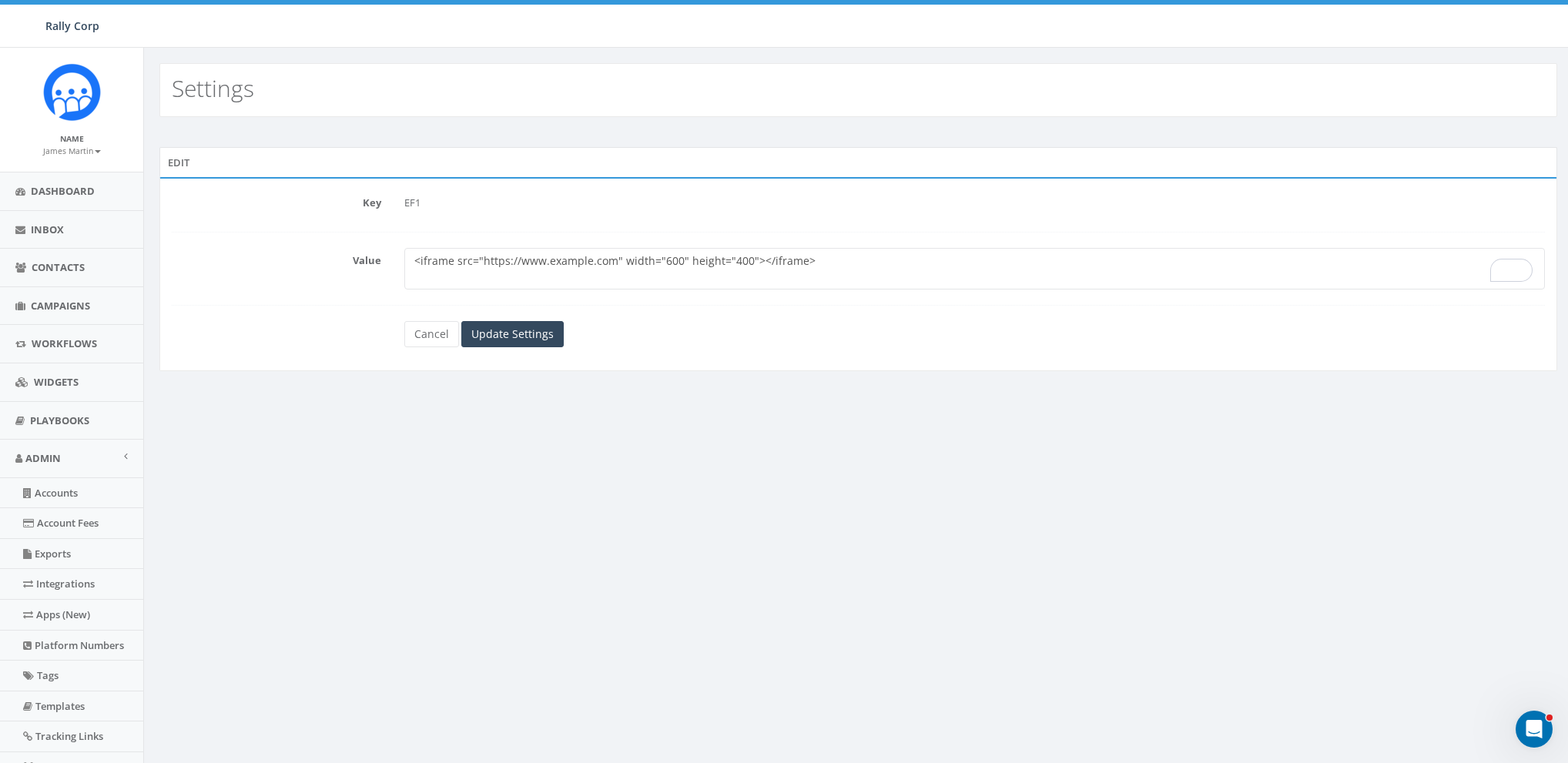 click on "Settings Edit Key EF1 Value <div class="iframely-embed"><div class="iframely-responsive" style="height: 140px; padding-bottom: 0;"><a href="https://www.rallycorp.com/widgets" data-iframely-url="//iframely.net/5BT9082w?theme=light"></a></div></div><script async src="//iframely.net/embed.js"></script> Cancel   Update Settings Terms of Service   Acceptable Use Policy" at bounding box center (858, 484) 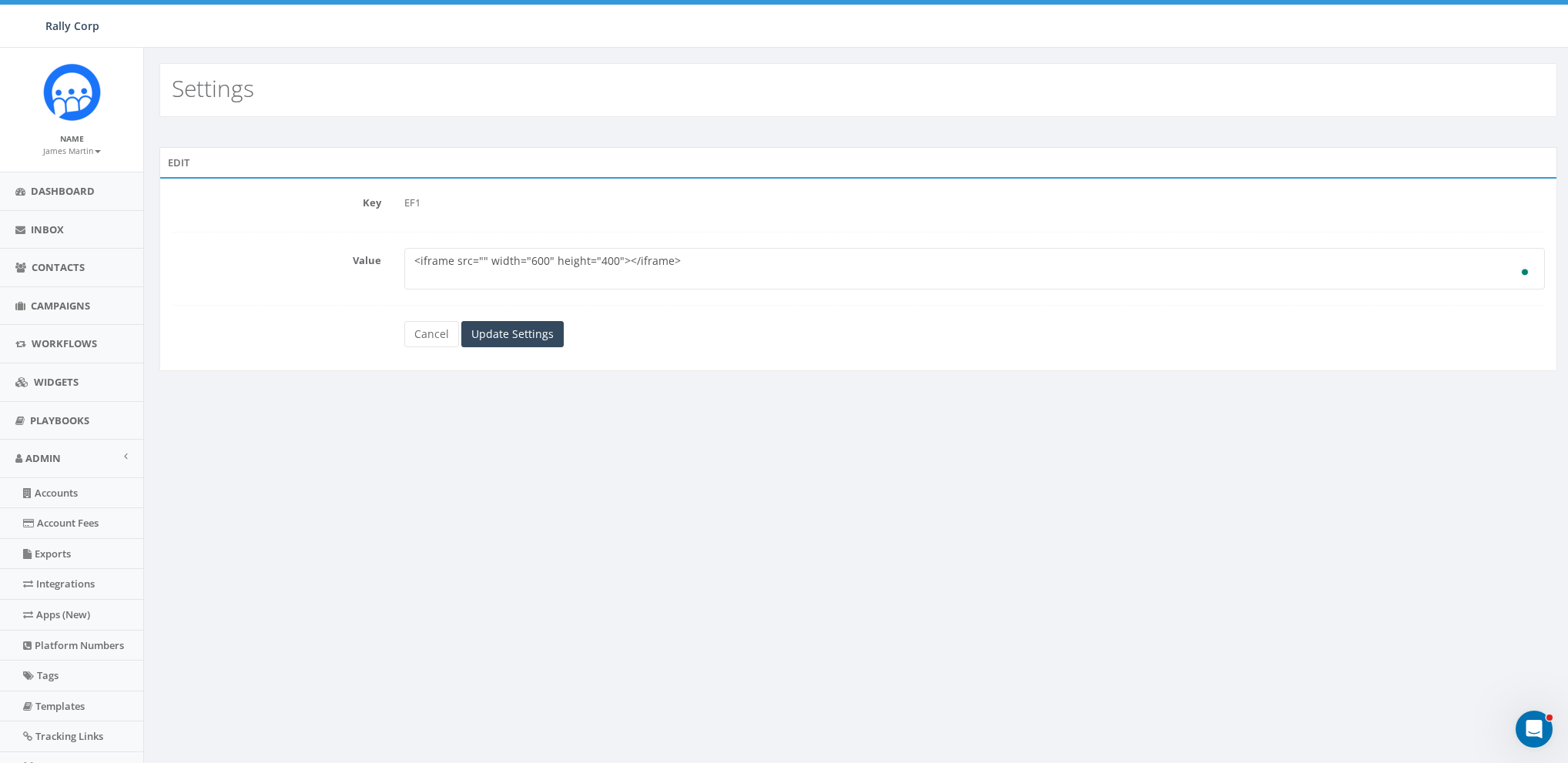 paste on "https://www.rallycorp.com/widgets" 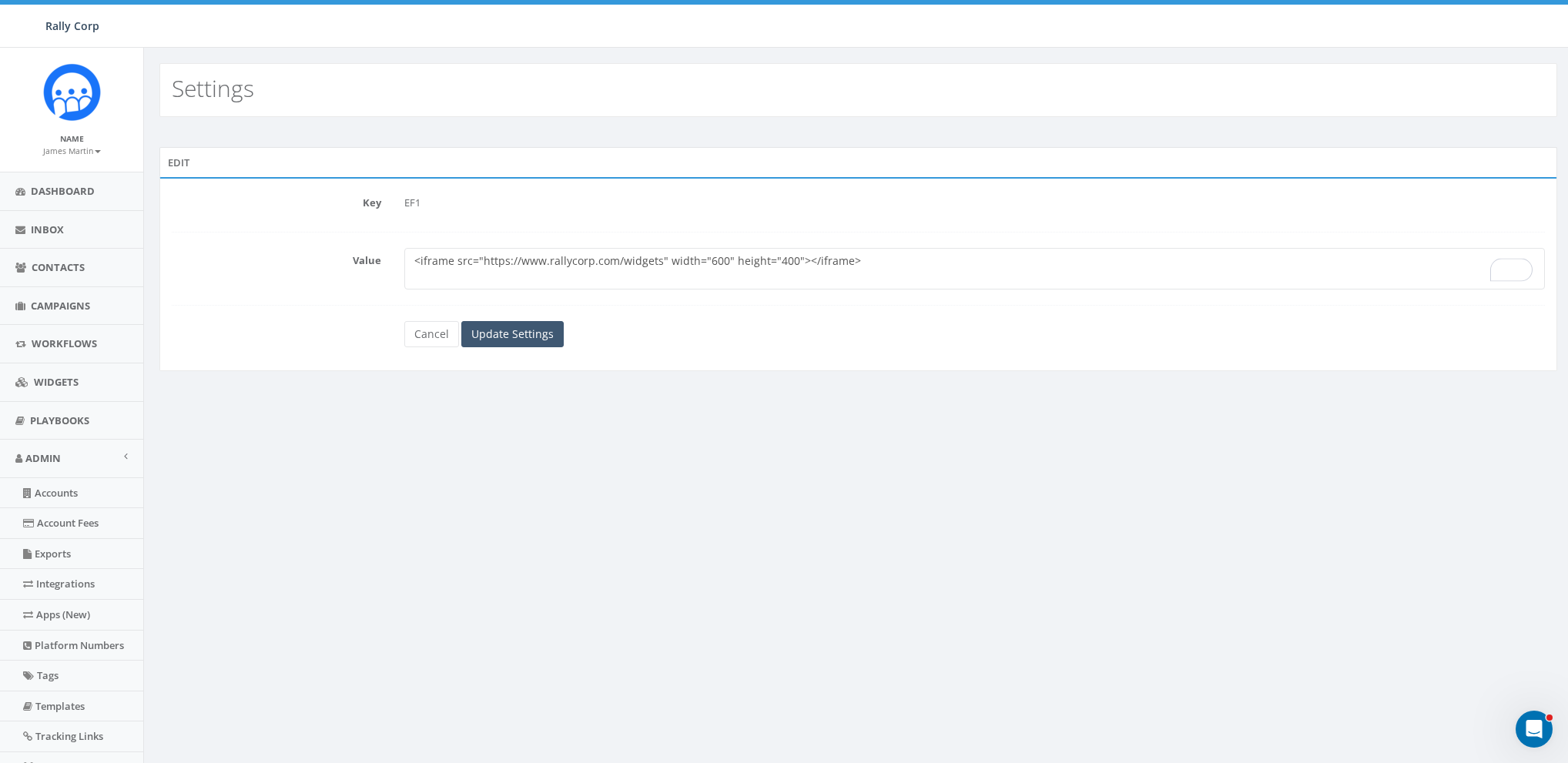 type on "<iframe src="https://www.rallycorp.com/widgets" width="600" height="400"></iframe>" 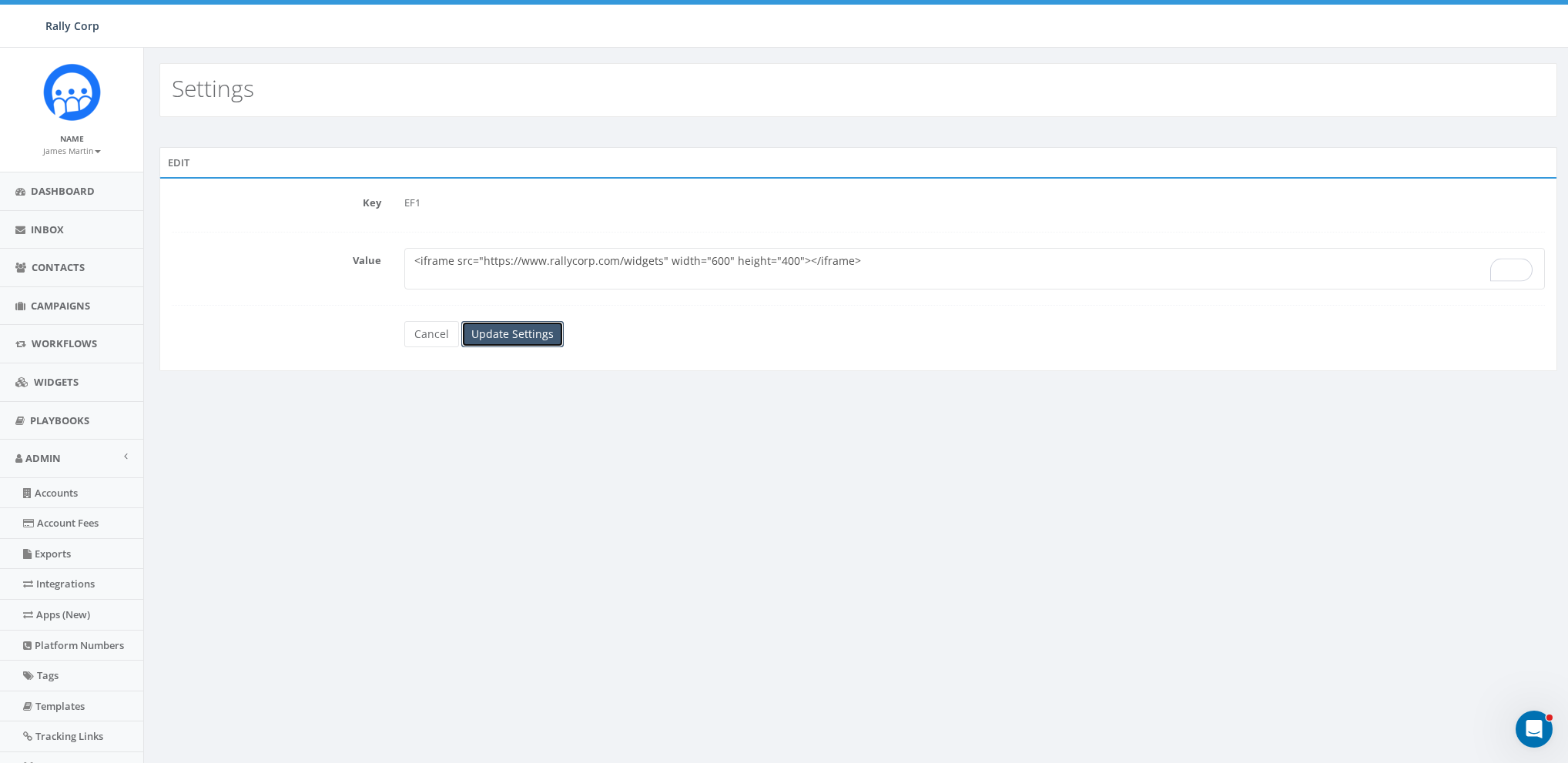 click on "Update Settings" at bounding box center [512, 334] 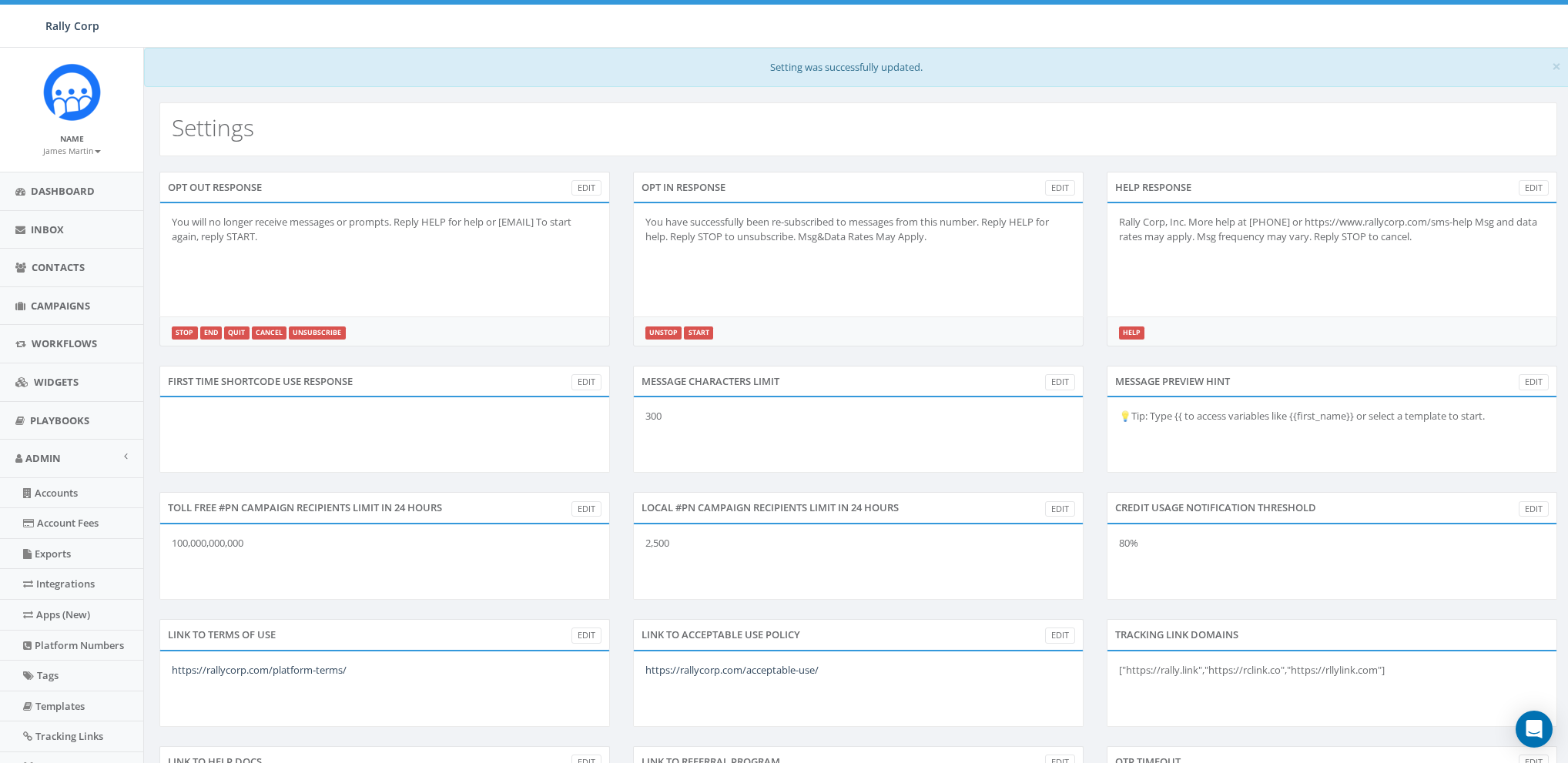 scroll, scrollTop: 0, scrollLeft: 0, axis: both 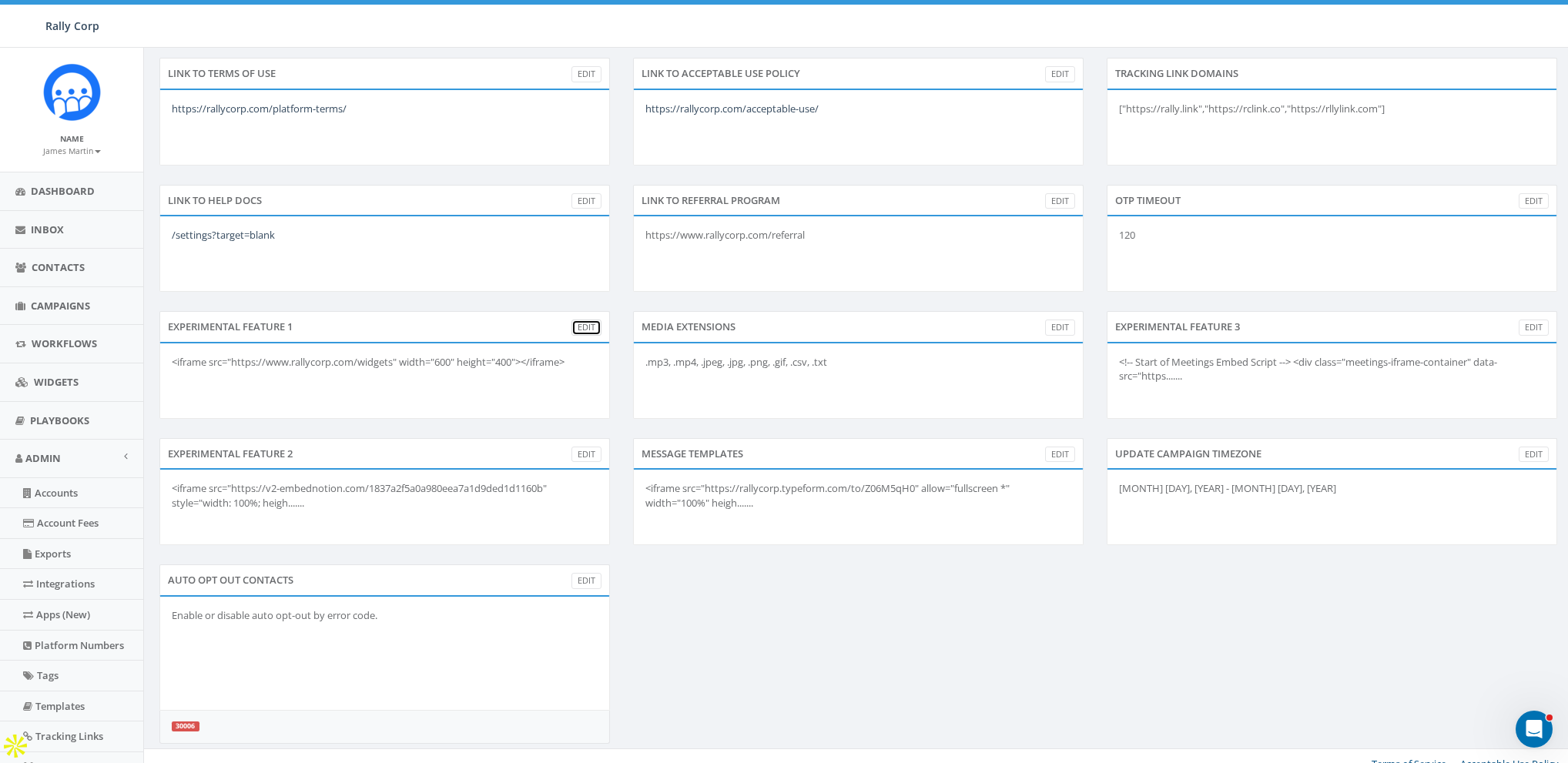 click on "Edit" at bounding box center [586, 327] 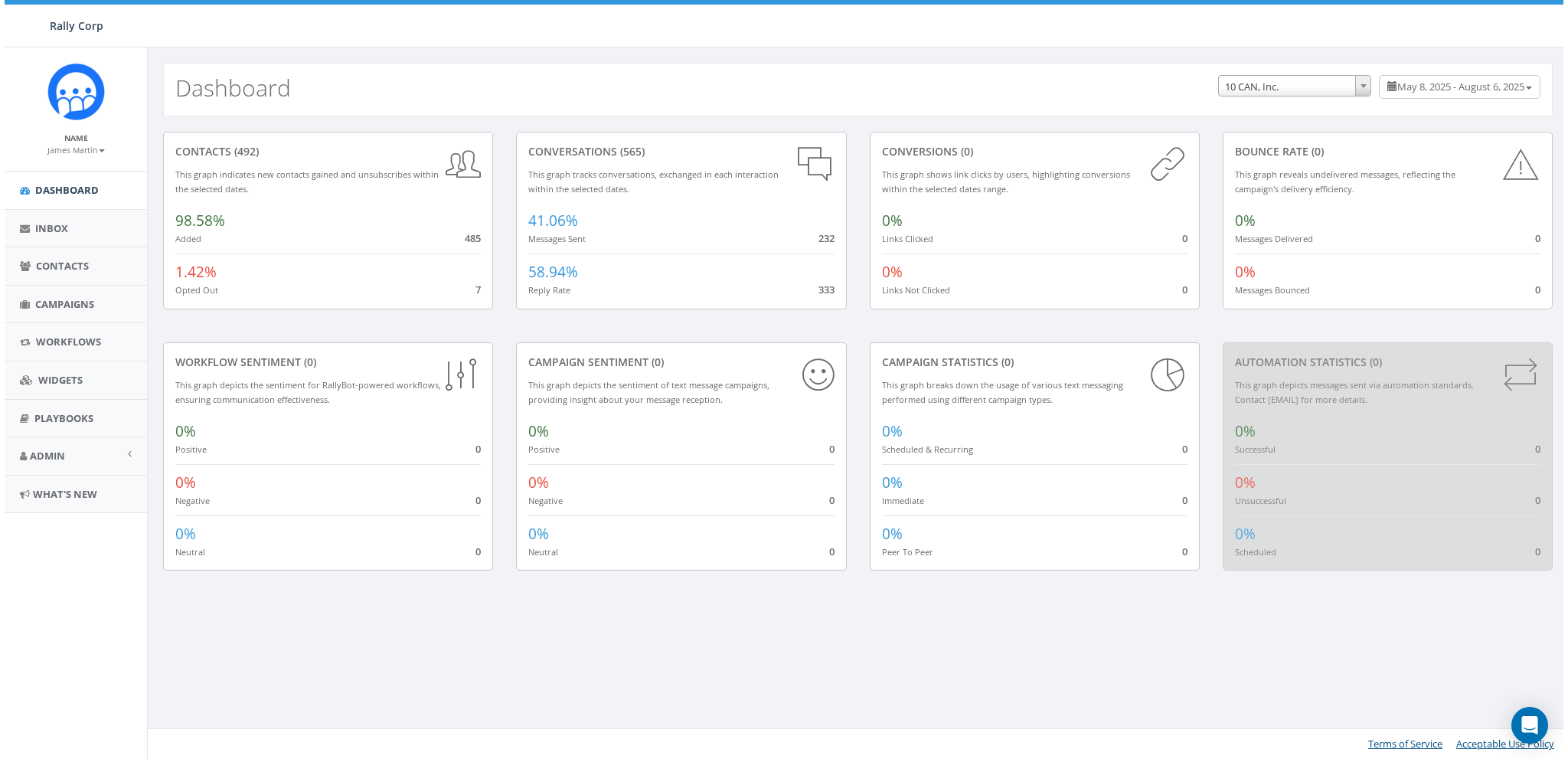 scroll, scrollTop: 0, scrollLeft: 0, axis: both 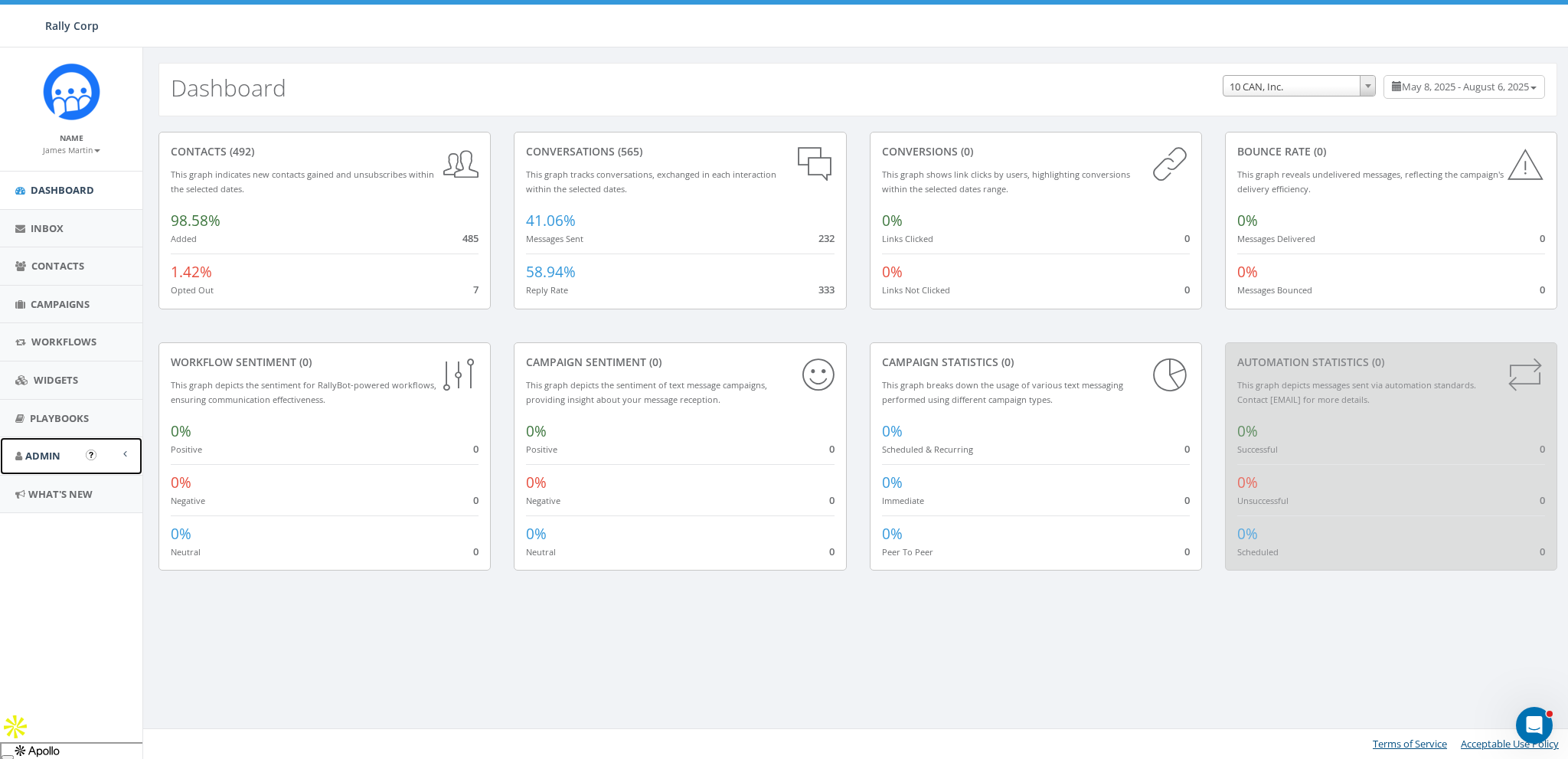 click on "Admin" at bounding box center (71, 456) 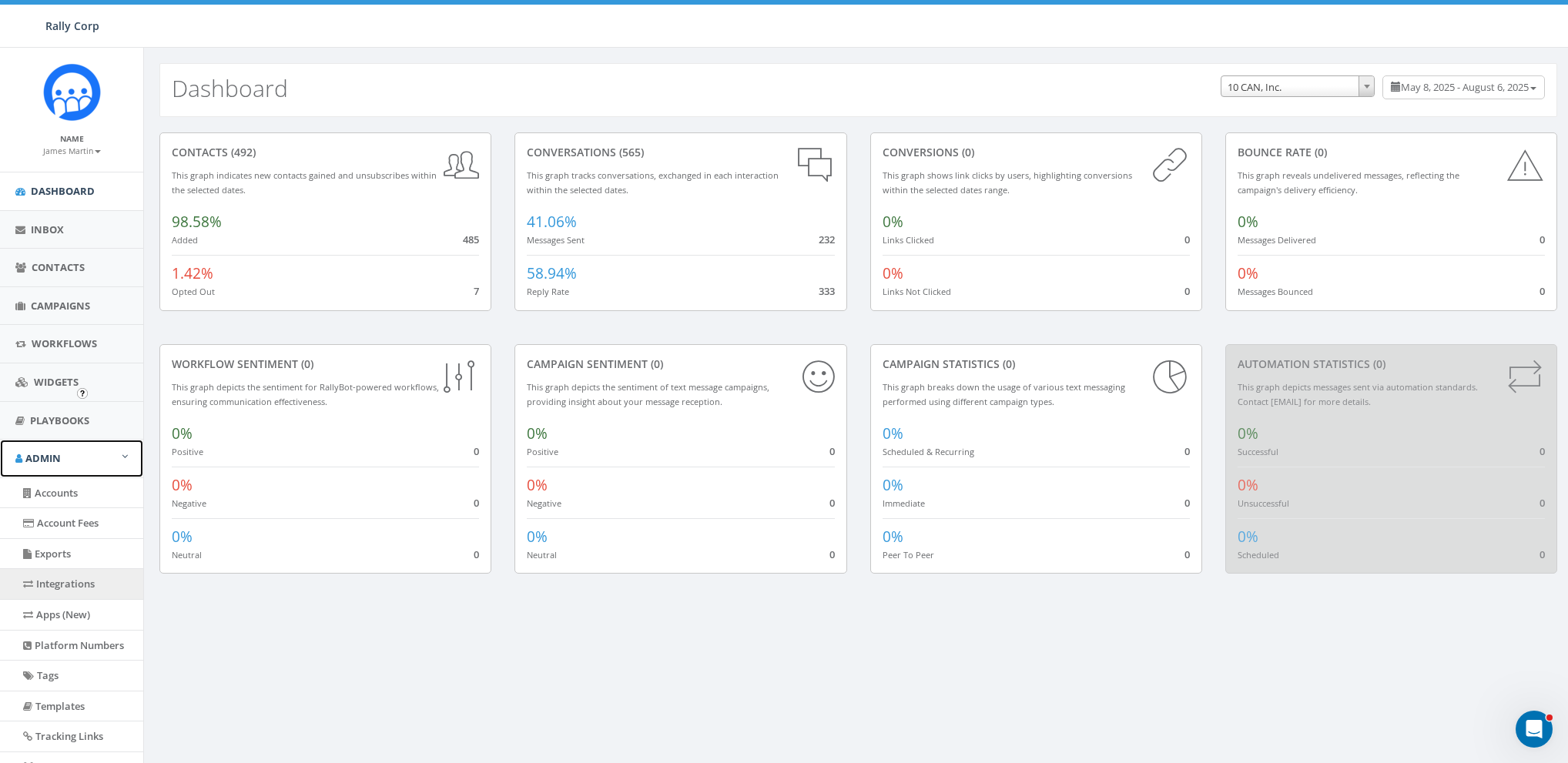 scroll, scrollTop: 159, scrollLeft: 0, axis: vertical 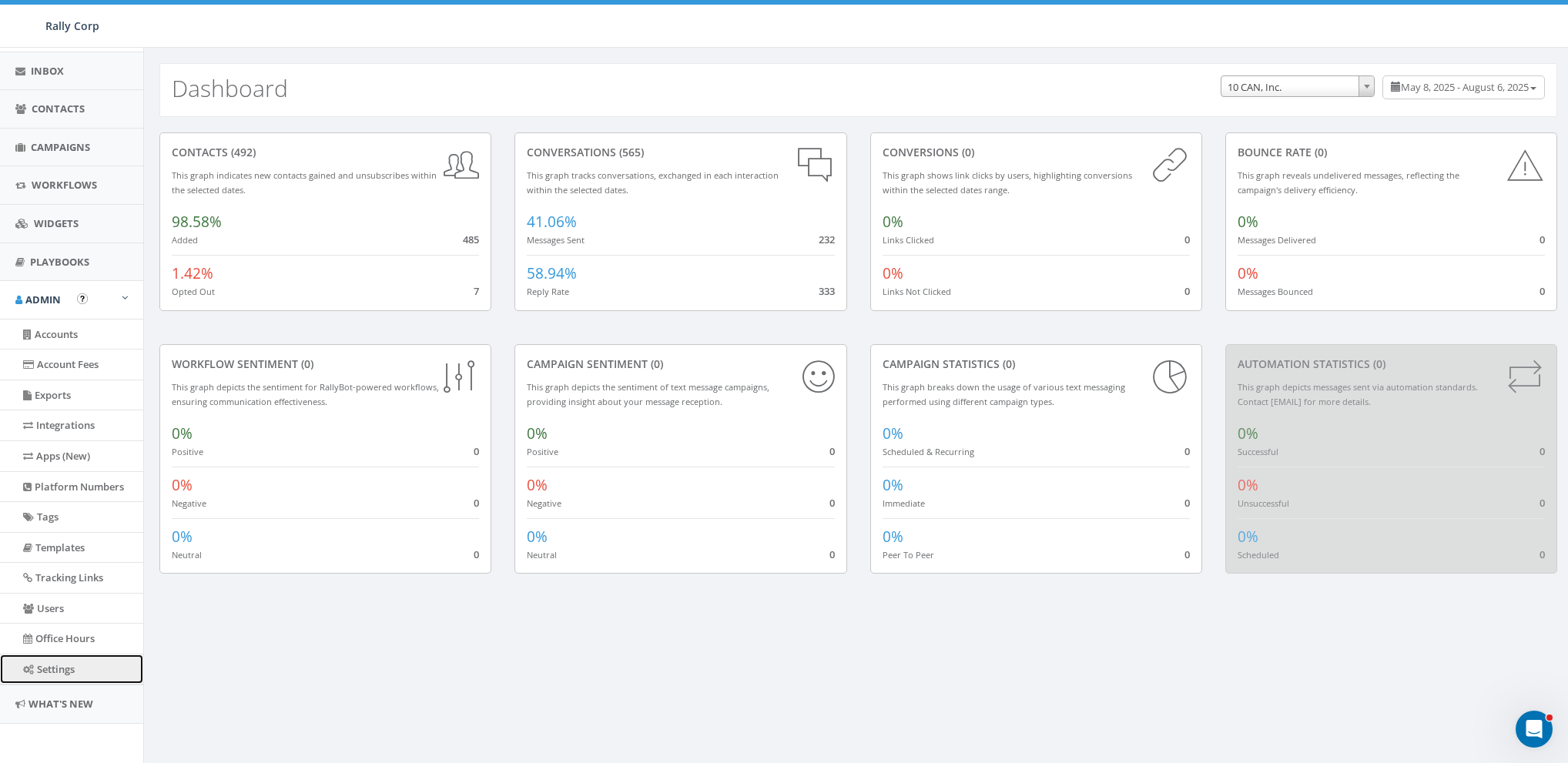 click on "Settings" at bounding box center (72, 669) 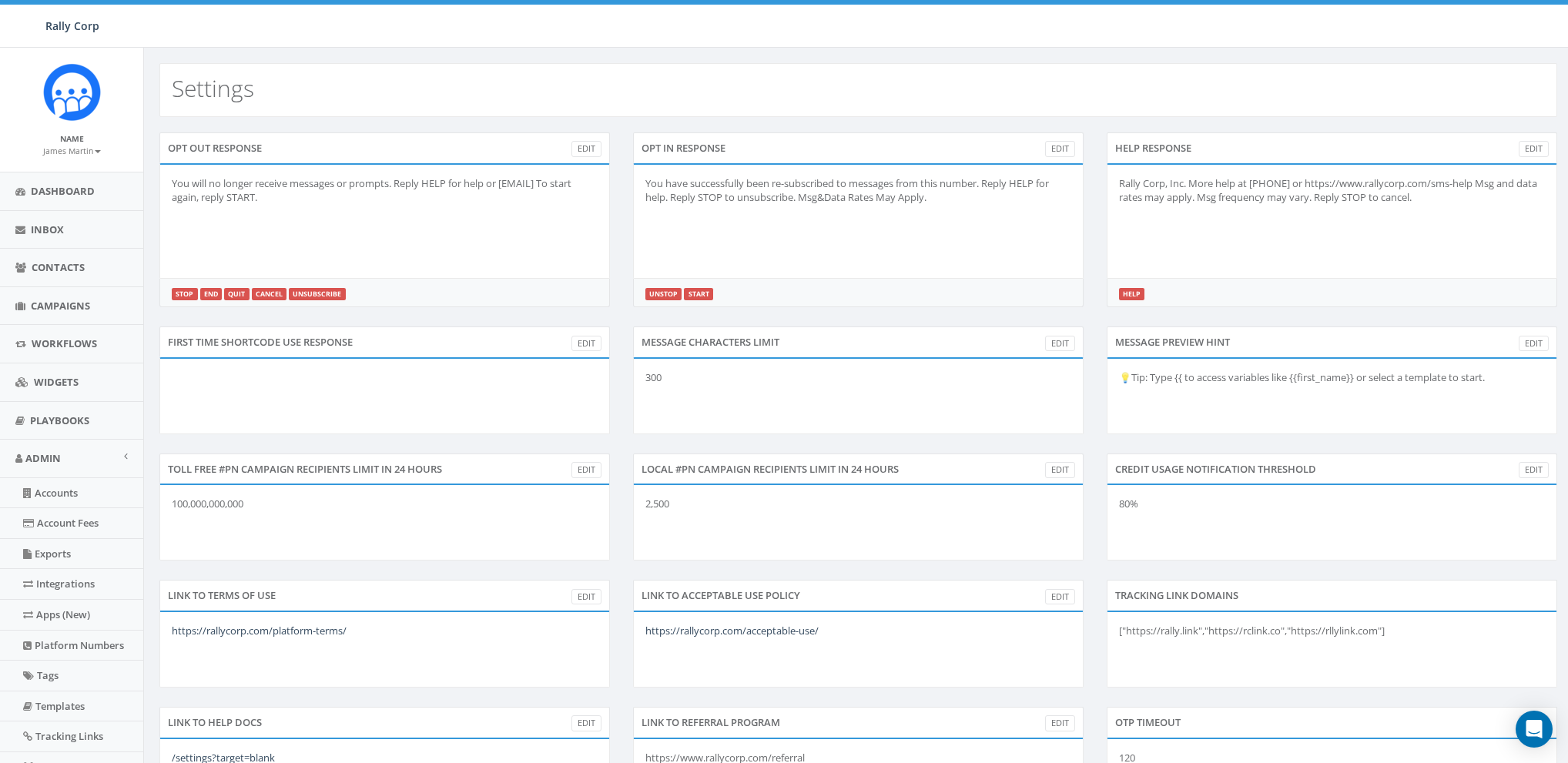 scroll, scrollTop: 0, scrollLeft: 0, axis: both 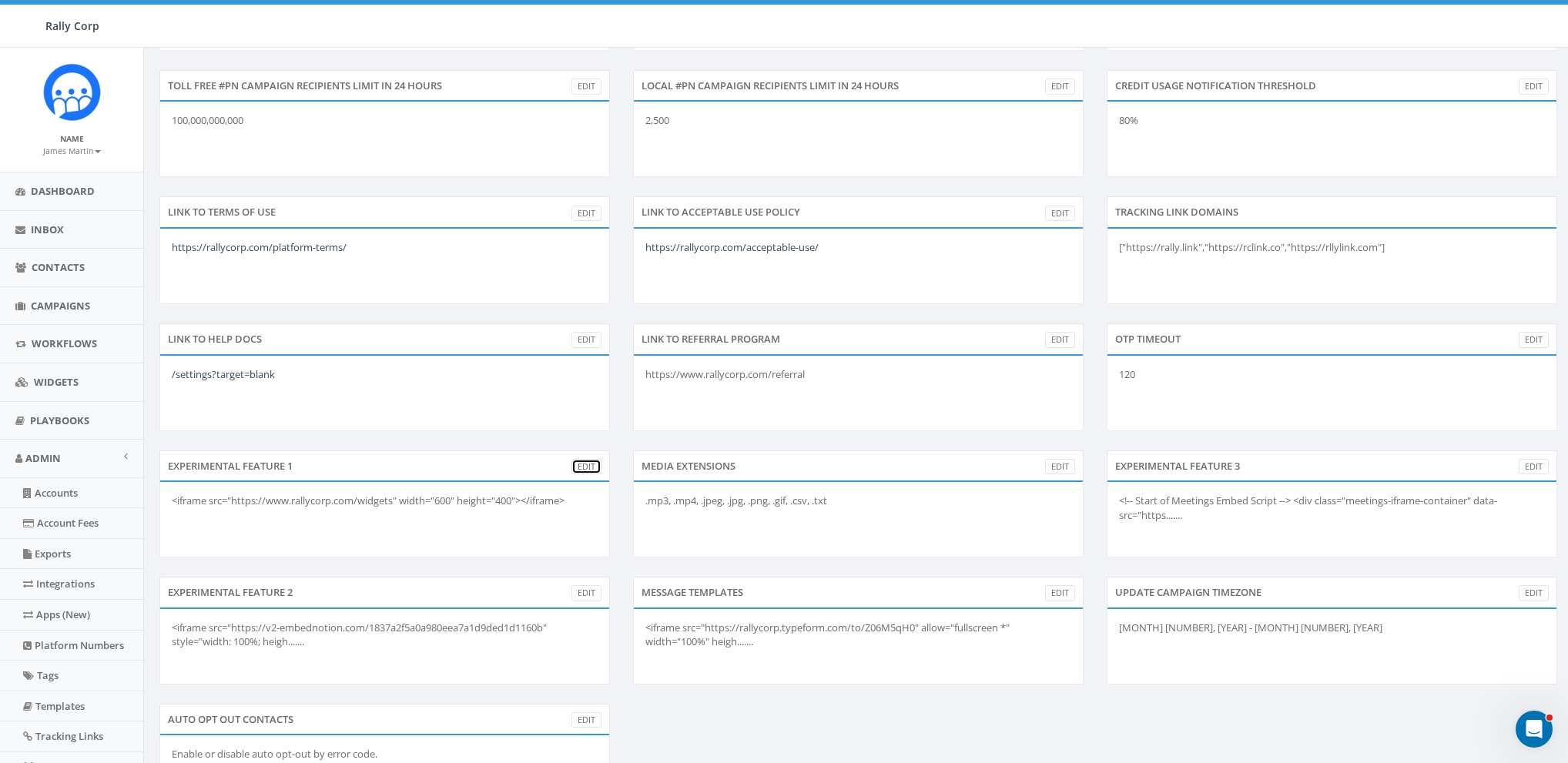 click on "Edit" at bounding box center [586, 467] 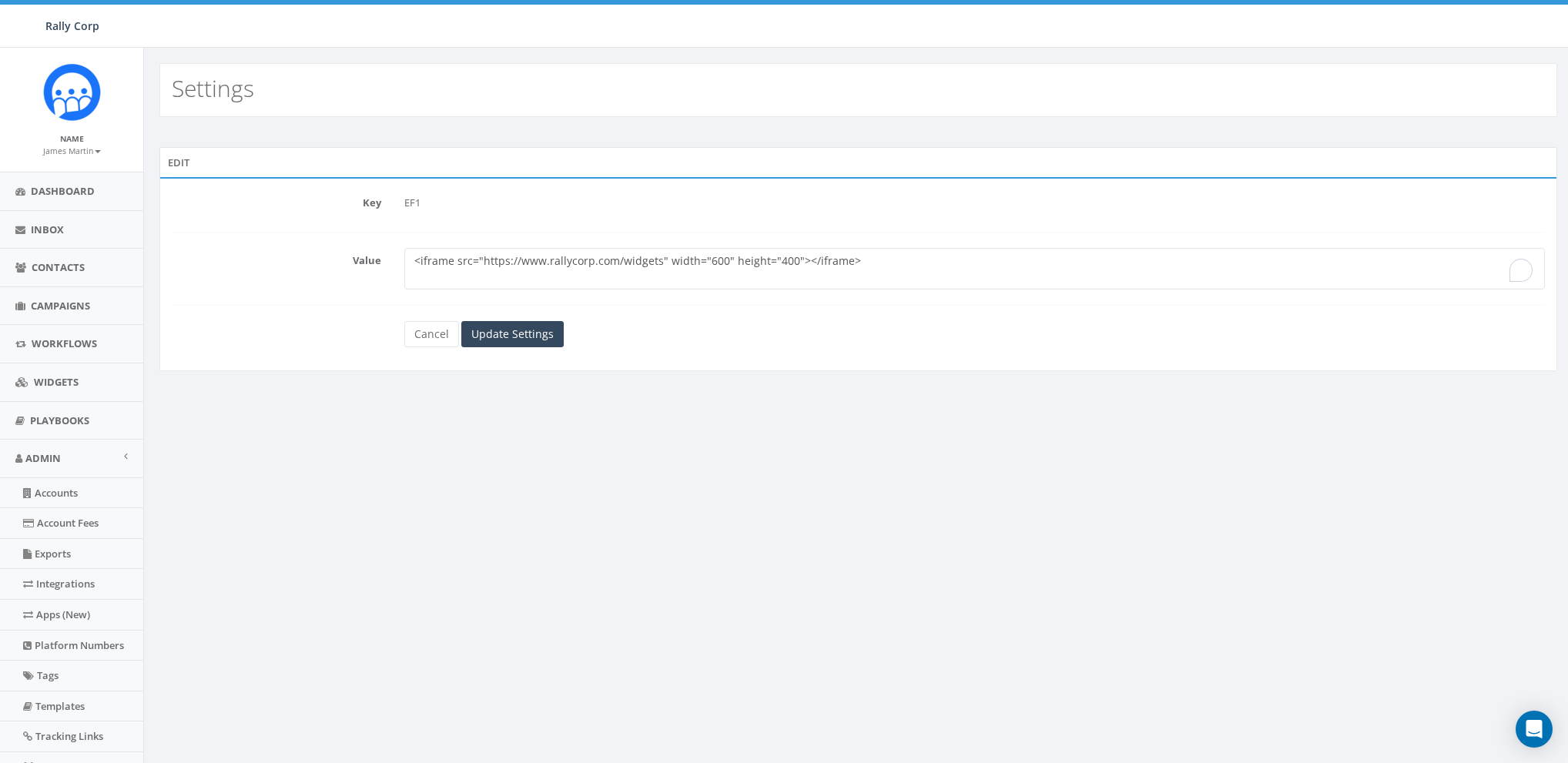 scroll, scrollTop: 0, scrollLeft: 0, axis: both 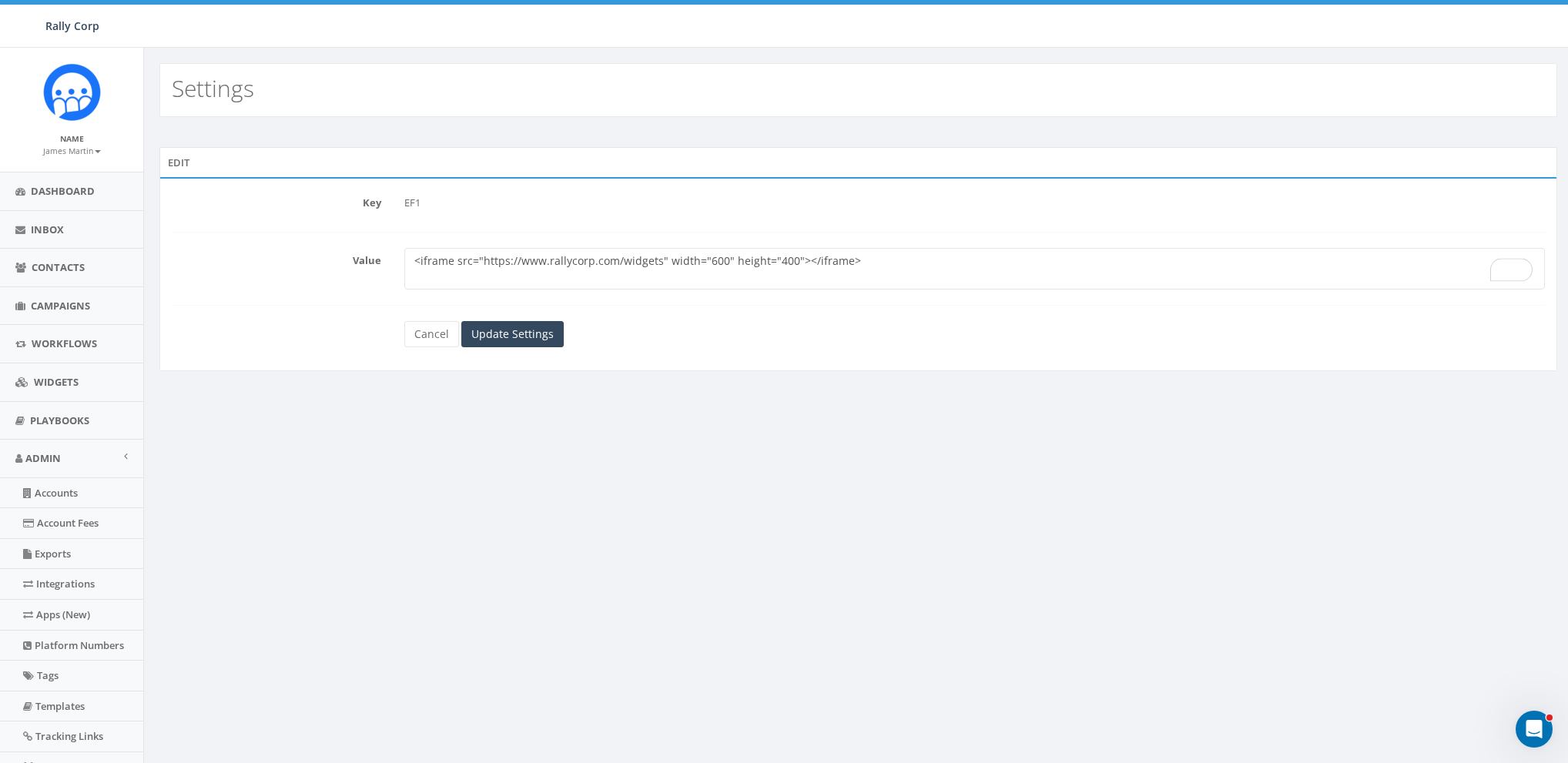 click on "<iframe src="https://www.rallycorp.com/widgets" width="600" height="400"></iframe>" at bounding box center [974, 269] 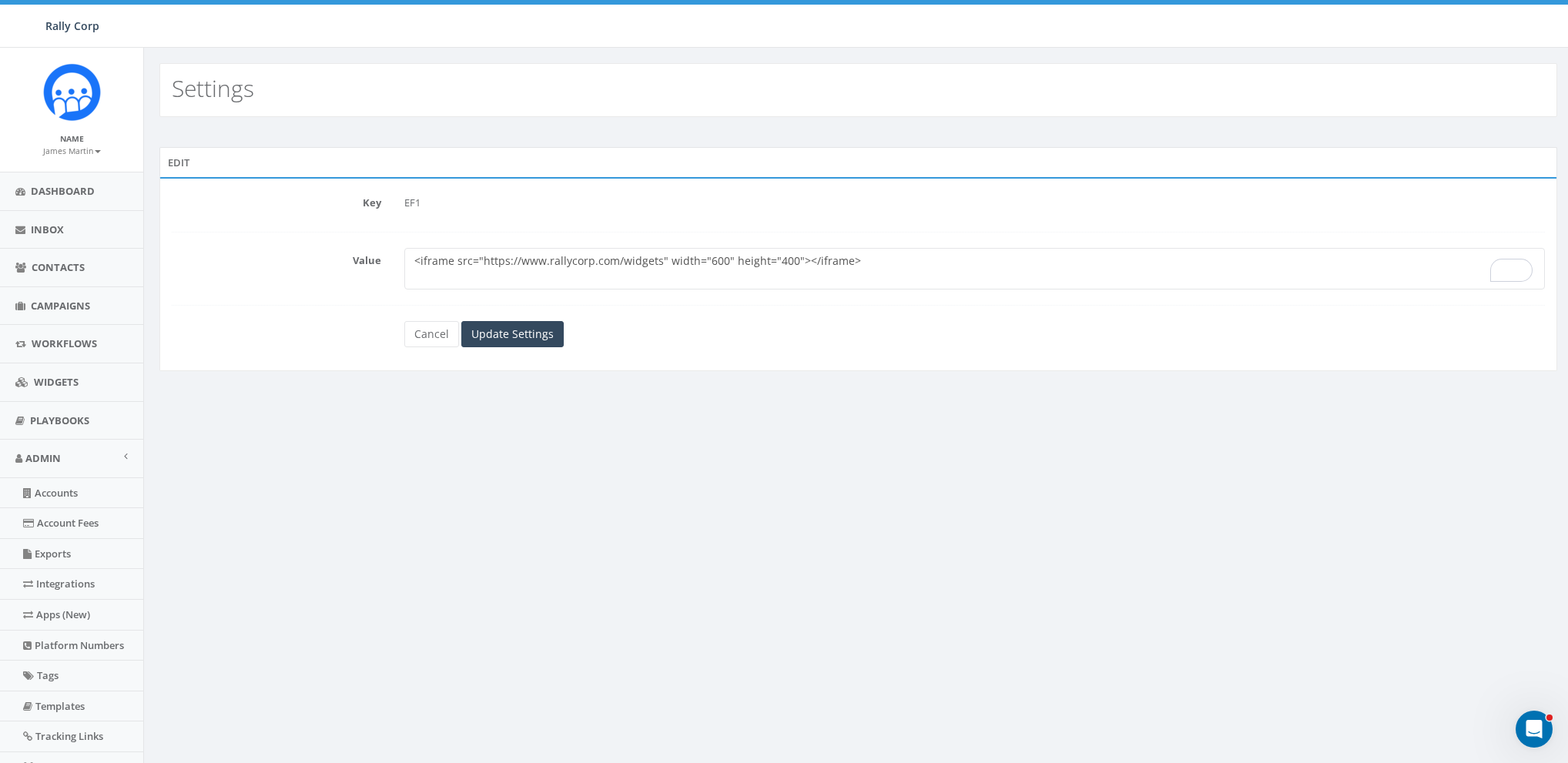 click on "<iframe src="https://www.rallycorp.com/widgets" width="600" height="400"></iframe>" at bounding box center [974, 269] 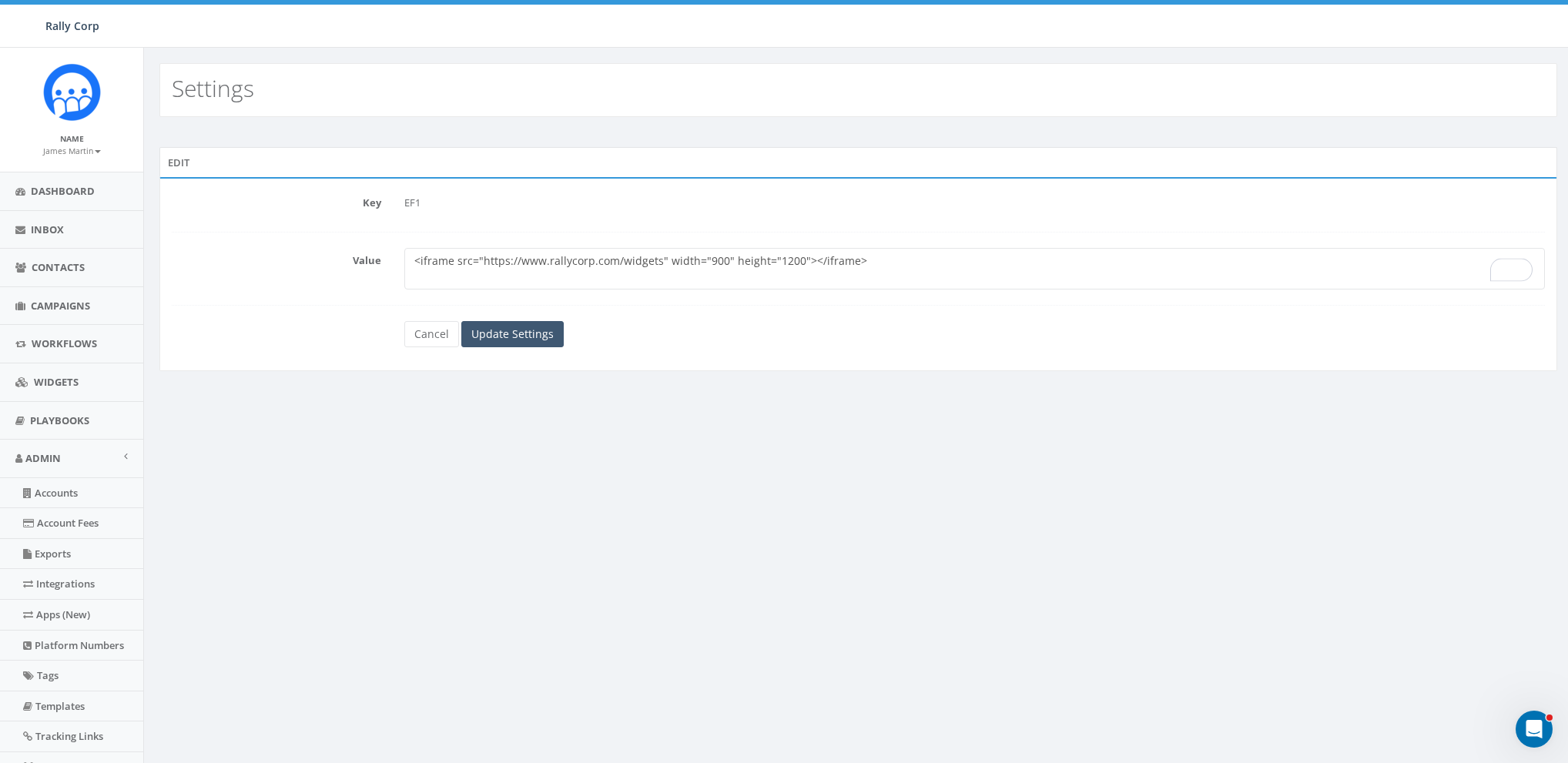 type on "<iframe src="https://www.rallycorp.com/widgets" width="900" height="1200"></iframe>" 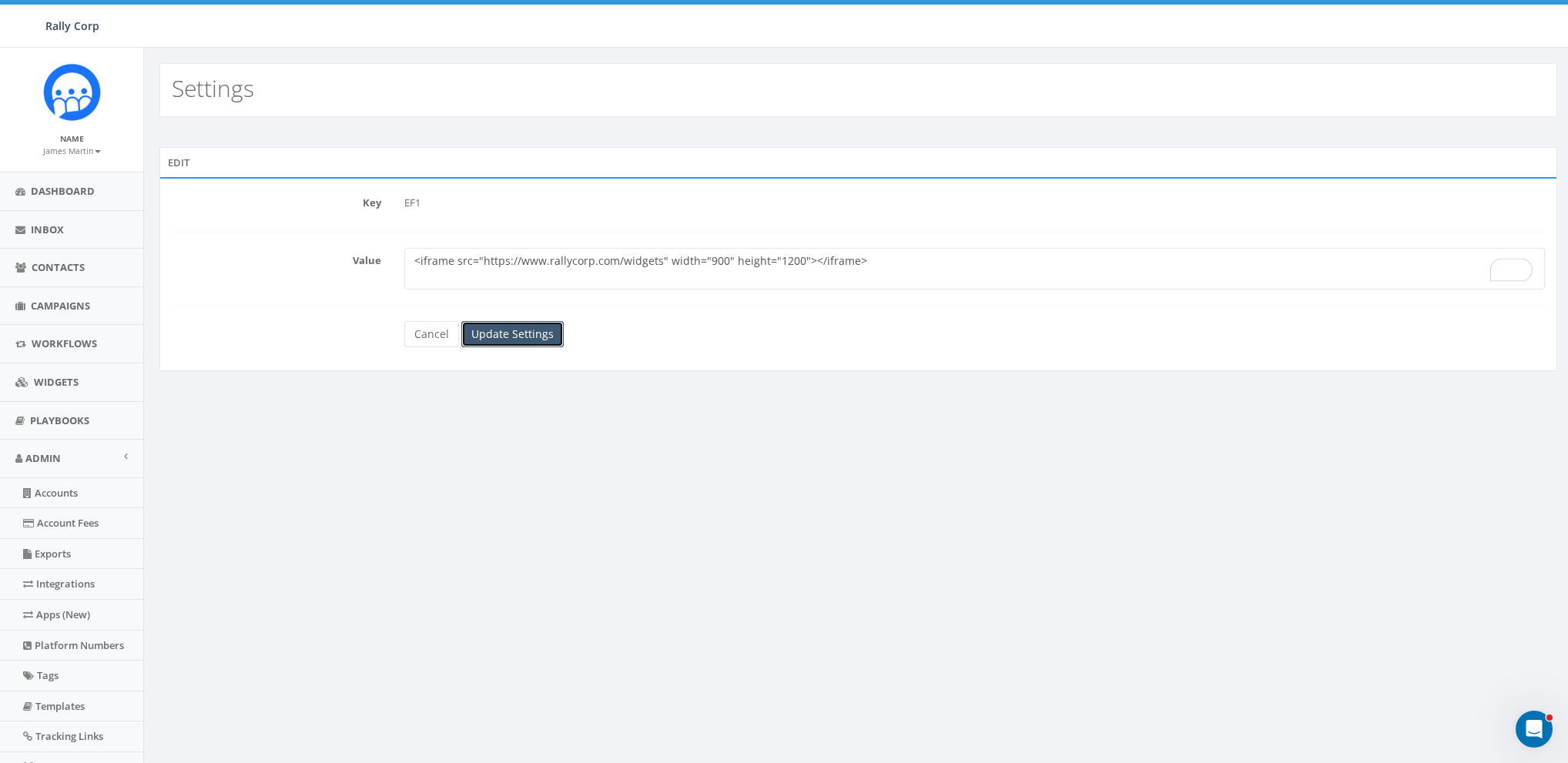 click on "Update Settings" at bounding box center (512, 334) 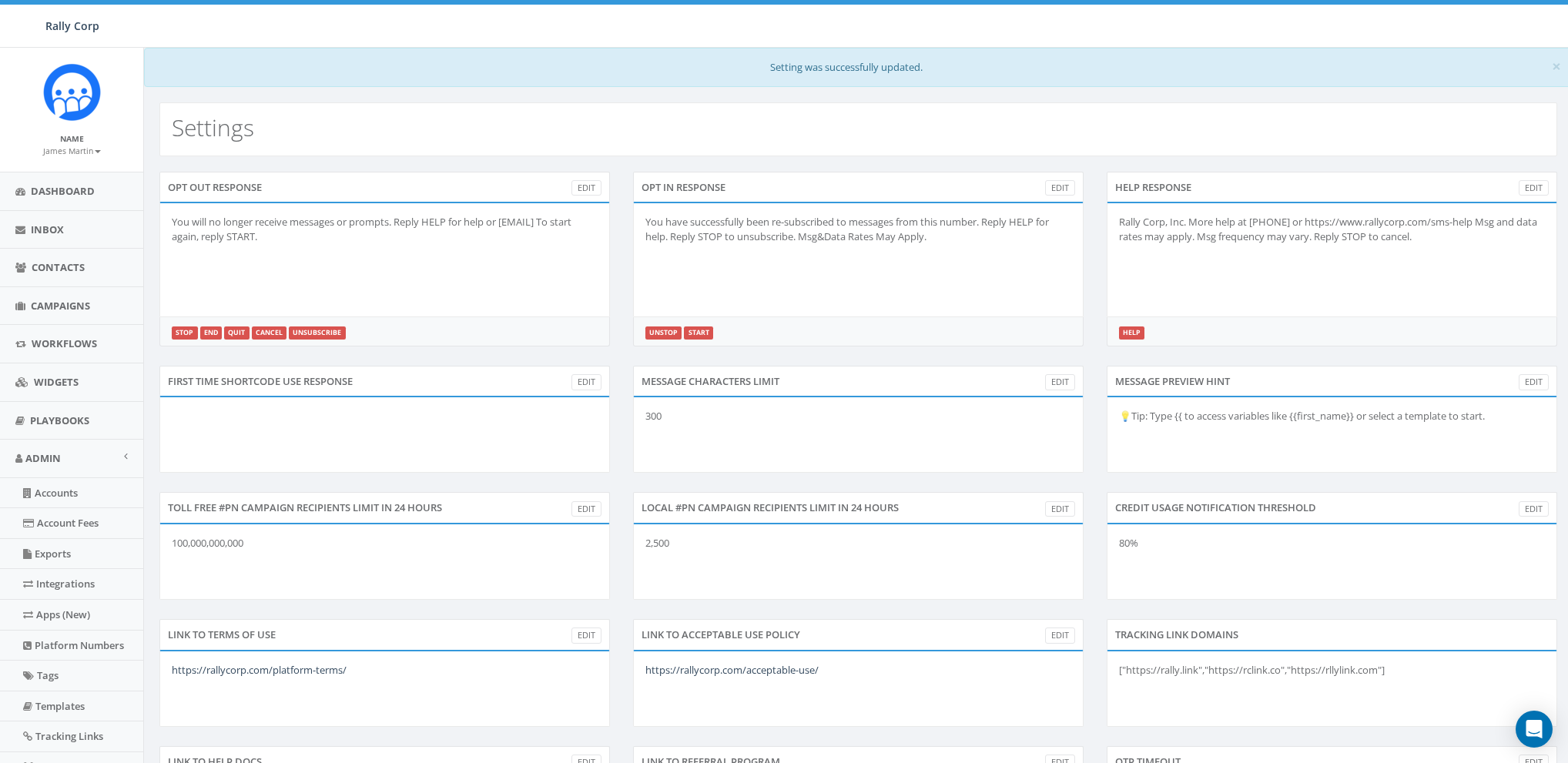 scroll, scrollTop: 0, scrollLeft: 0, axis: both 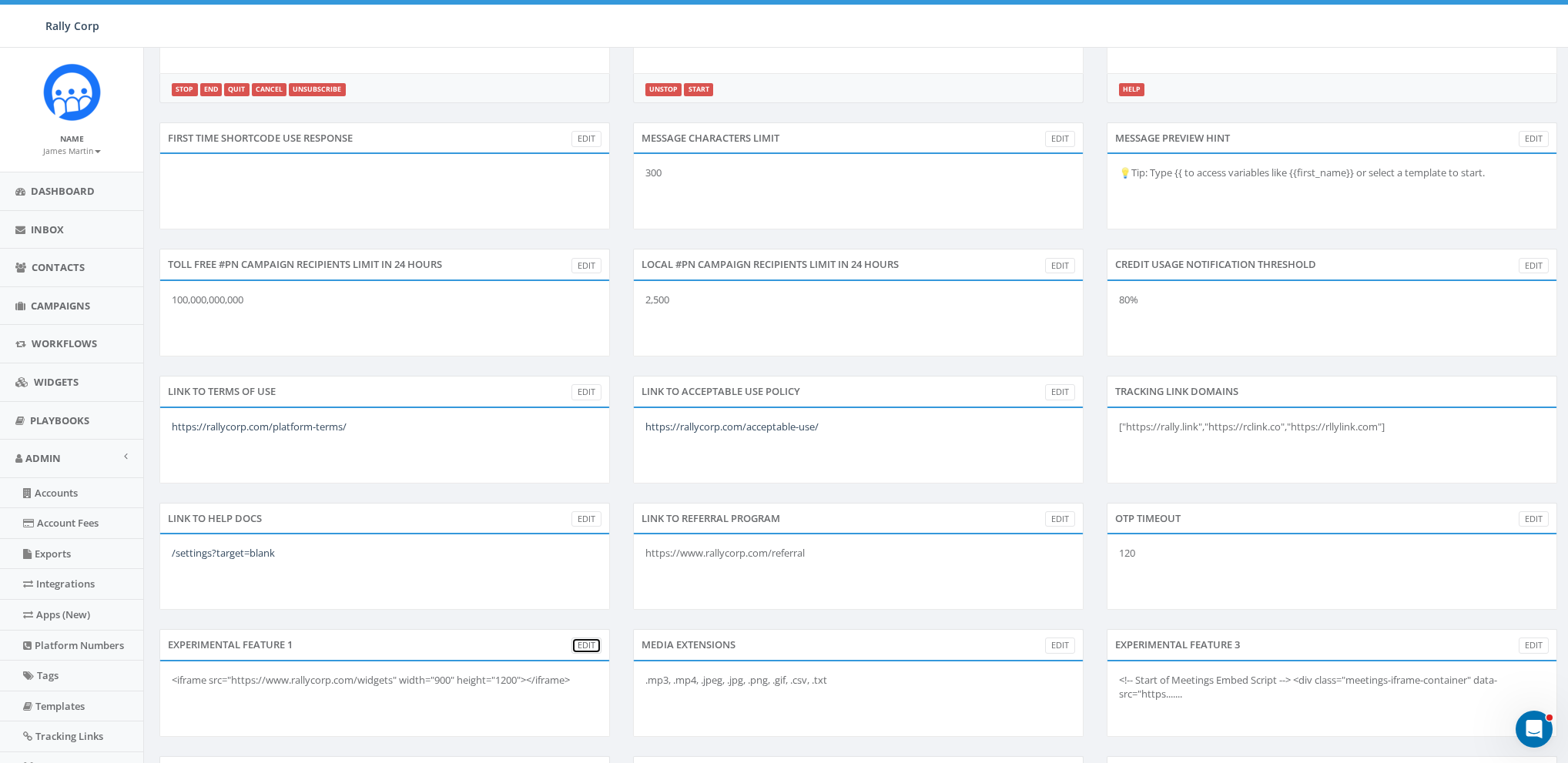 click on "Edit" at bounding box center (586, 645) 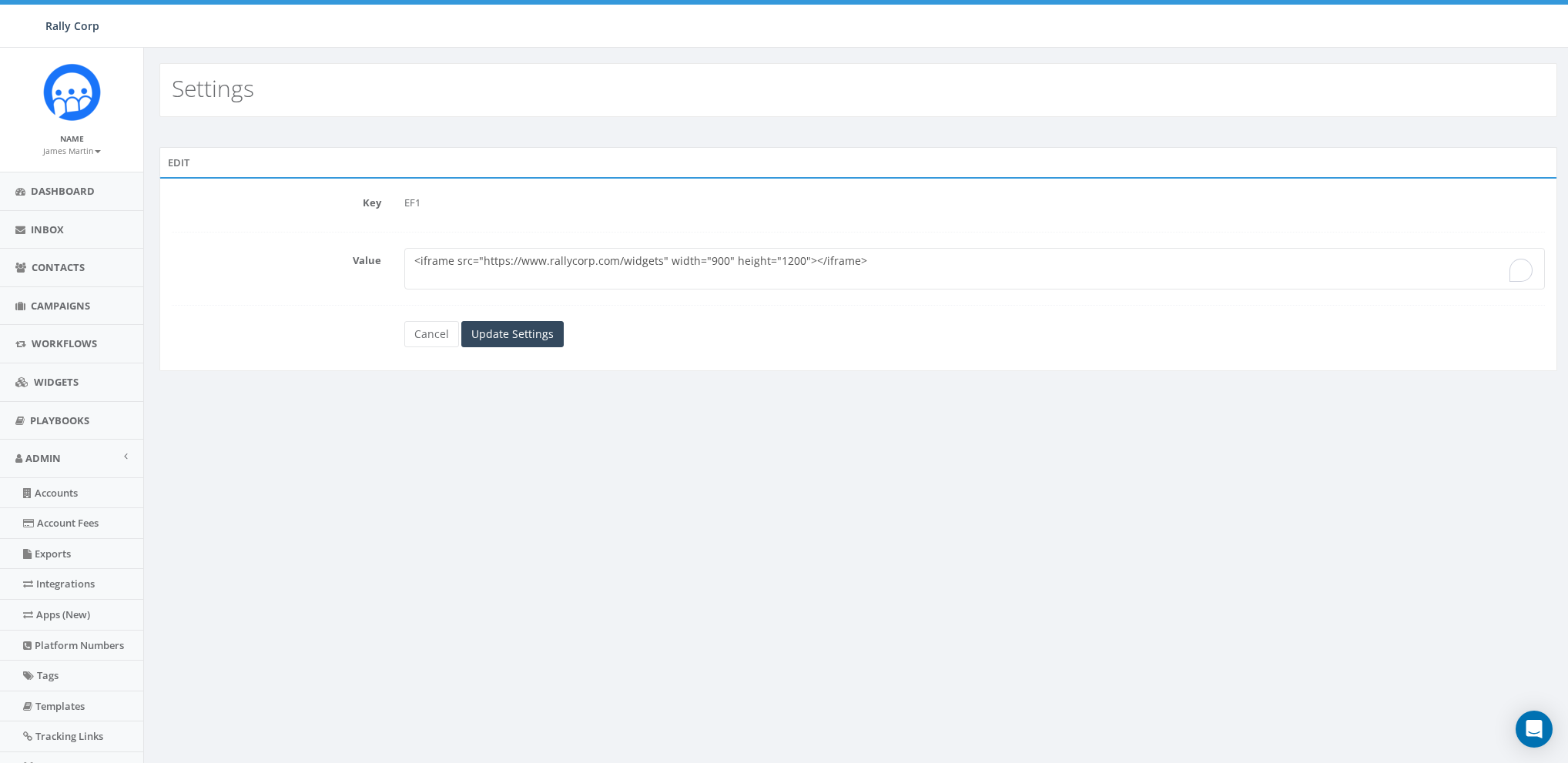 scroll, scrollTop: 0, scrollLeft: 0, axis: both 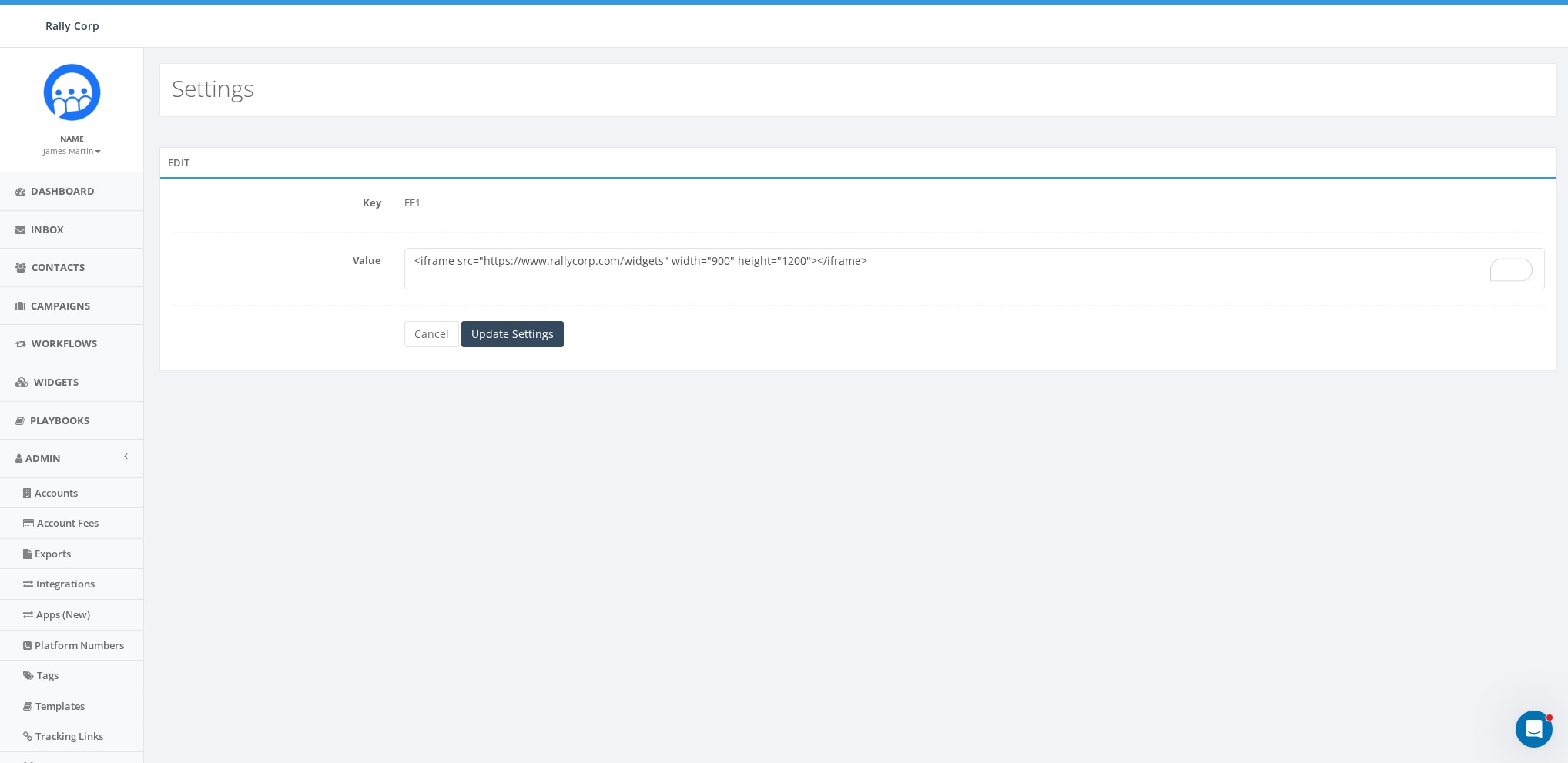 drag, startPoint x: 776, startPoint y: 262, endPoint x: 842, endPoint y: 331, distance: 95.48298 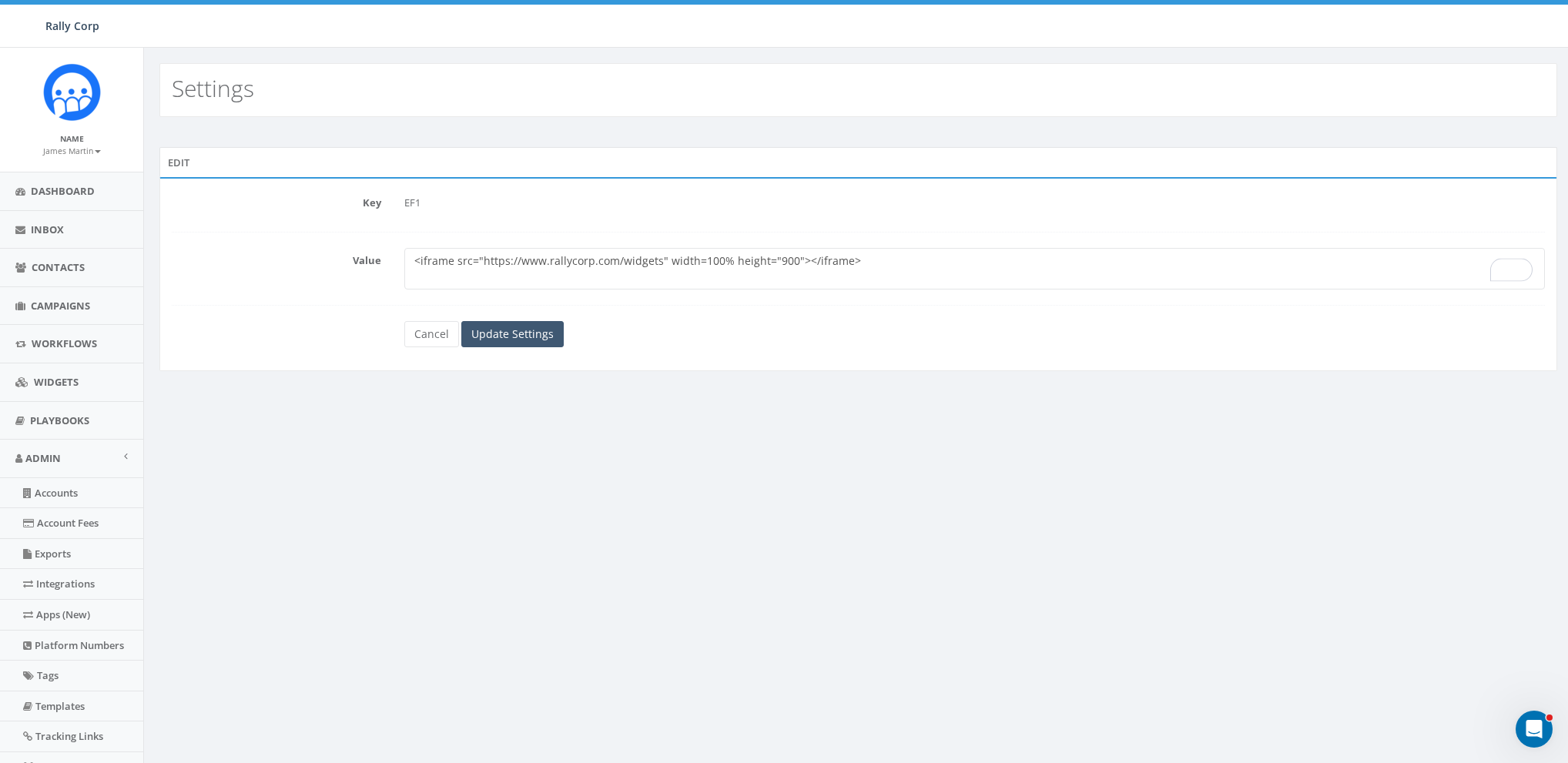 type on "<iframe src="https://www.rallycorp.com/widgets" width=100% height="900"></iframe>" 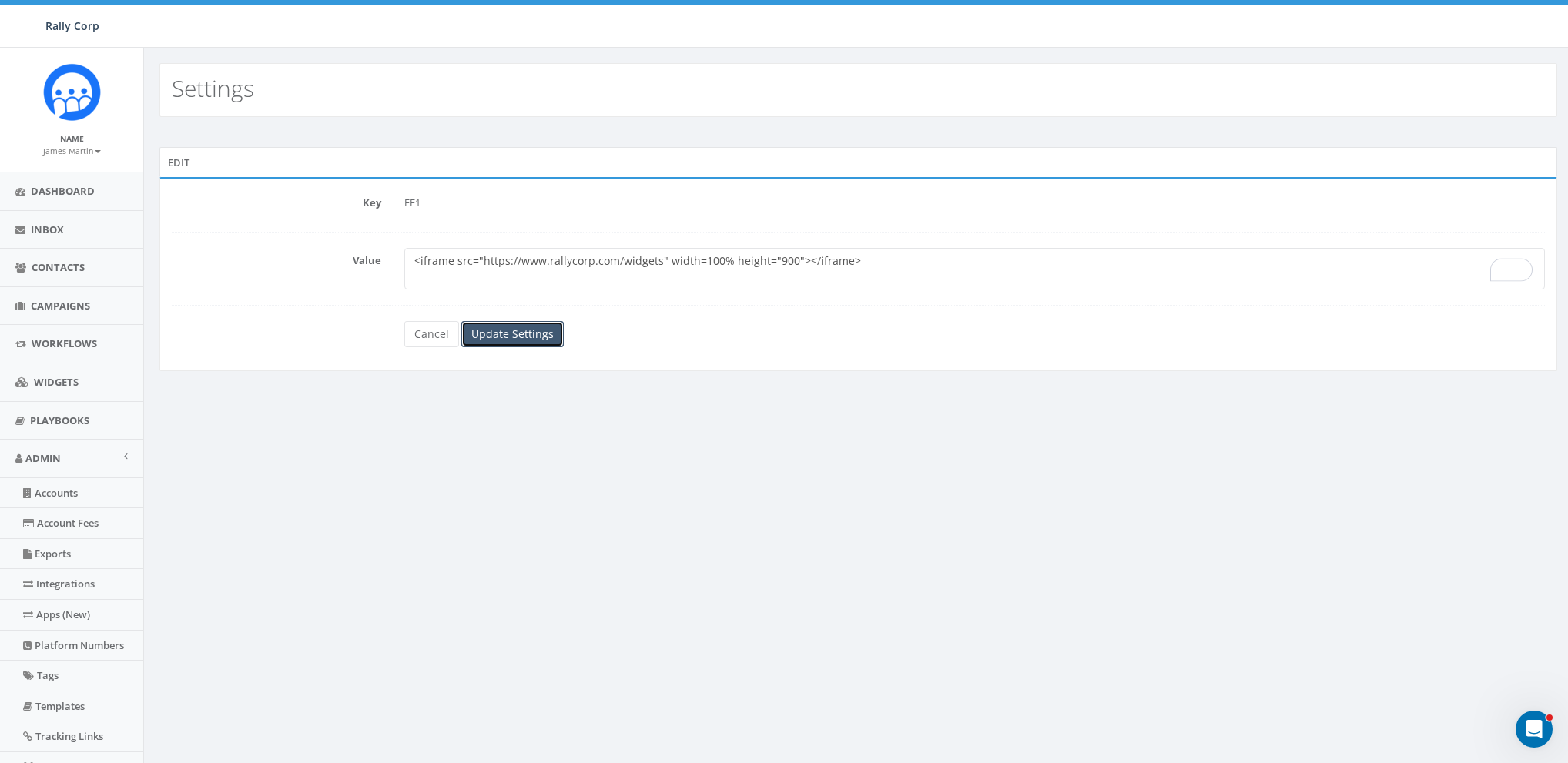 click on "Update Settings" at bounding box center [512, 334] 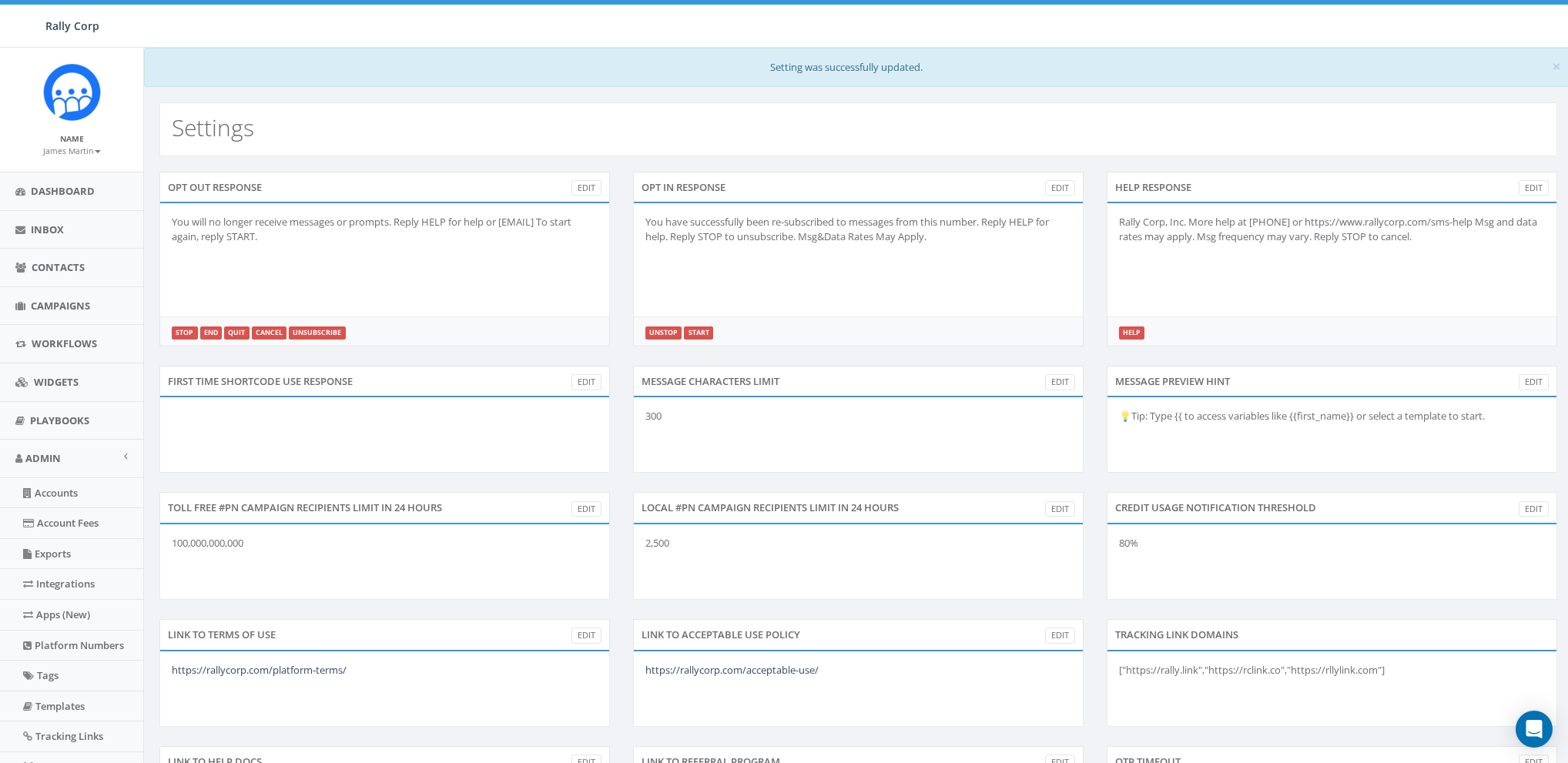 scroll, scrollTop: 0, scrollLeft: 0, axis: both 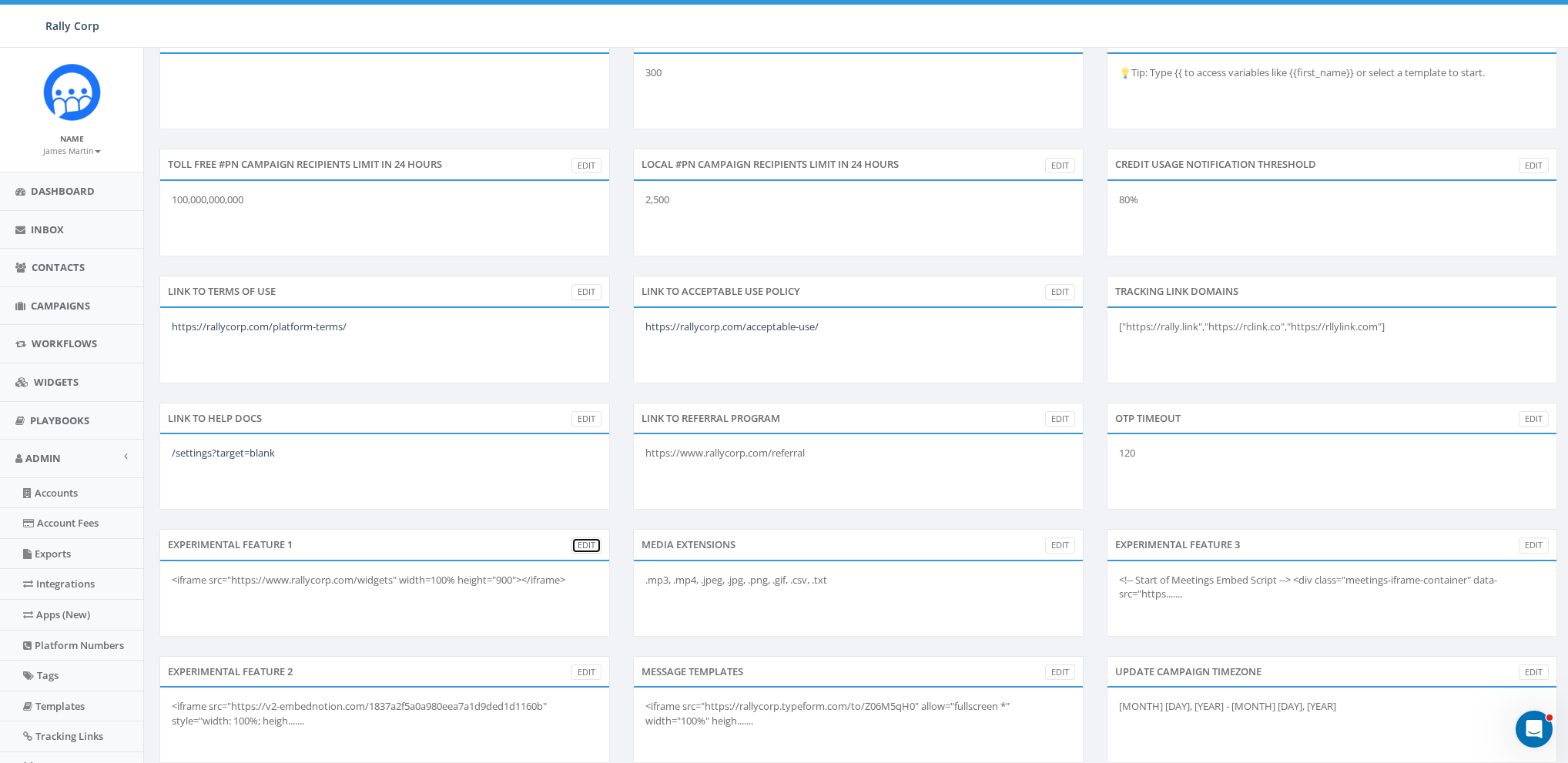 click on "Edit" at bounding box center [586, 545] 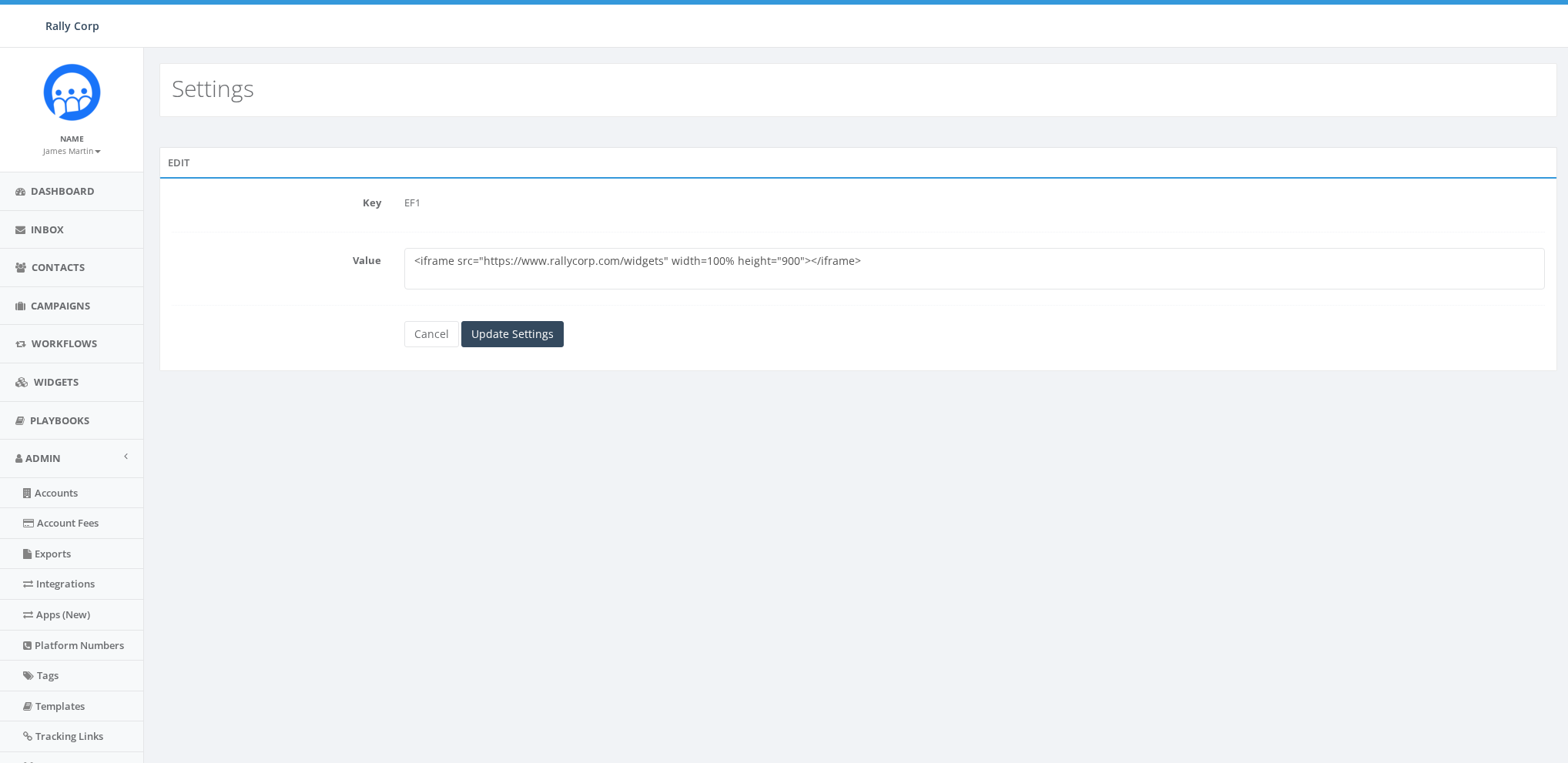 scroll, scrollTop: 0, scrollLeft: 0, axis: both 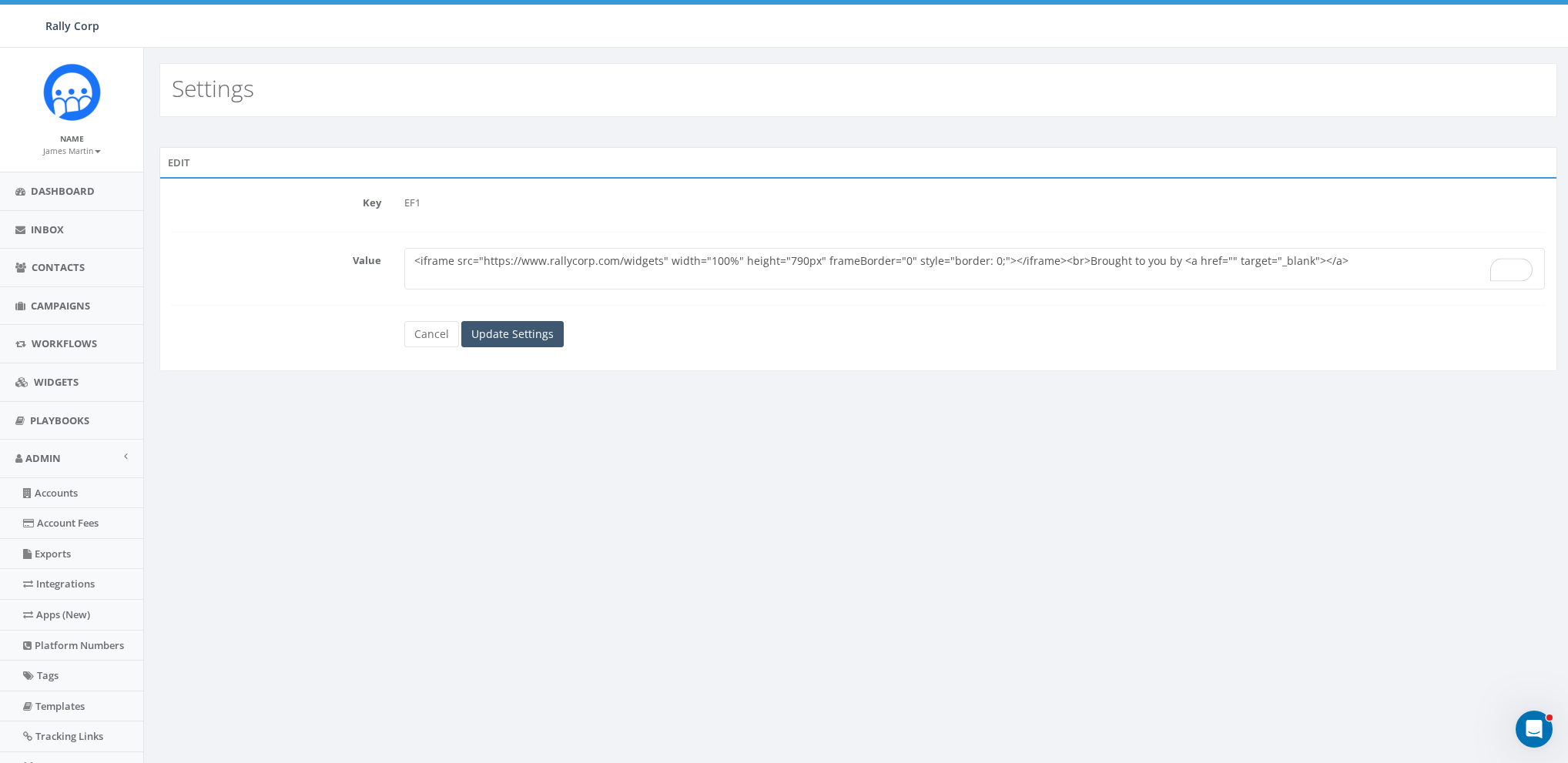 type on "<iframe src="https://www.rallycorp.com/widgets" width="100%" height="790px" frameBorder="0" style="border: 0;"></iframe><br>Brought to you by <a href="" target="_blank"></a>" 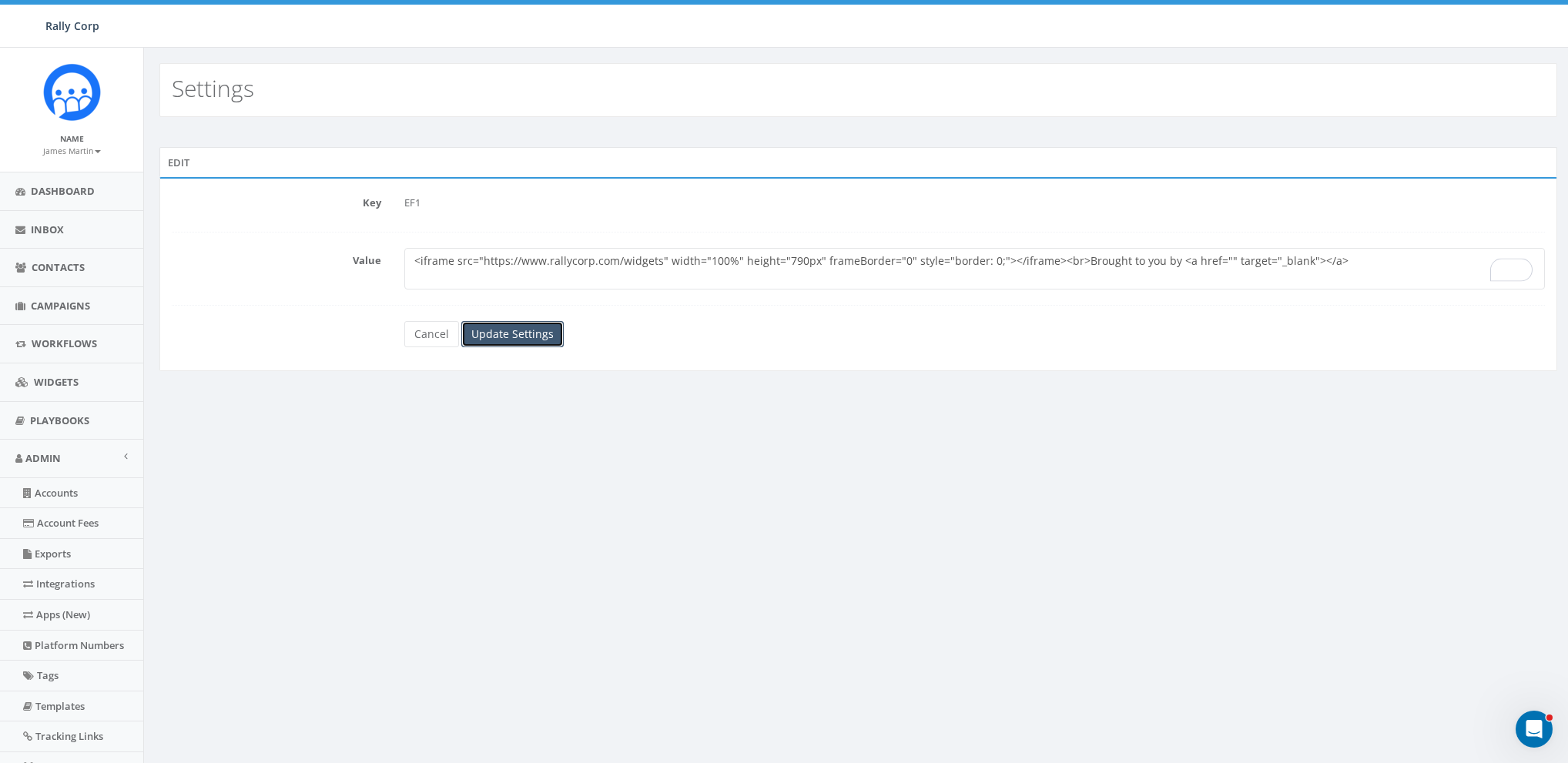 click on "Update Settings" at bounding box center [512, 334] 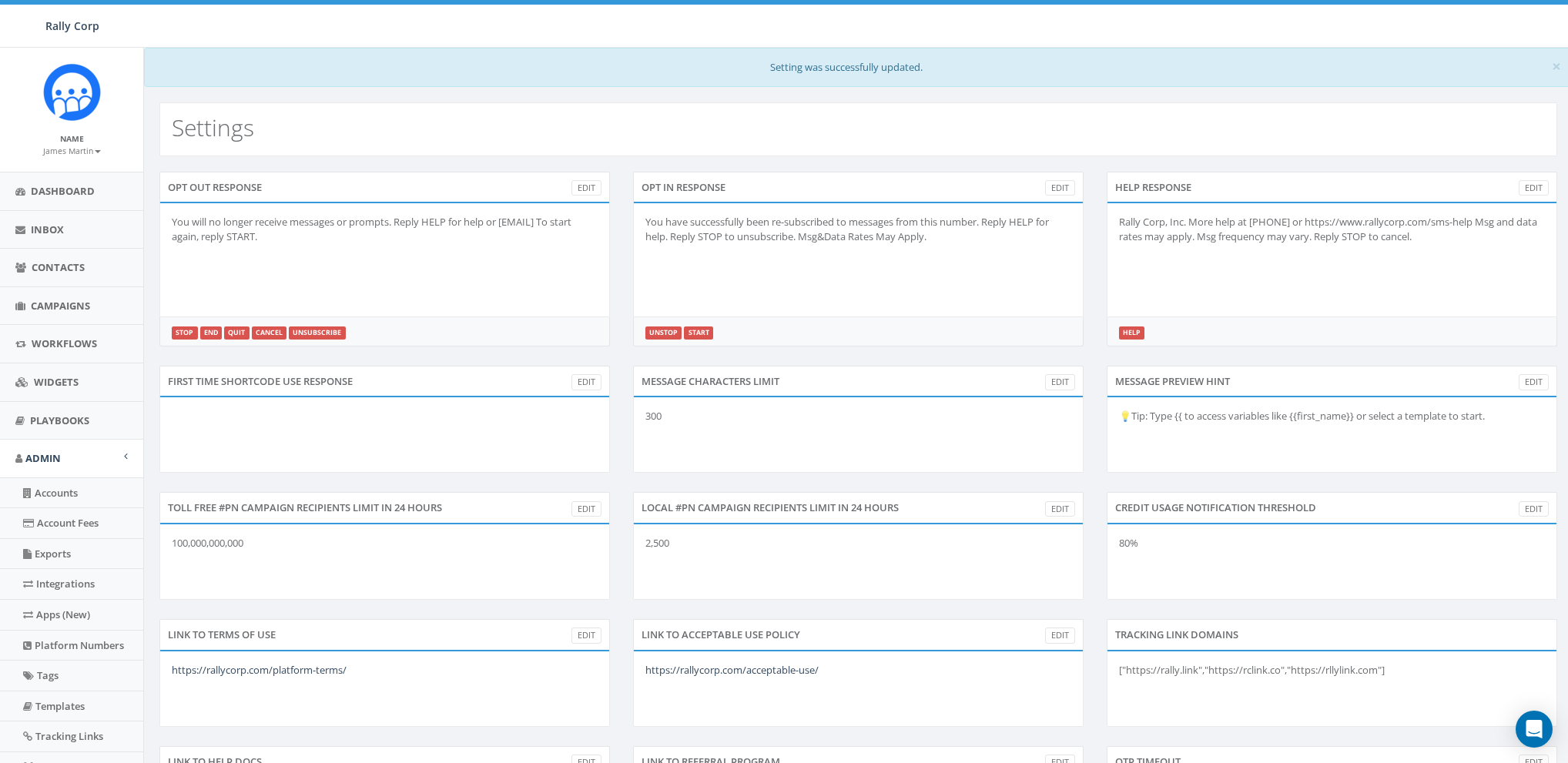 scroll, scrollTop: 0, scrollLeft: 0, axis: both 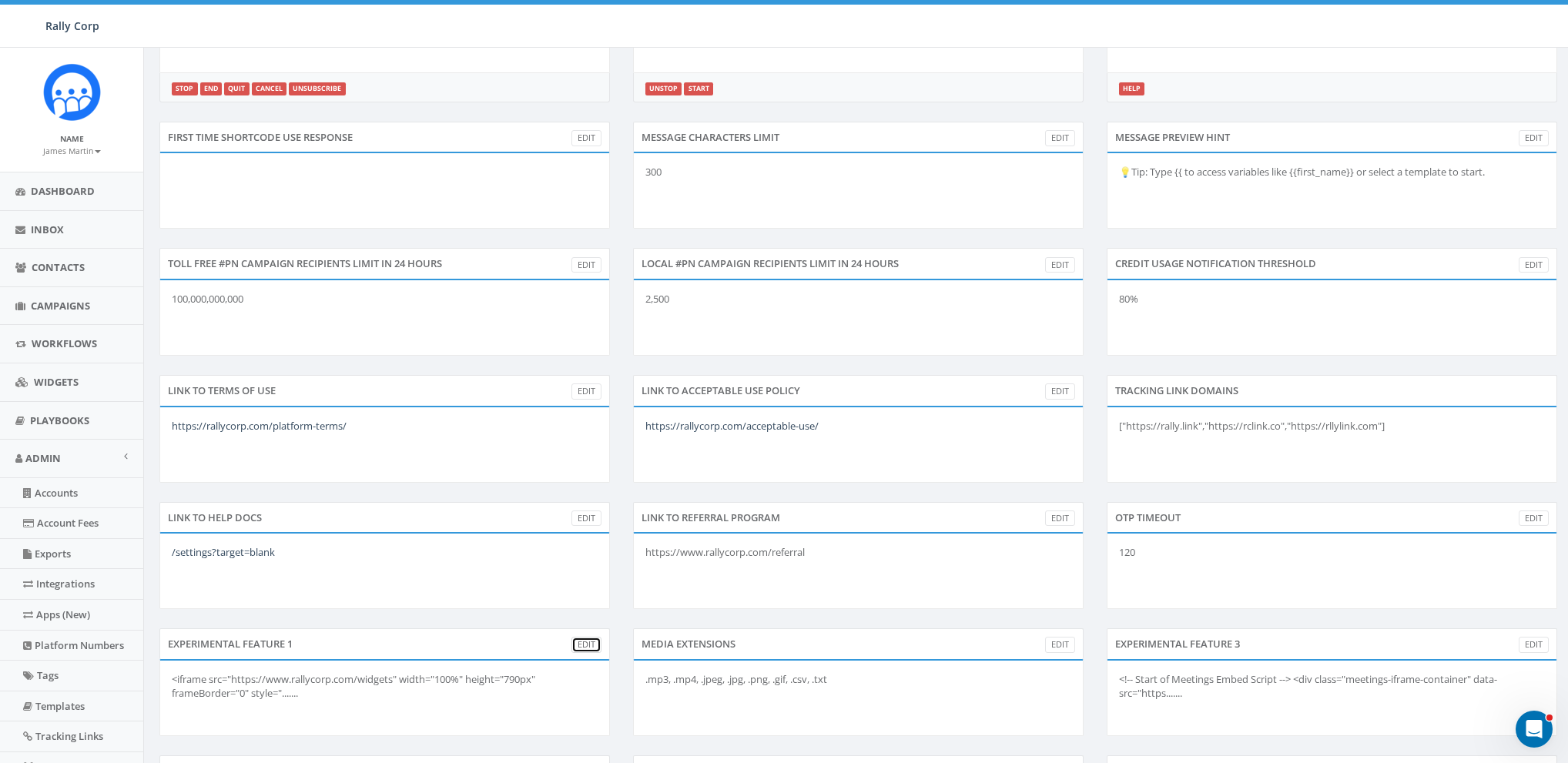 click on "Edit" at bounding box center [586, 644] 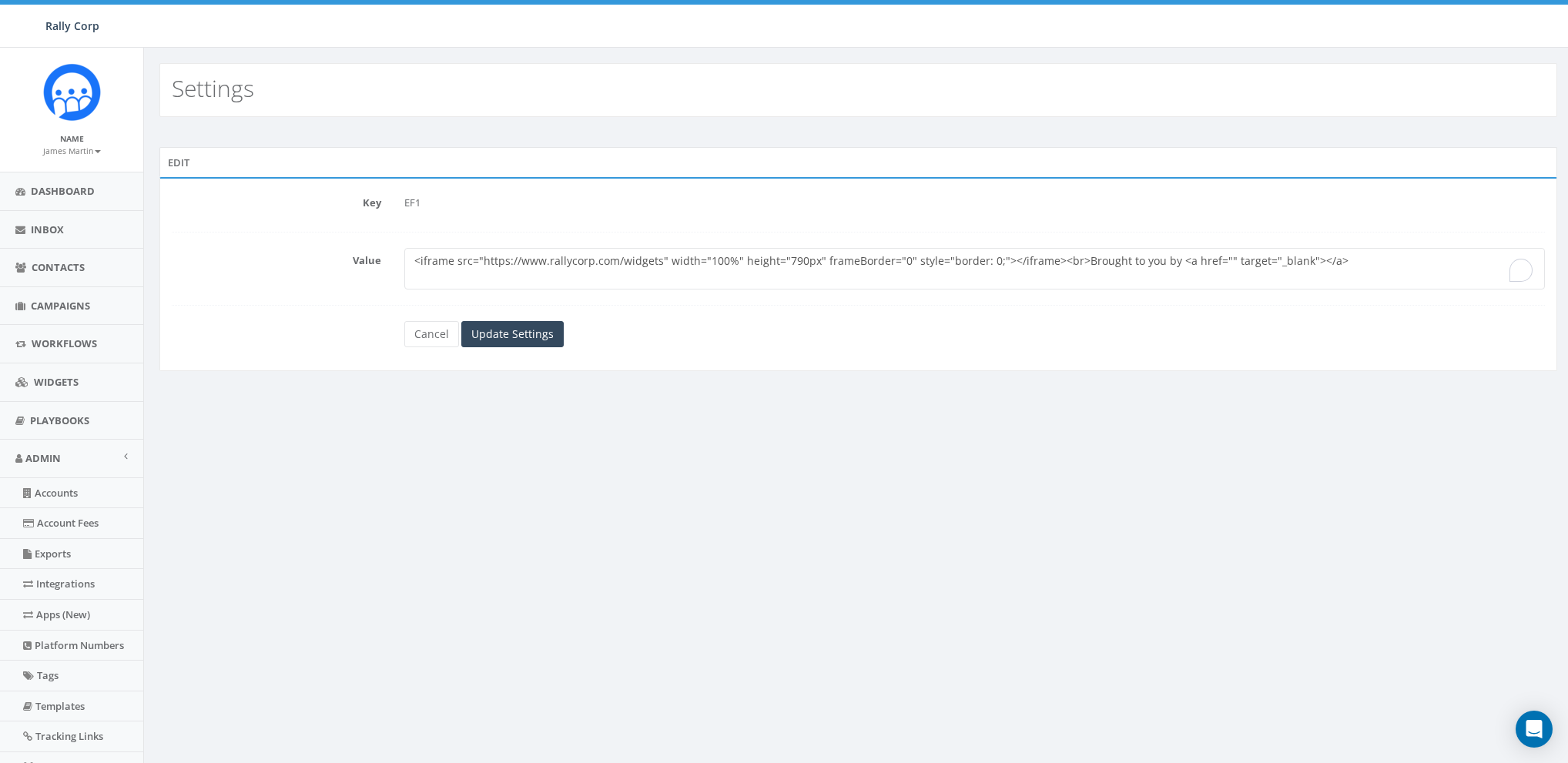 click on "<iframe src="https://www.rallycorp.com/widgets" width="100%" height="790px" frameBorder="0" style="border: 0;"></iframe><br>Brought to you by <a href="" target="_blank"></a>" at bounding box center (974, 269) 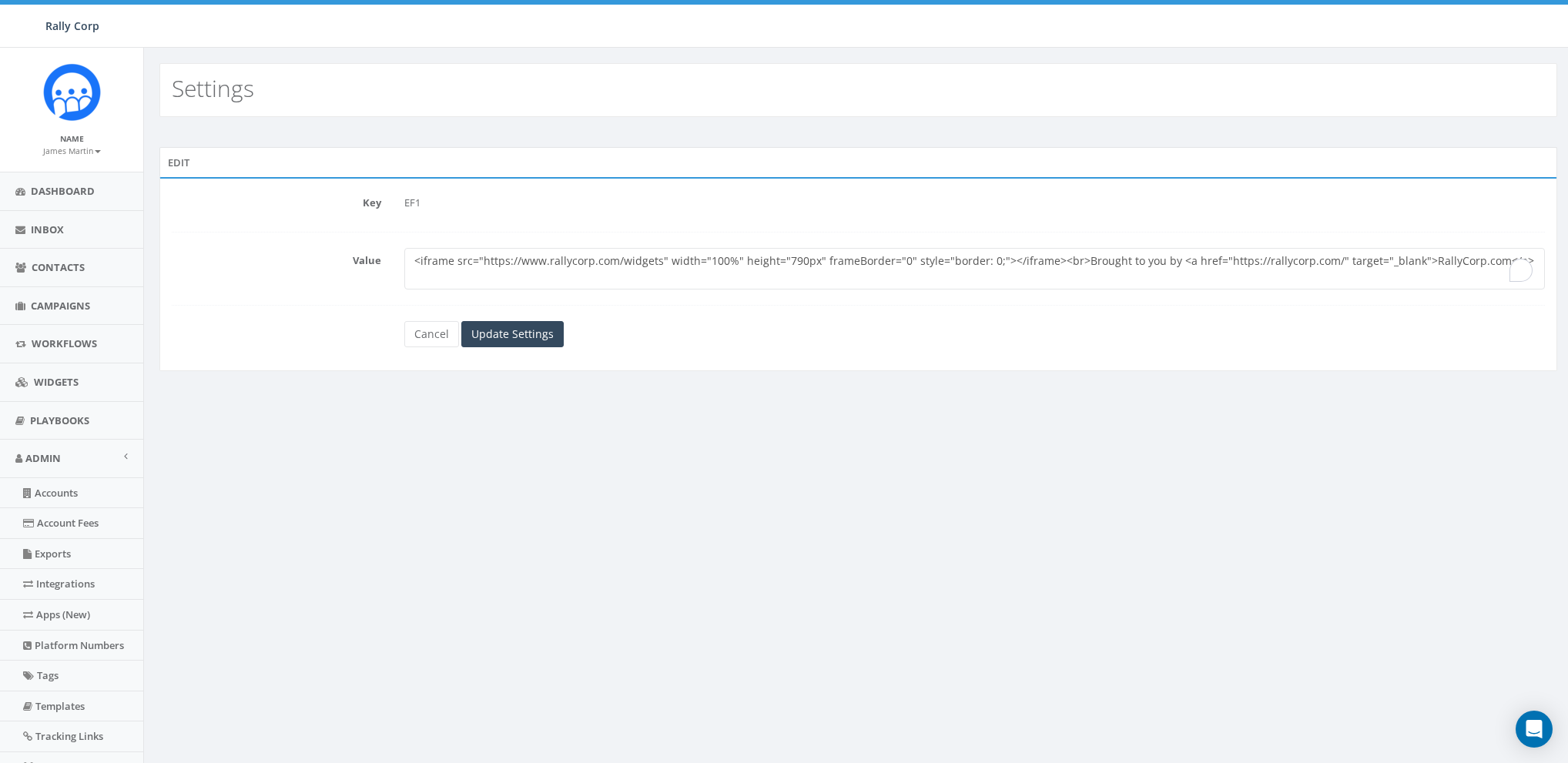 scroll, scrollTop: 0, scrollLeft: 0, axis: both 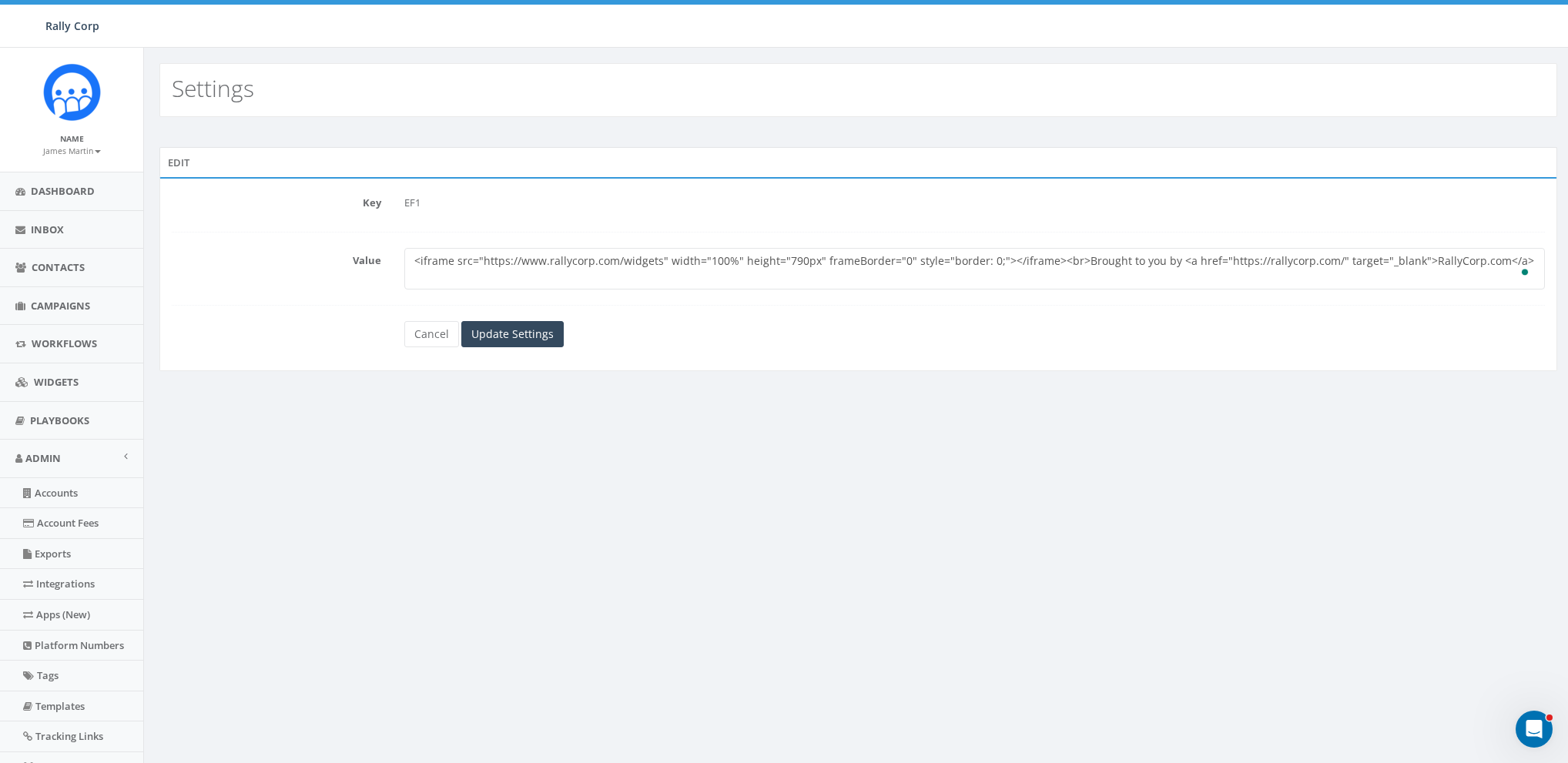 click on "<iframe src="https://www.rallycorp.com/widgets" width="100%" height="790px" frameBorder="0" style="border: 0;"></iframe><br>Brought to you by <a href="" target="_blank"></a>" at bounding box center (974, 269) 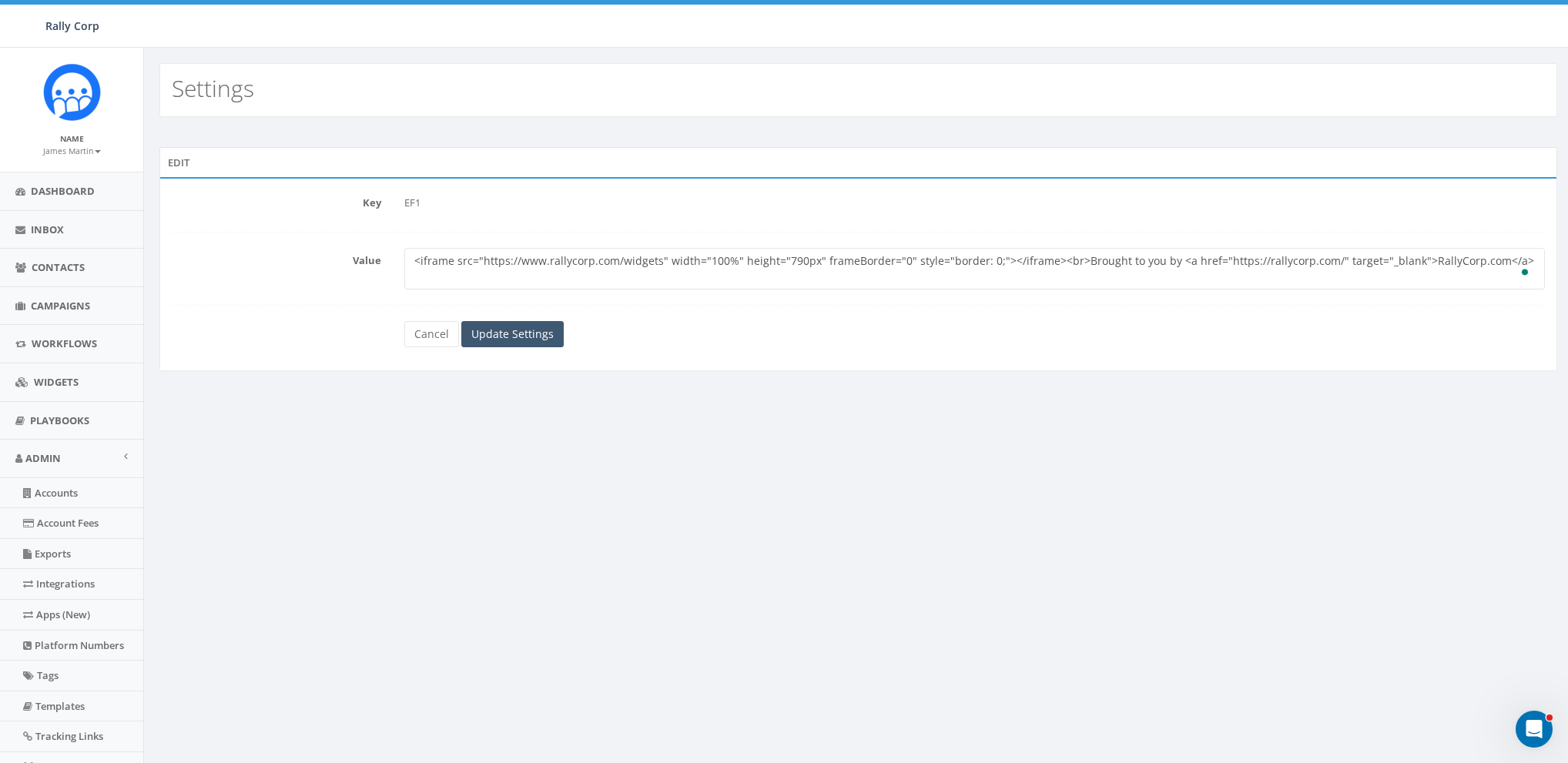 type on "<iframe src="https://www.rallycorp.com/widgets" width="100%" height="790px" frameBorder="0" style="border: 0;"></iframe><br>Brought to you by <a href="https://rallycorp.com/" target="_blank">RallyCorp.com</a>" 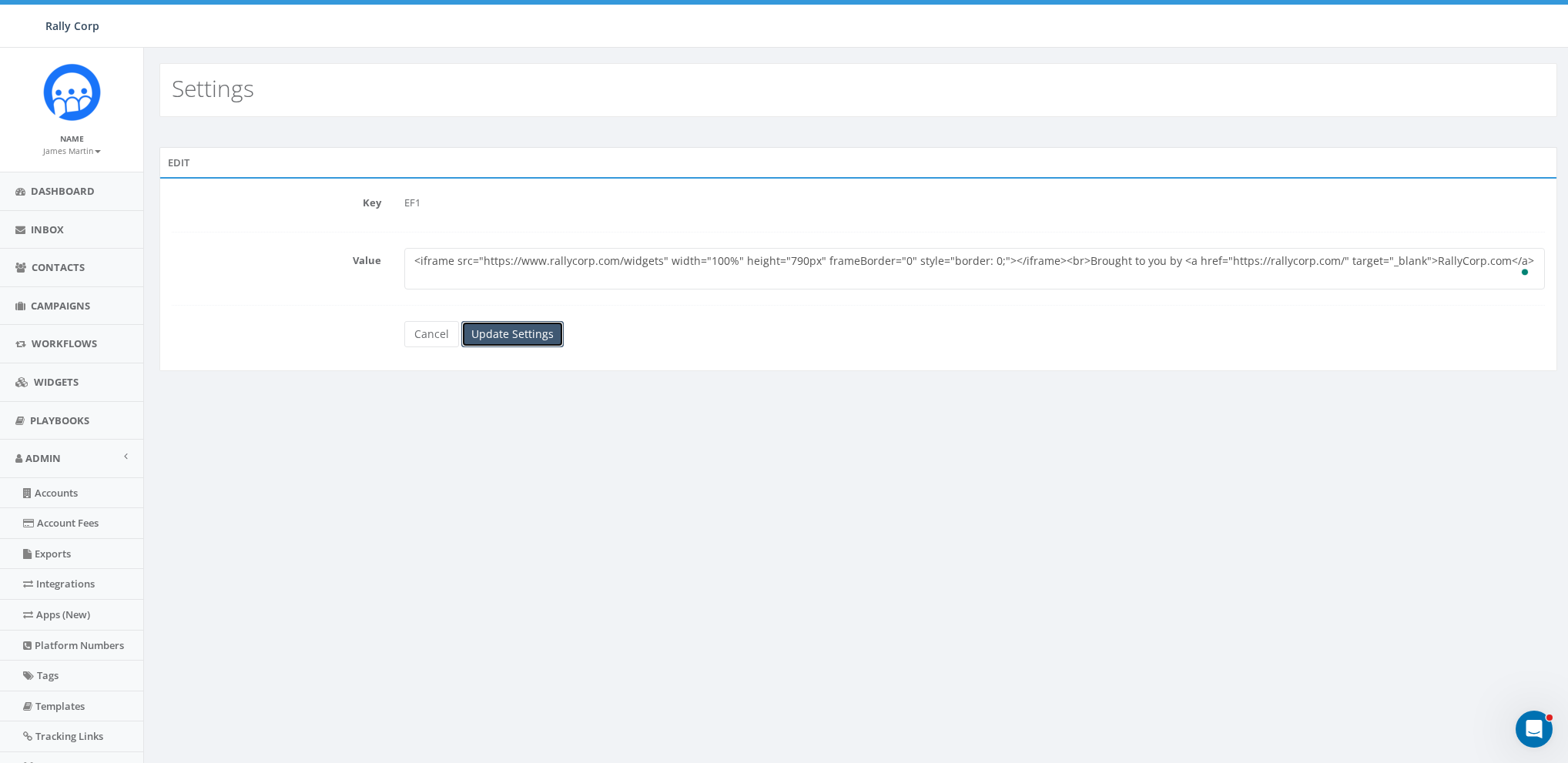 click on "Update Settings" at bounding box center (512, 334) 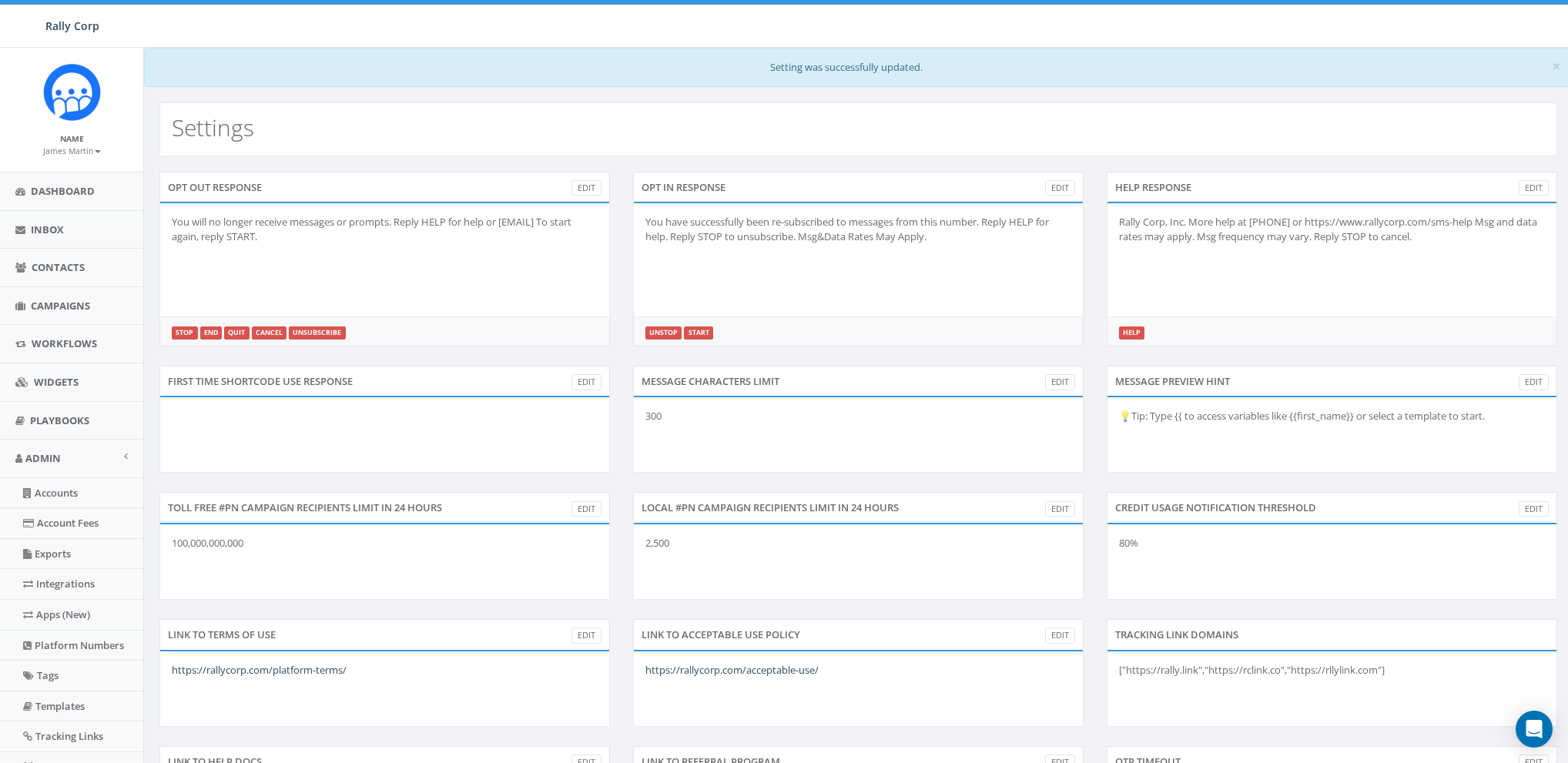 scroll, scrollTop: 0, scrollLeft: 0, axis: both 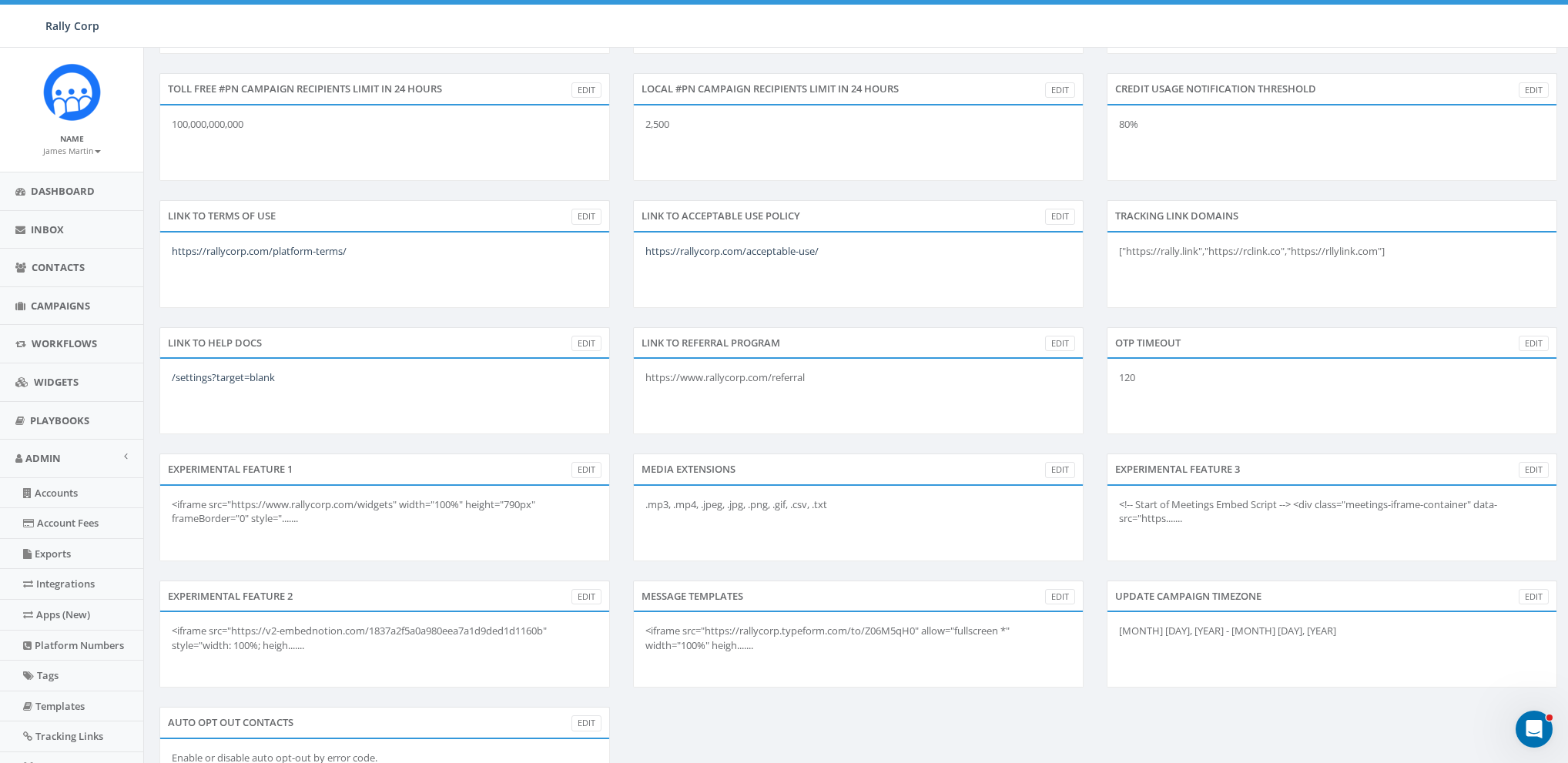 click on "<iframe src="https://v2-embednotion.com/1837a2f5a0a980eea7a1d9ded1d1160b" style="width: 100%; heigh......." at bounding box center [384, 649] 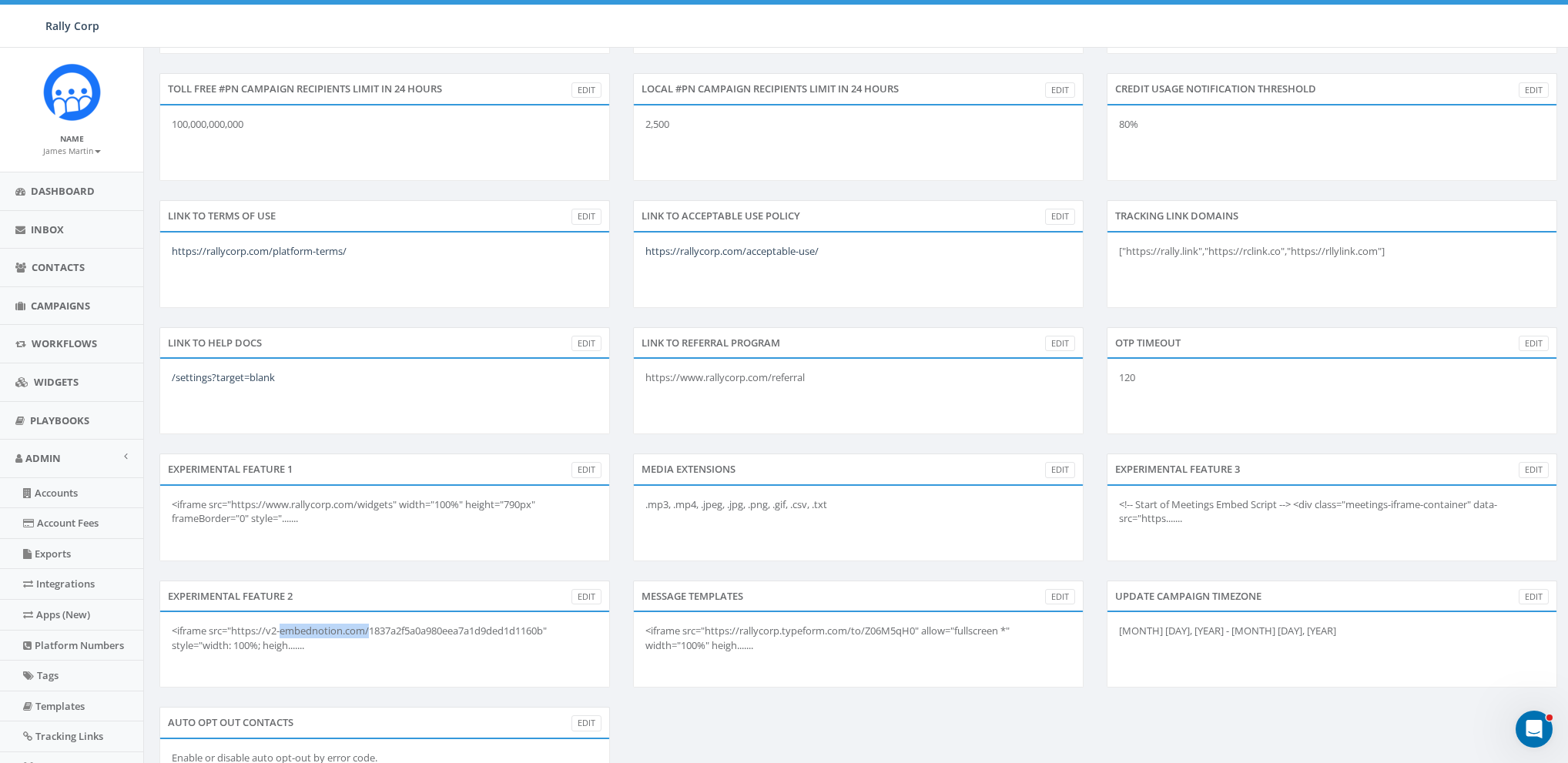 click on "<iframe src="https://v2-embednotion.com/1837a2f5a0a980eea7a1d9ded1d1160b" style="width: 100%; heigh......." at bounding box center (384, 649) 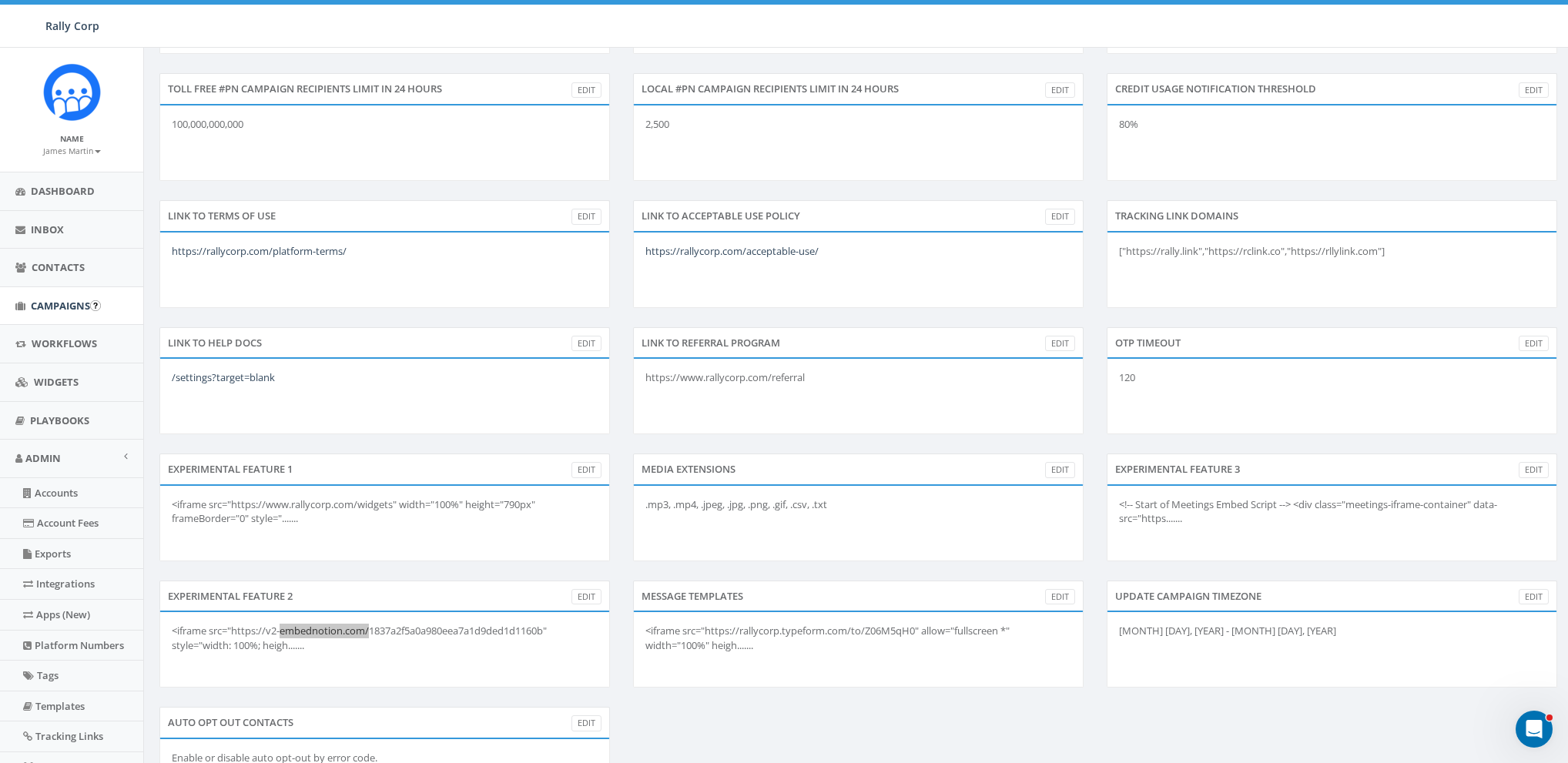 scroll, scrollTop: 421, scrollLeft: 0, axis: vertical 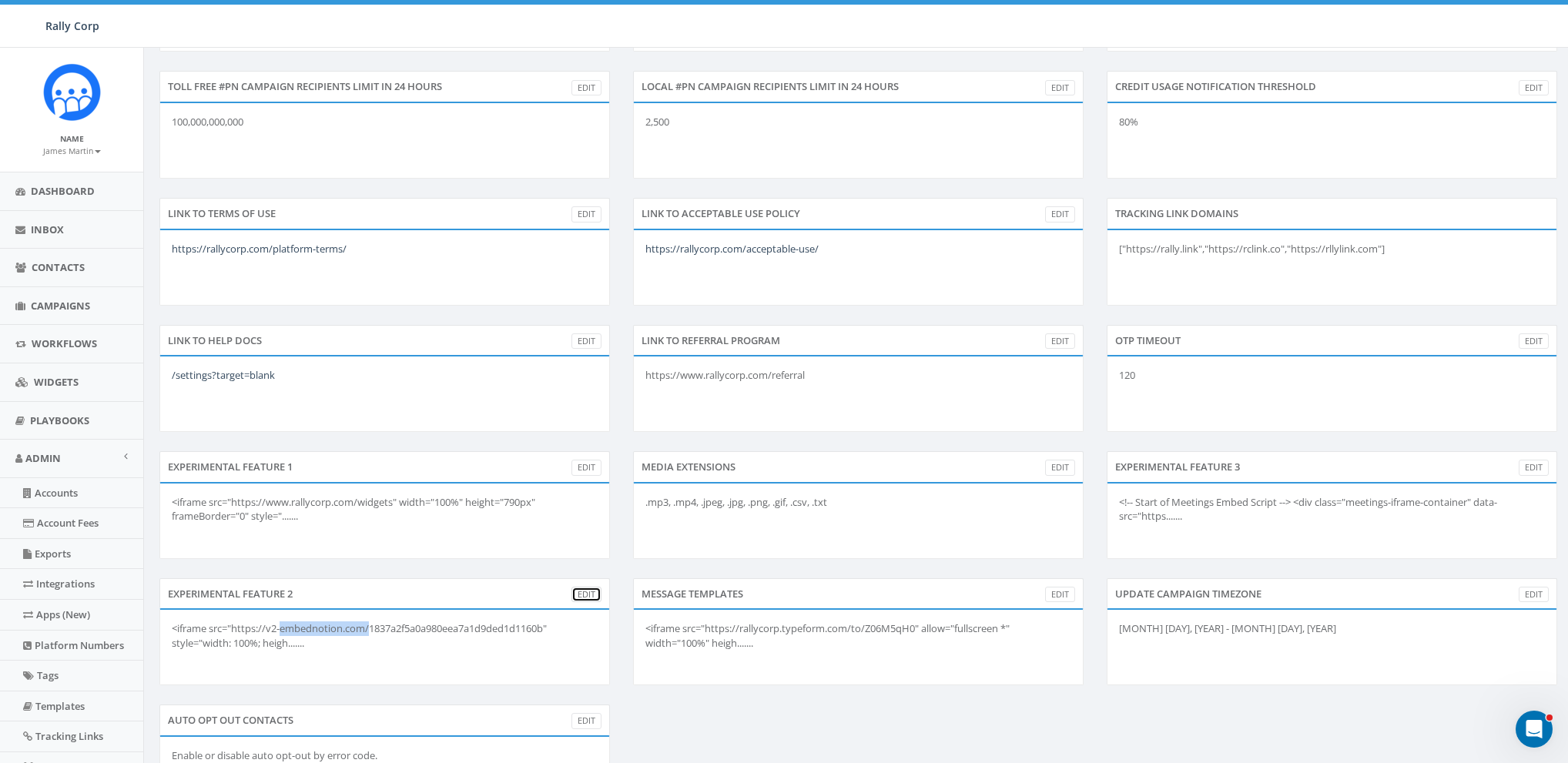 click on "Edit" at bounding box center (586, 594) 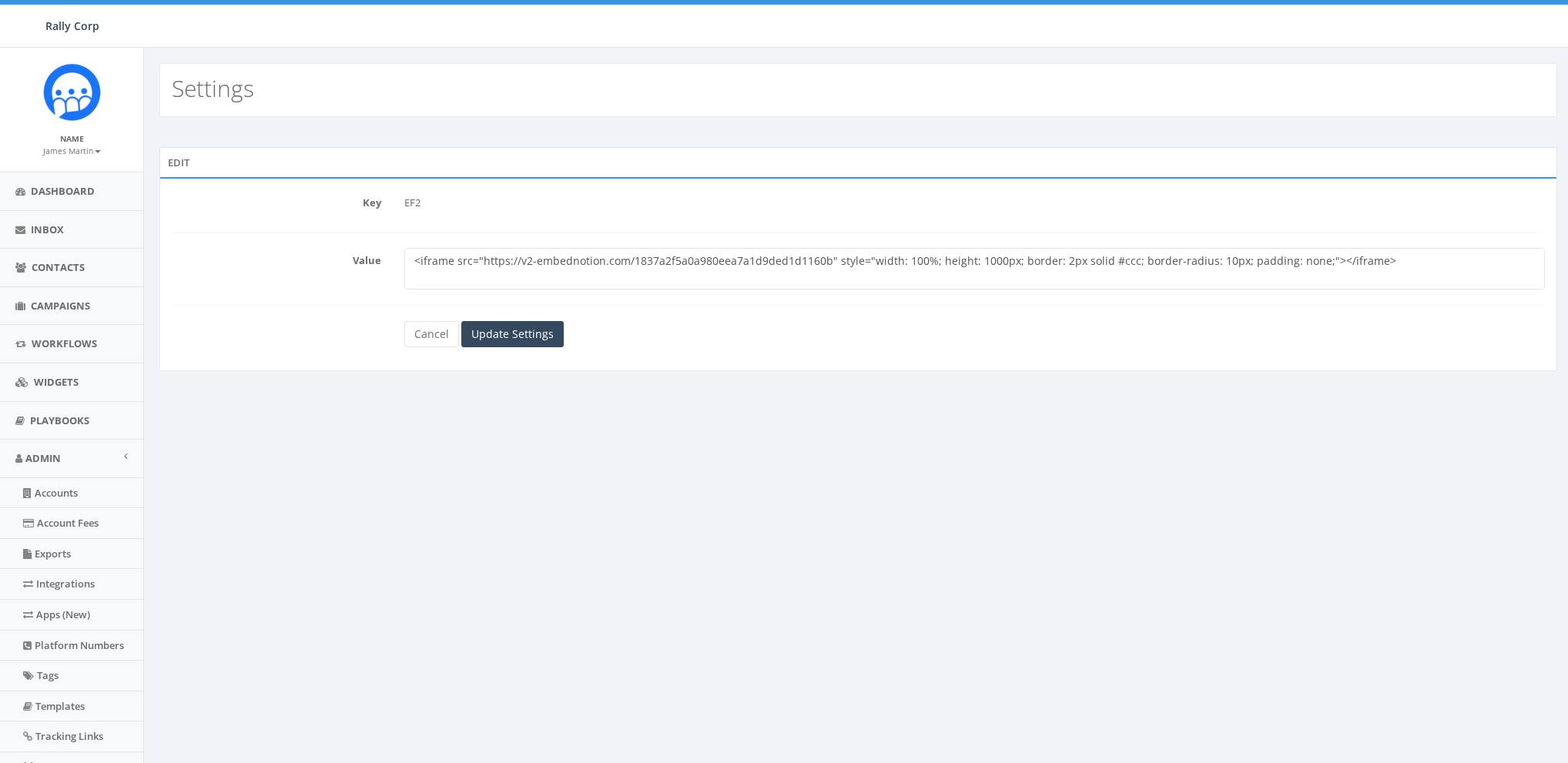 scroll, scrollTop: 0, scrollLeft: 0, axis: both 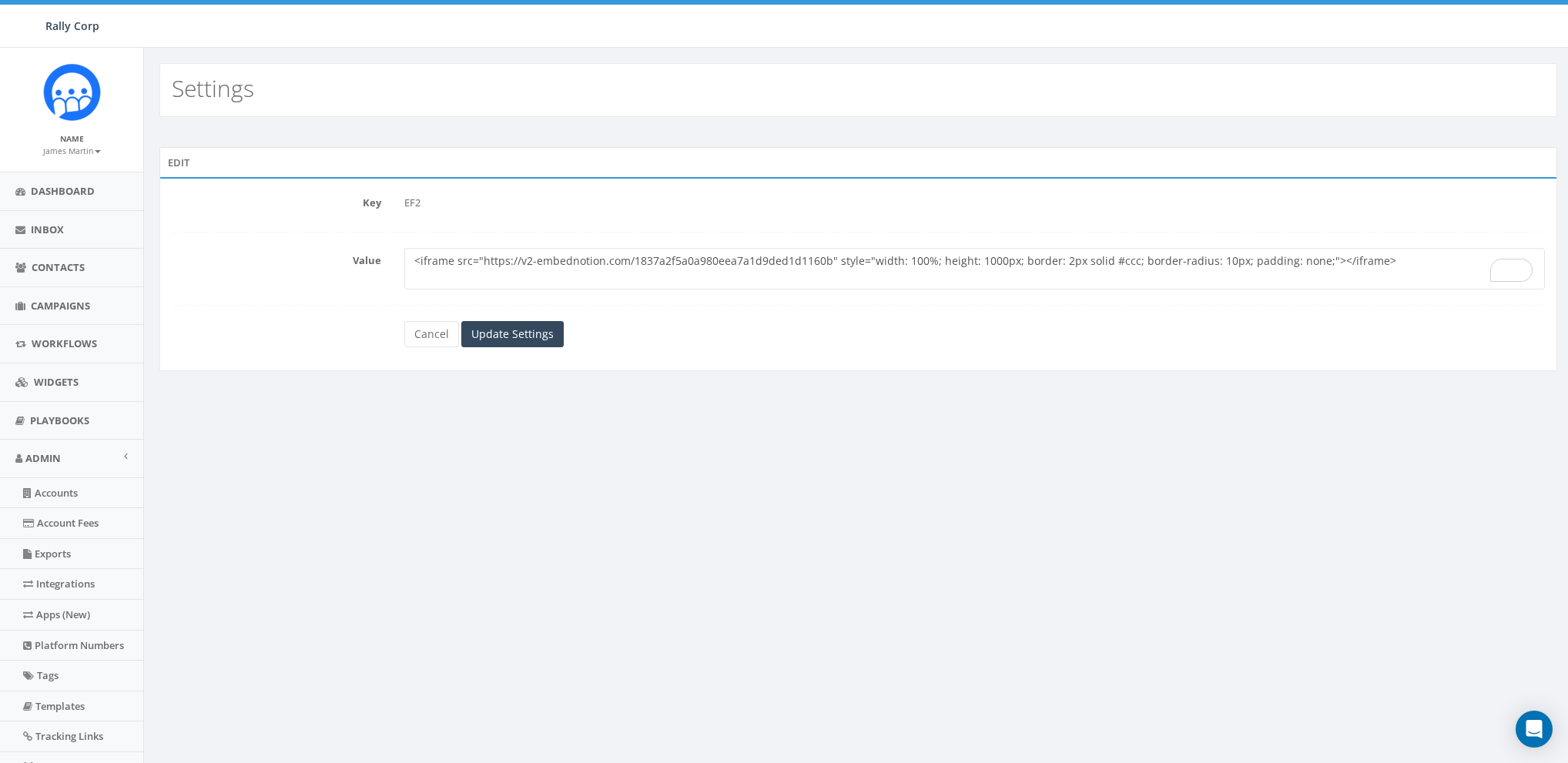 click on "<iframe src="https://v2-embednotion.com/1837a2f5a0a980eea7a1d9ded1d1160b" style="width: 100%; height: 1000px; border: 2px solid #ccc; border-radius: 10px; padding: none;"></iframe>" at bounding box center [974, 269] 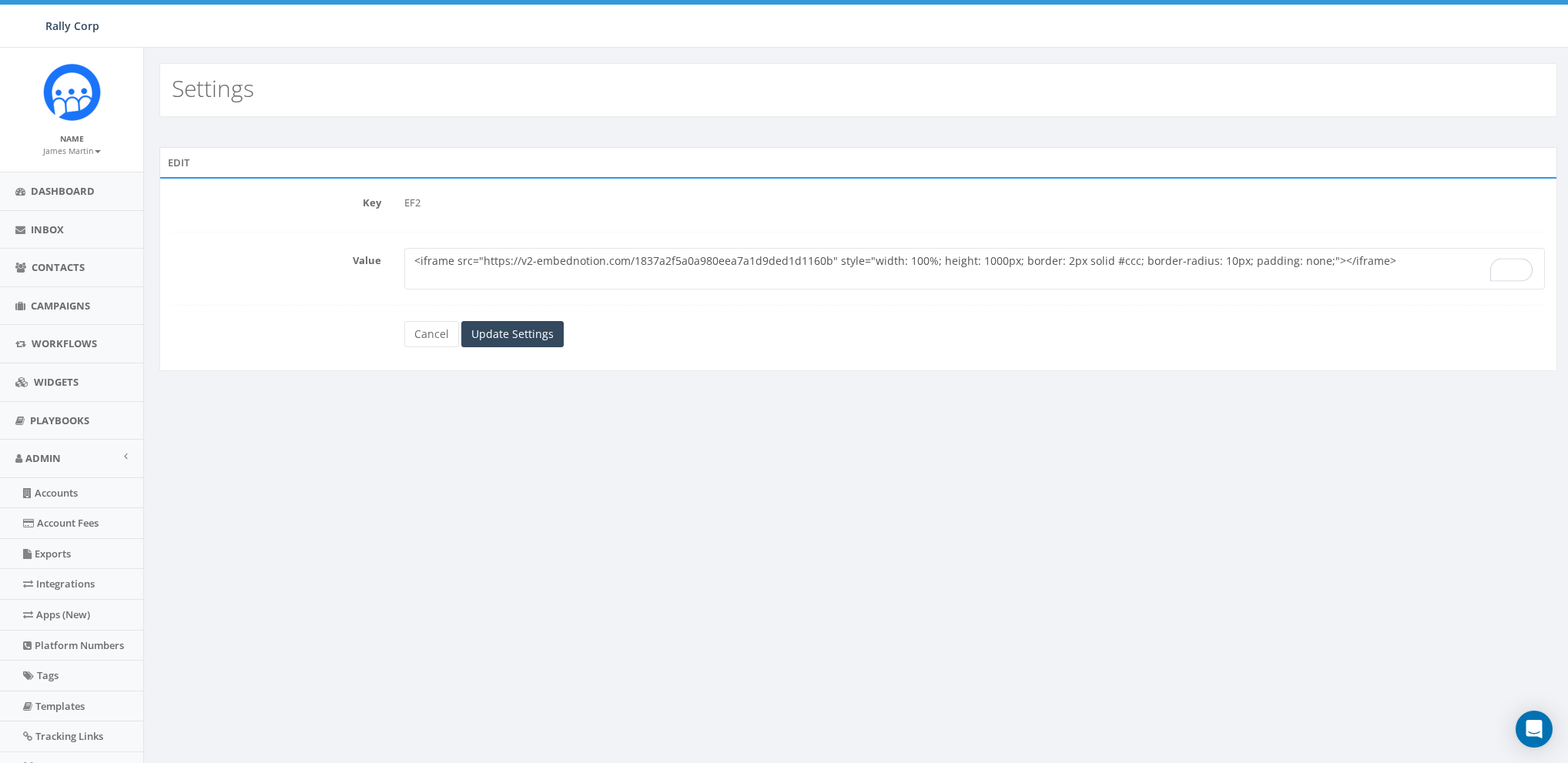 scroll, scrollTop: 0, scrollLeft: 0, axis: both 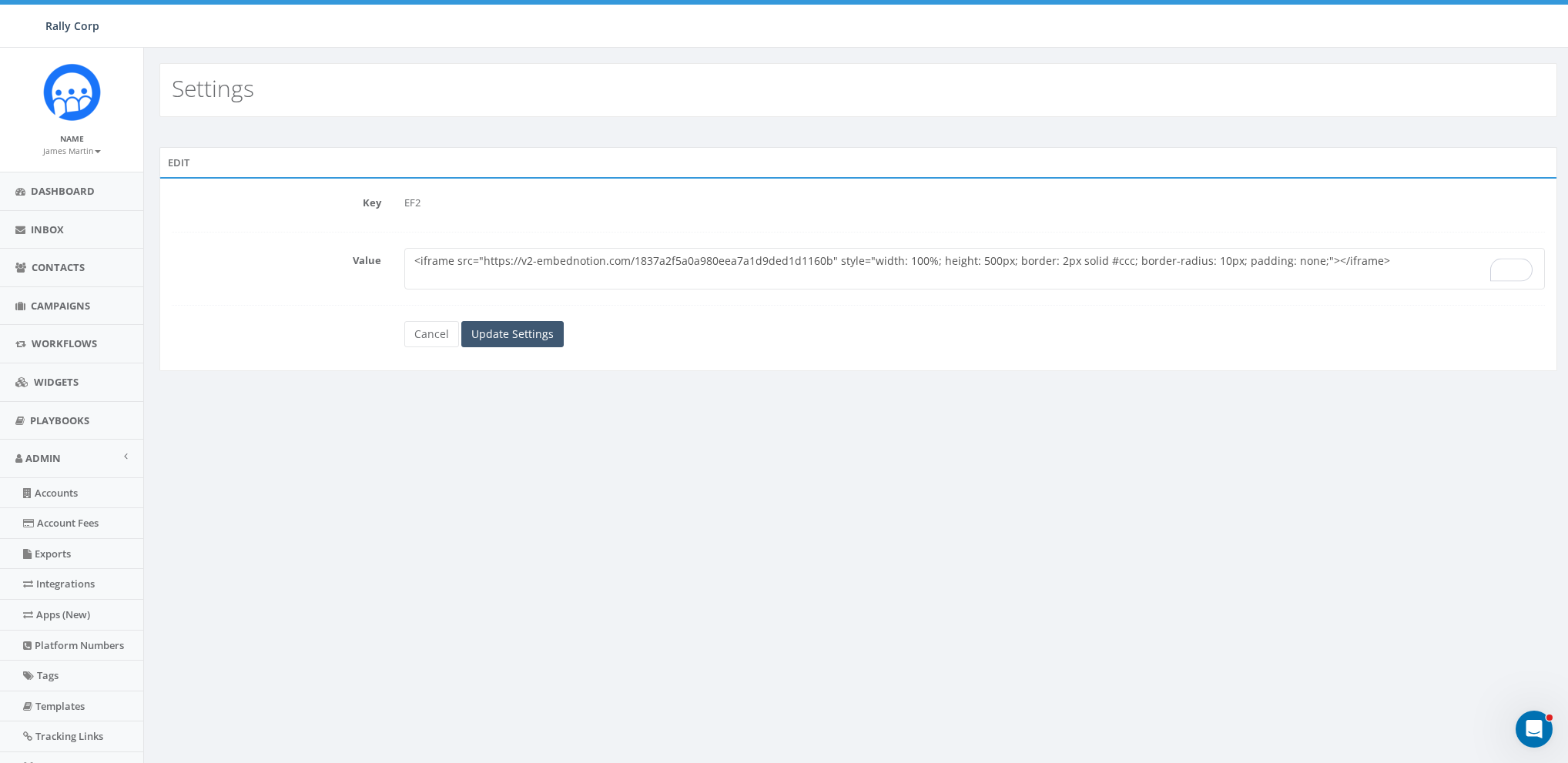 type on "<iframe src="https://v2-embednotion.com/1837a2f5a0a980eea7a1d9ded1d1160b" style="width: 100%; height: 500px; border: 2px solid #ccc; border-radius: 10px; padding: none;"></iframe>" 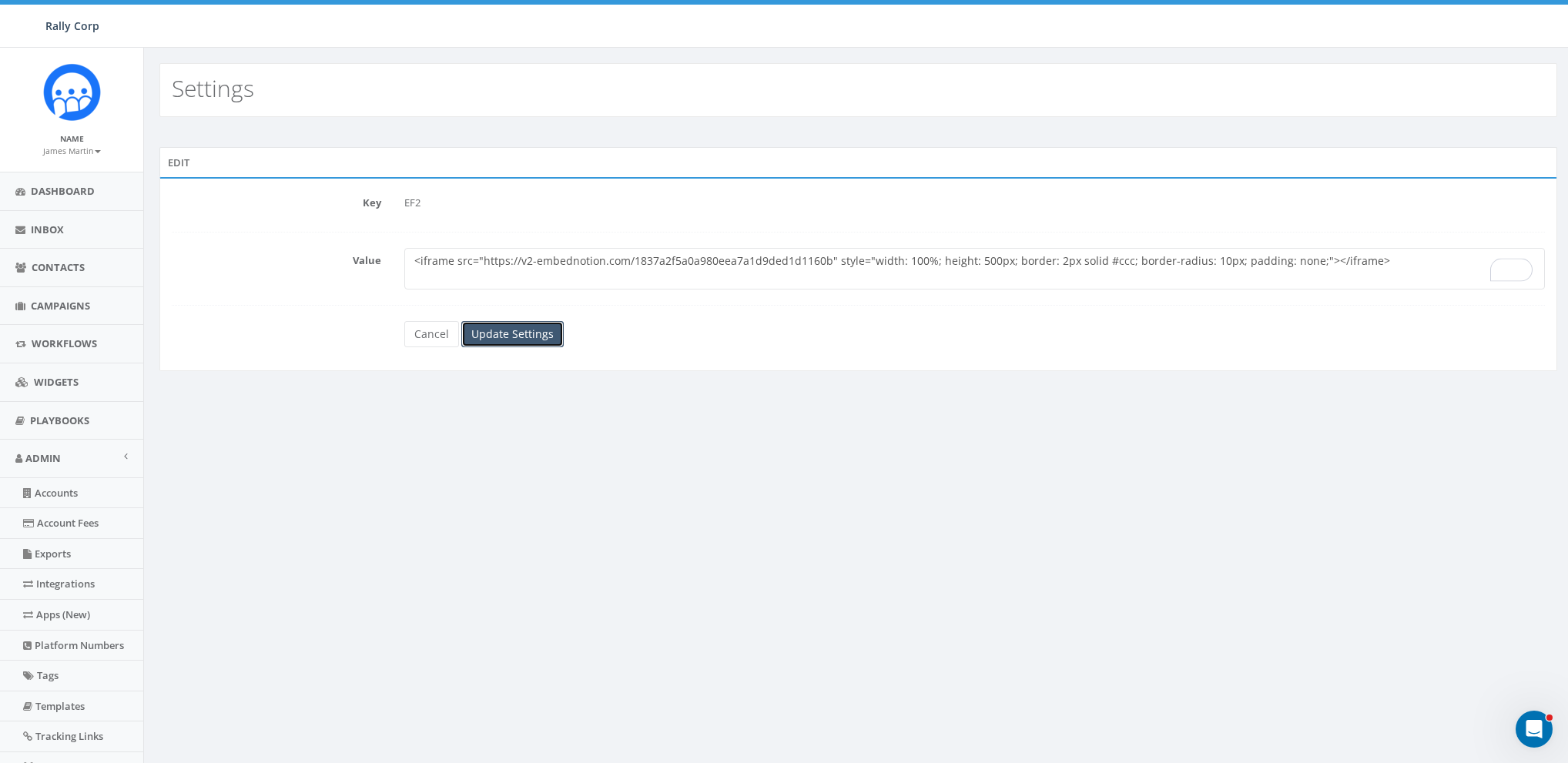 click on "Update Settings" at bounding box center (512, 334) 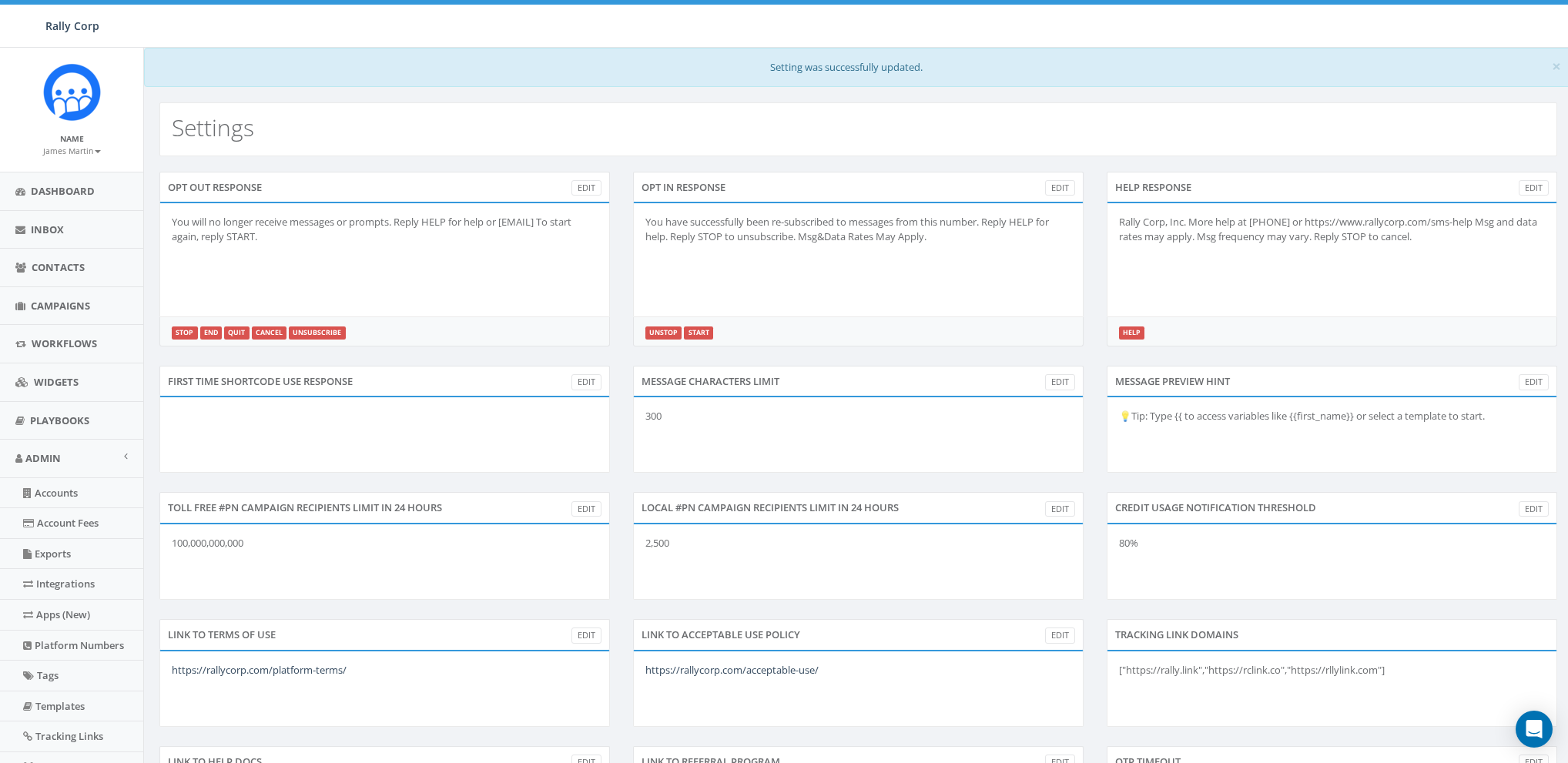 scroll, scrollTop: 0, scrollLeft: 0, axis: both 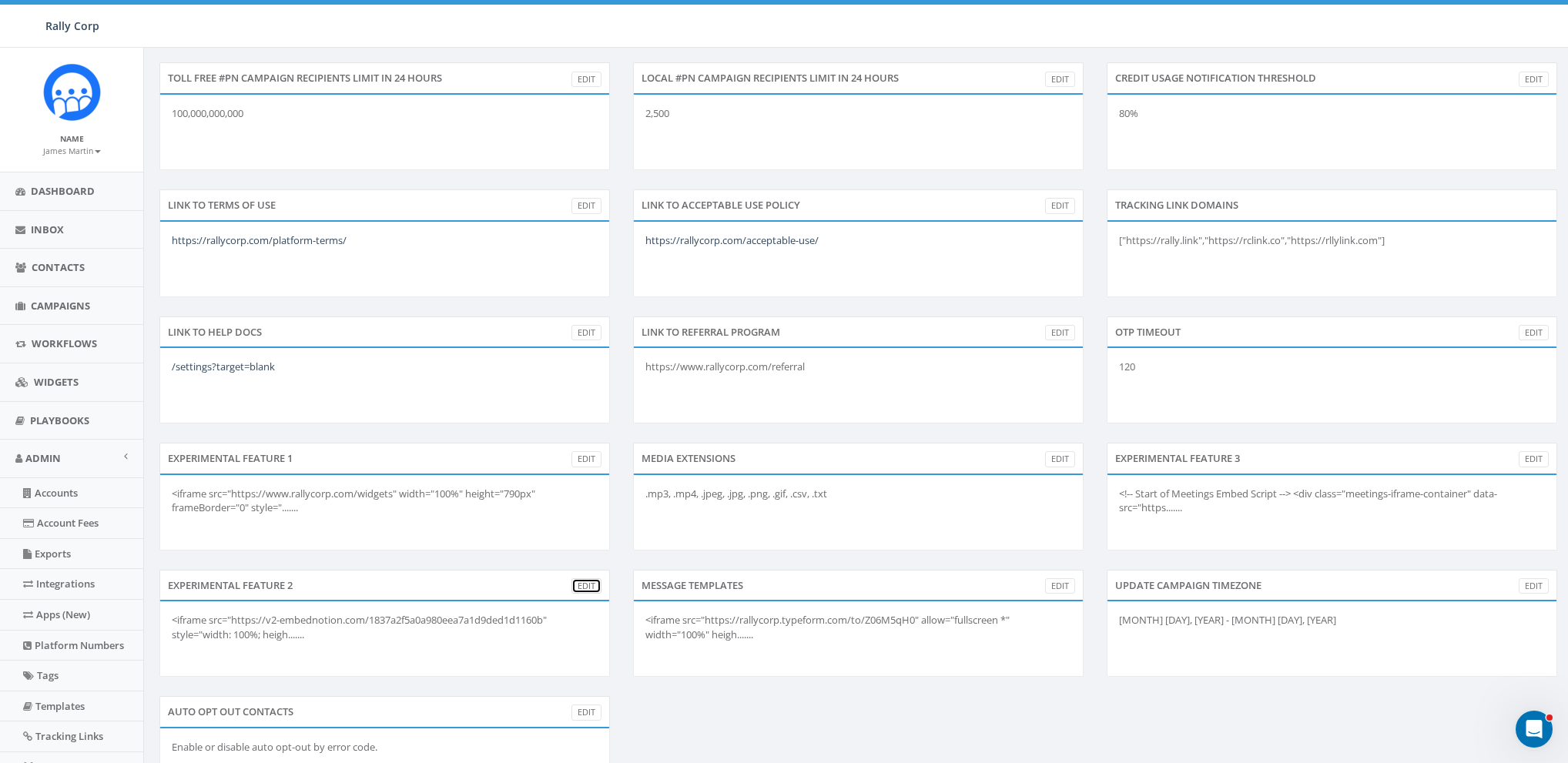 click on "Edit" at bounding box center [586, 586] 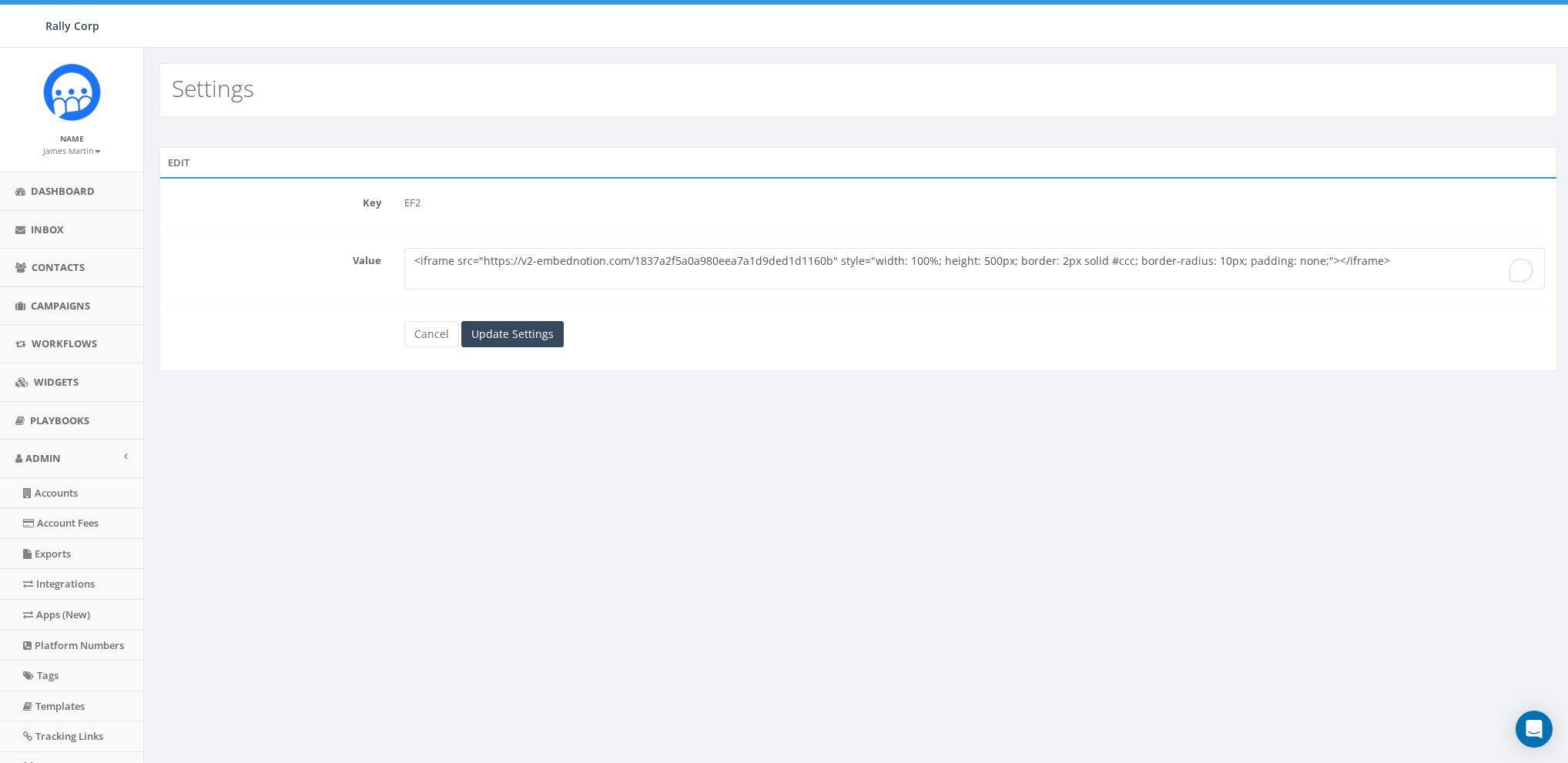 scroll, scrollTop: 0, scrollLeft: 0, axis: both 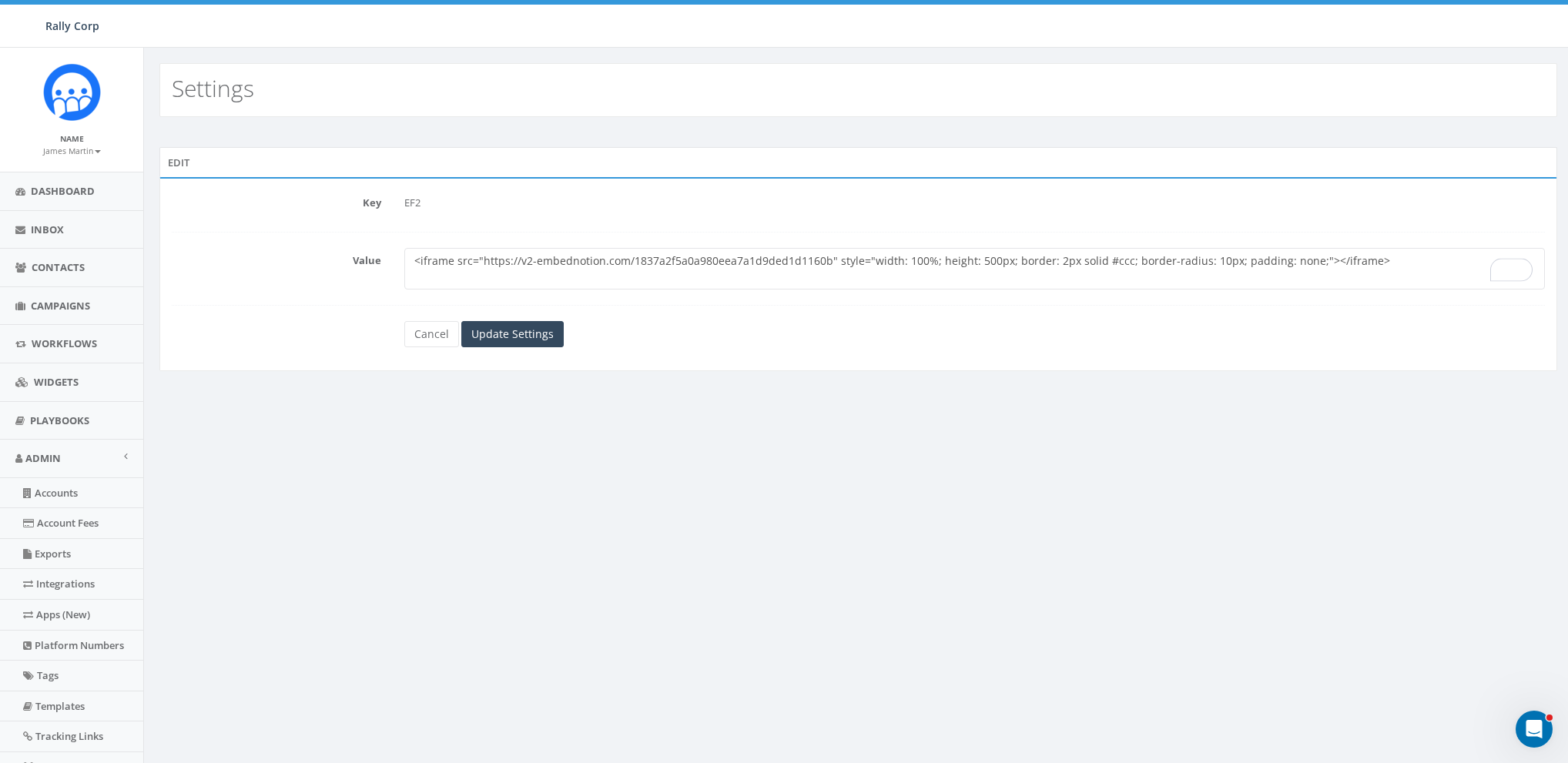 click on "<iframe src="https://v2-embednotion.com/1837a2f5a0a980eea7a1d9ded1d1160b" style="width: 100%; height: 500px; border: 2px solid #ccc; border-radius: 10px; padding: none;"></iframe>" at bounding box center (974, 269) 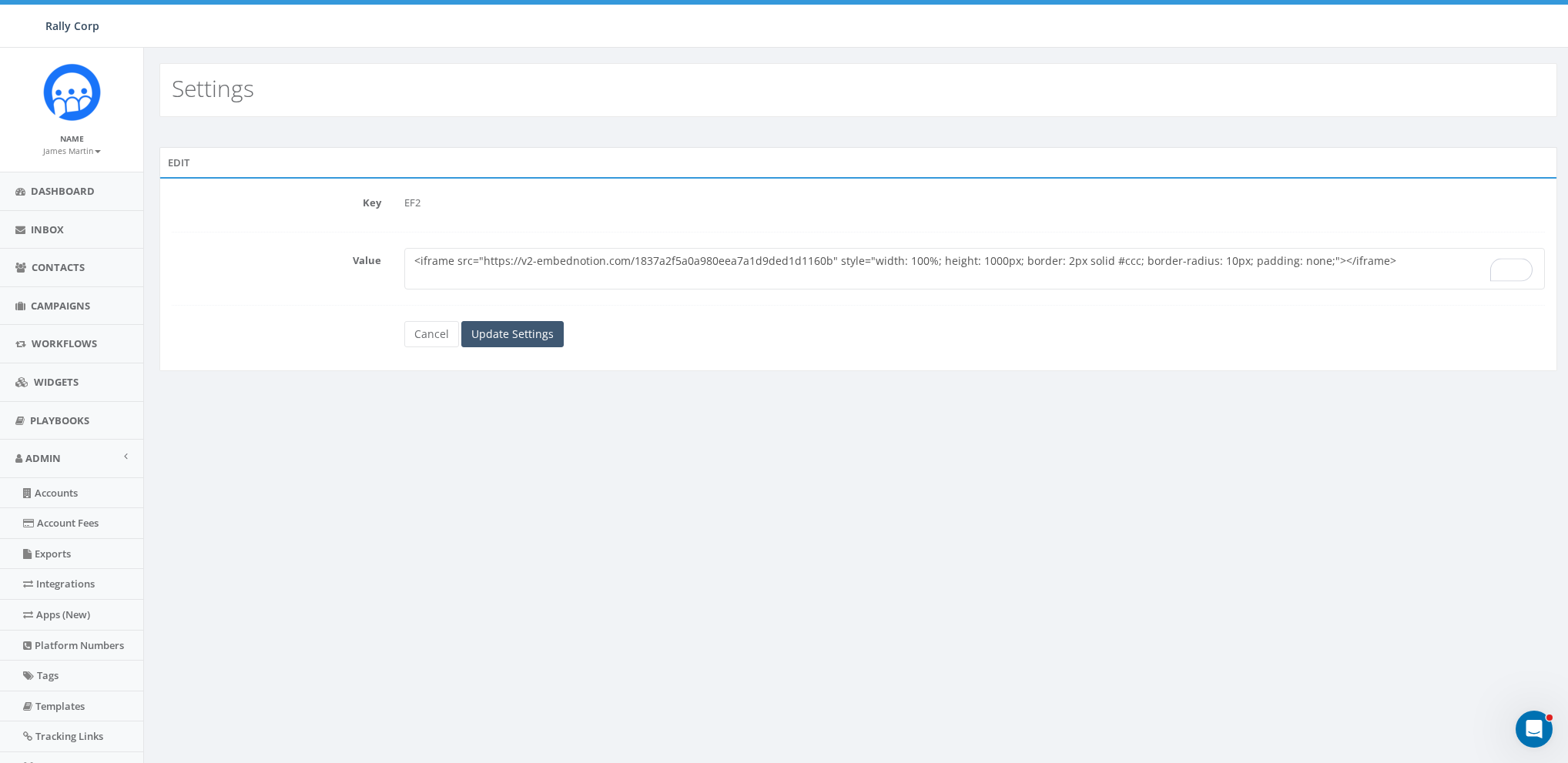 type on "<iframe src="https://v2-embednotion.com/1837a2f5a0a980eea7a1d9ded1d1160b" style="width: 100%; height: 1000px; border: 2px solid #ccc; border-radius: 10px; padding: none;"></iframe>" 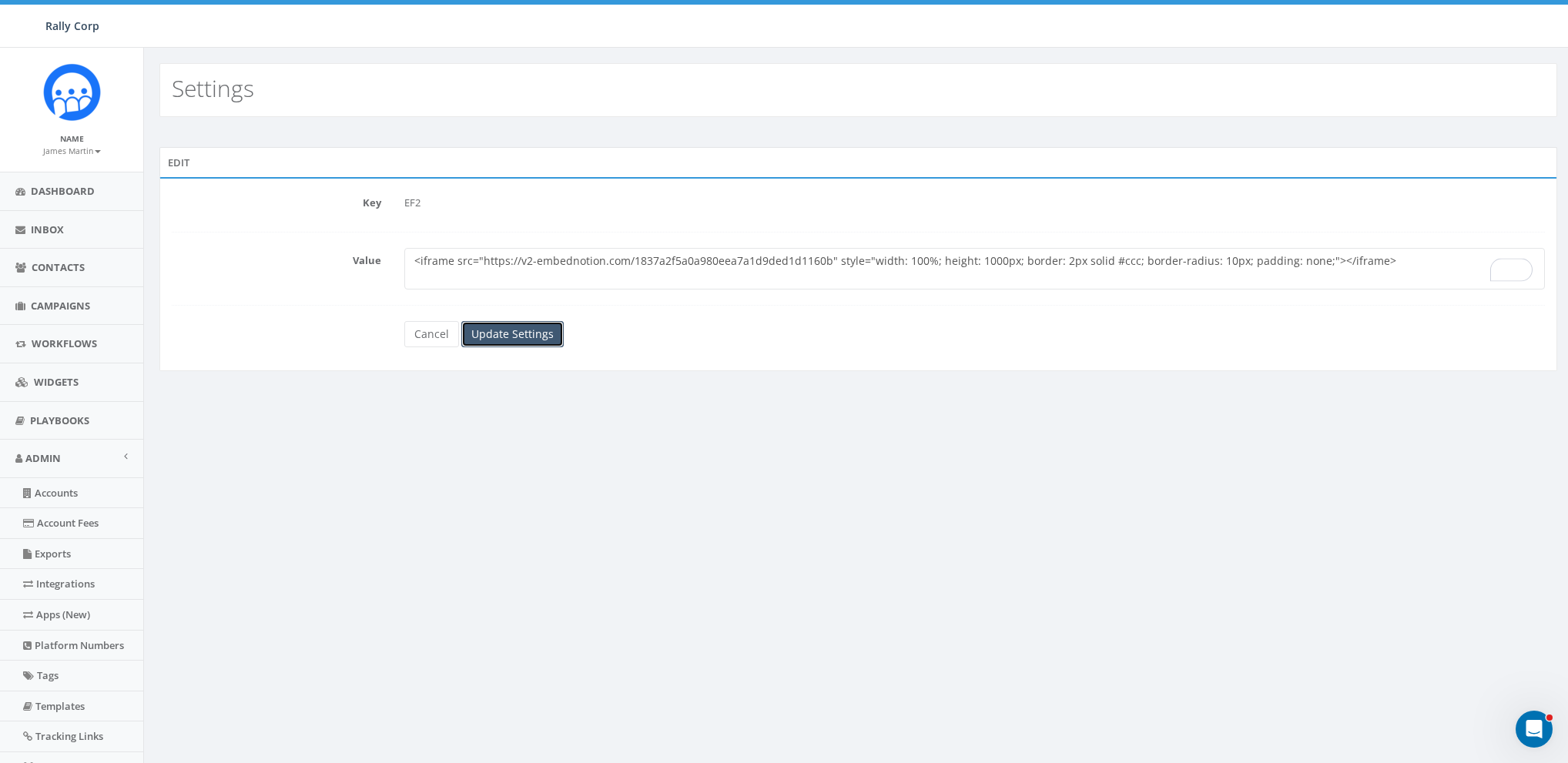 click on "Update Settings" at bounding box center (512, 334) 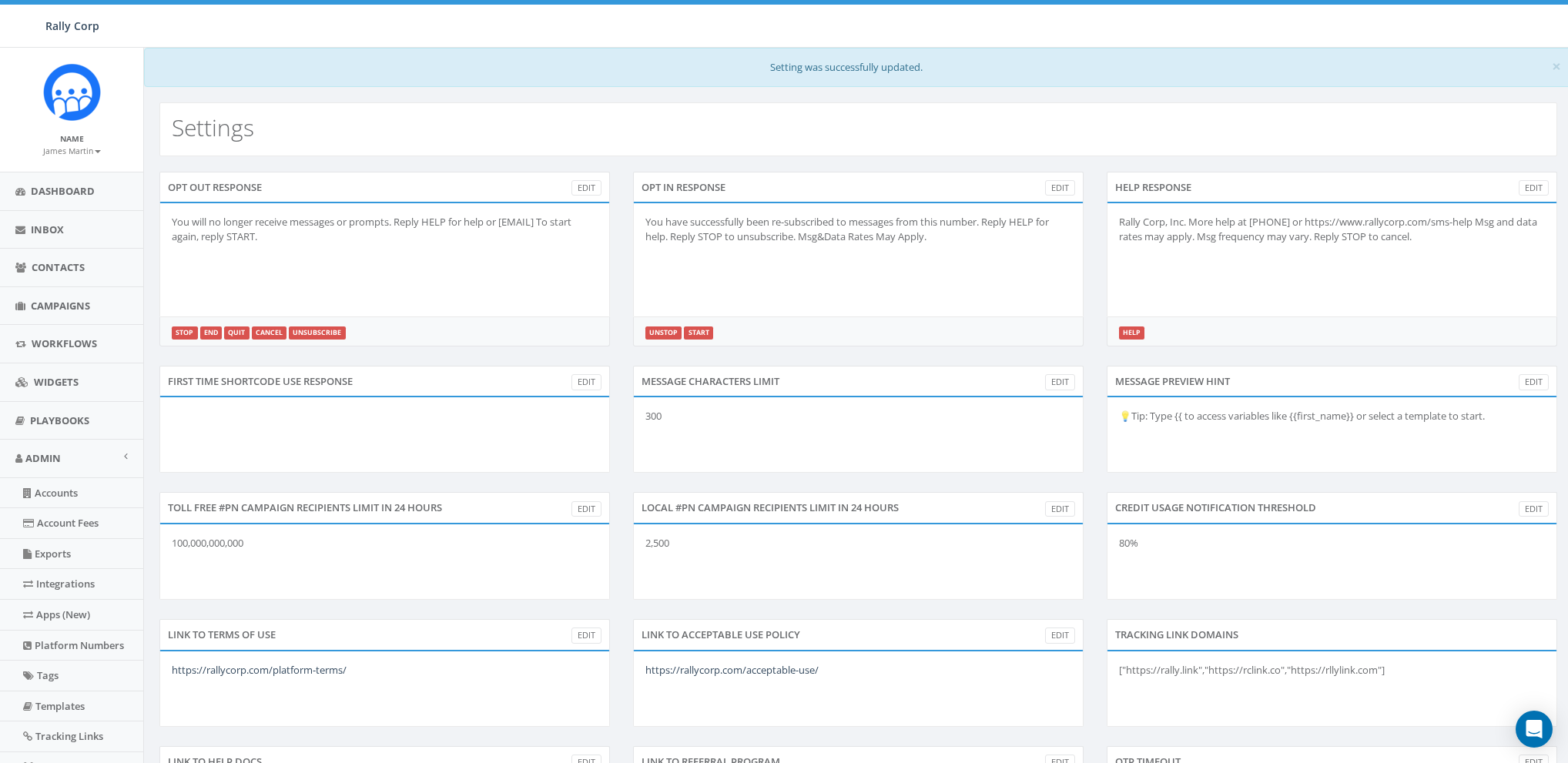 scroll, scrollTop: 0, scrollLeft: 0, axis: both 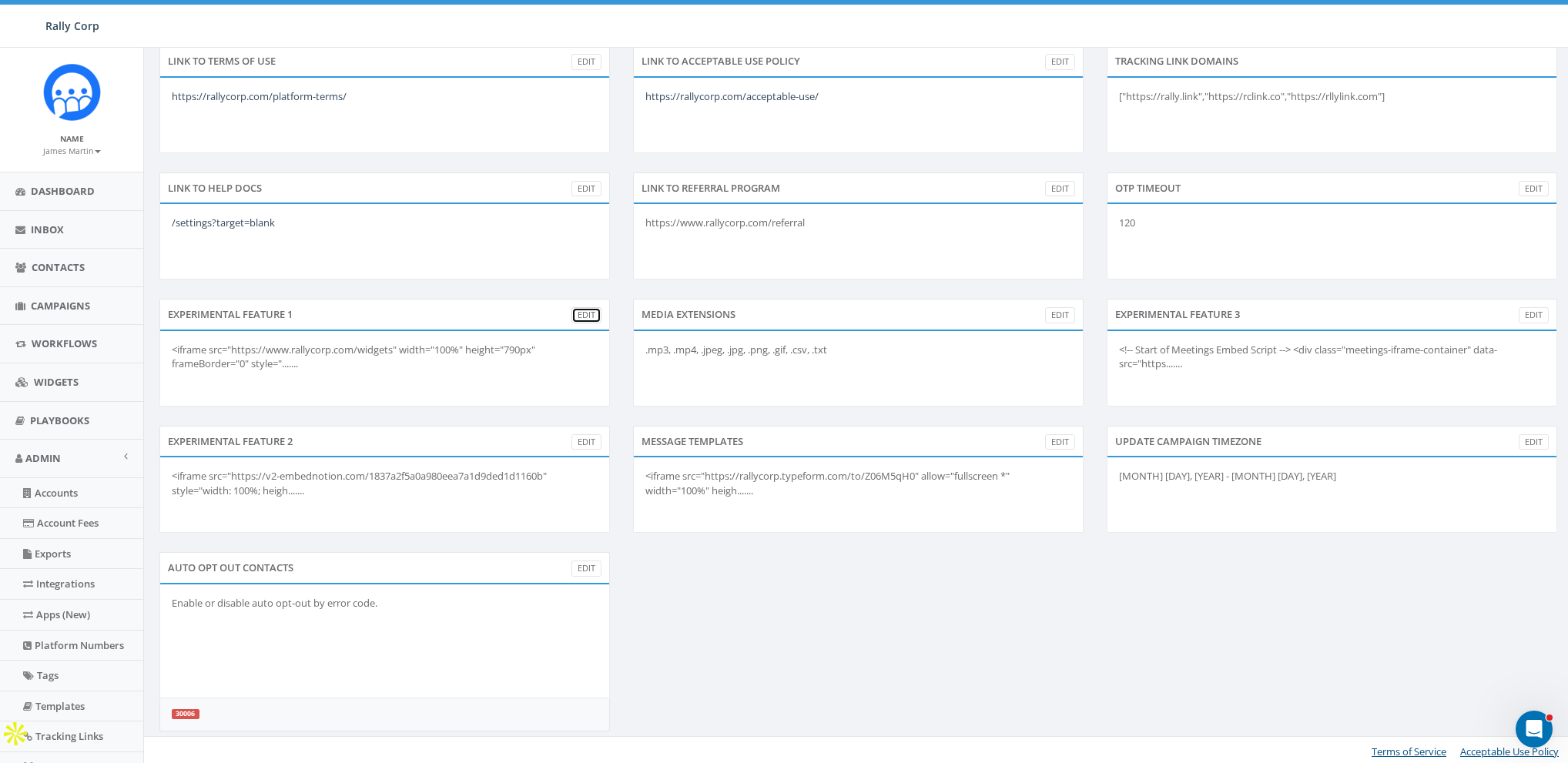 click on "Edit" at bounding box center (586, 315) 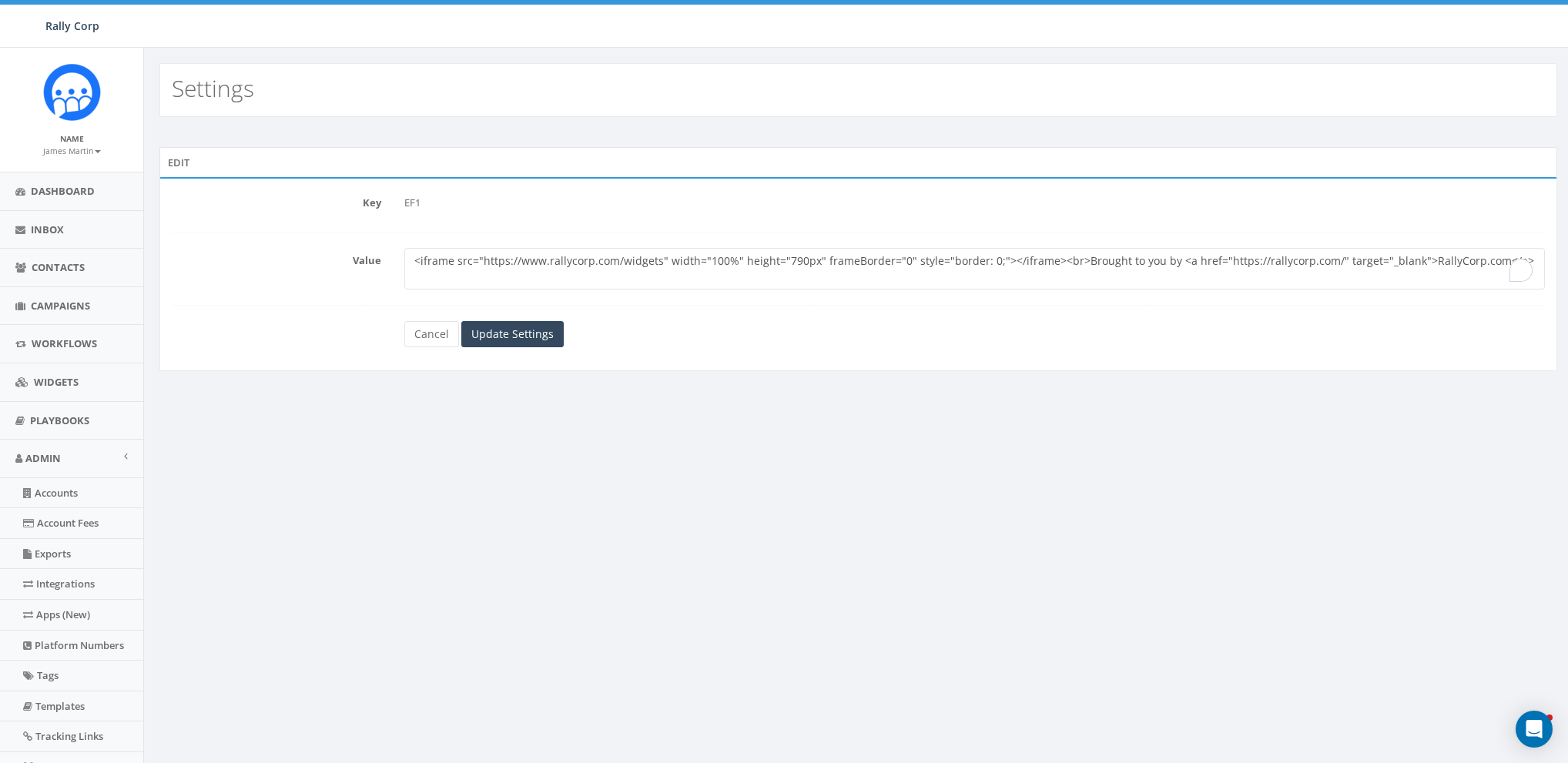 scroll, scrollTop: 0, scrollLeft: 0, axis: both 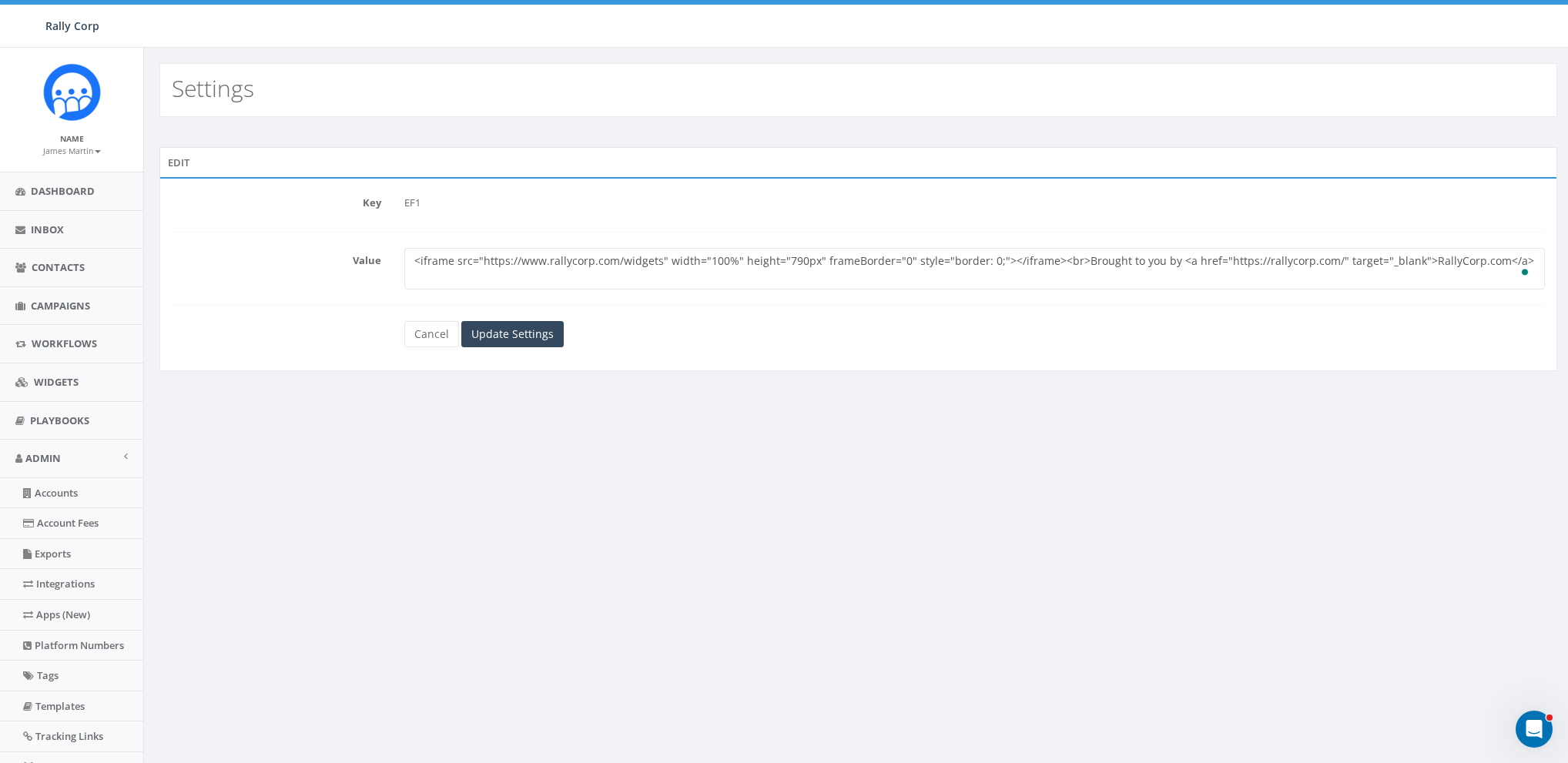 drag, startPoint x: 1045, startPoint y: 257, endPoint x: 1048, endPoint y: 267, distance: 10.440307 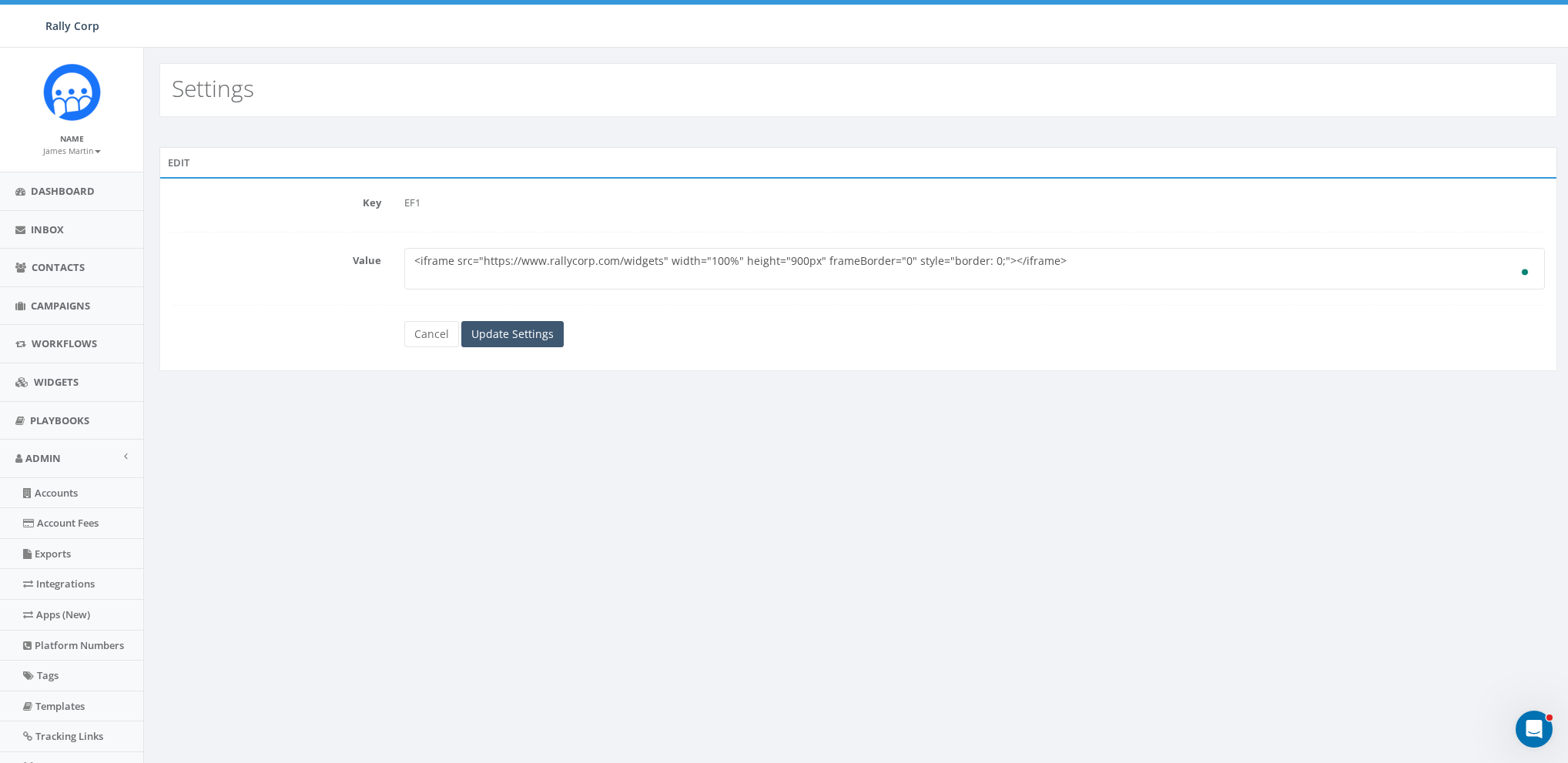 type on "<iframe src="https://www.rallycorp.com/widgets" width="100%" height="900px" frameBorder="0" style="border: 0;"></iframe>" 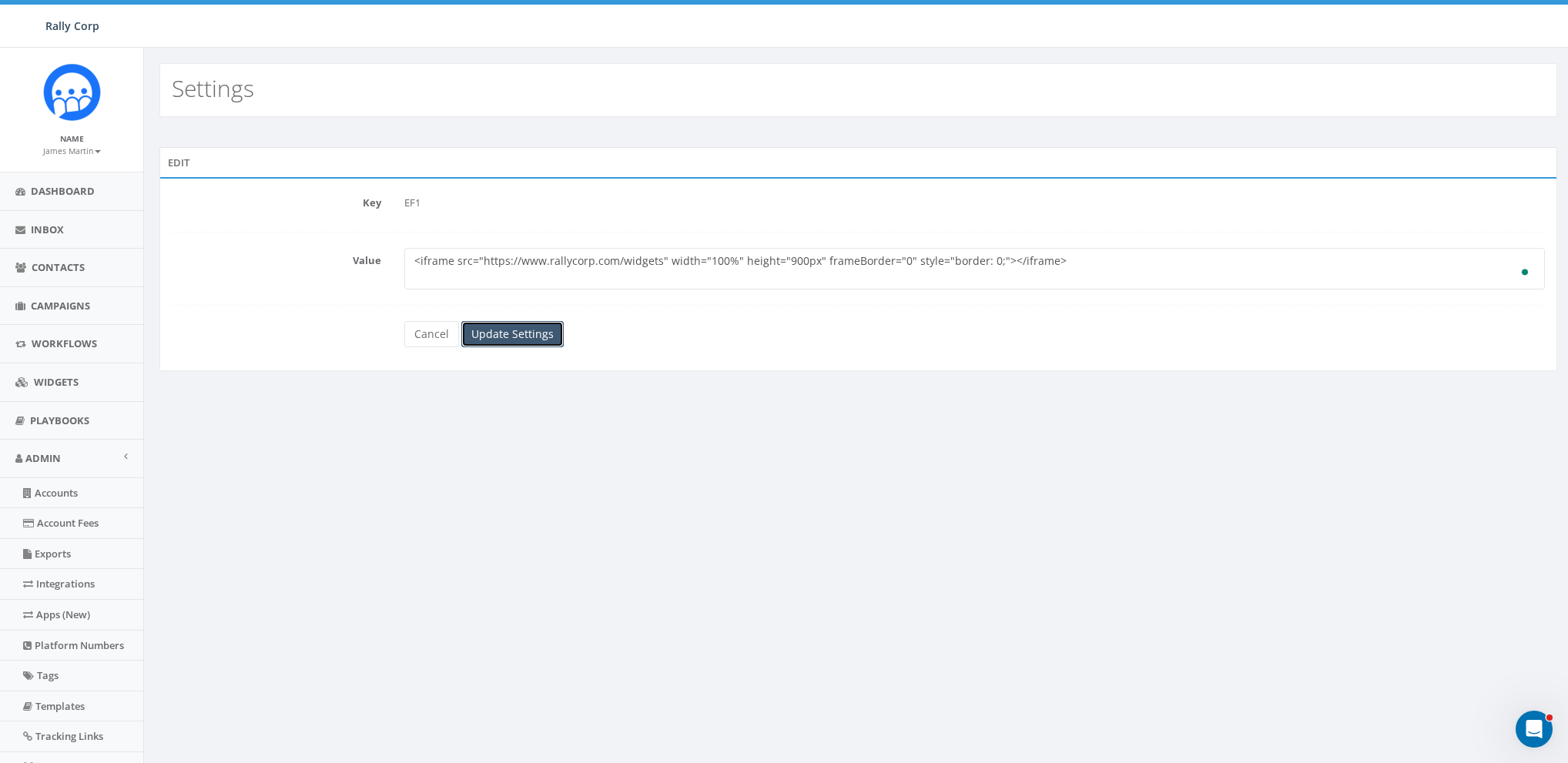 click on "Update Settings" at bounding box center [512, 334] 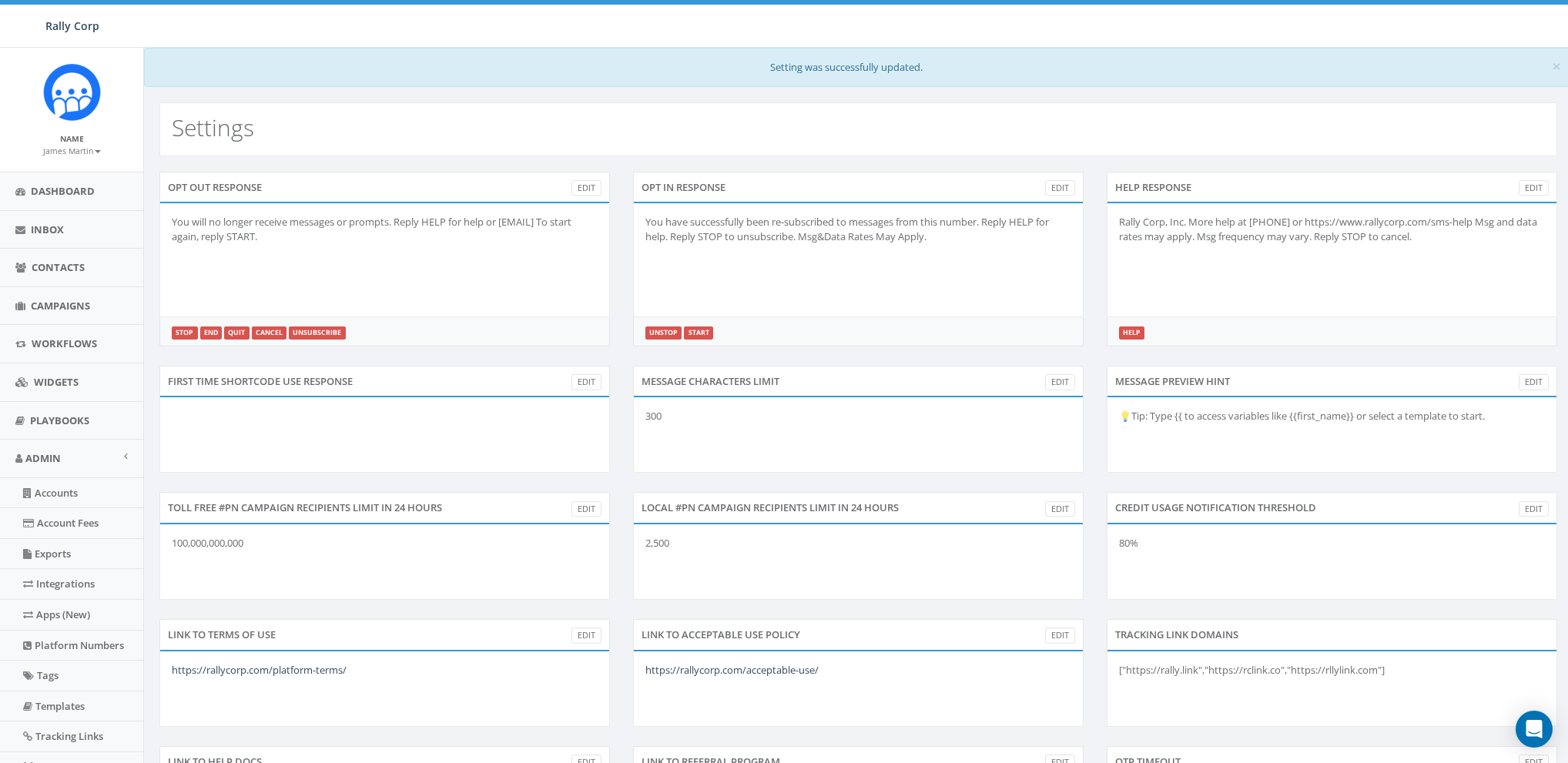 scroll, scrollTop: 0, scrollLeft: 0, axis: both 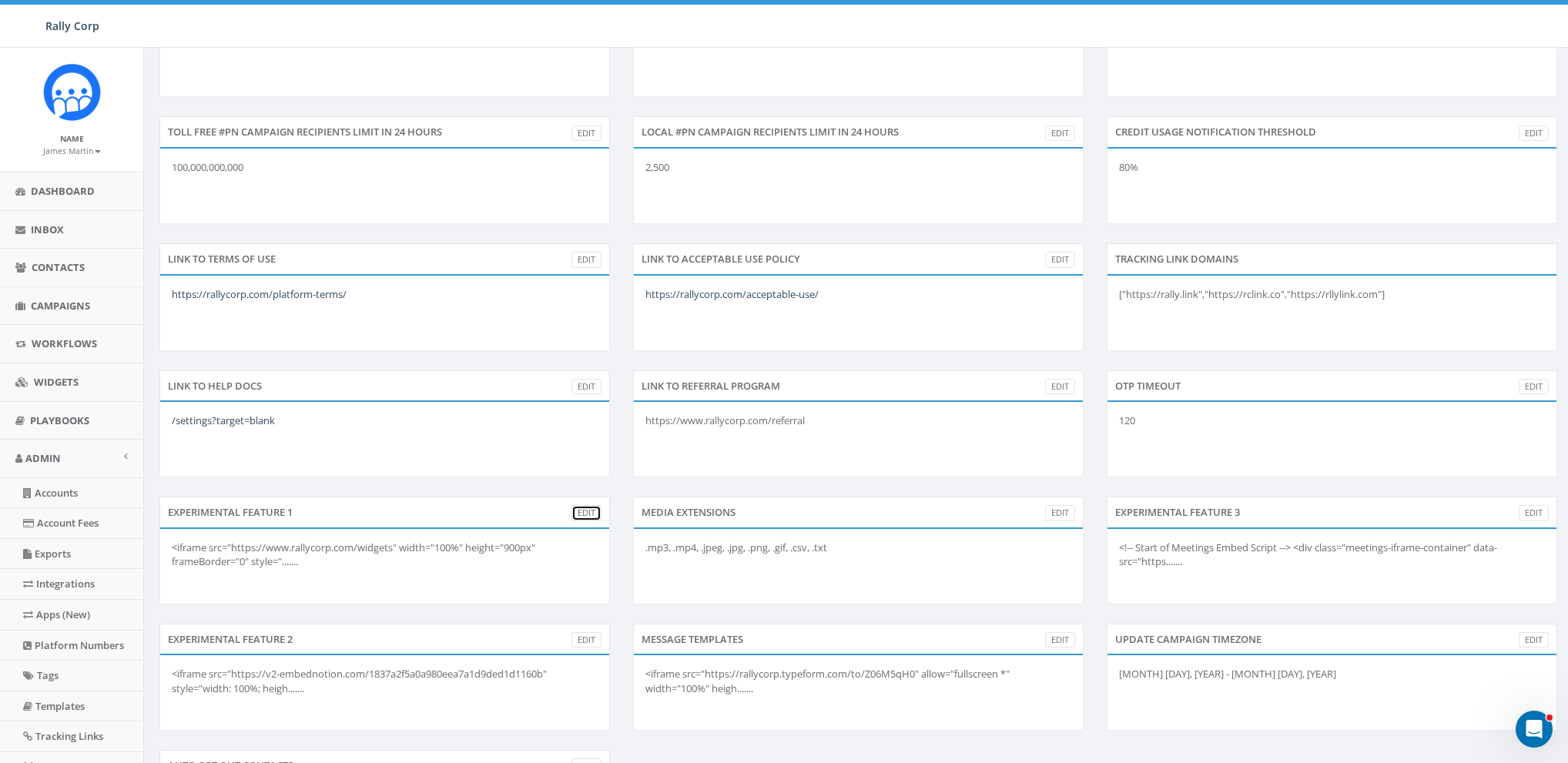 click on "Edit" at bounding box center [586, 513] 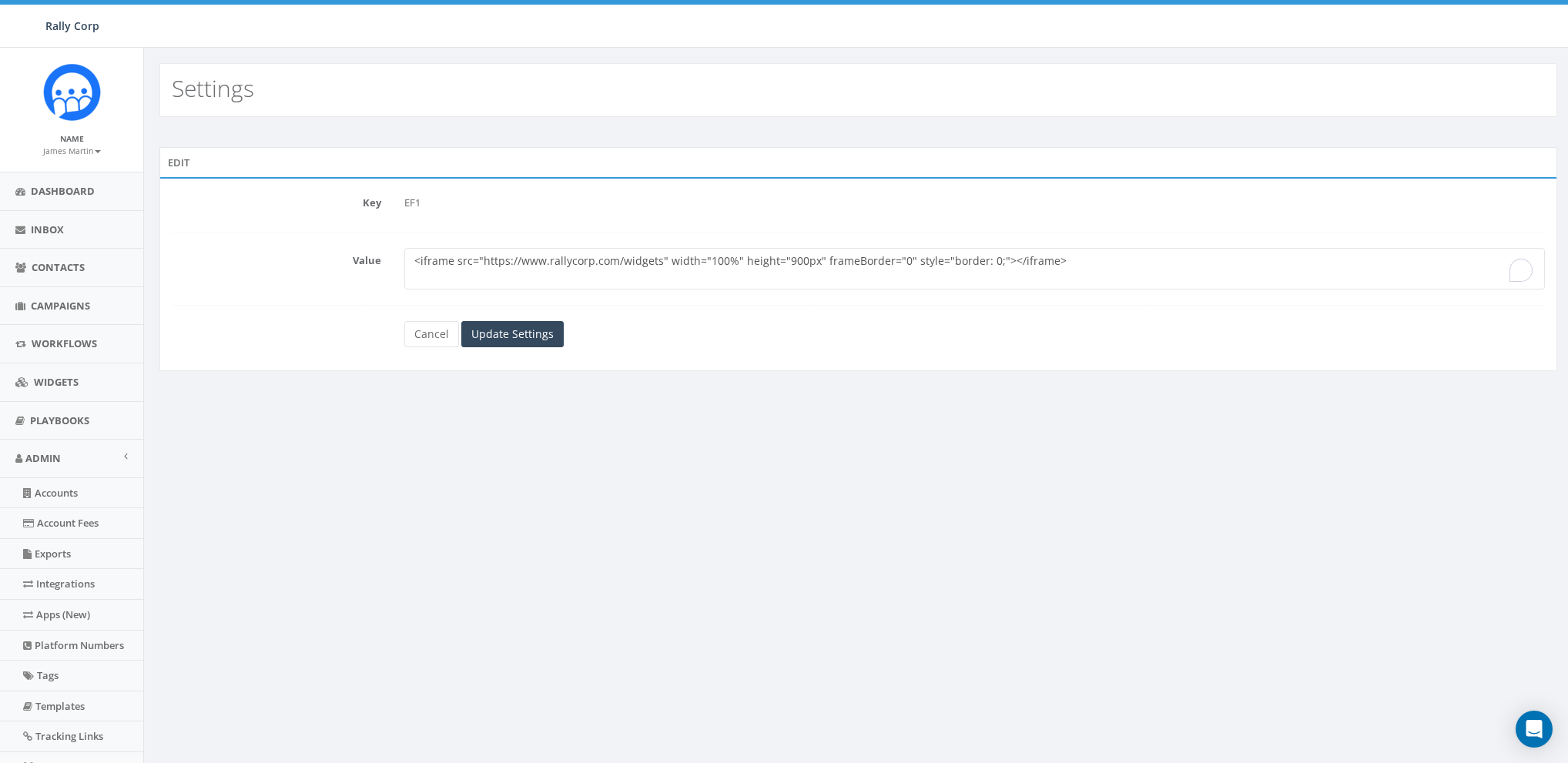 scroll, scrollTop: 0, scrollLeft: 0, axis: both 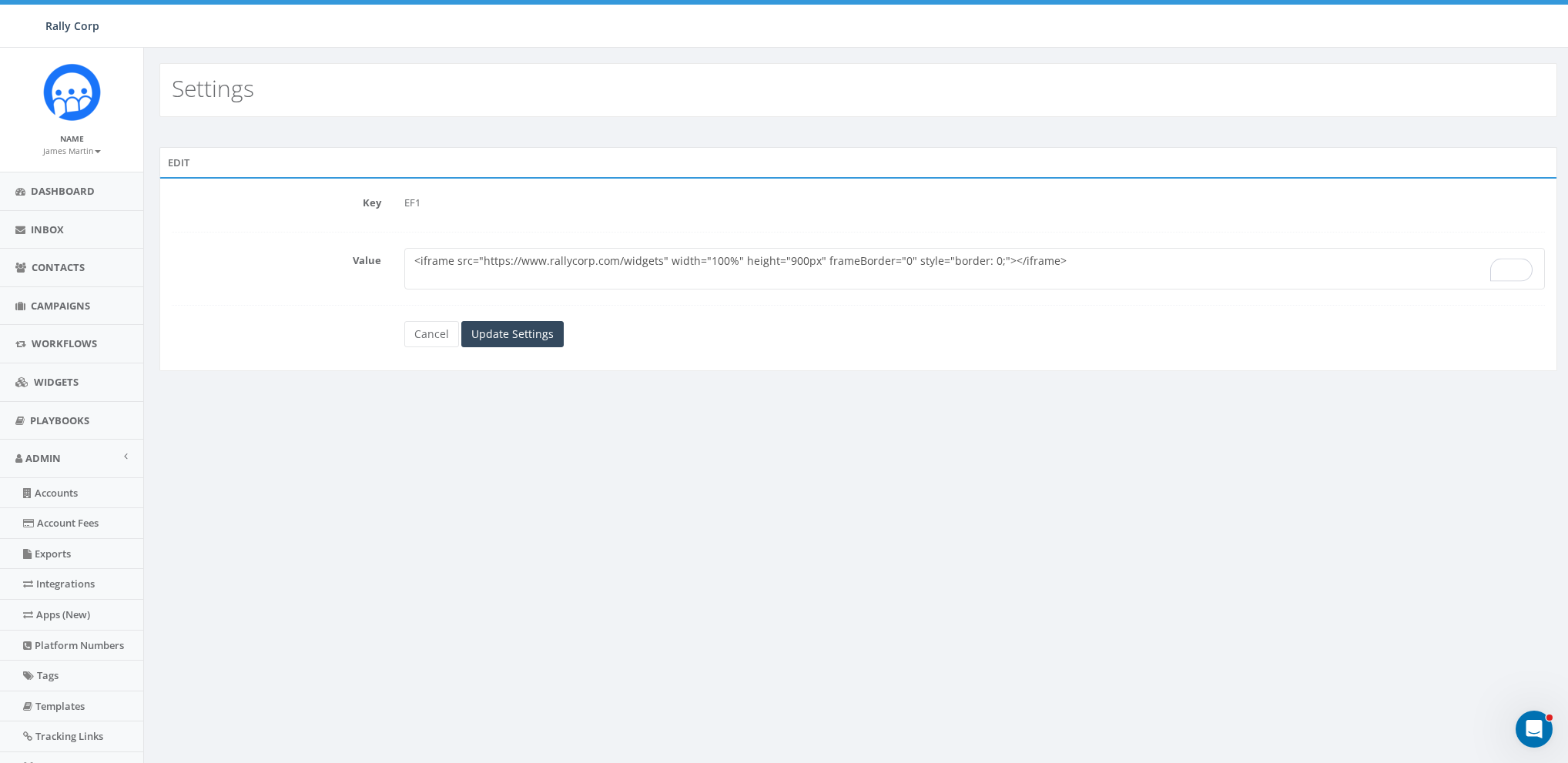 drag, startPoint x: 704, startPoint y: 253, endPoint x: 699, endPoint y: 309, distance: 56.22277 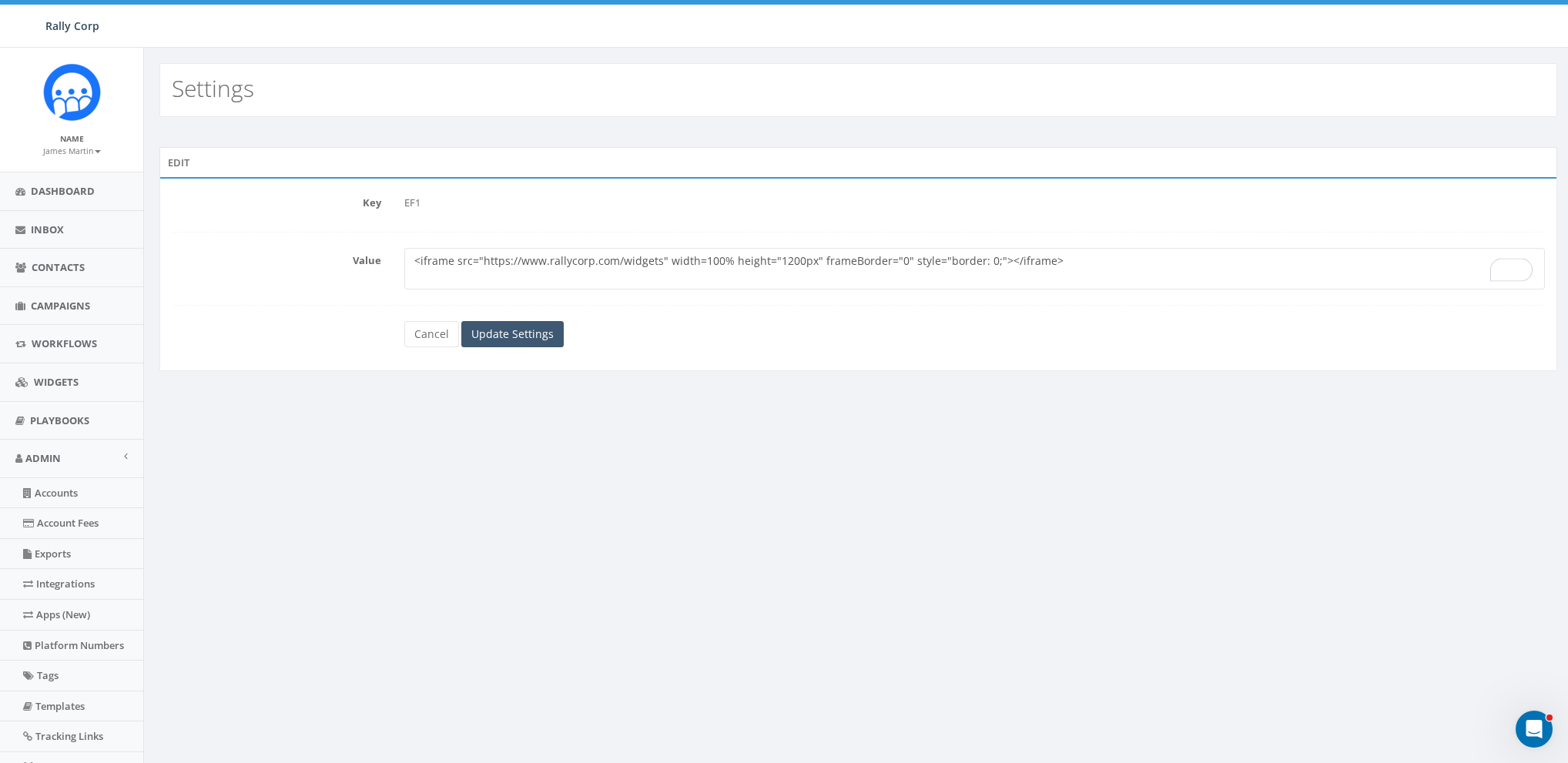 type on "<iframe src="https://www.rallycorp.com/widgets" width=100% height="1200px" frameBorder="0" style="border: 0;"></iframe>" 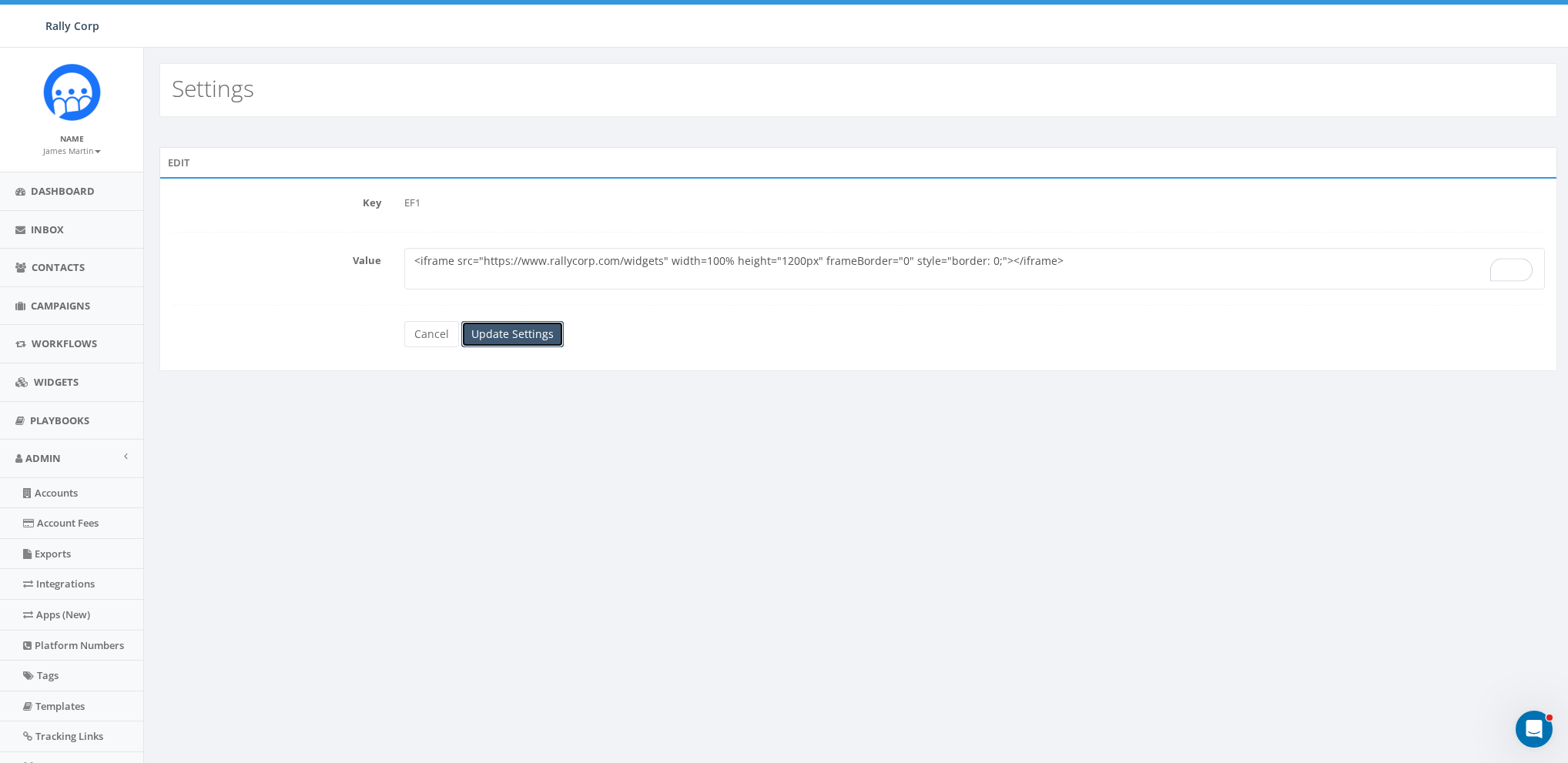 click on "Update Settings" at bounding box center (512, 334) 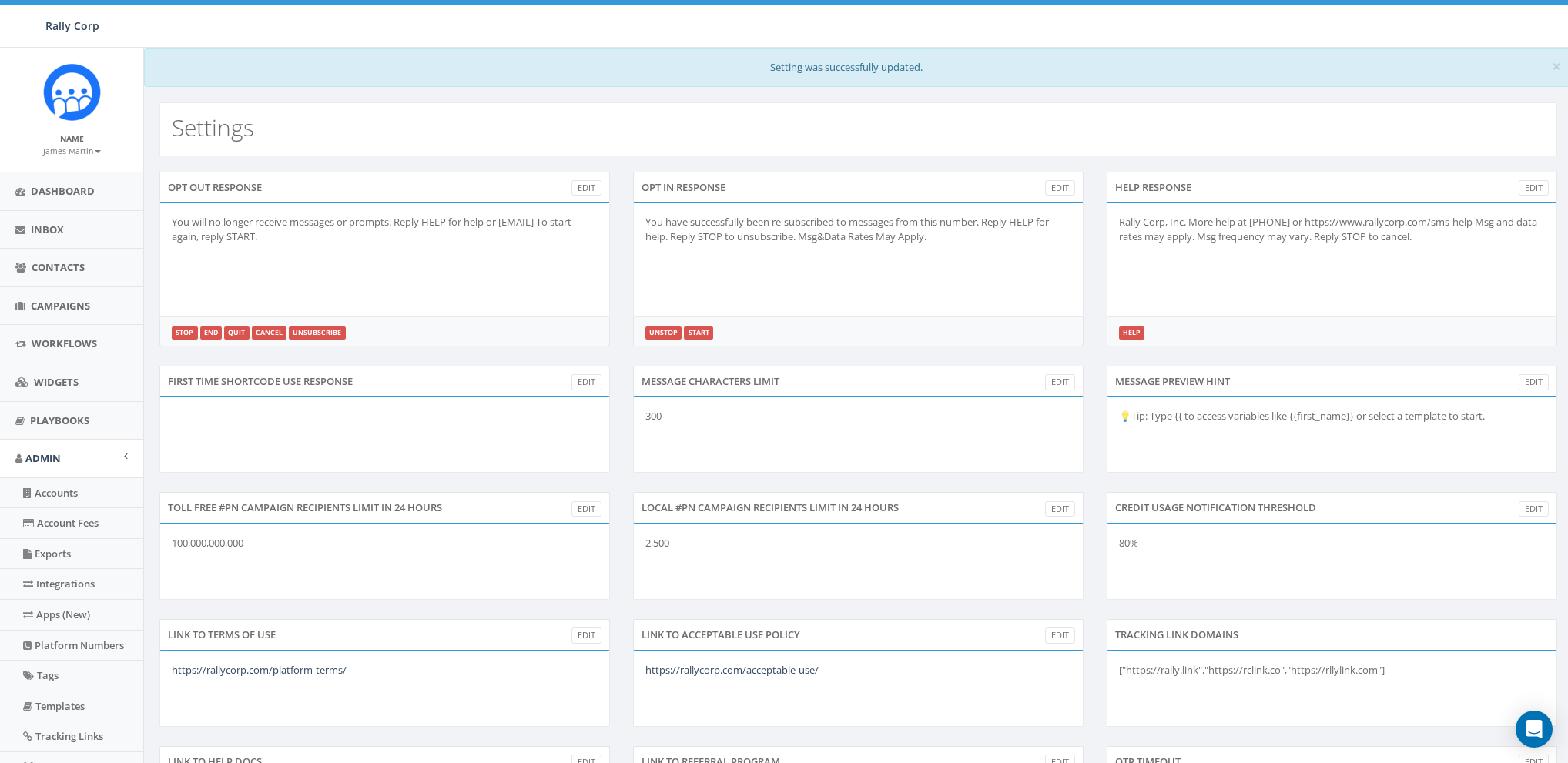 scroll, scrollTop: 0, scrollLeft: 0, axis: both 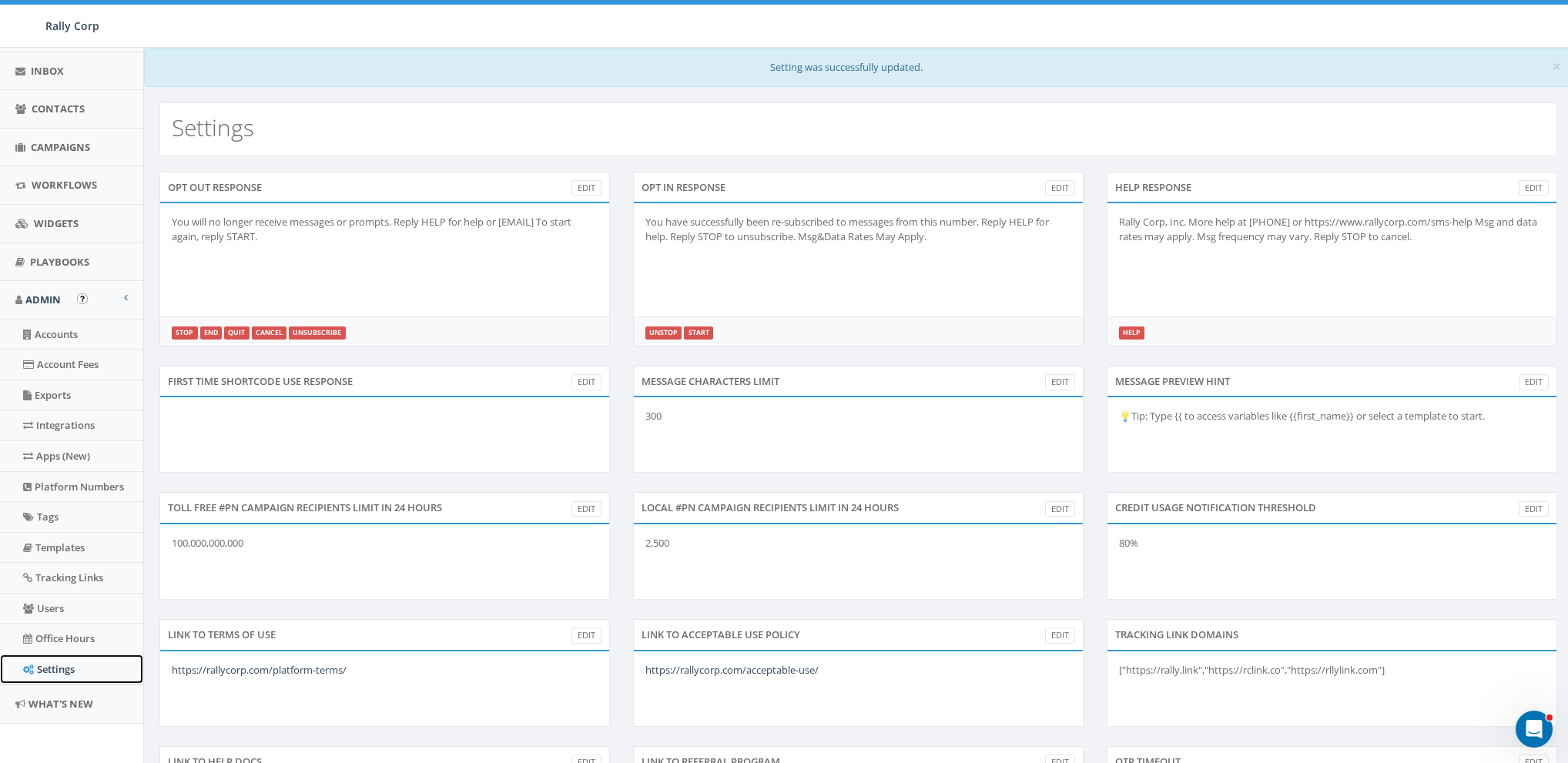 click on "Settings" at bounding box center [72, 669] 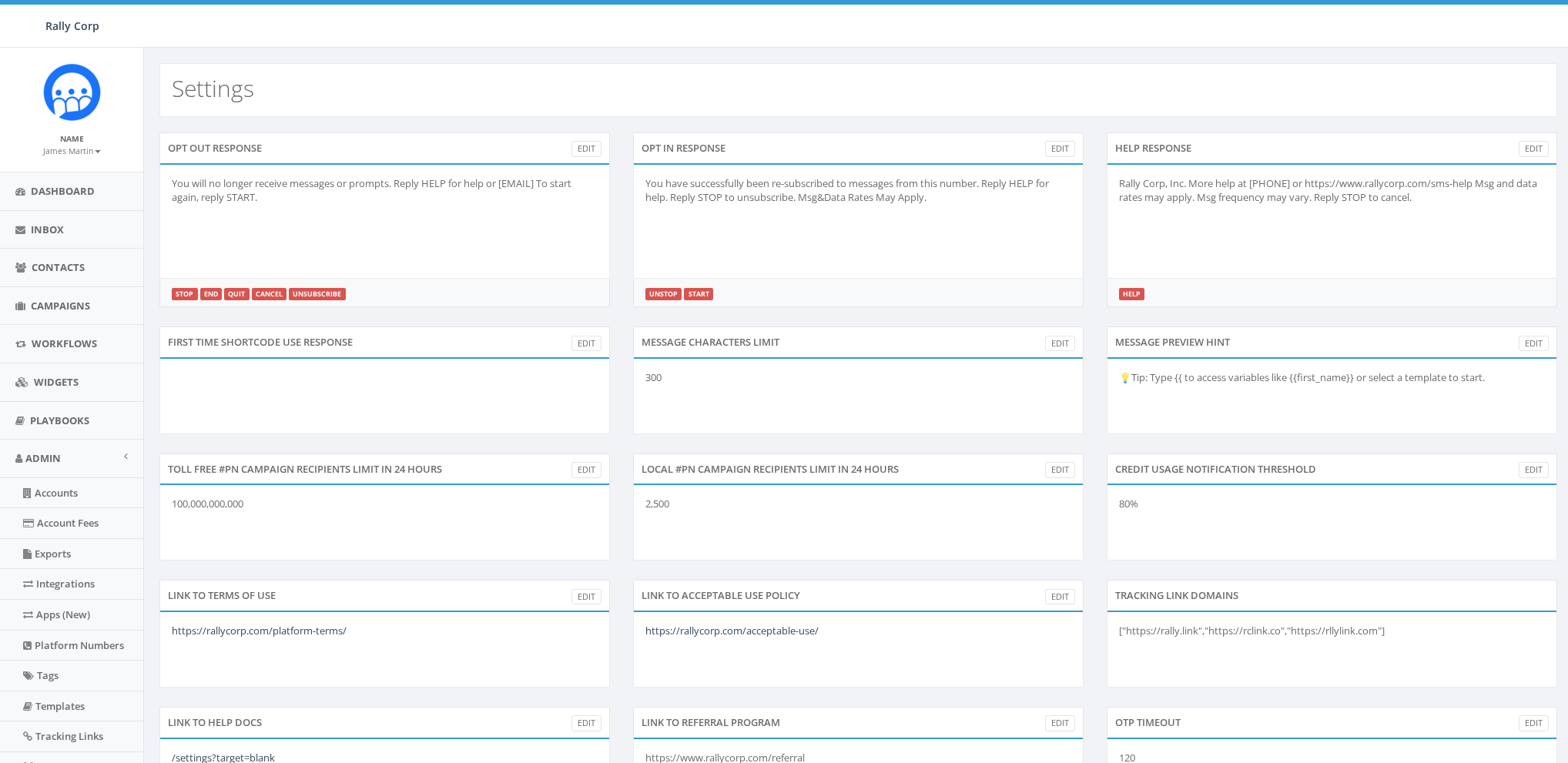 scroll, scrollTop: 0, scrollLeft: 0, axis: both 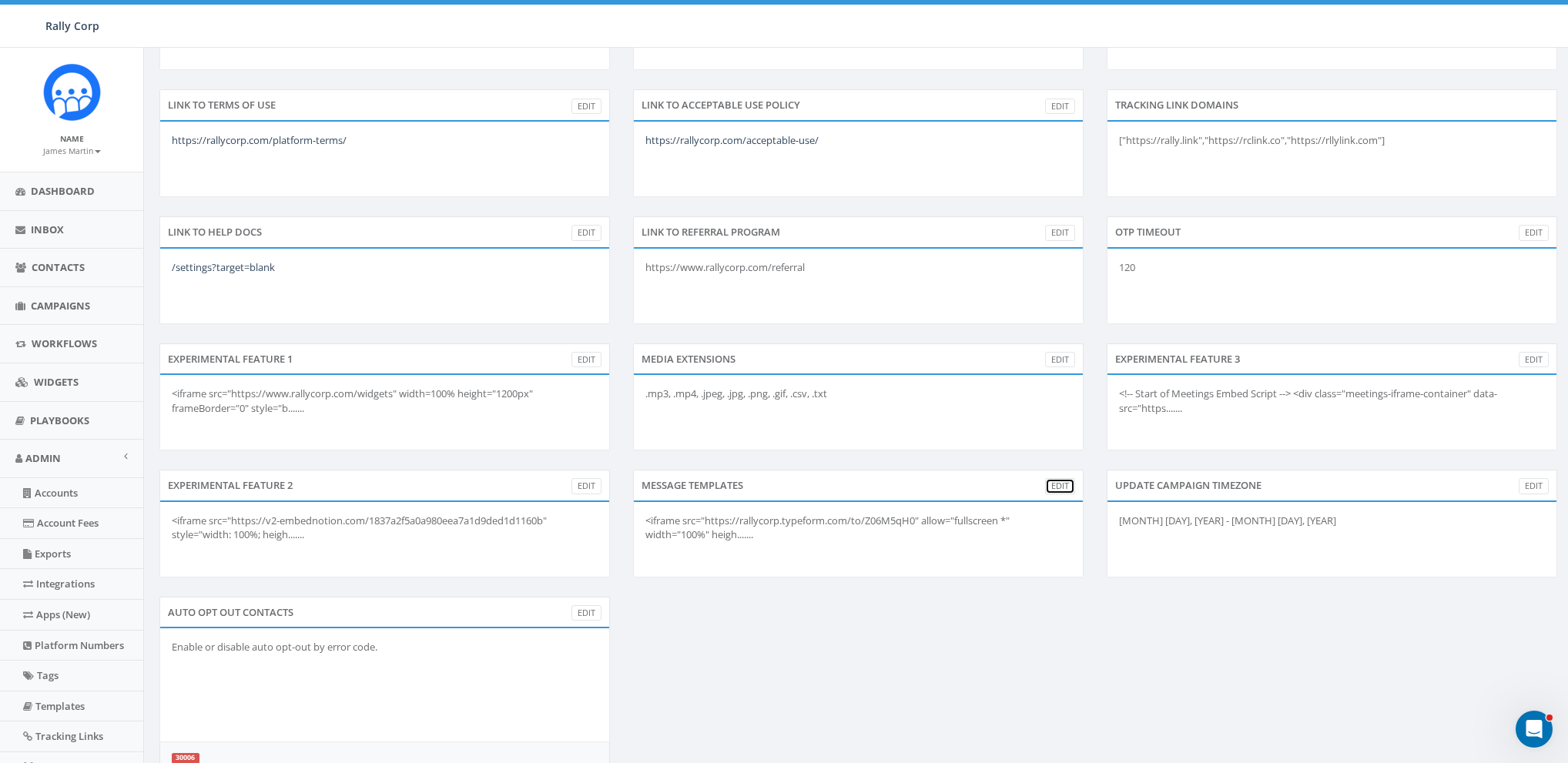 click on "Edit" at bounding box center (1060, 486) 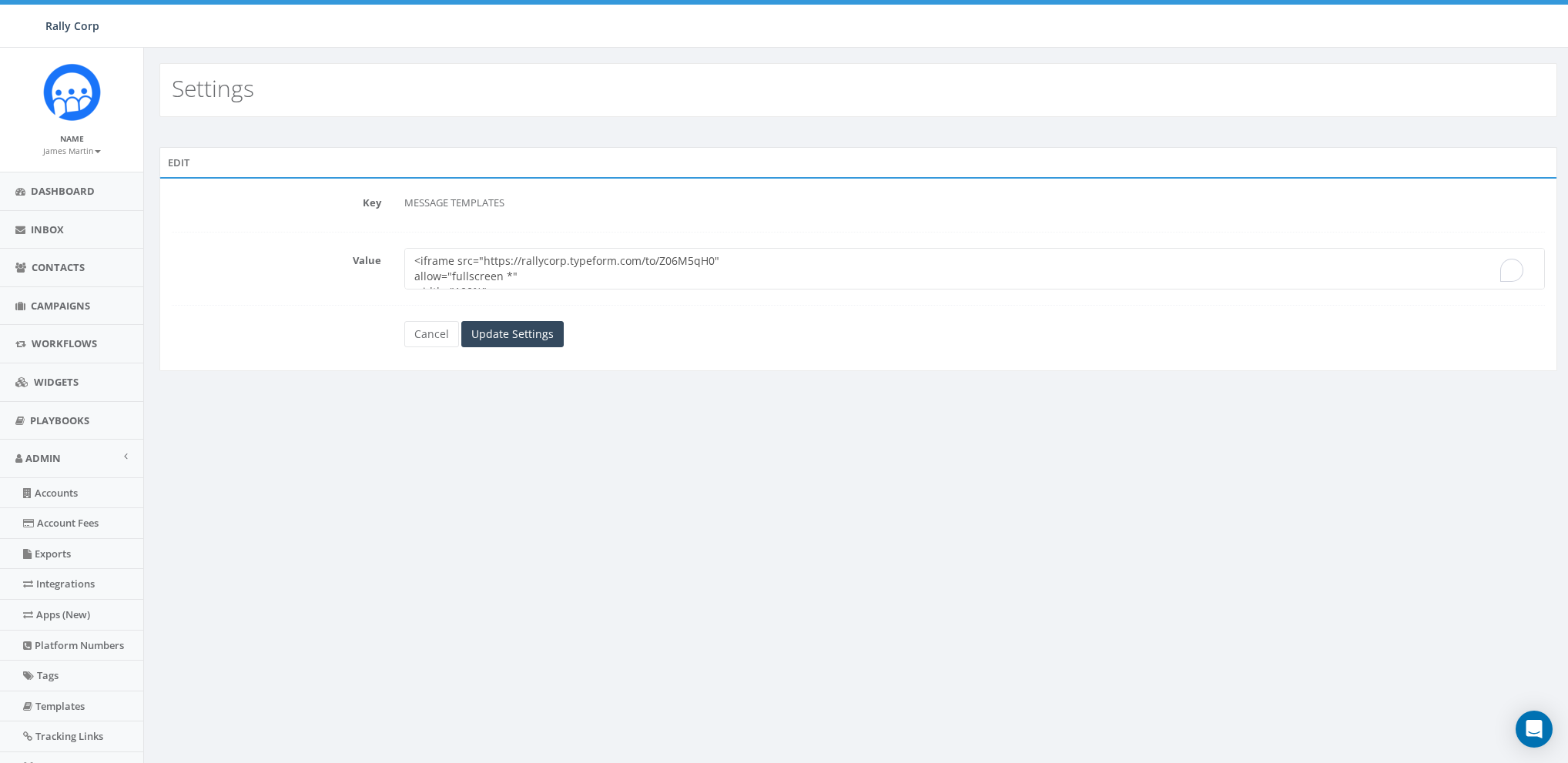 scroll, scrollTop: 0, scrollLeft: 0, axis: both 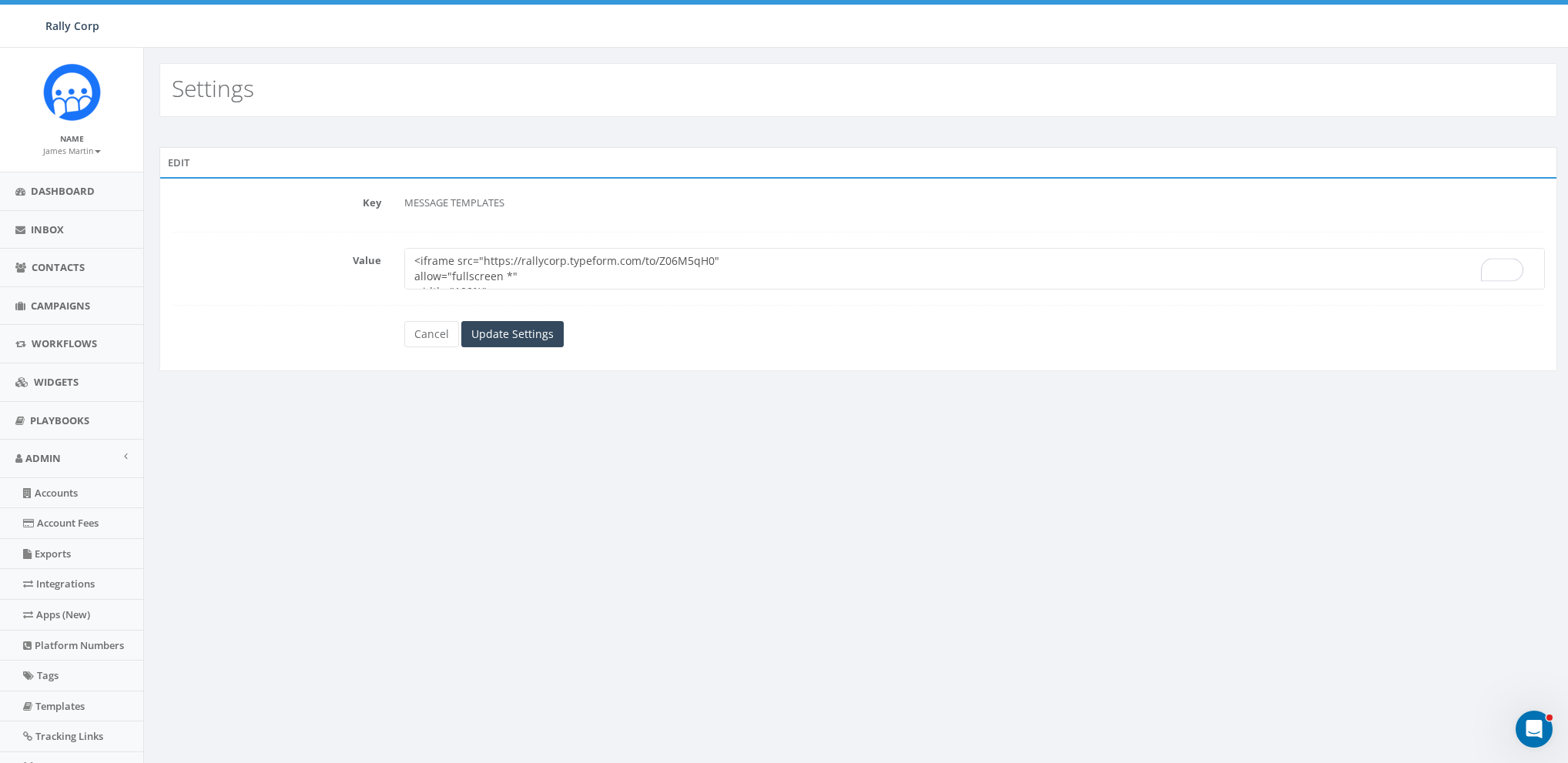 click on "<iframe src="https://rallycorp.typeform.com/to/Z06M5qH0"
allow="fullscreen *"
width="100%"
height="900px"
style="border: none; border-radius: 24px"
>
</iframe>" at bounding box center (974, 269) 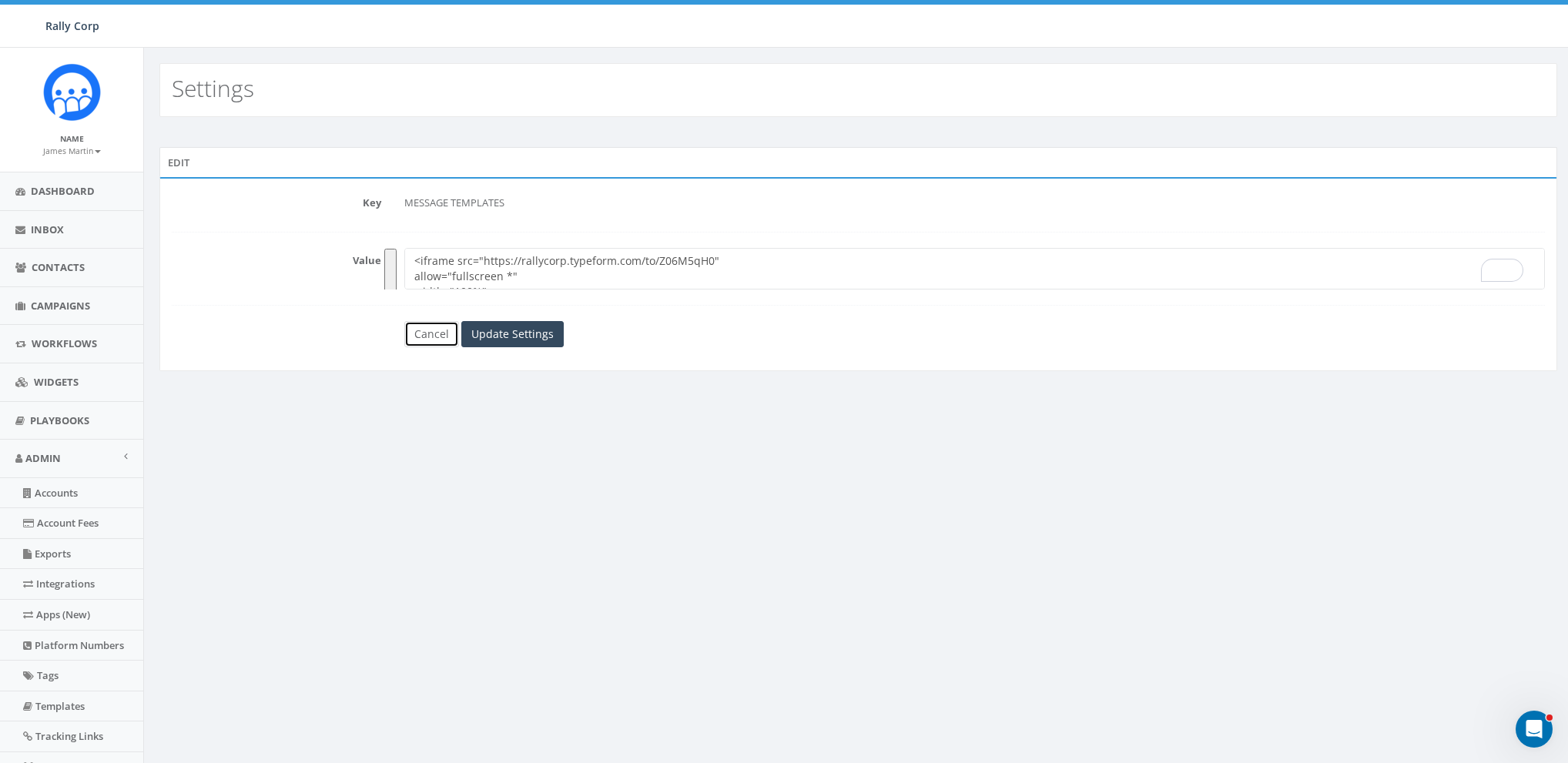 click on "Cancel" at bounding box center (431, 334) 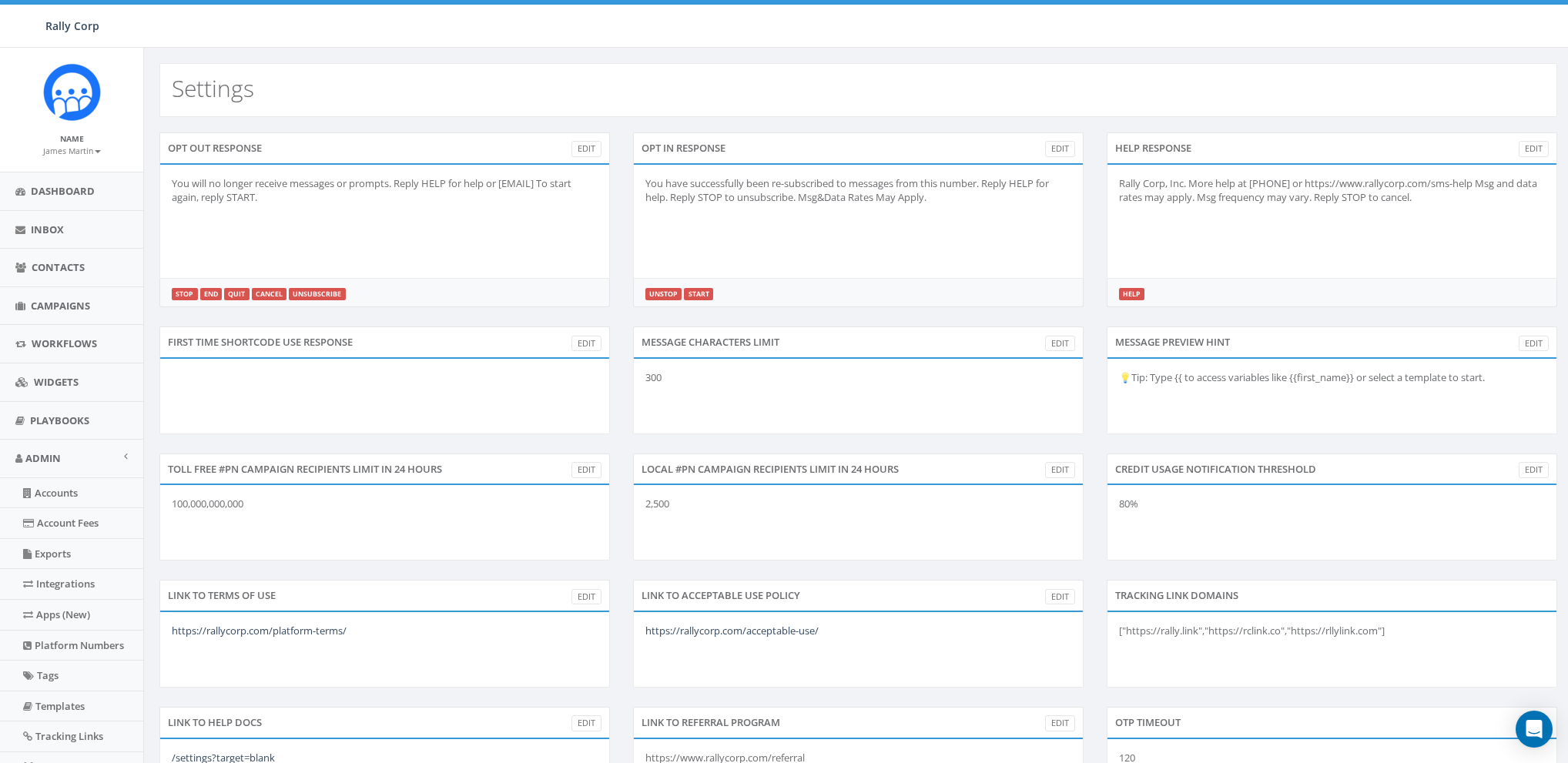 scroll, scrollTop: 0, scrollLeft: 0, axis: both 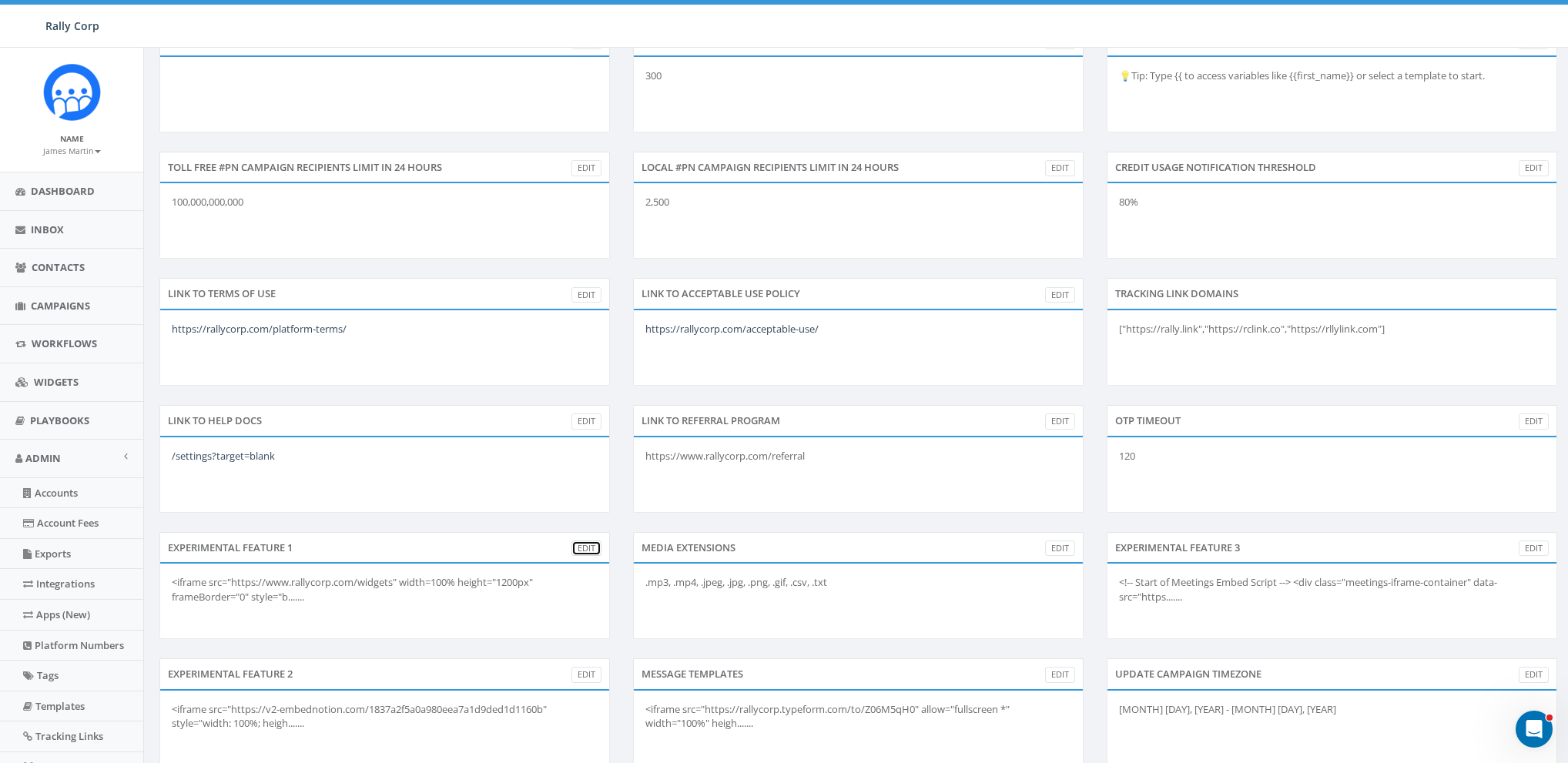 click on "Edit" at bounding box center (586, 548) 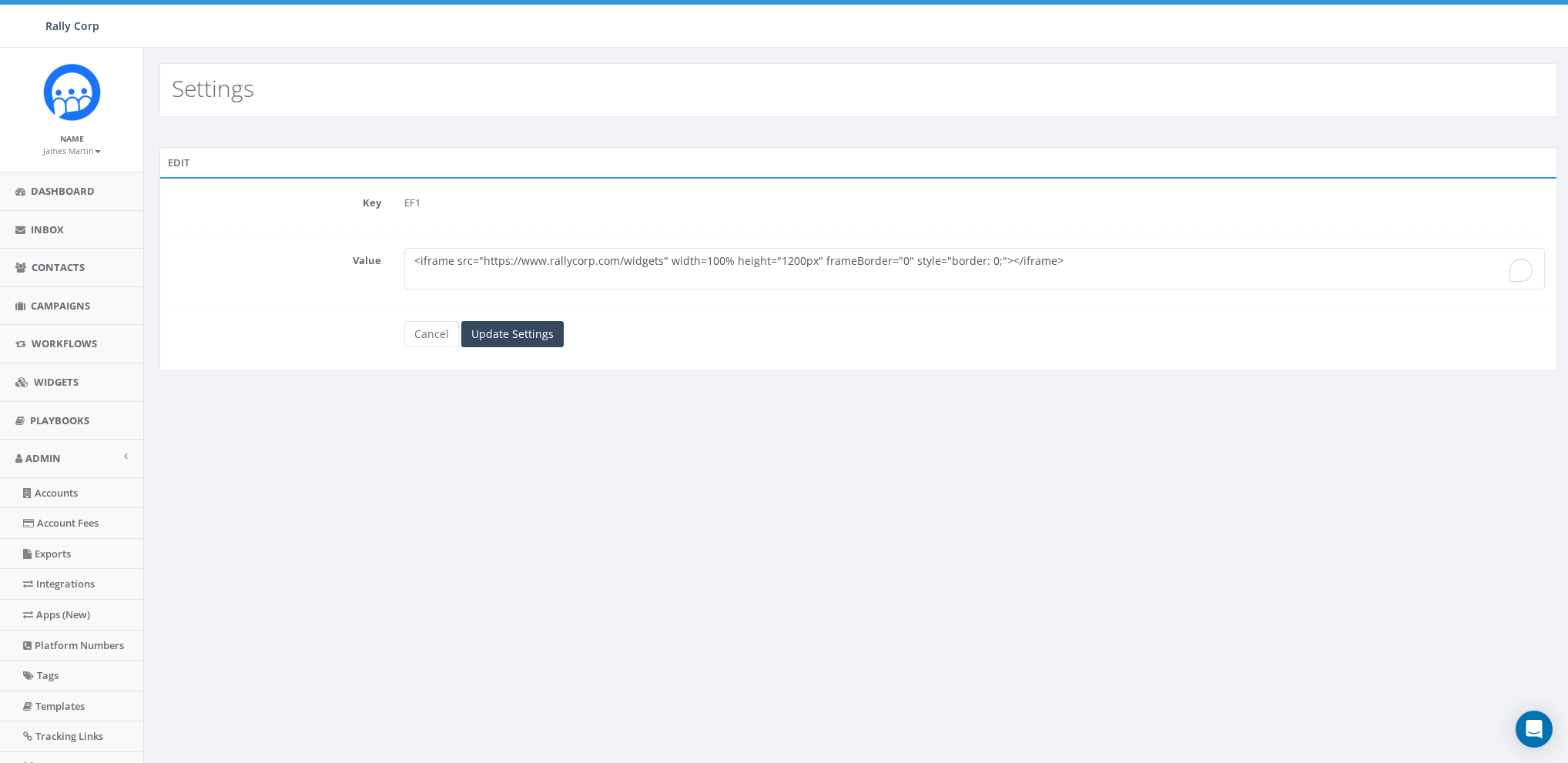 scroll, scrollTop: 0, scrollLeft: 0, axis: both 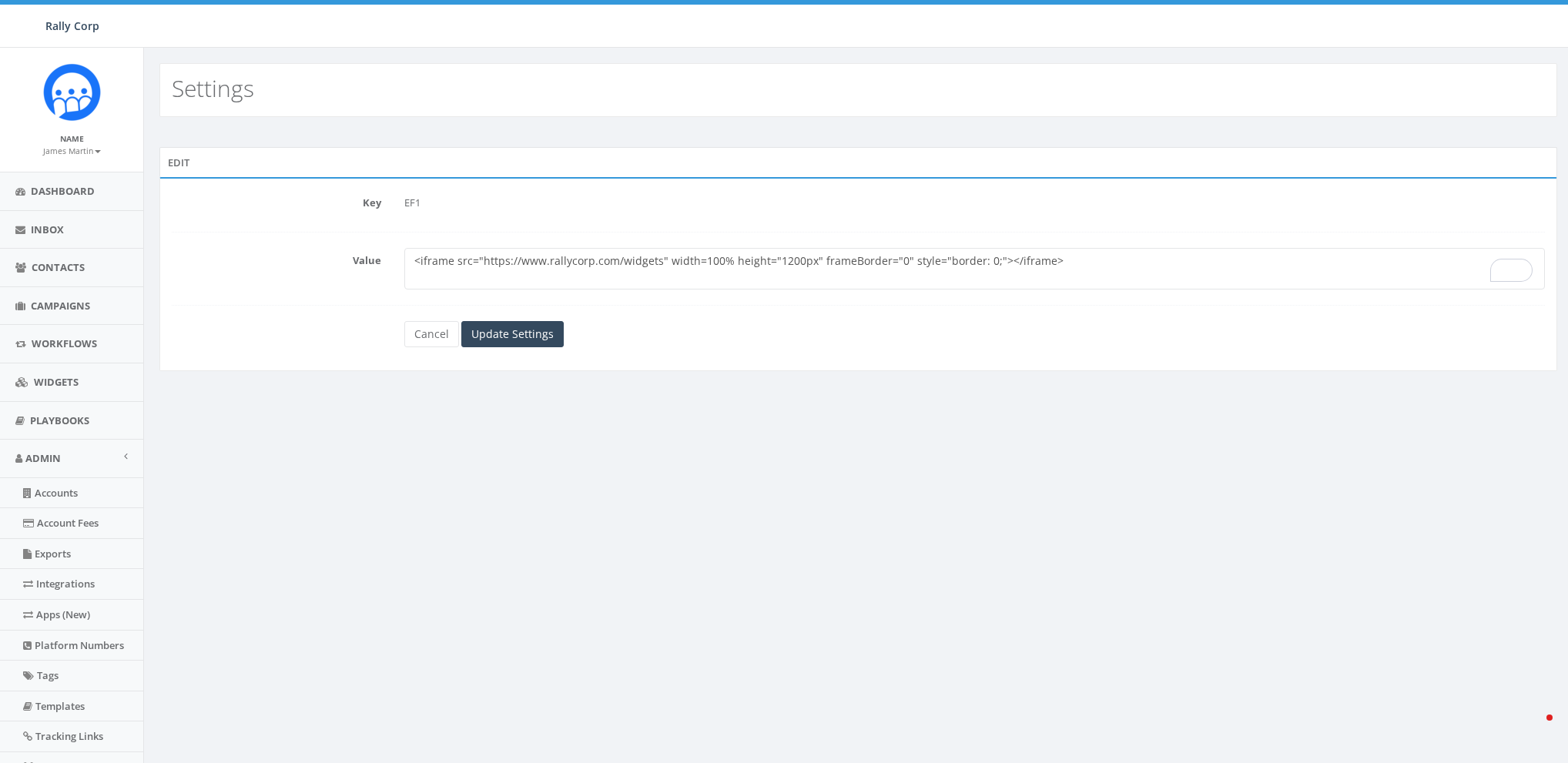 click on "<iframe src="https://www.rallycorp.com/widgets" width=100% height="1200px" frameBorder="0" style="border: 0;"></iframe>" at bounding box center (974, 269) 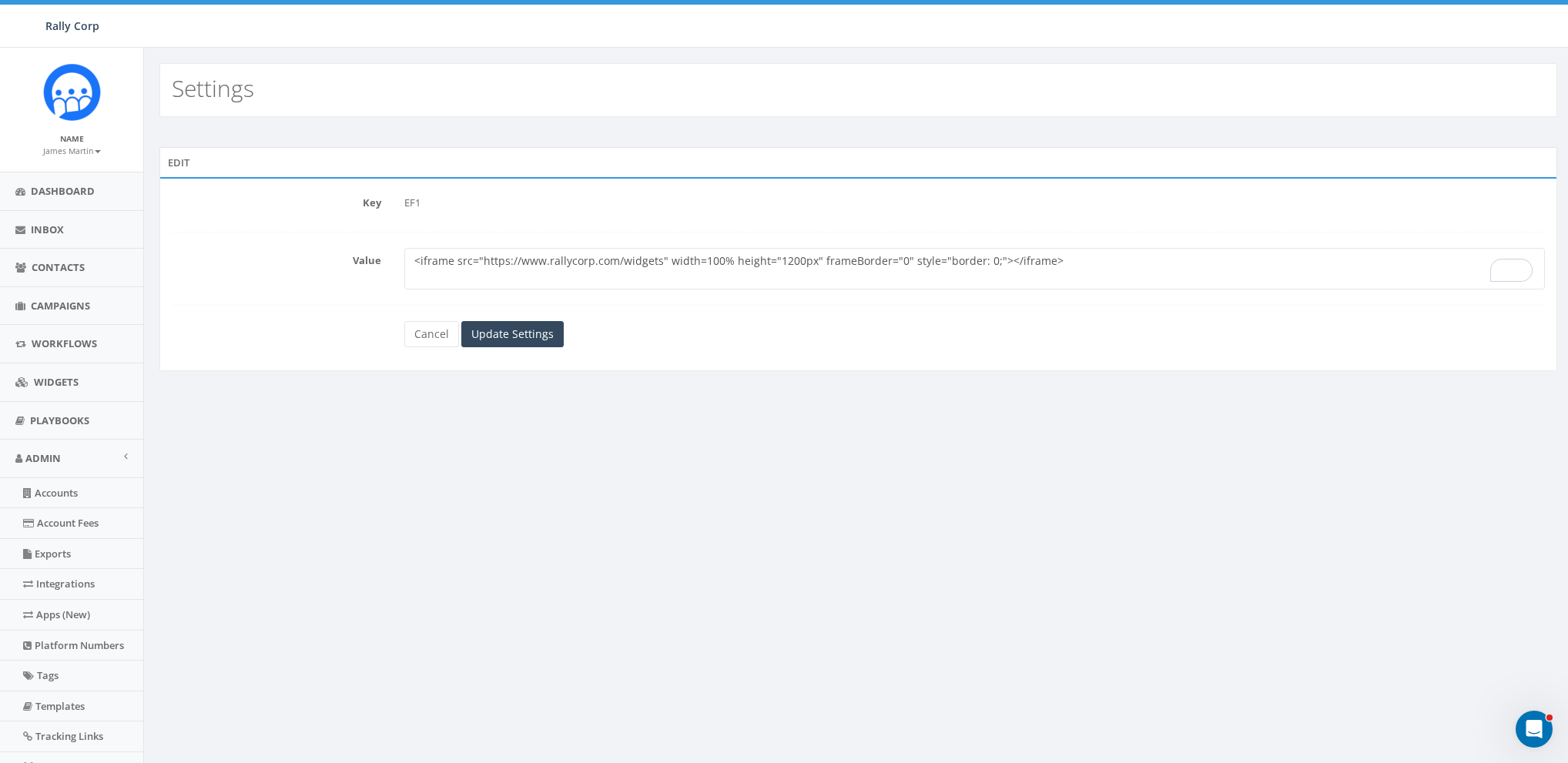 scroll, scrollTop: 0, scrollLeft: 0, axis: both 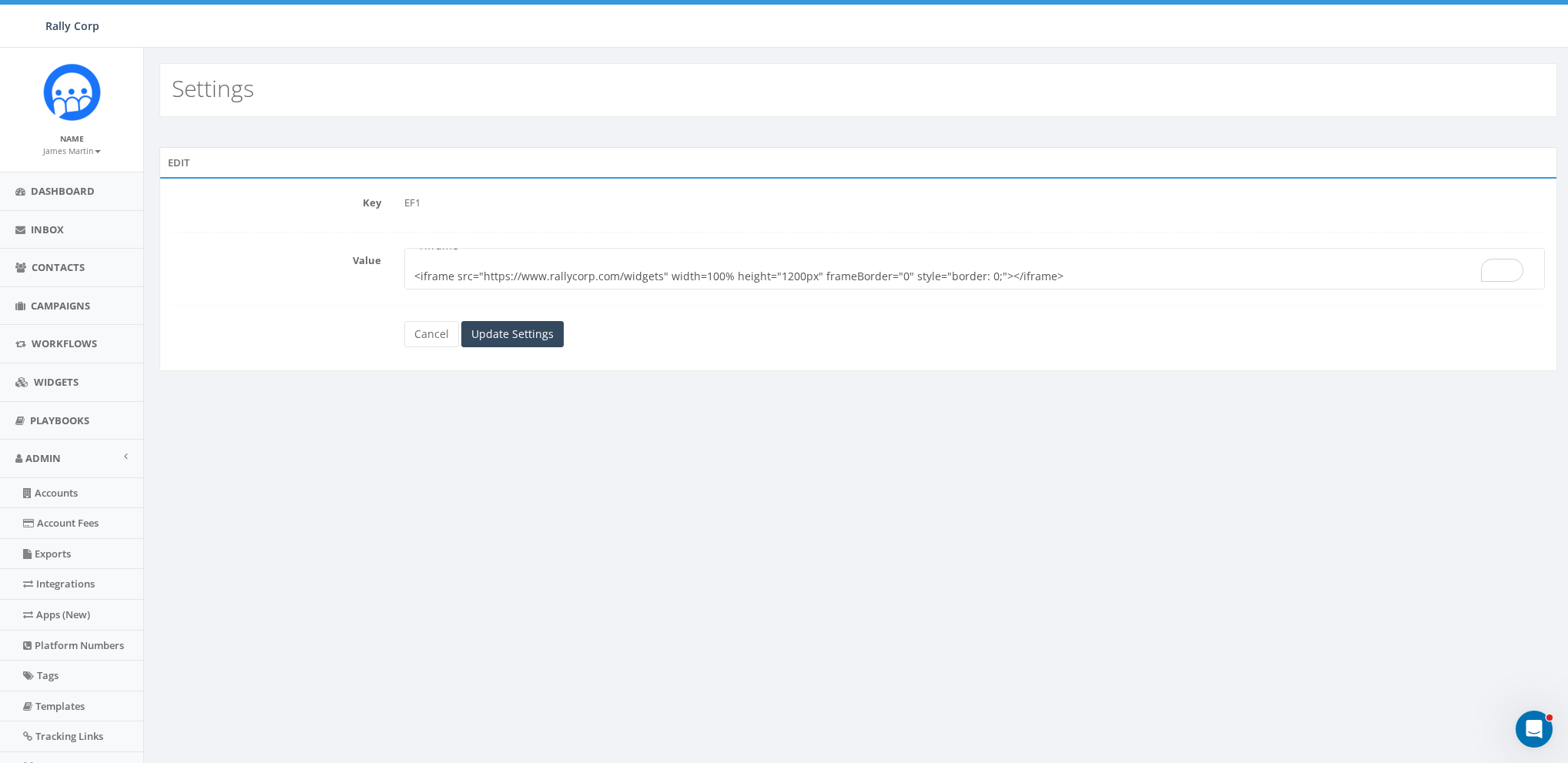 click on "<iframe src="https://www.rallycorp.com/widgets" width=100% height="1200px" frameBorder="0" style="border: 0;"></iframe>" at bounding box center (974, 269) 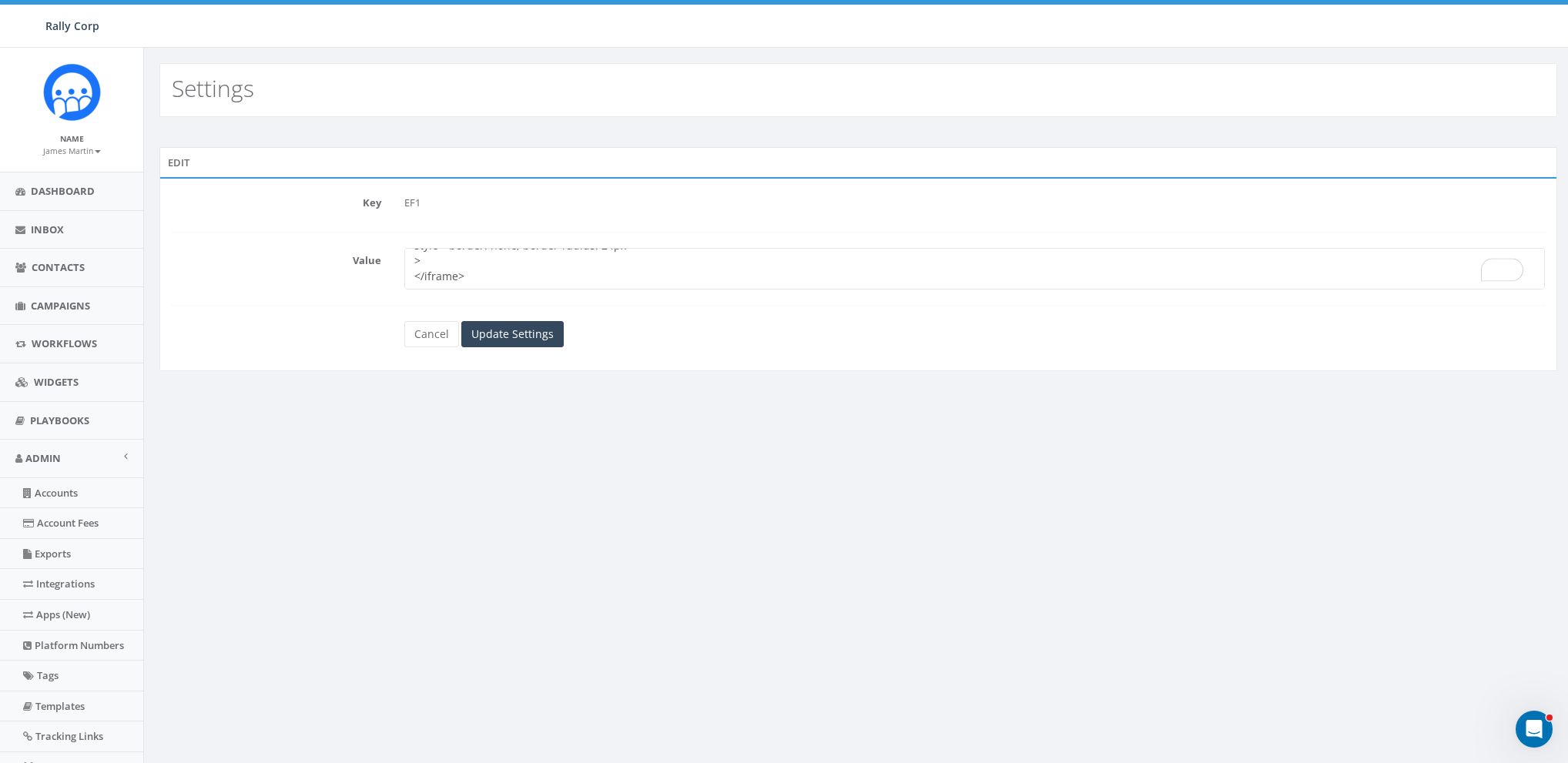 scroll, scrollTop: 92, scrollLeft: 0, axis: vertical 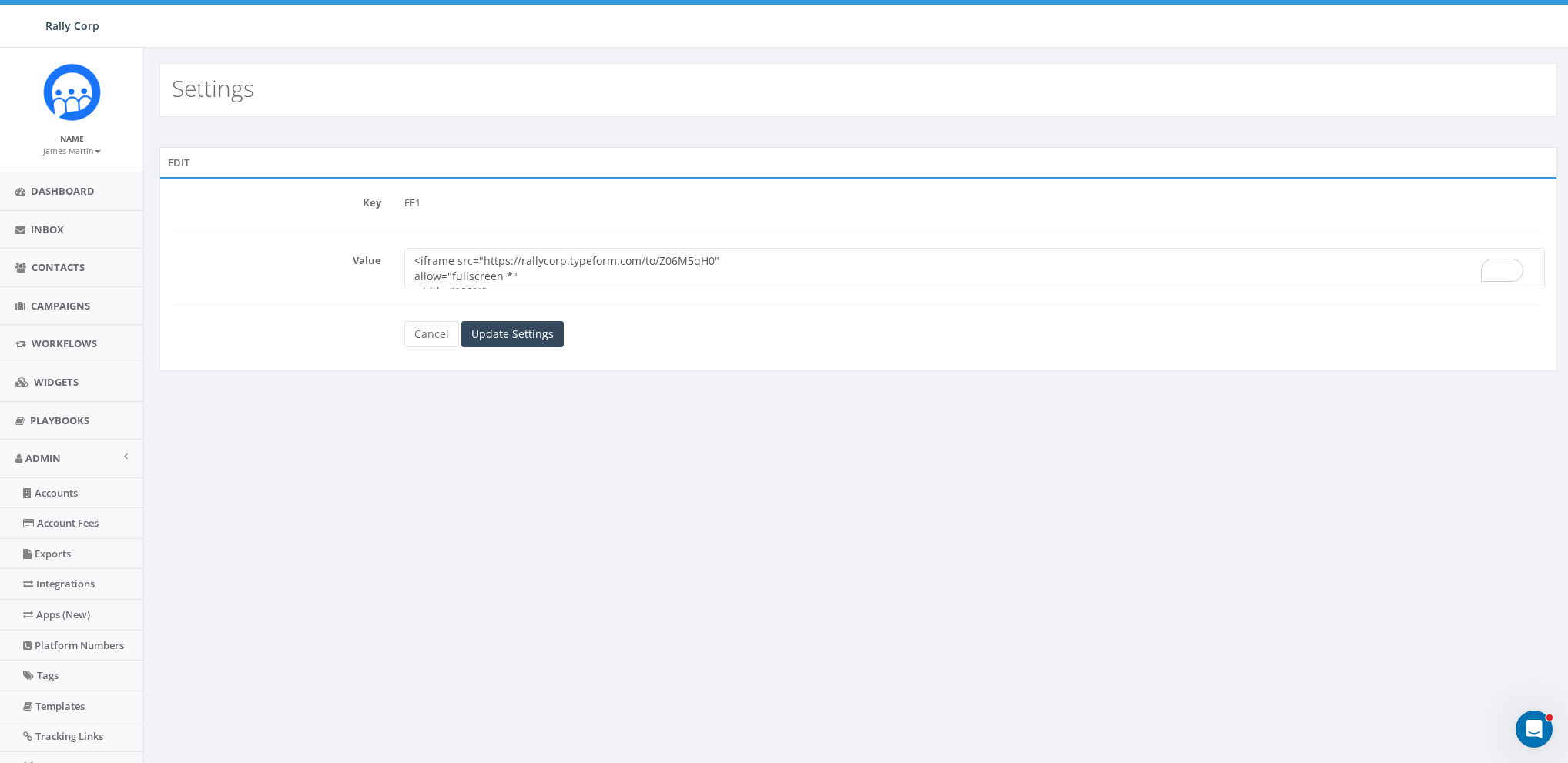 click on "<iframe src="https://www.rallycorp.com/widgets" width=100% height="1200px" frameBorder="0" style="border: 0;"></iframe>" at bounding box center [974, 269] 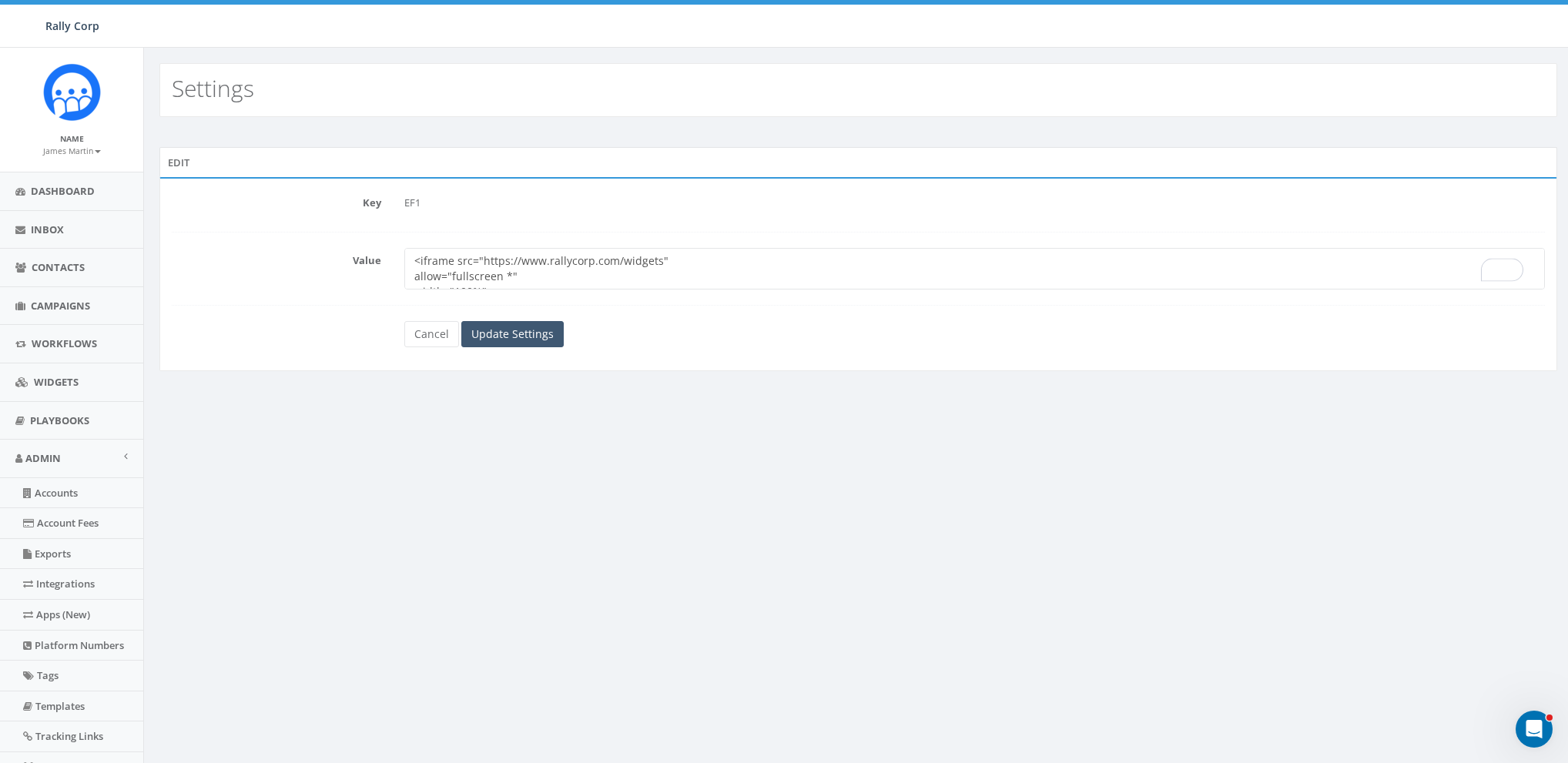 type on "<iframe src="https://www.rallycorp.com/widgets"
allow="fullscreen *"
width="100%"
height="900px"
style="border: none; border-radius: 24px"
>
</iframe>" 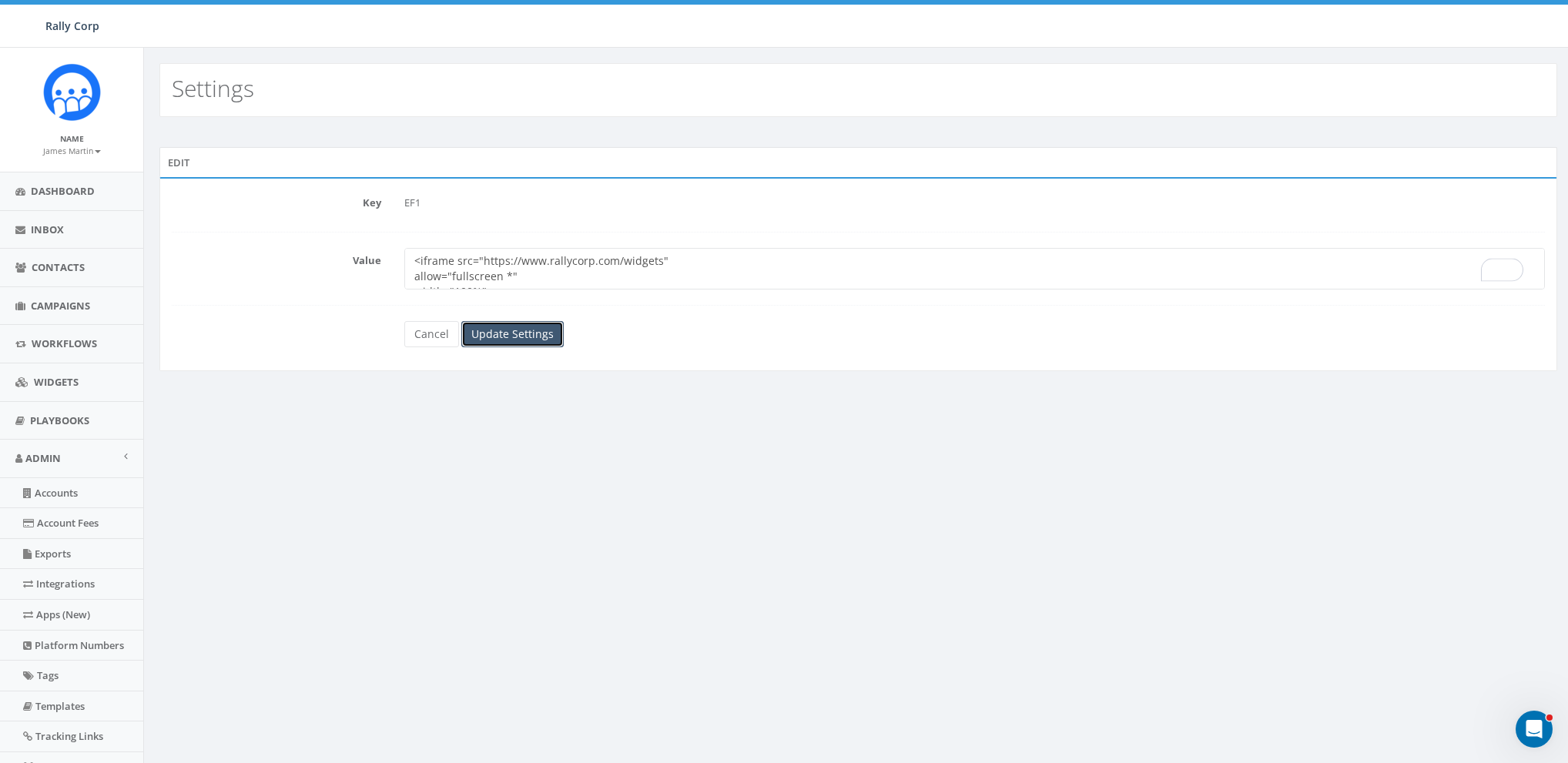 click on "Update Settings" at bounding box center [512, 334] 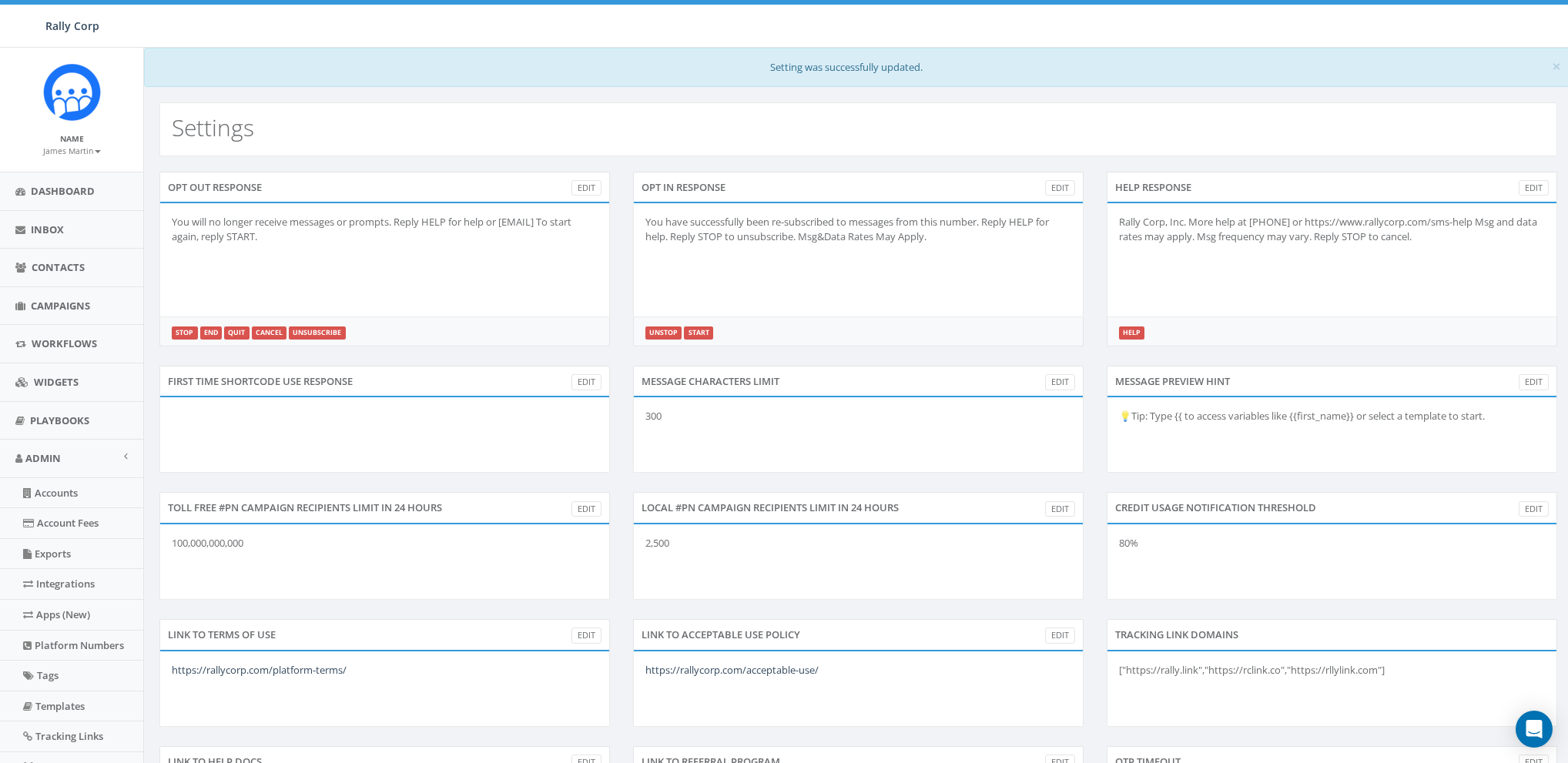 scroll, scrollTop: 0, scrollLeft: 0, axis: both 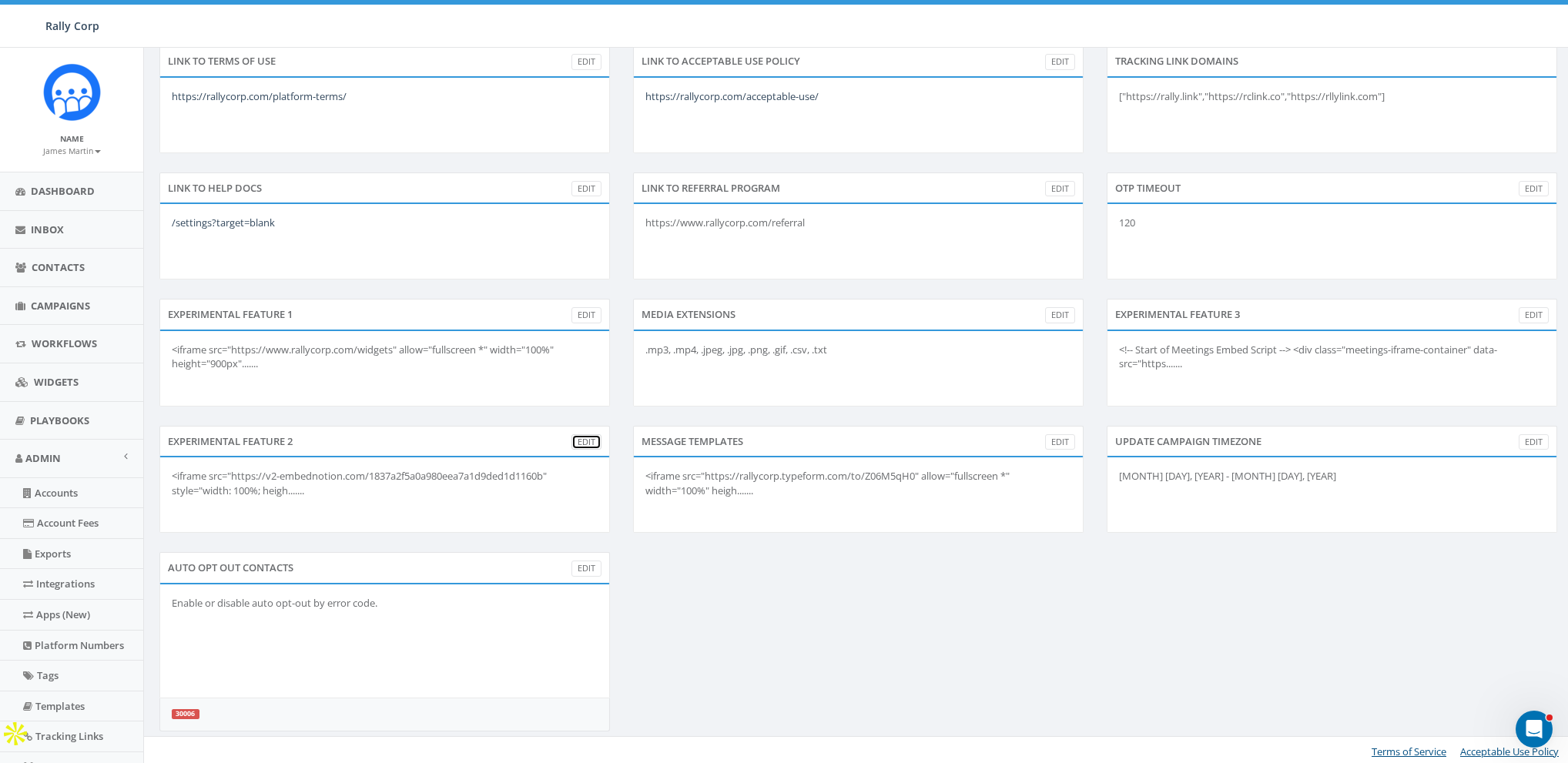 click on "Edit" at bounding box center [586, 442] 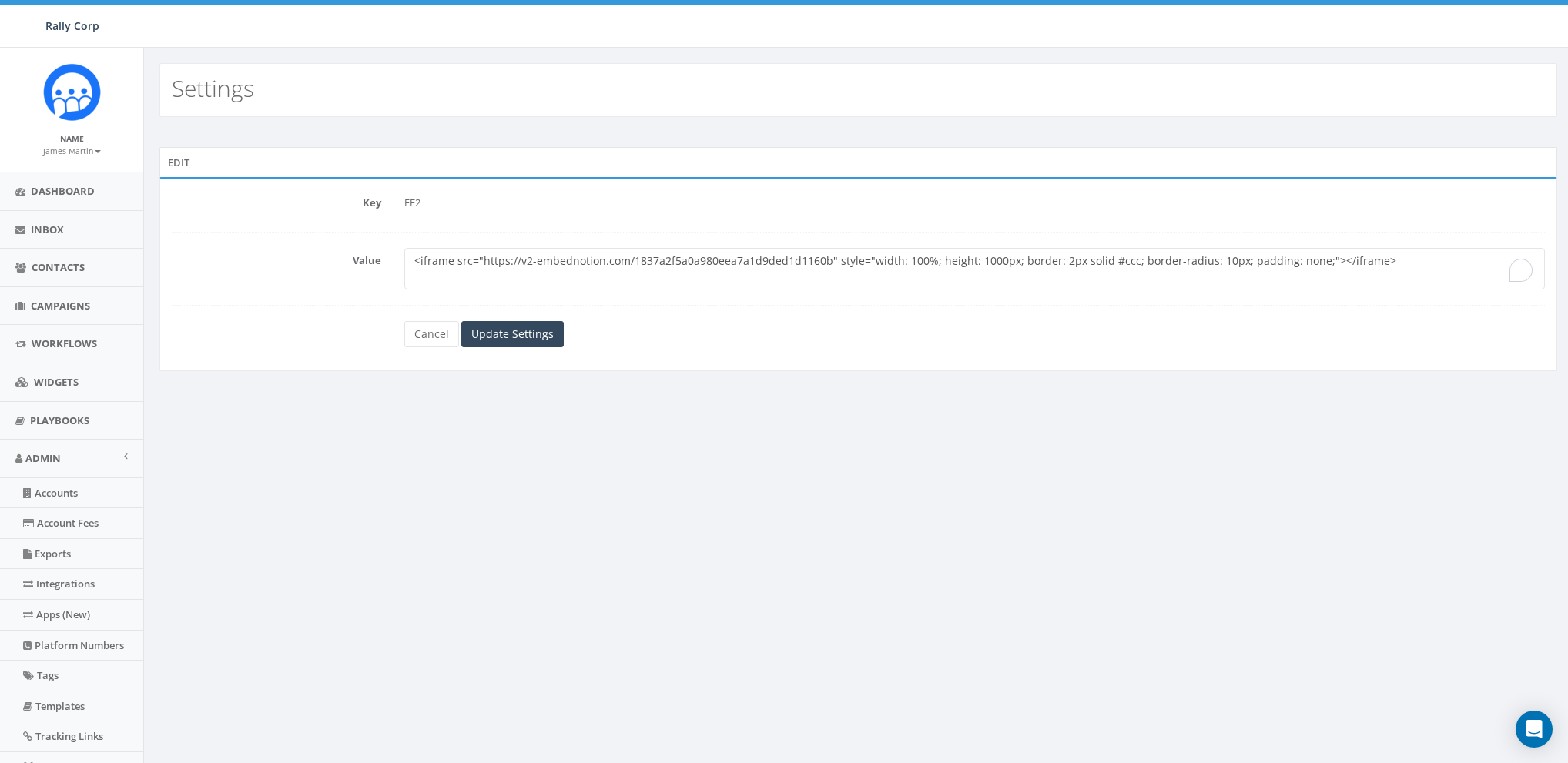 scroll, scrollTop: 0, scrollLeft: 0, axis: both 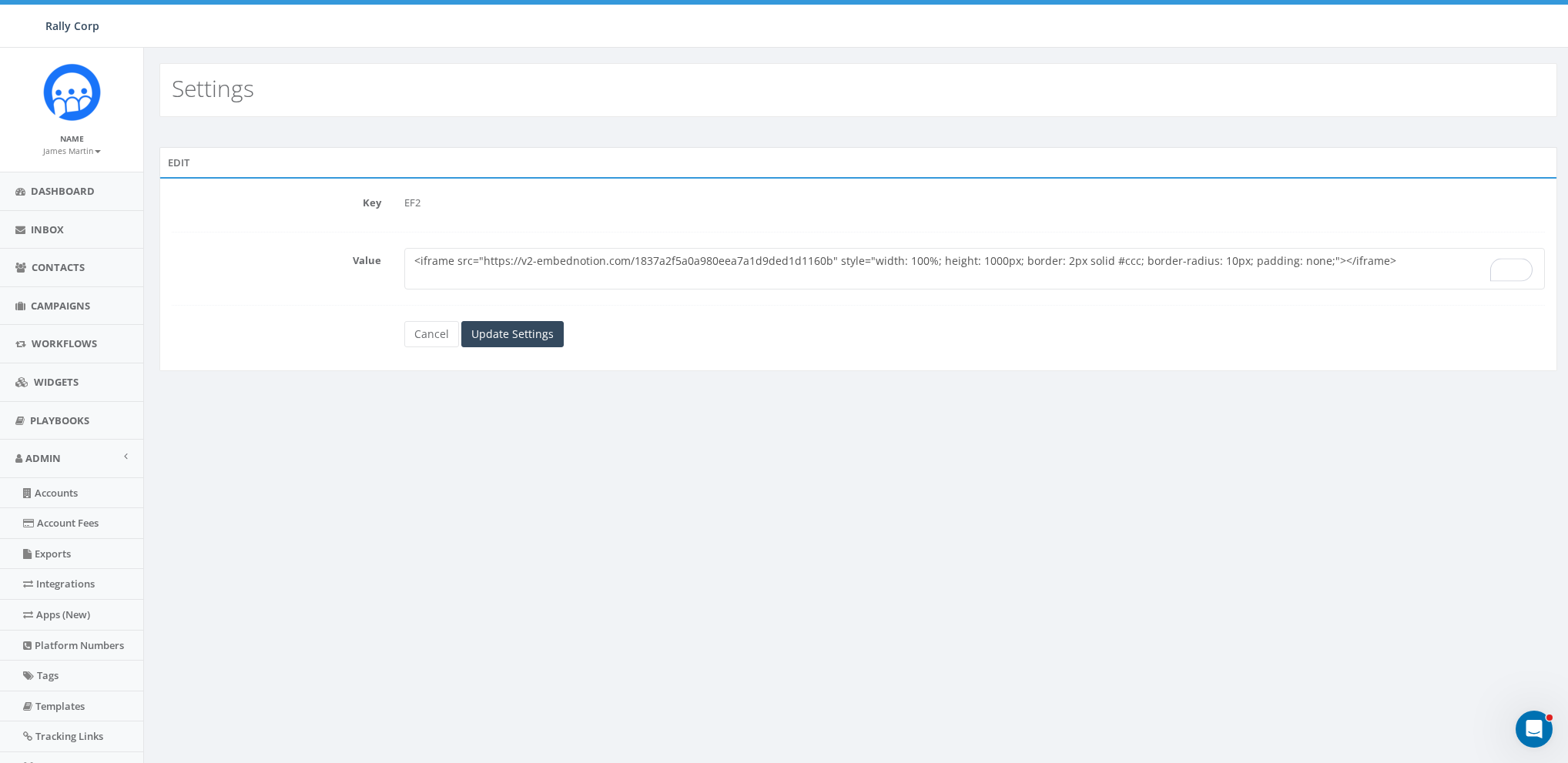 click on "<iframe src="https://v2-embednotion.com/1837a2f5a0a980eea7a1d9ded1d1160b" style="width: 100%; height: 1000px; border: 2px solid #ccc; border-radius: 10px; padding: none;"></iframe>" at bounding box center (974, 269) 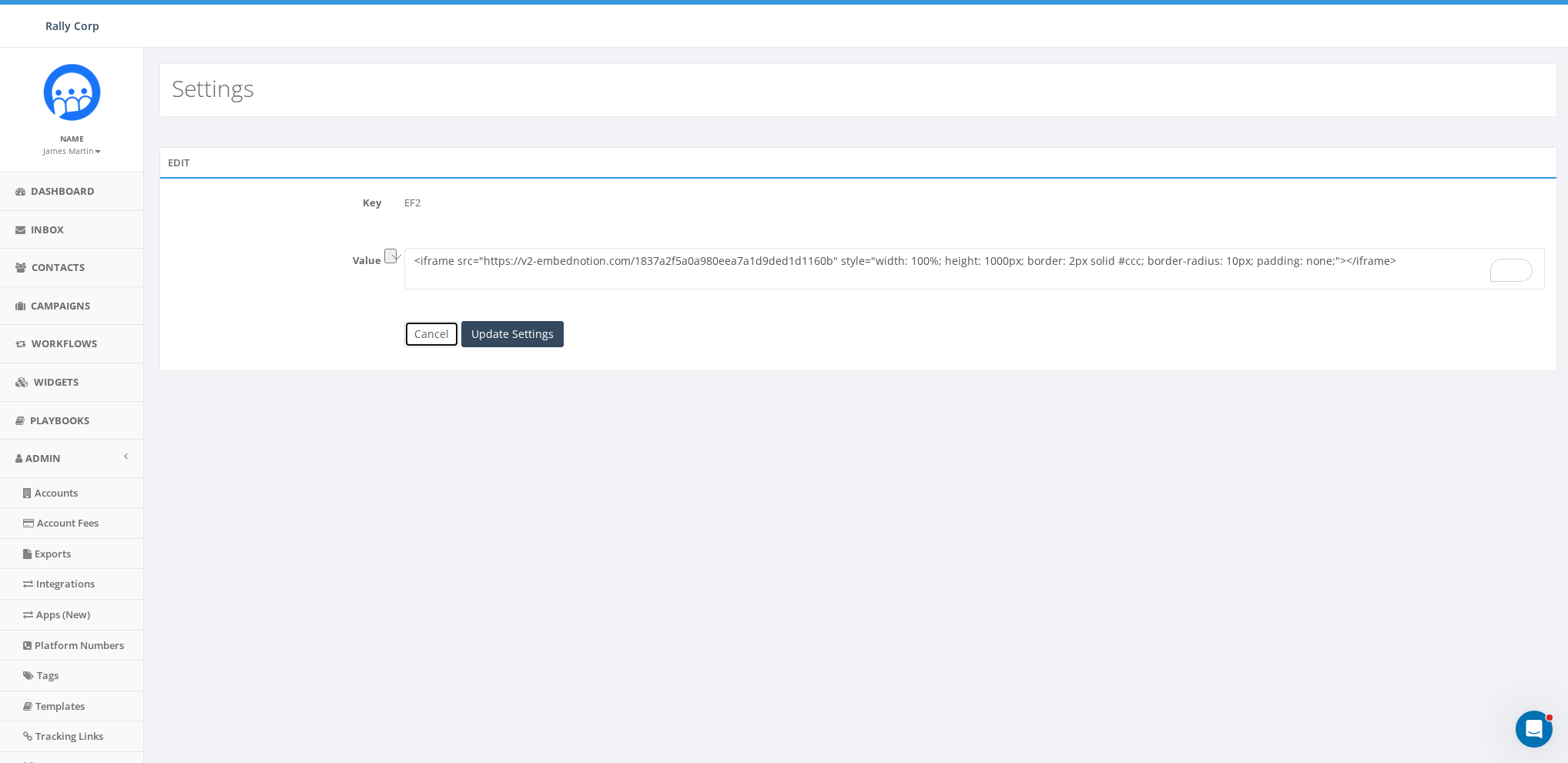 click on "Cancel" at bounding box center (431, 334) 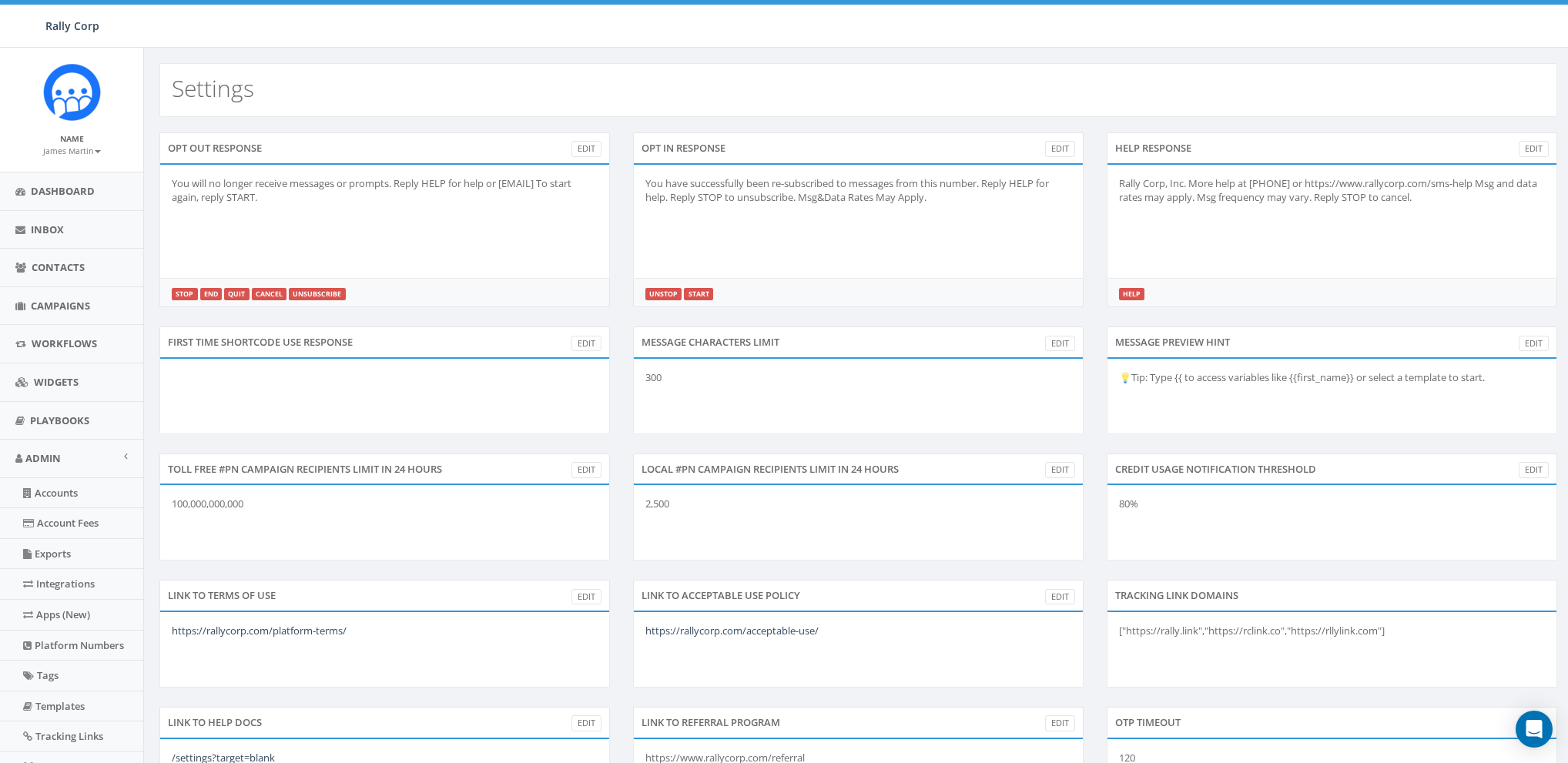 scroll, scrollTop: 0, scrollLeft: 0, axis: both 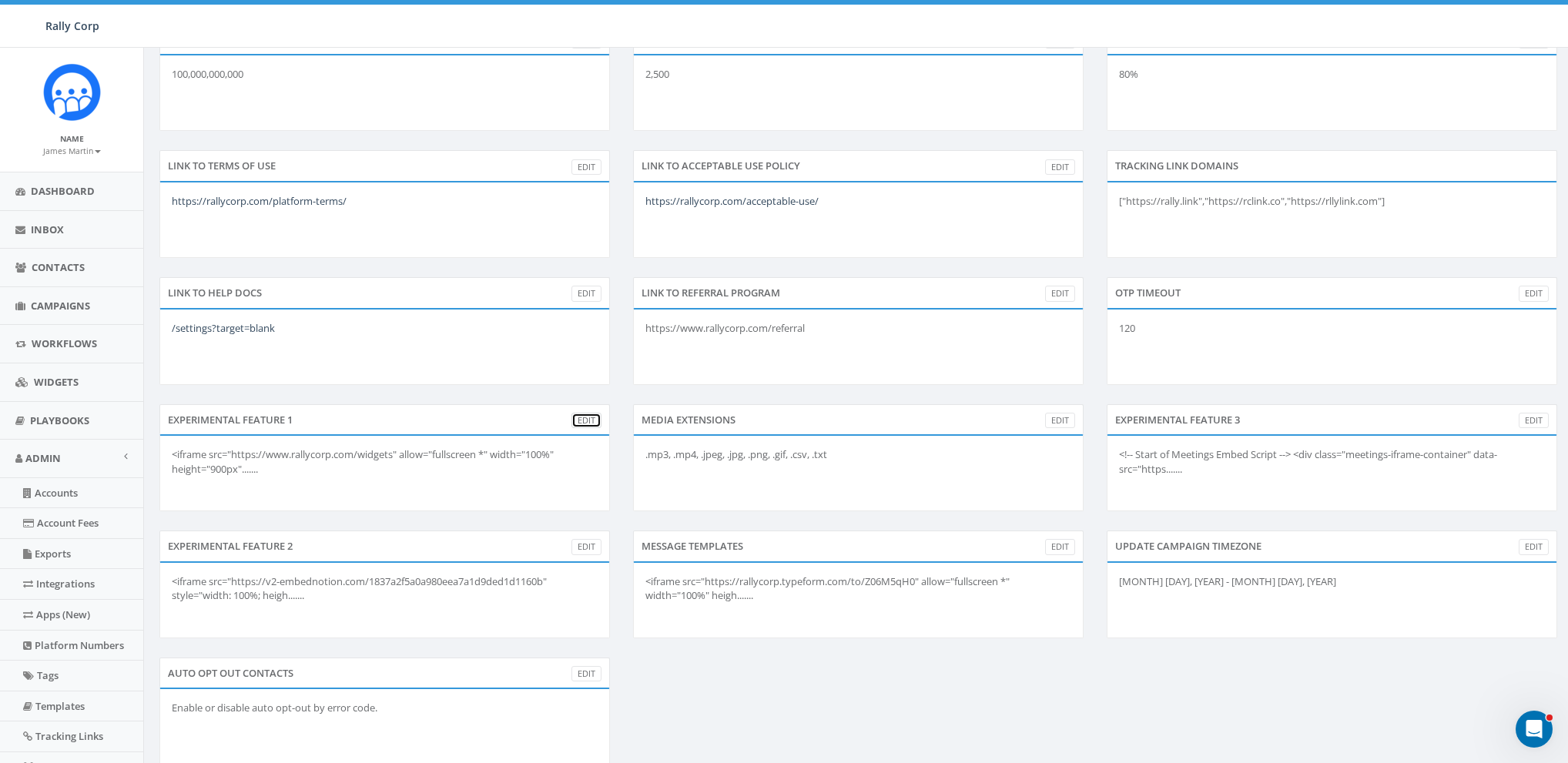 click on "Edit" at bounding box center (586, 420) 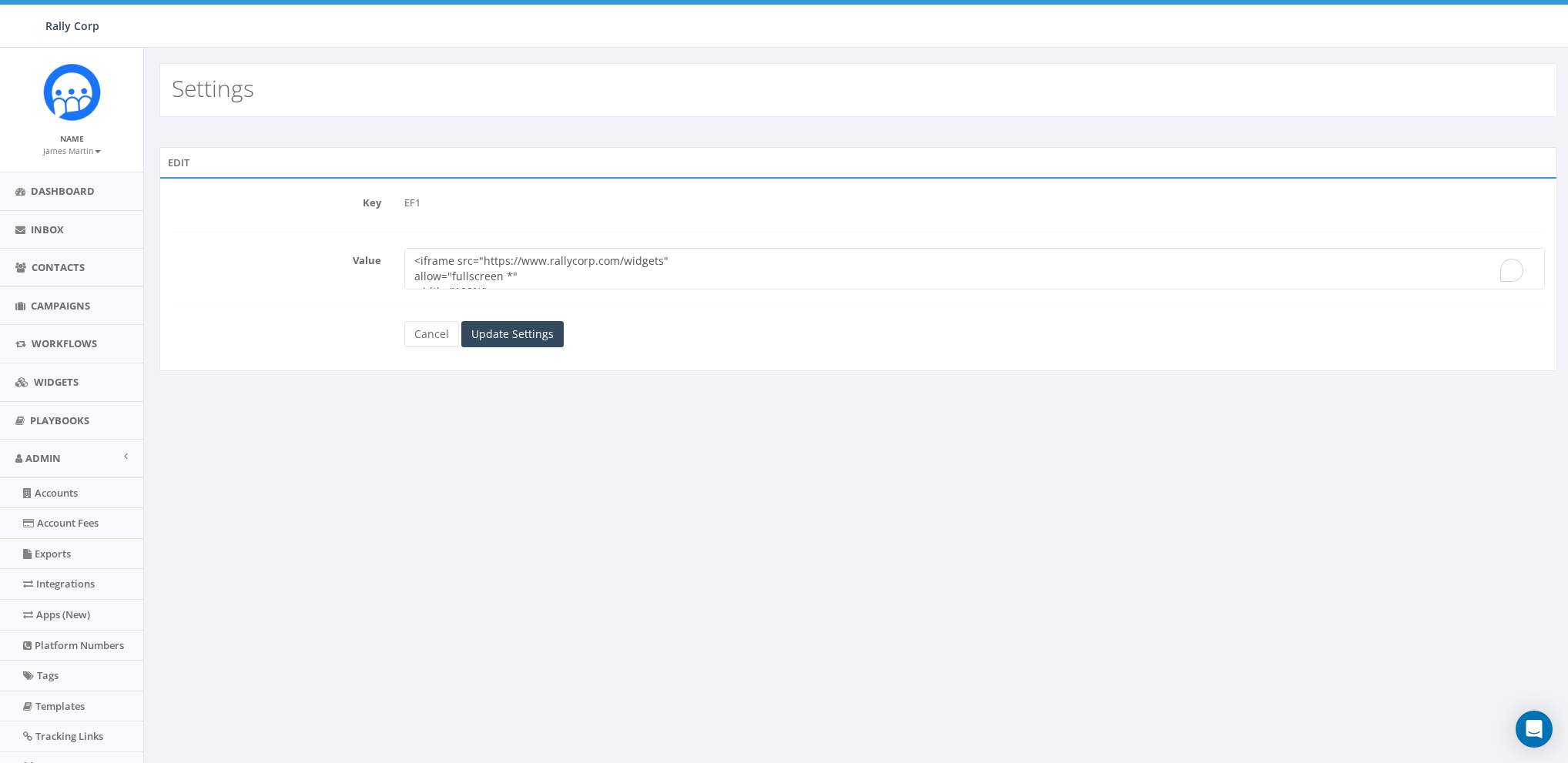 scroll, scrollTop: 0, scrollLeft: 0, axis: both 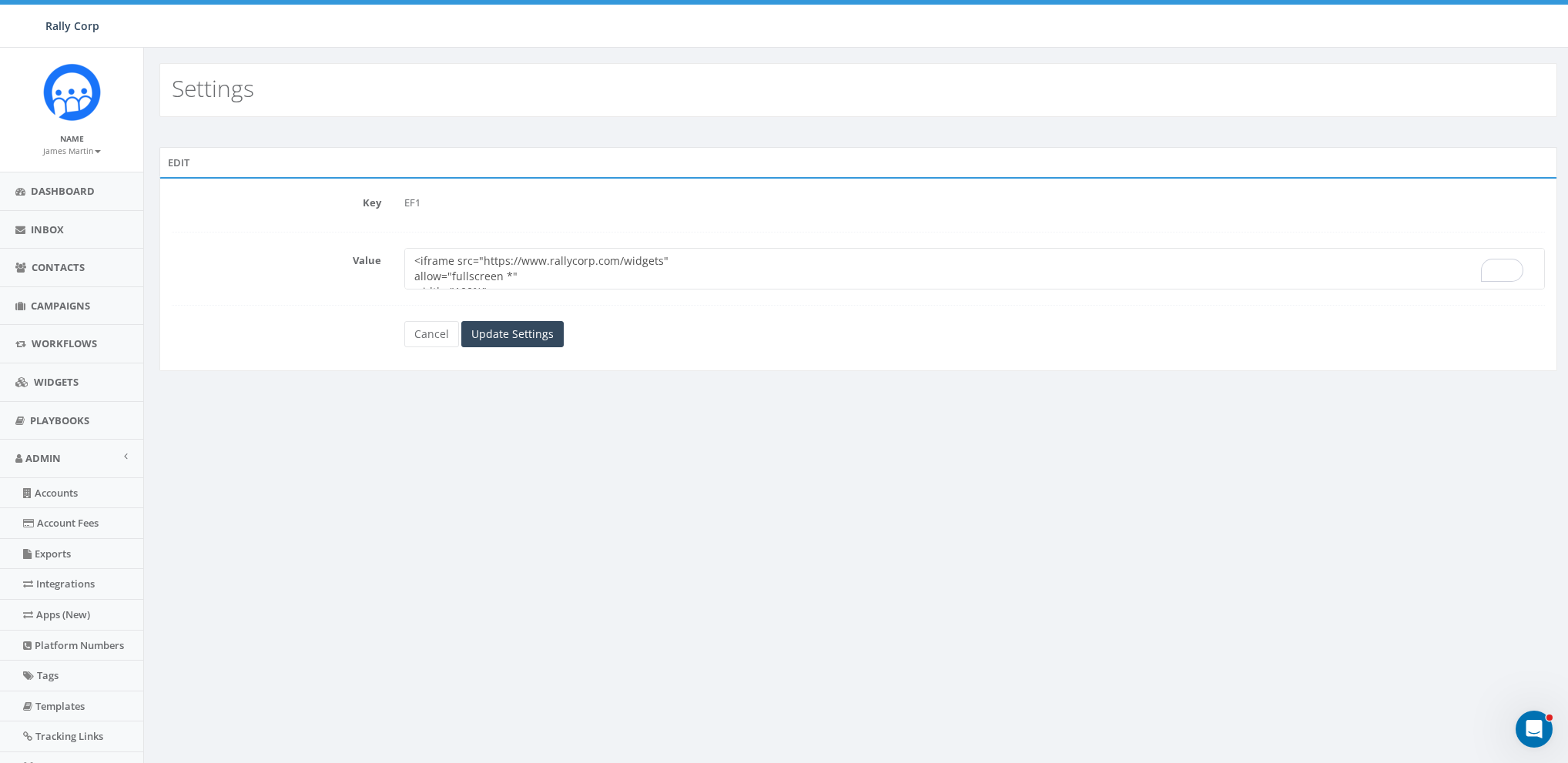 drag, startPoint x: 560, startPoint y: 279, endPoint x: 558, endPoint y: 271, distance: 8.24621 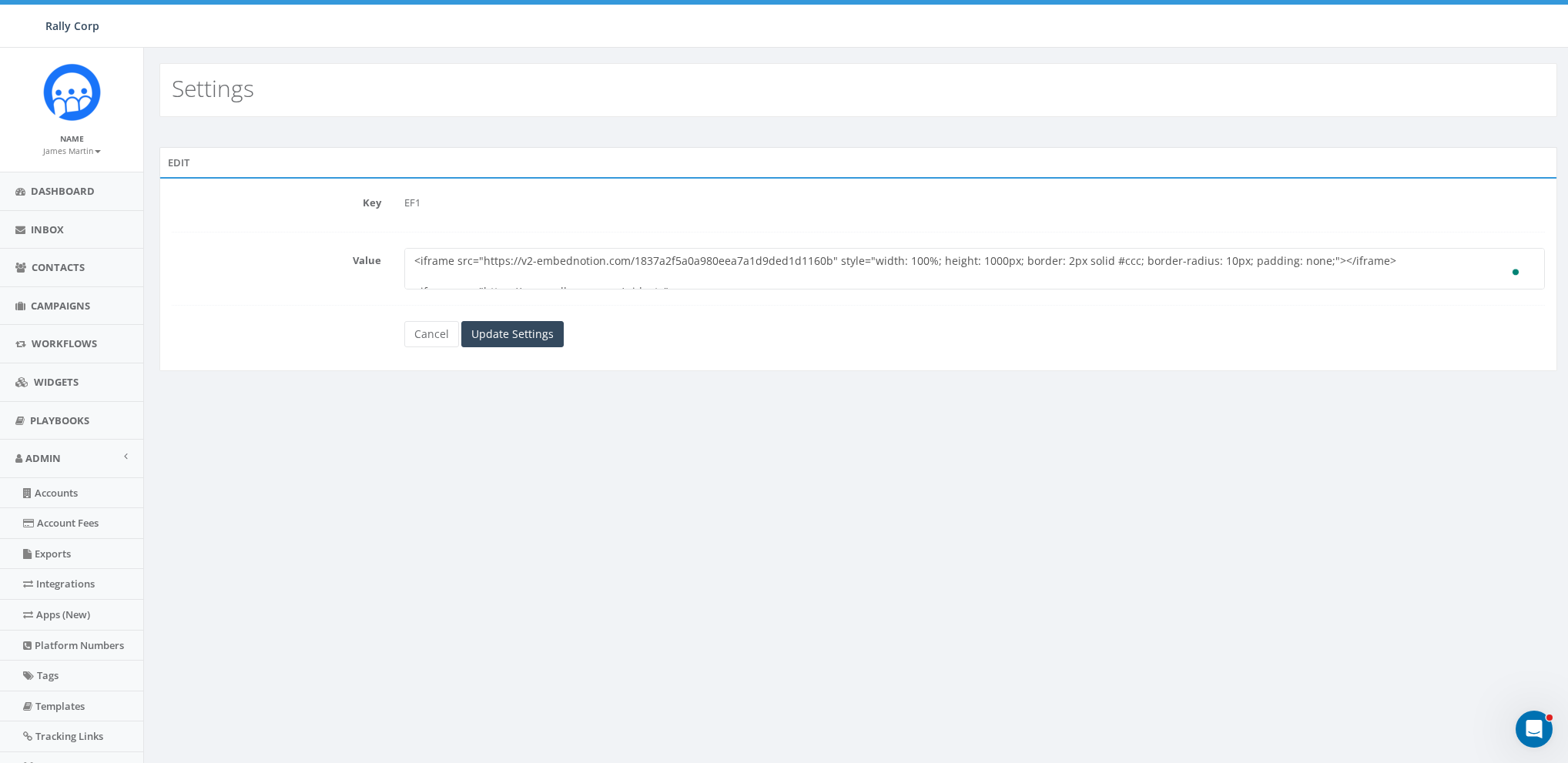 scroll, scrollTop: 10, scrollLeft: 0, axis: vertical 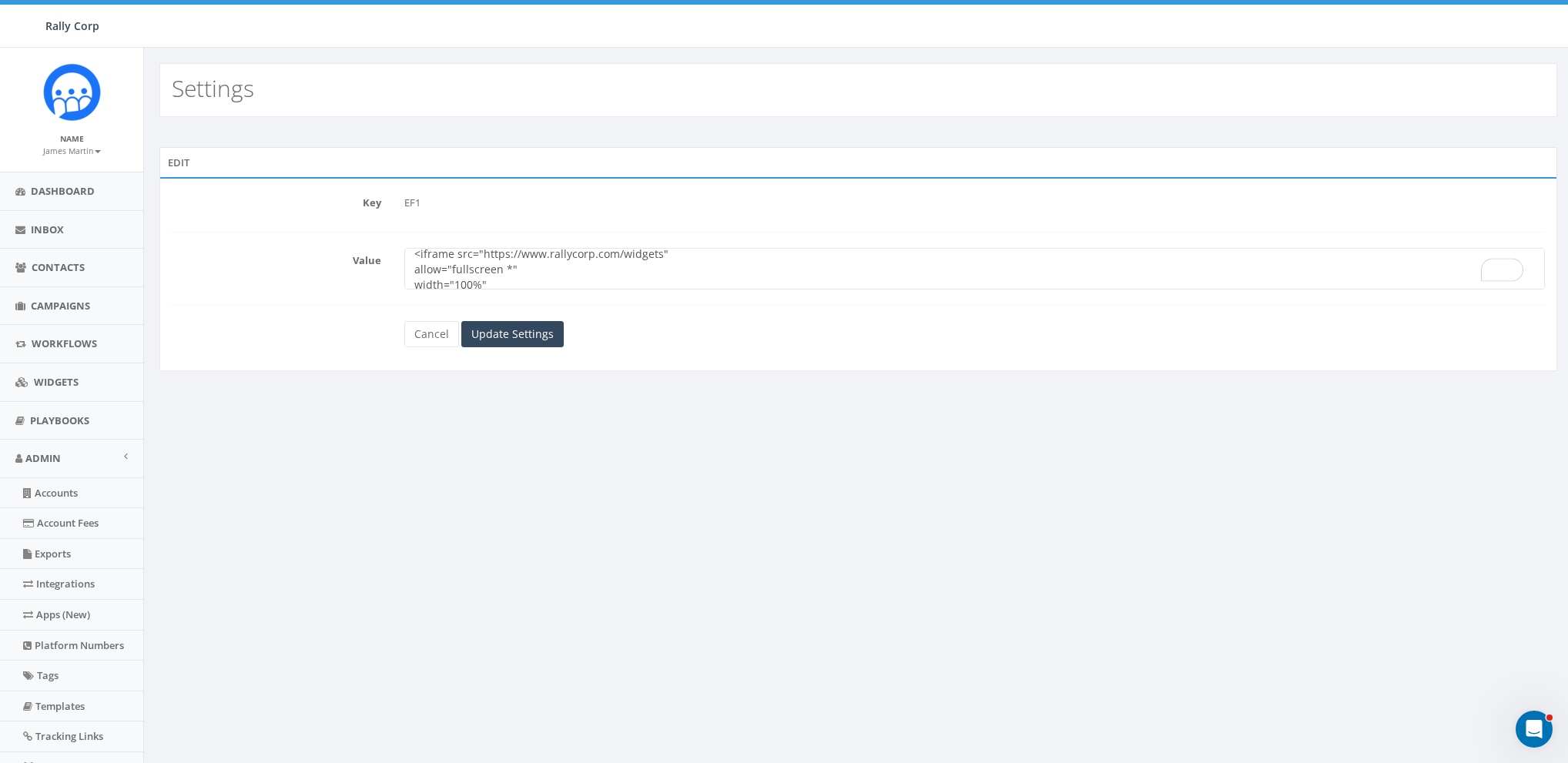 click on "<iframe src="https://www.rallycorp.com/widgets"
allow="fullscreen *"
width="100%"
height="900px"
style="border: none; border-radius: 24px"
>
</iframe>" at bounding box center [974, 269] 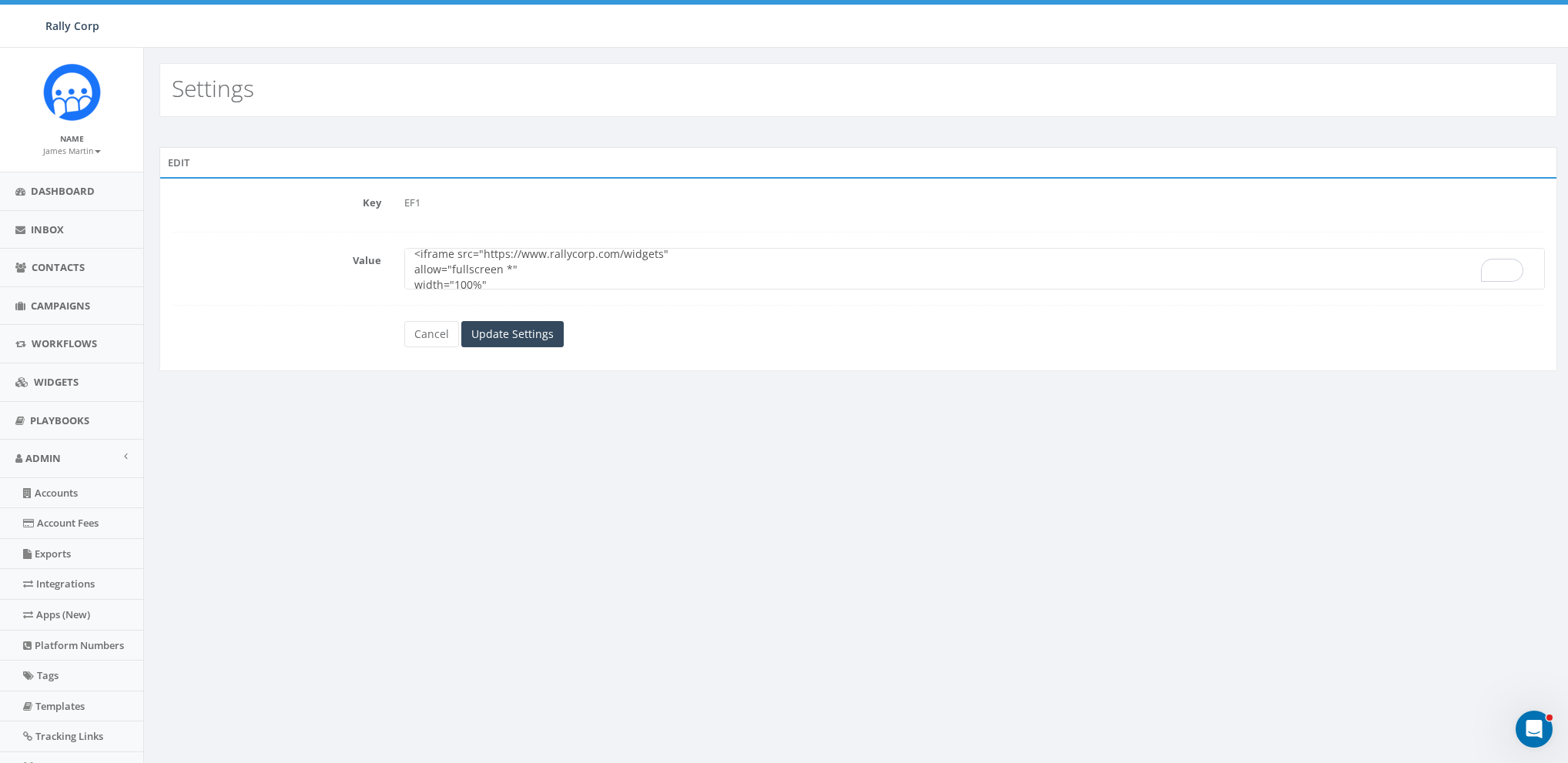 scroll, scrollTop: 35, scrollLeft: 0, axis: vertical 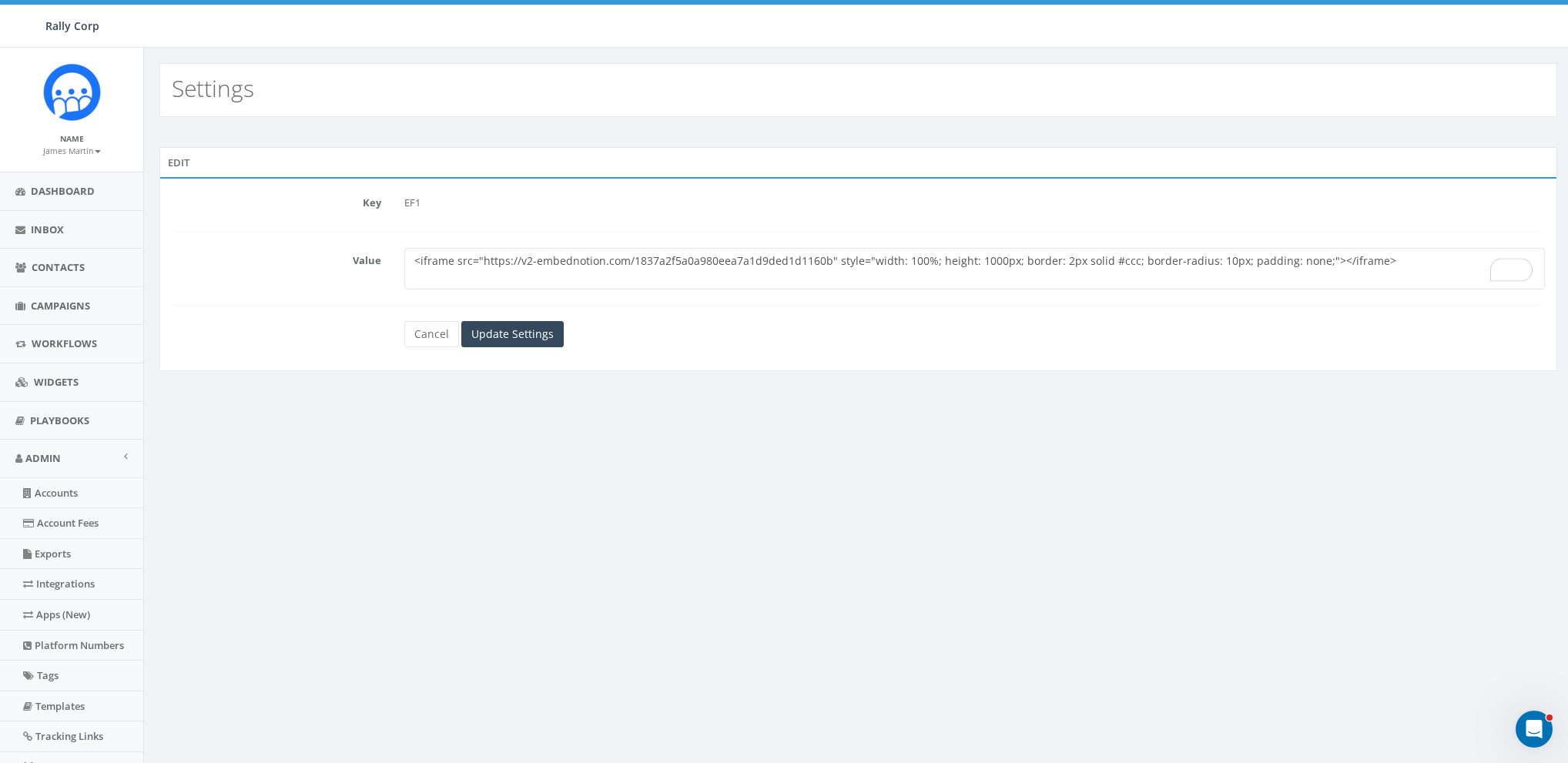 click on "<iframe src="https://www.rallycorp.com/widgets"
allow="fullscreen *"
width="100%"
height="900px"
style="border: none; border-radius: 24px"
>
</iframe>" at bounding box center [974, 269] 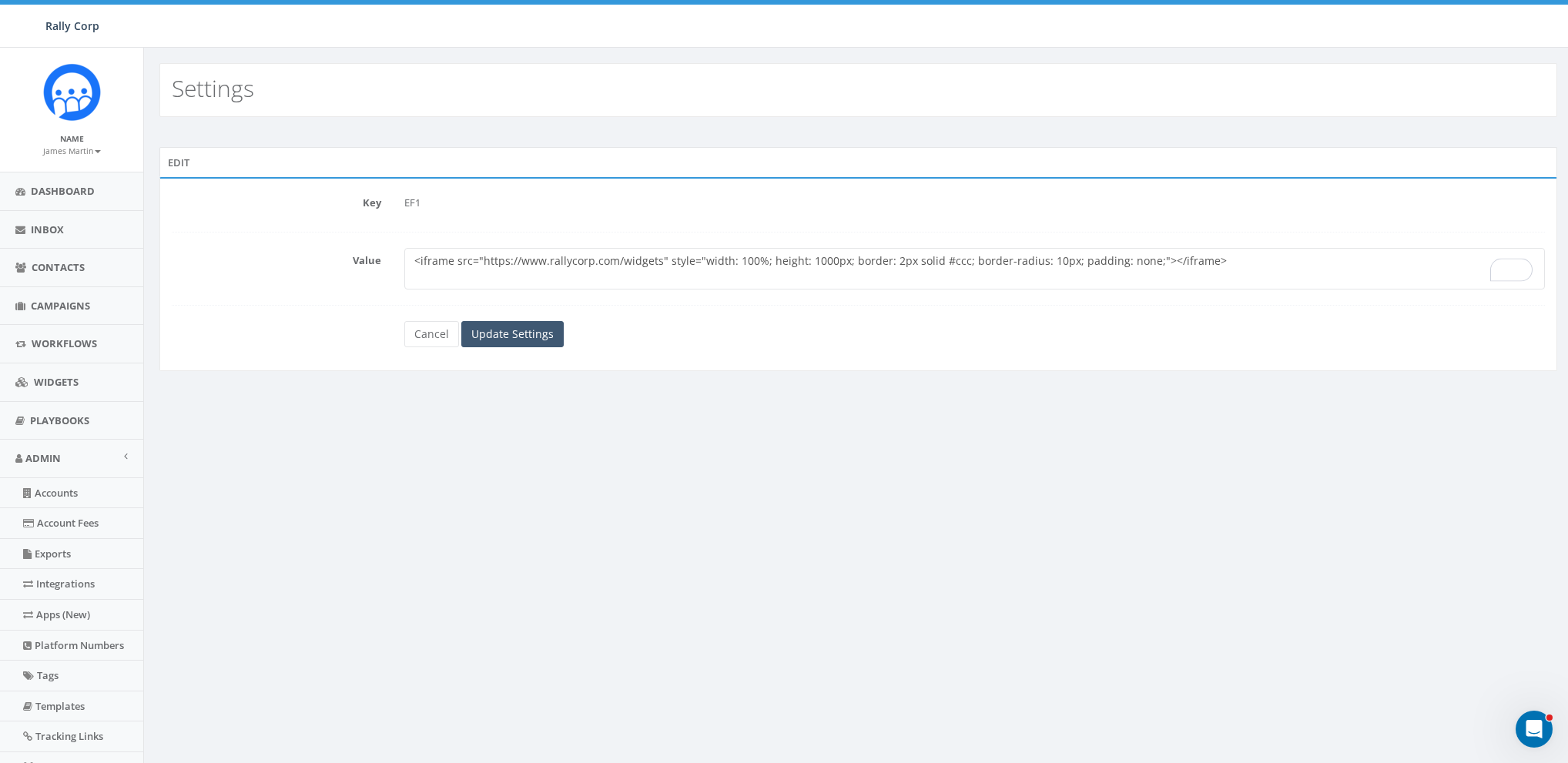 type on "<iframe src="https://www.rallycorp.com/widgets" style="width: 100%; height: 1000px; border: 2px solid #ccc; border-radius: 10px; padding: none;"></iframe>" 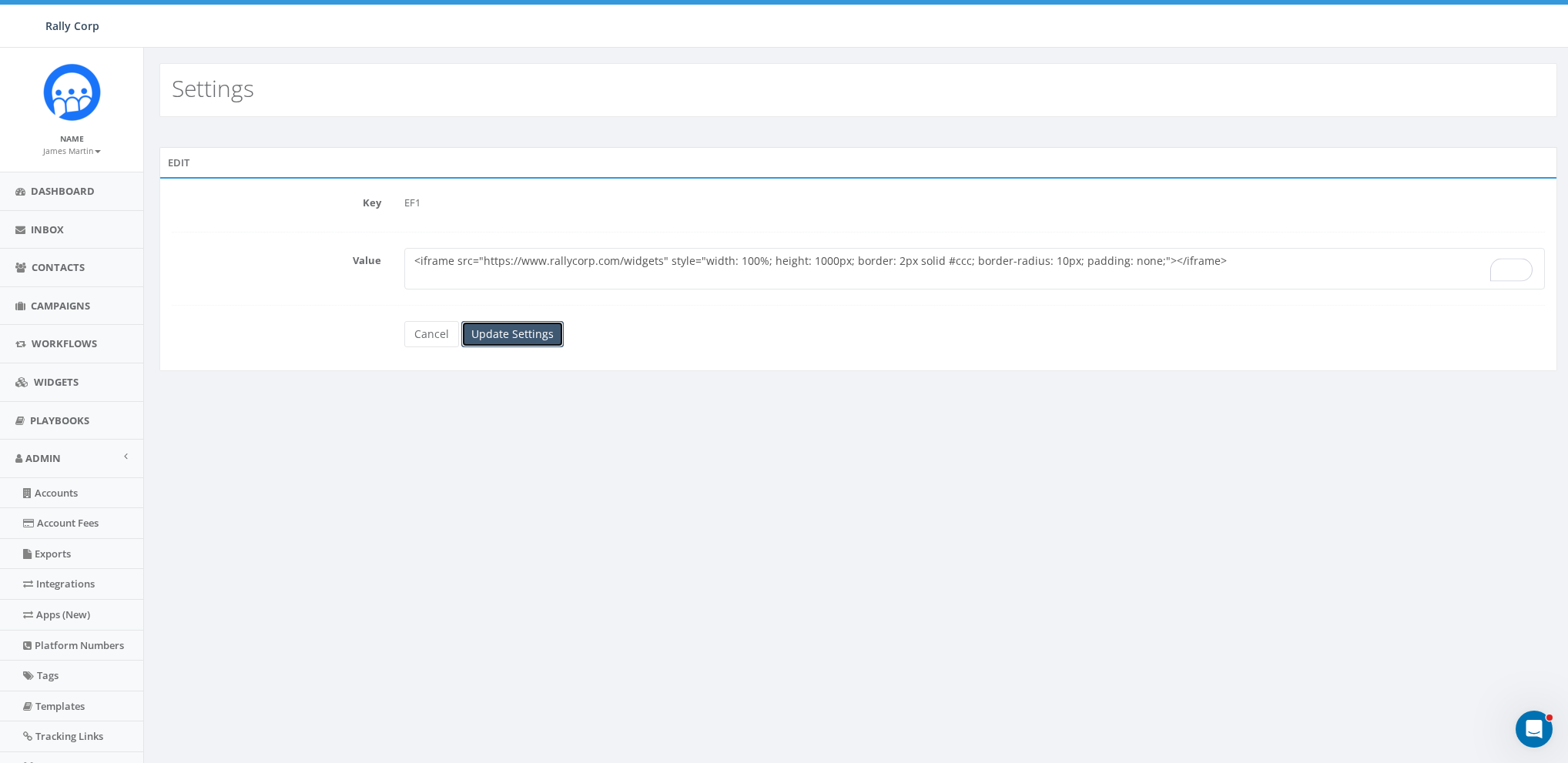 click on "Update Settings" at bounding box center (512, 334) 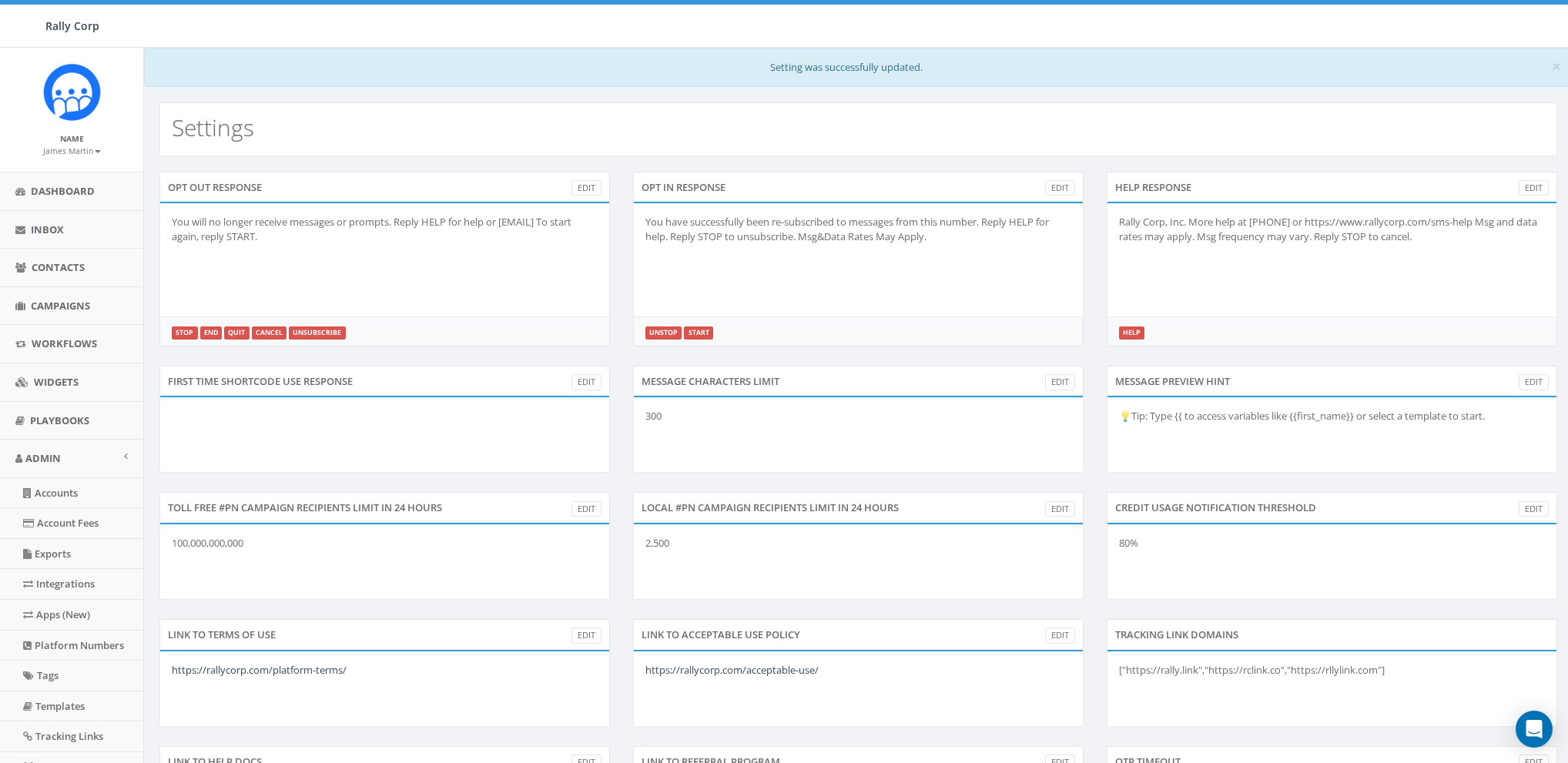 scroll, scrollTop: 0, scrollLeft: 0, axis: both 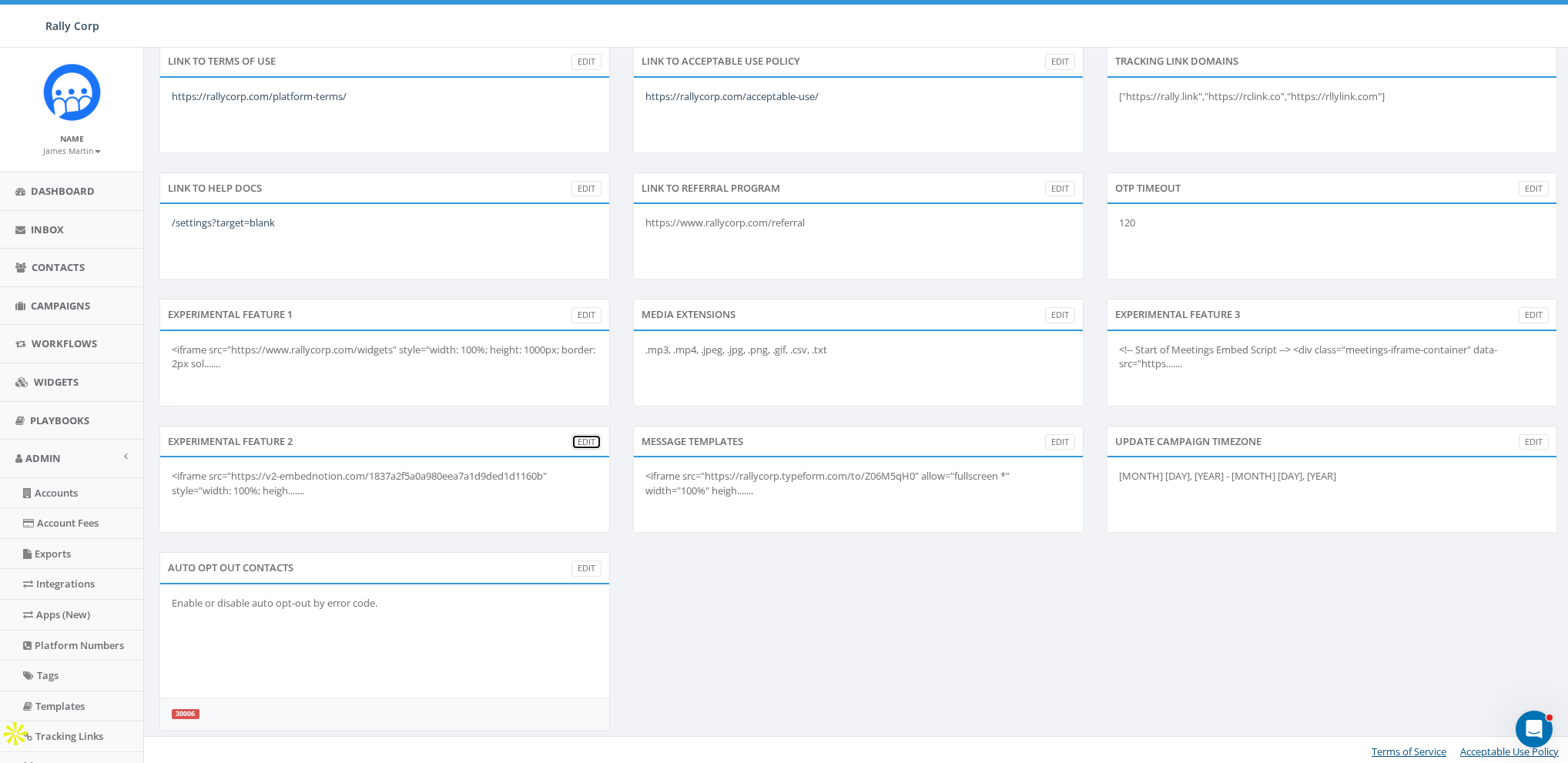 click on "Edit" at bounding box center [586, 442] 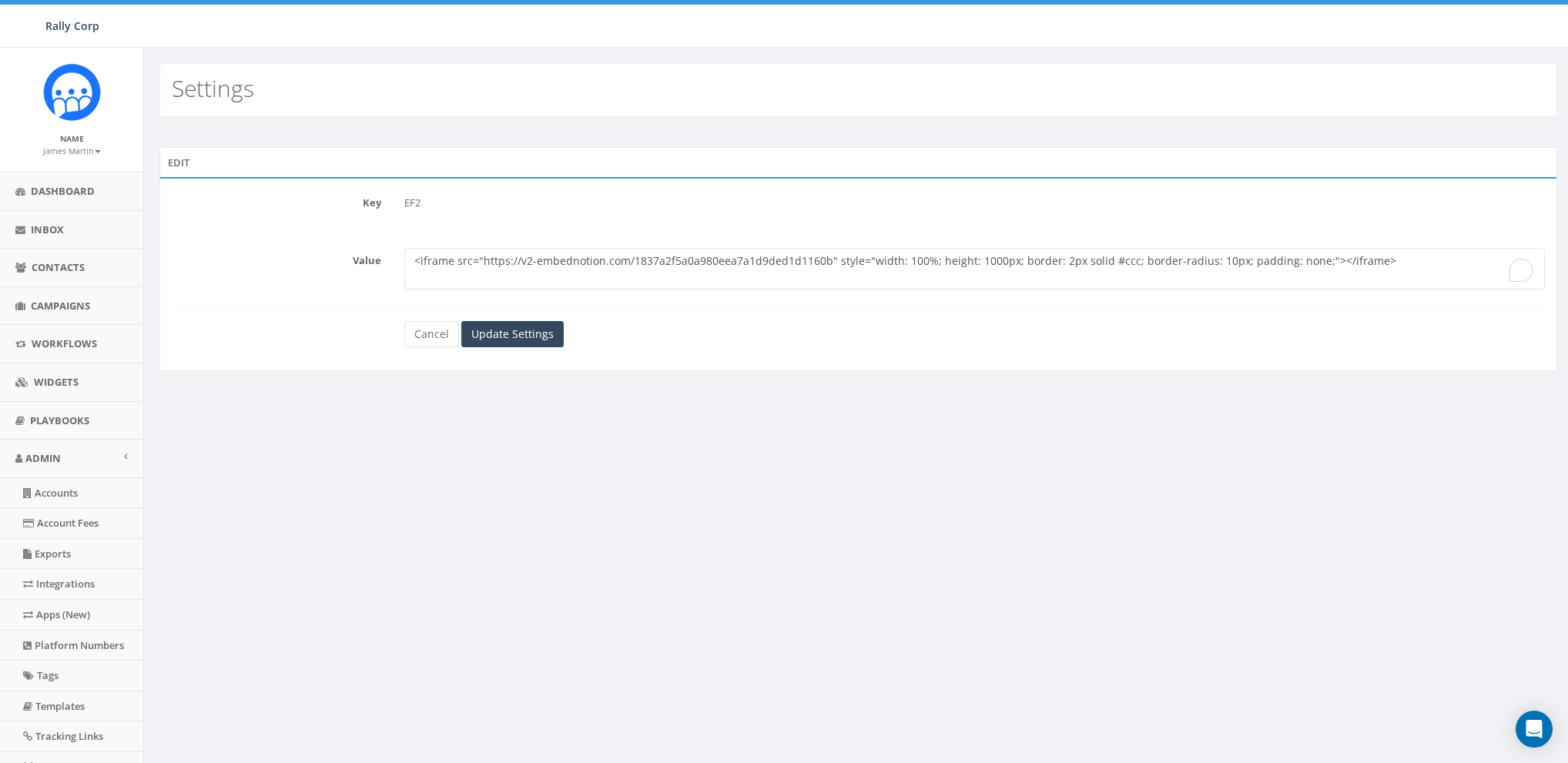 scroll, scrollTop: 0, scrollLeft: 0, axis: both 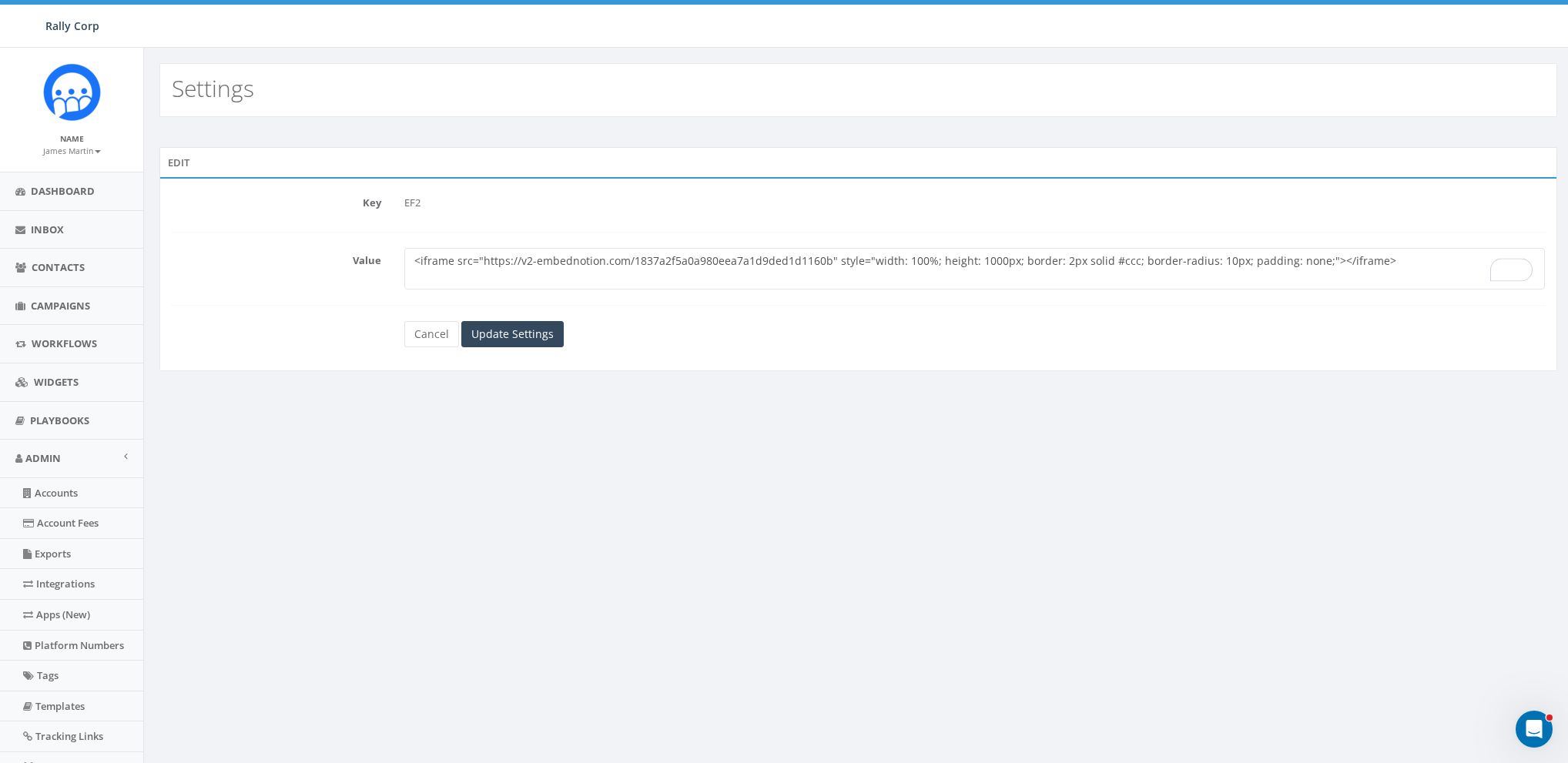 click on "<iframe src="https://v2-embednotion.com/1837a2f5a0a980eea7a1d9ded1d1160b" style="width: 100%; height: 1000px; border: 2px solid #ccc; border-radius: 10px; padding: none;"></iframe>" at bounding box center (974, 269) 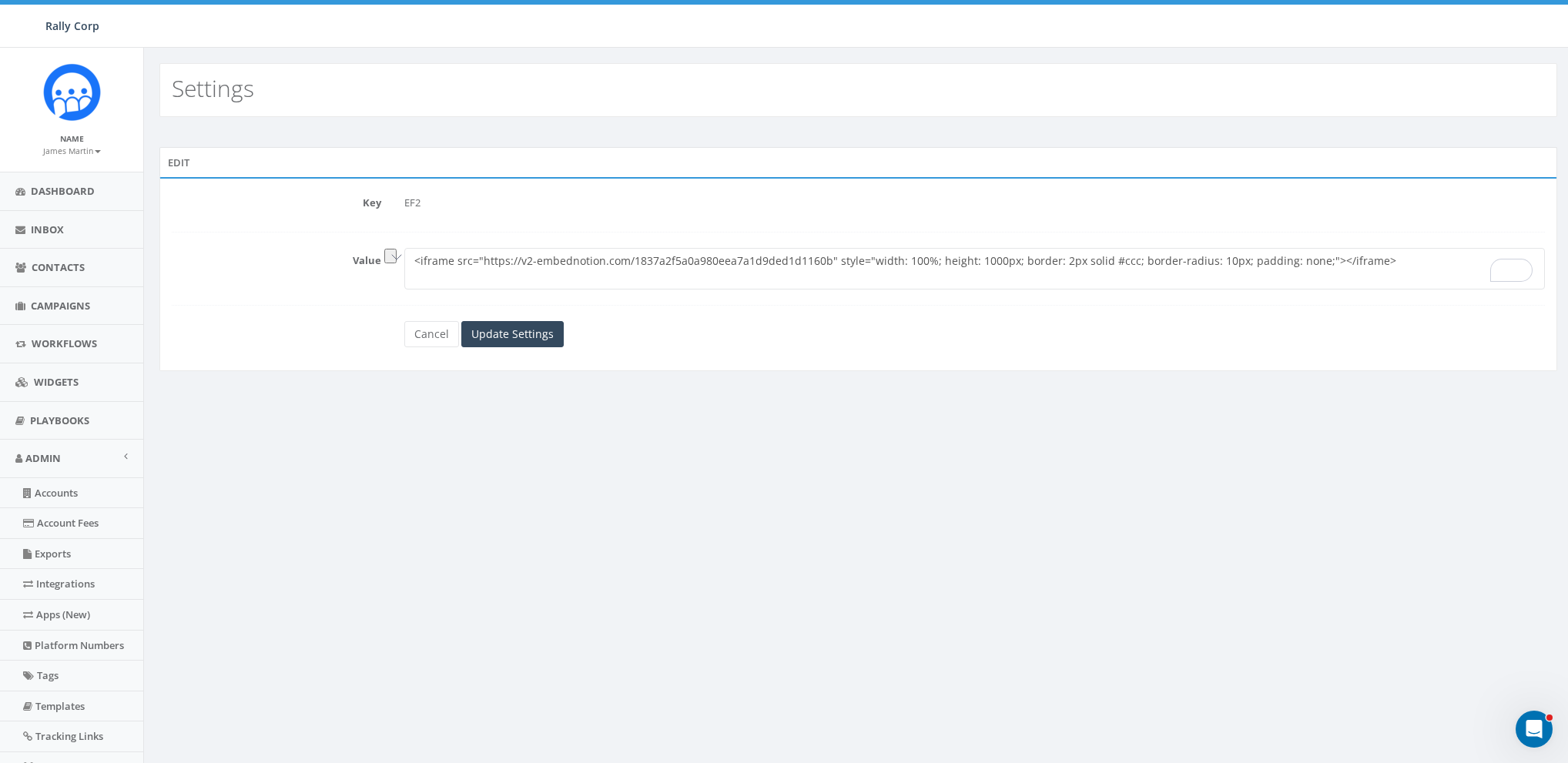 click on "<iframe src="https://v2-embednotion.com/1837a2f5a0a980eea7a1d9ded1d1160b" style="width: 100%; height: 1000px; border: 2px solid #ccc; border-radius: 10px; padding: none;"></iframe>" at bounding box center (974, 269) 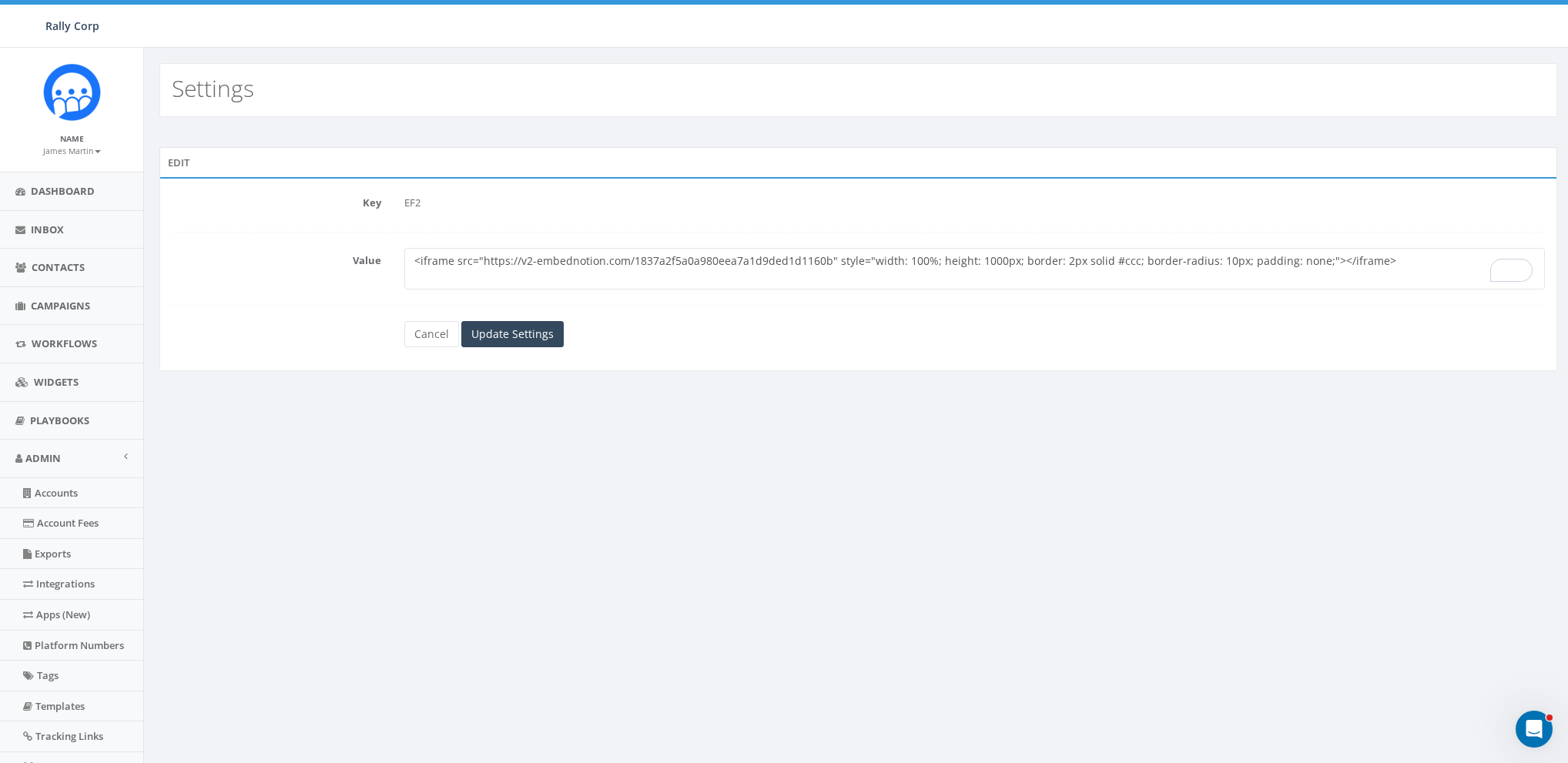 click on "<iframe src="https://v2-embednotion.com/1837a2f5a0a980eea7a1d9ded1d1160b" style="width: 100%; height: 1000px; border: 2px solid #ccc; border-radius: 10px; padding: none;"></iframe>" at bounding box center [974, 269] 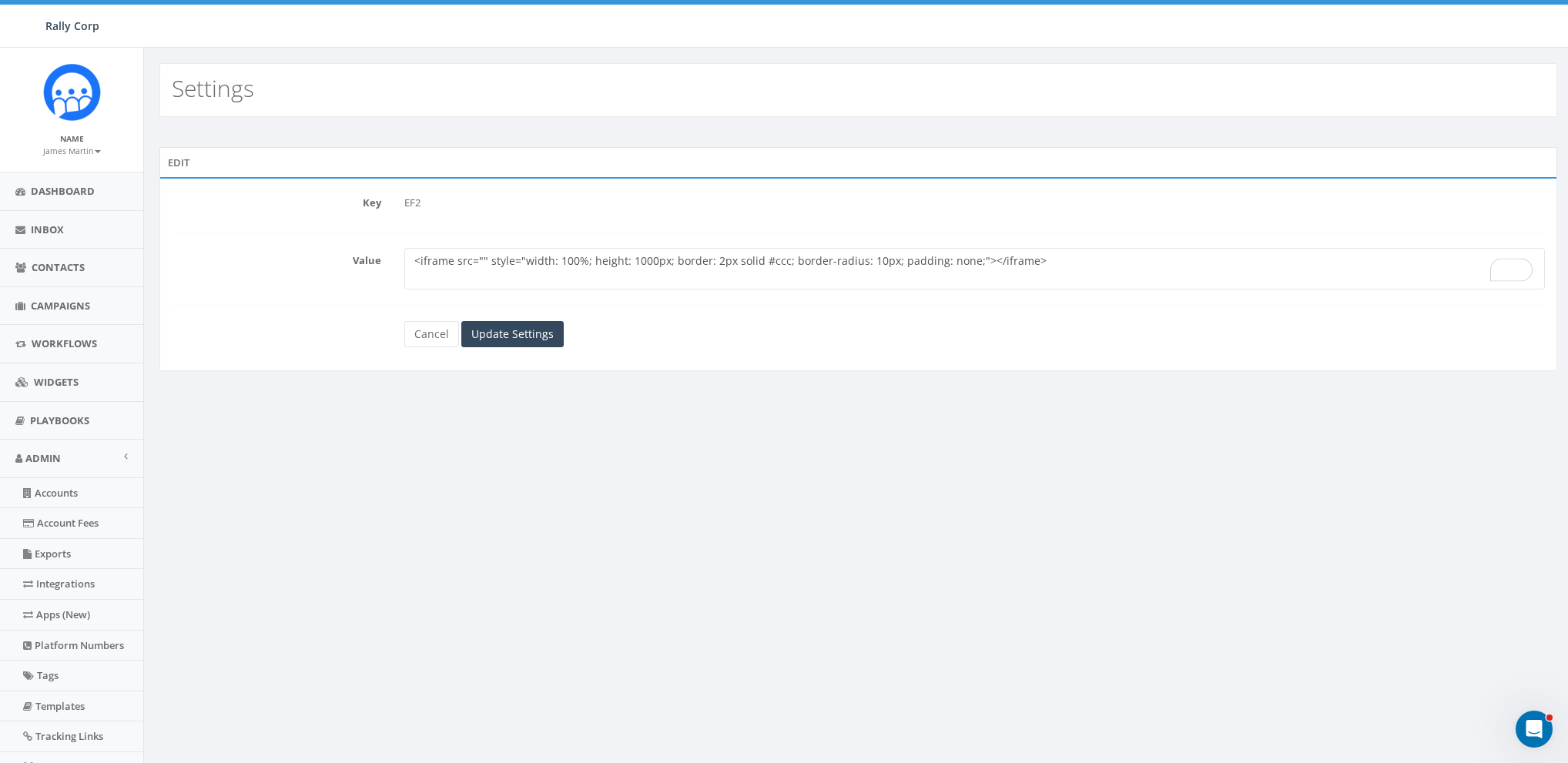 paste on "https://hub.rallycorp.com/Mobile-Engagement-Fundraising-Playbooks-1837a2f5a0a980eea7a1d9ded1d1160b?pvs=74" 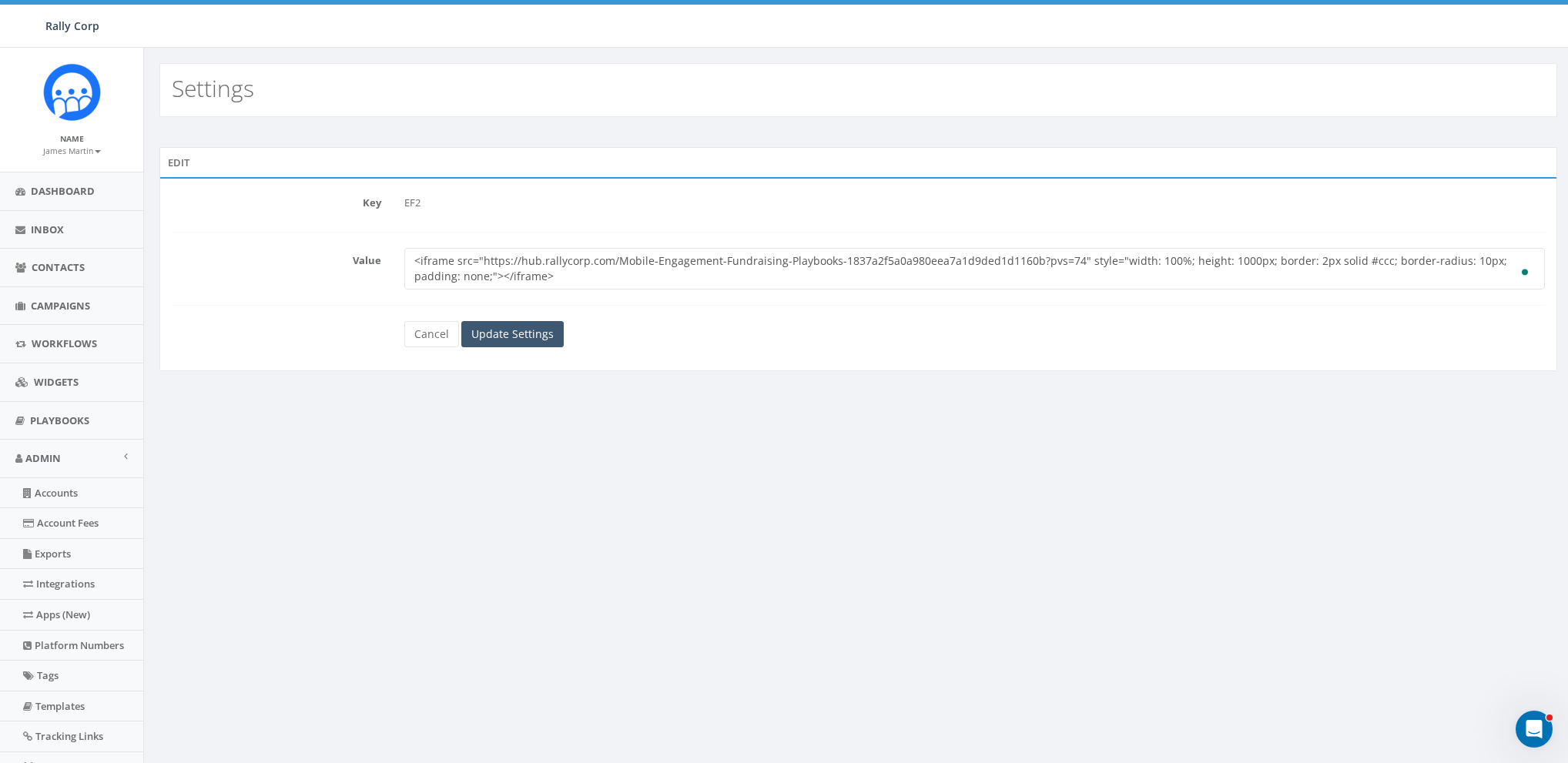 type on "<iframe src="https://hub.rallycorp.com/Mobile-Engagement-Fundraising-Playbooks-1837a2f5a0a980eea7a1d9ded1d1160b?pvs=74" style="width: 100%; height: 1000px; border: 2px solid #ccc; border-radius: 10px; padding: none;"></iframe>" 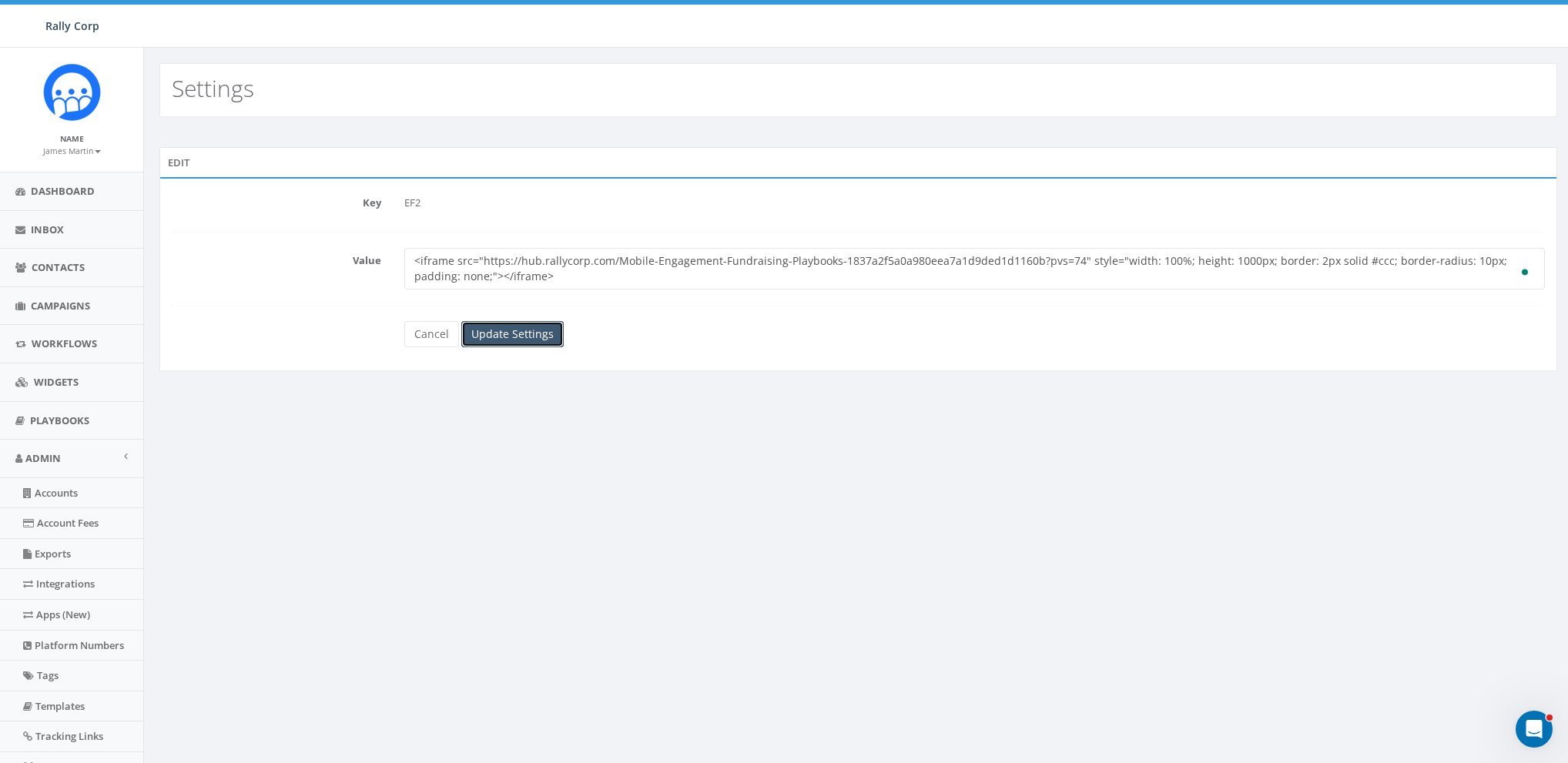 click on "Update Settings" at bounding box center [512, 334] 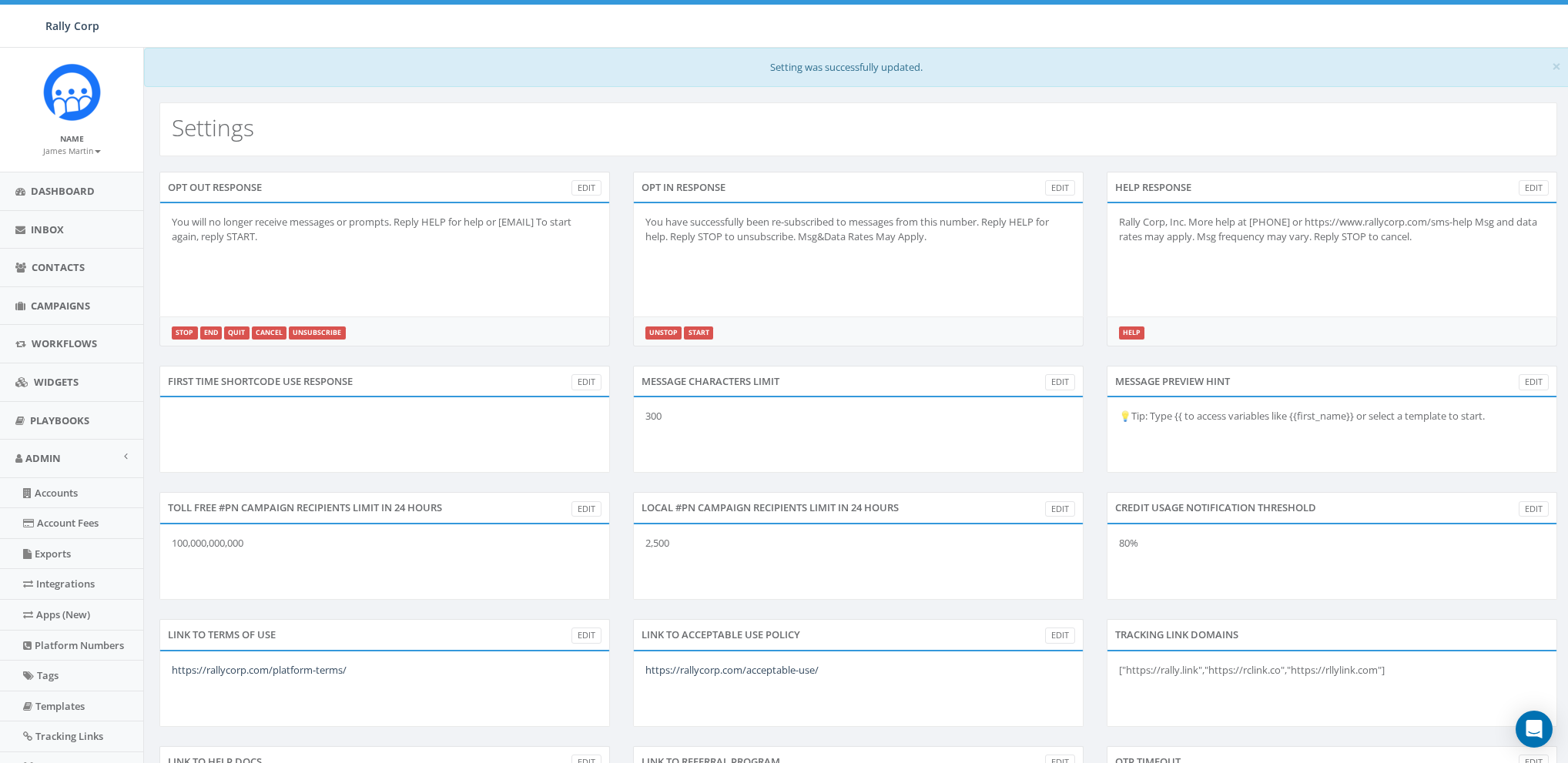 scroll, scrollTop: 0, scrollLeft: 0, axis: both 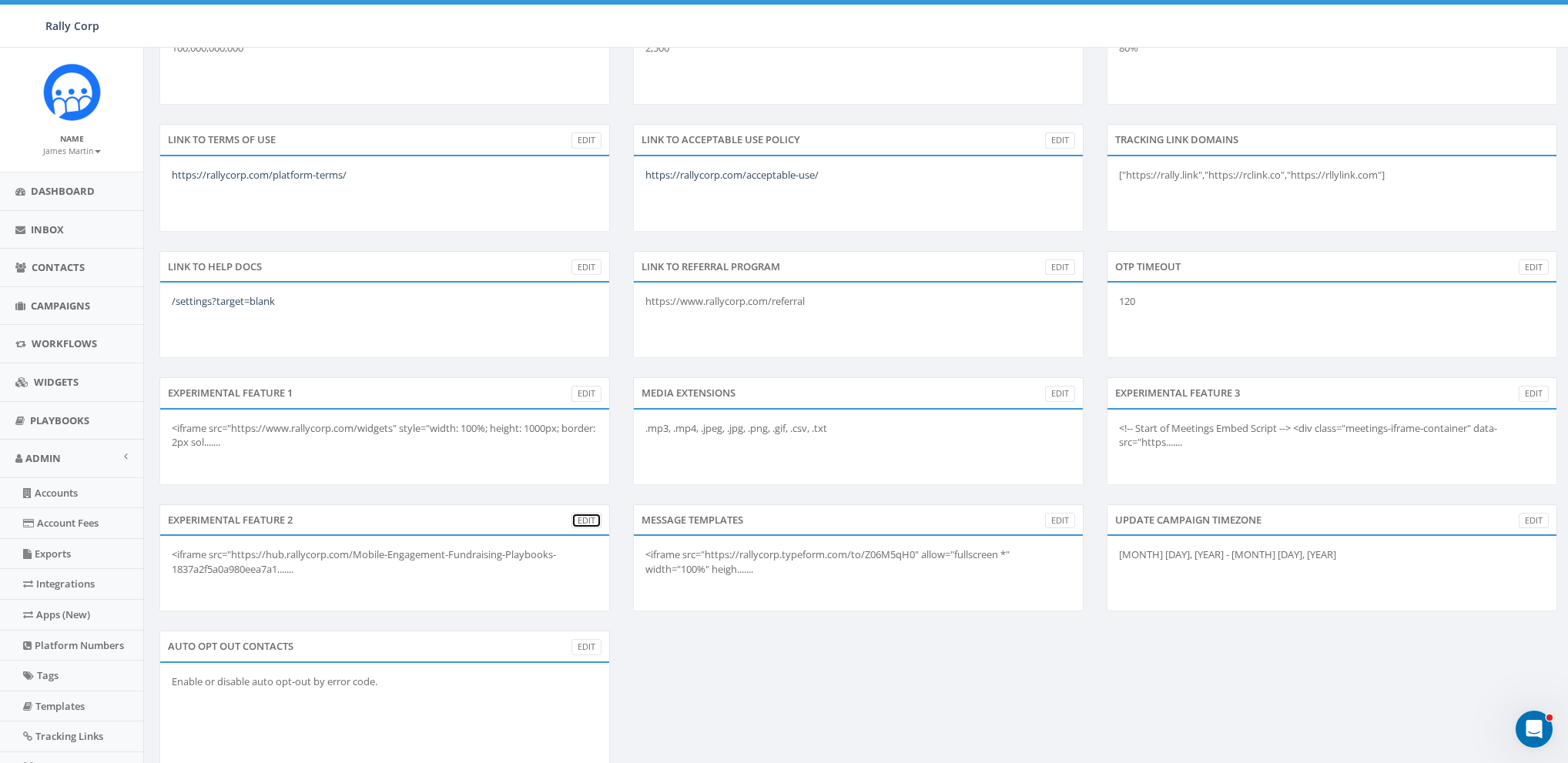 click on "Edit" at bounding box center (586, 520) 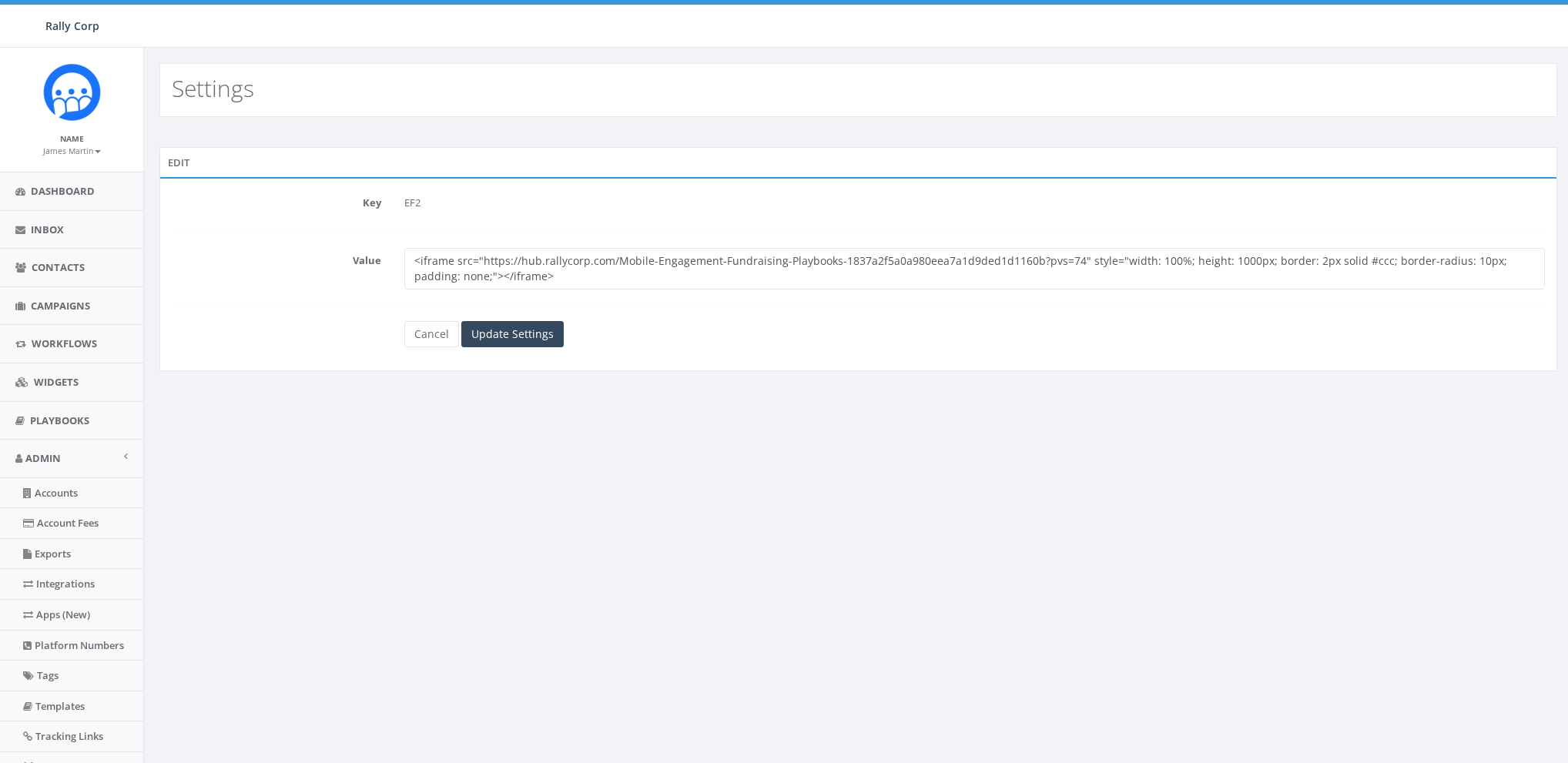 scroll, scrollTop: 0, scrollLeft: 0, axis: both 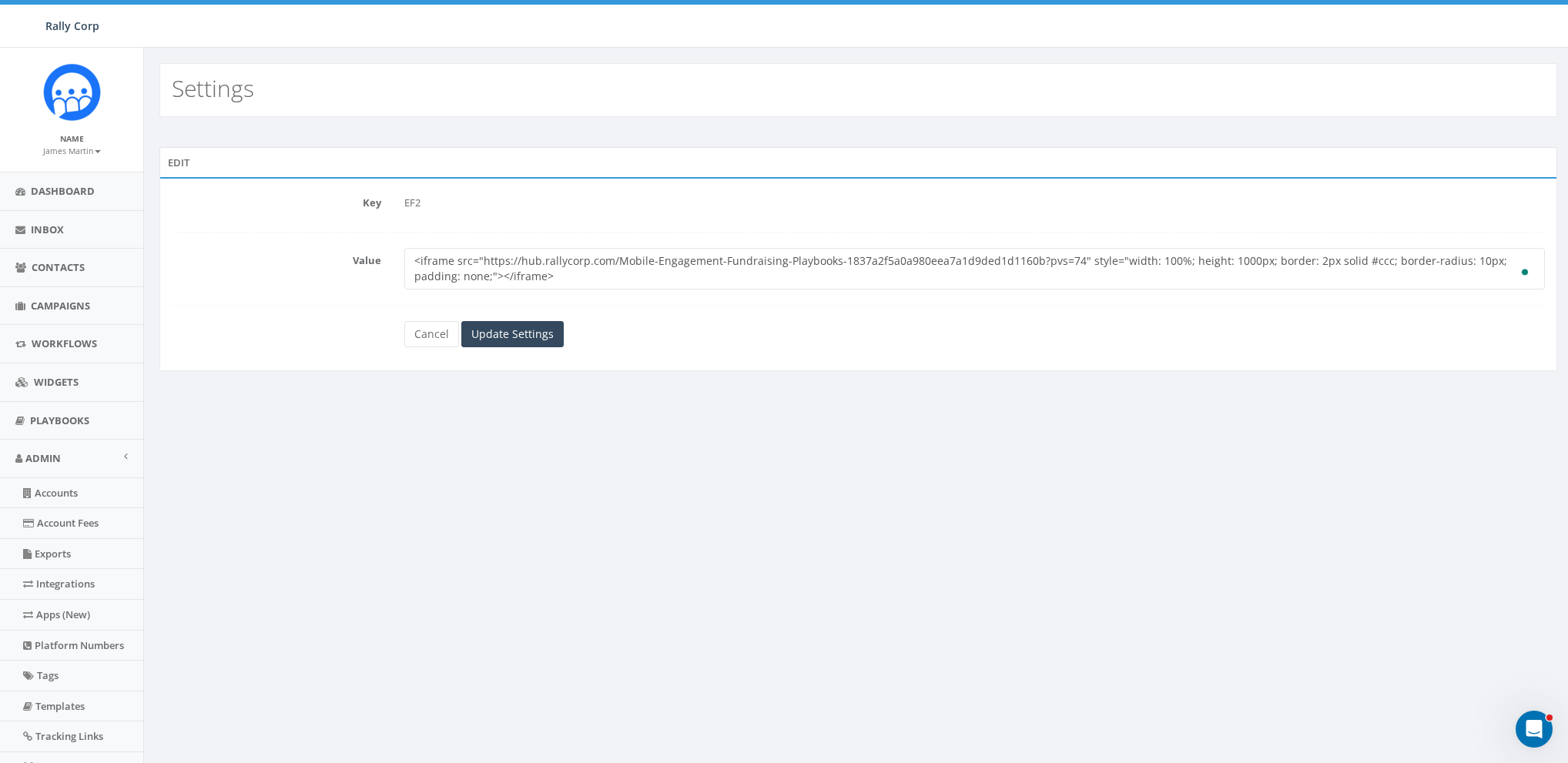 drag, startPoint x: 484, startPoint y: 260, endPoint x: 1007, endPoint y: 257, distance: 523.0086 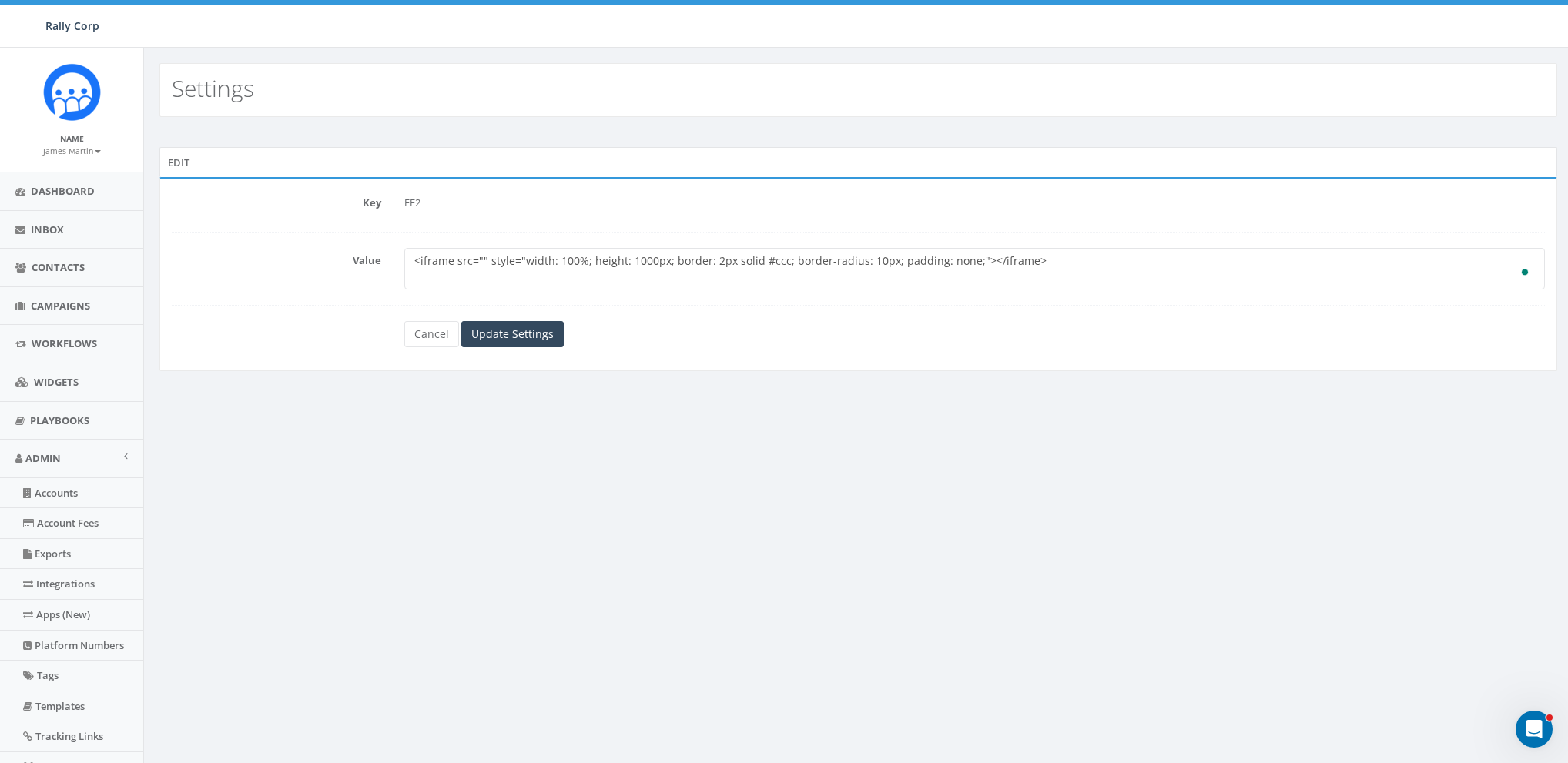 paste on "https://v2-embednotion.com/1837a2f5a0a980eea7a1d9ded1d1160b" 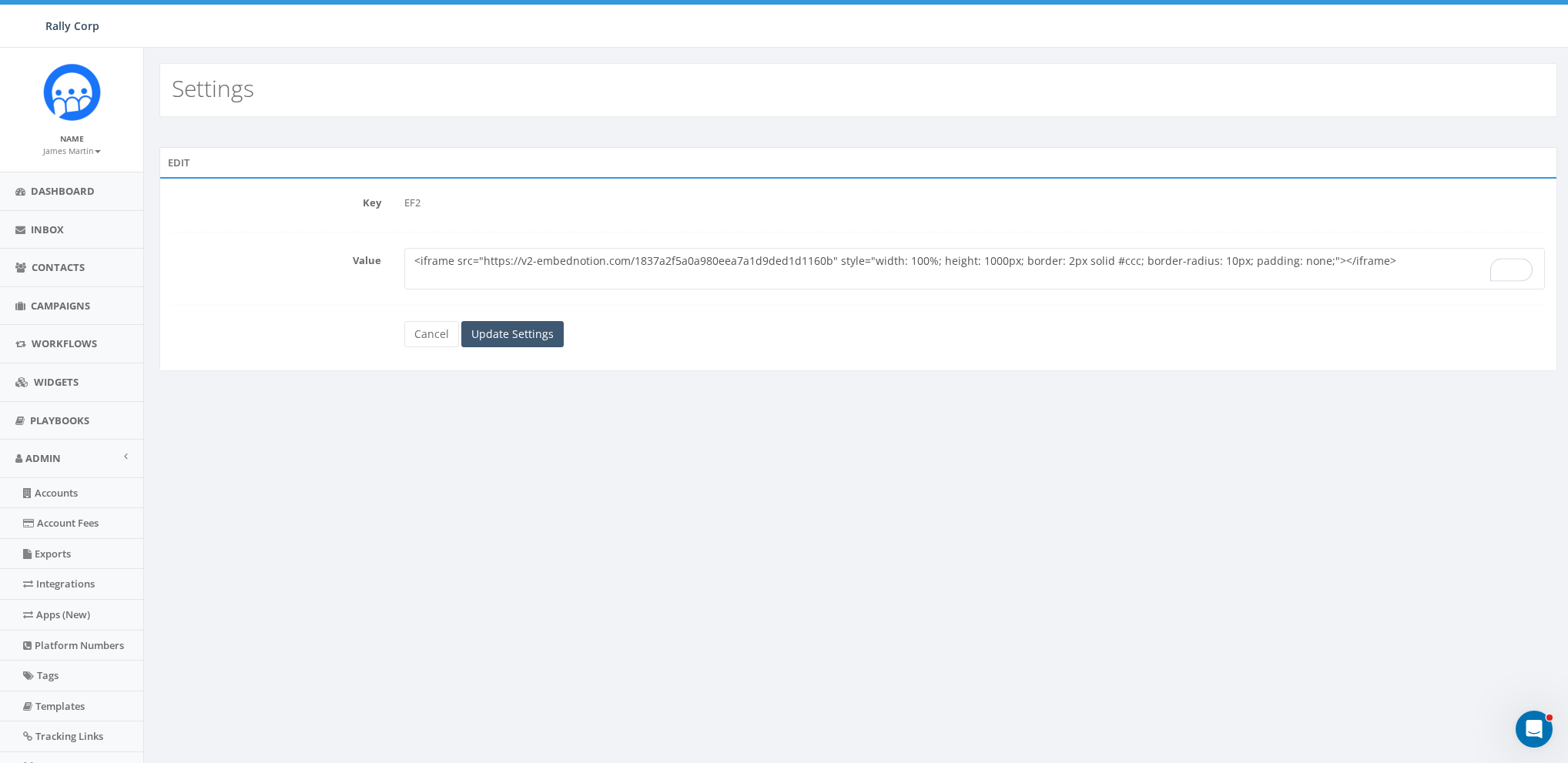 type on "<iframe src="https://v2-embednotion.com/1837a2f5a0a980eea7a1d9ded1d1160b" style="width: 100%; height: 1000px; border: 2px solid #ccc; border-radius: 10px; padding: none;"></iframe>" 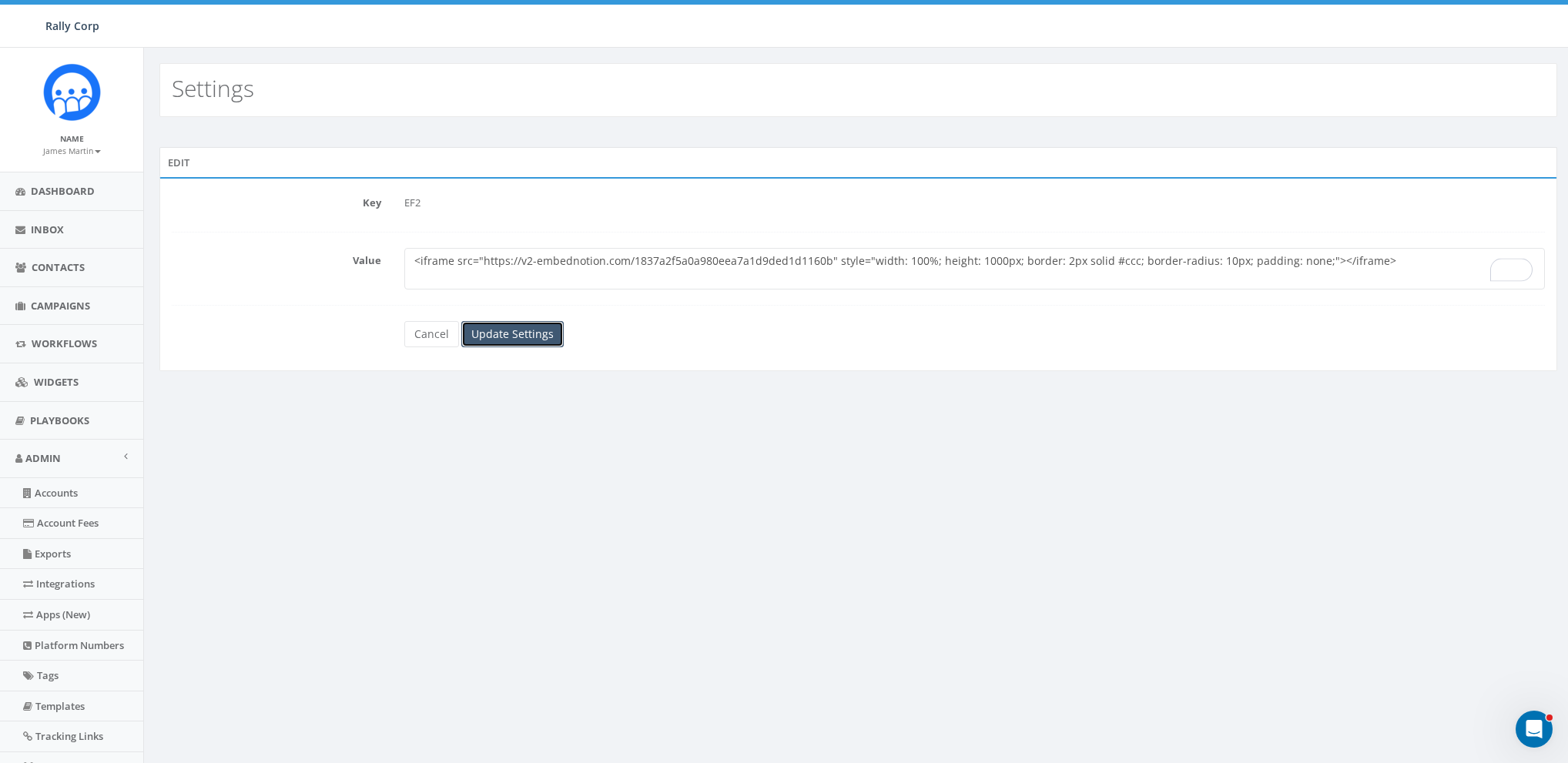 click on "Update Settings" at bounding box center (512, 334) 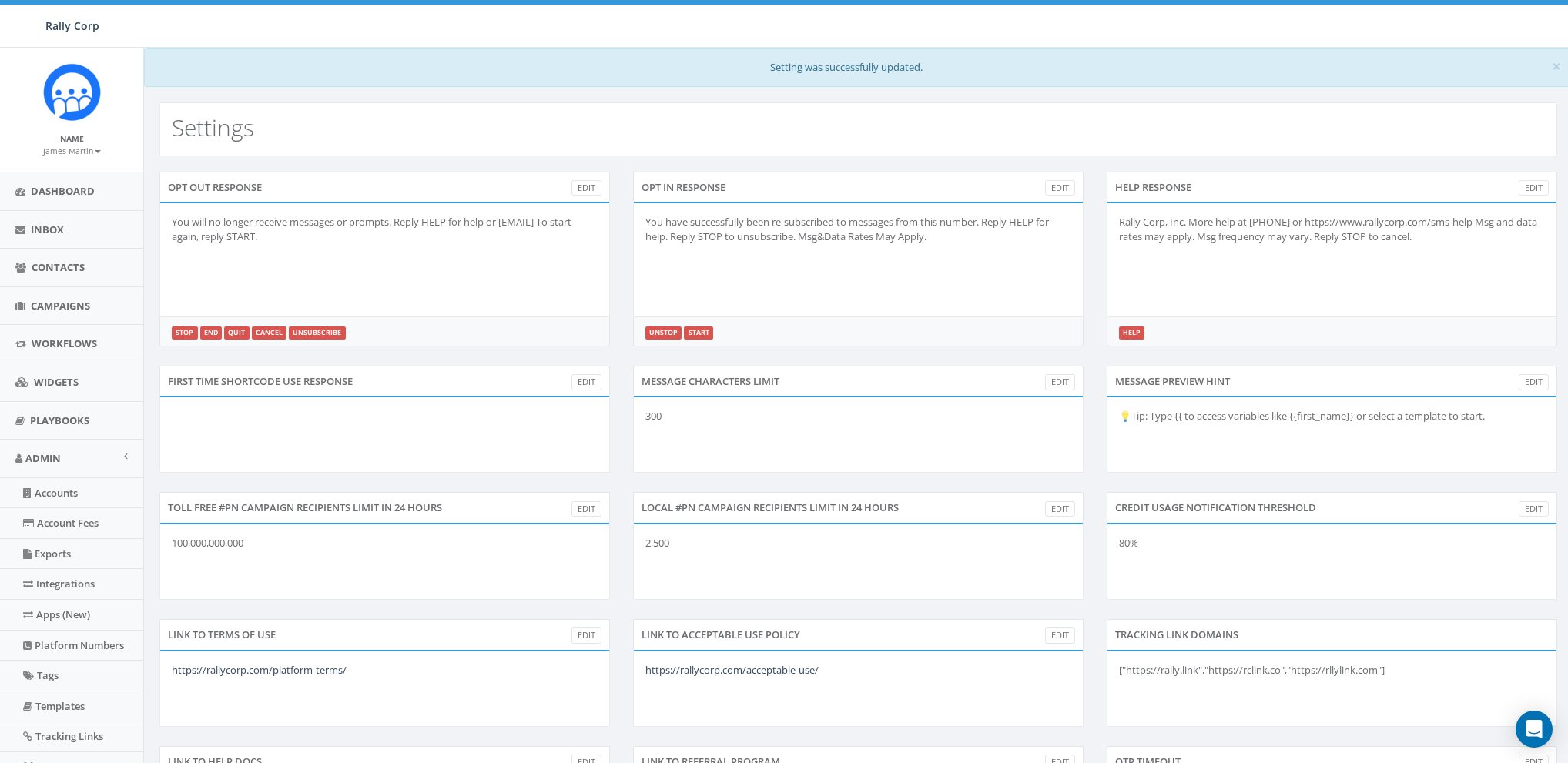 scroll, scrollTop: 0, scrollLeft: 0, axis: both 